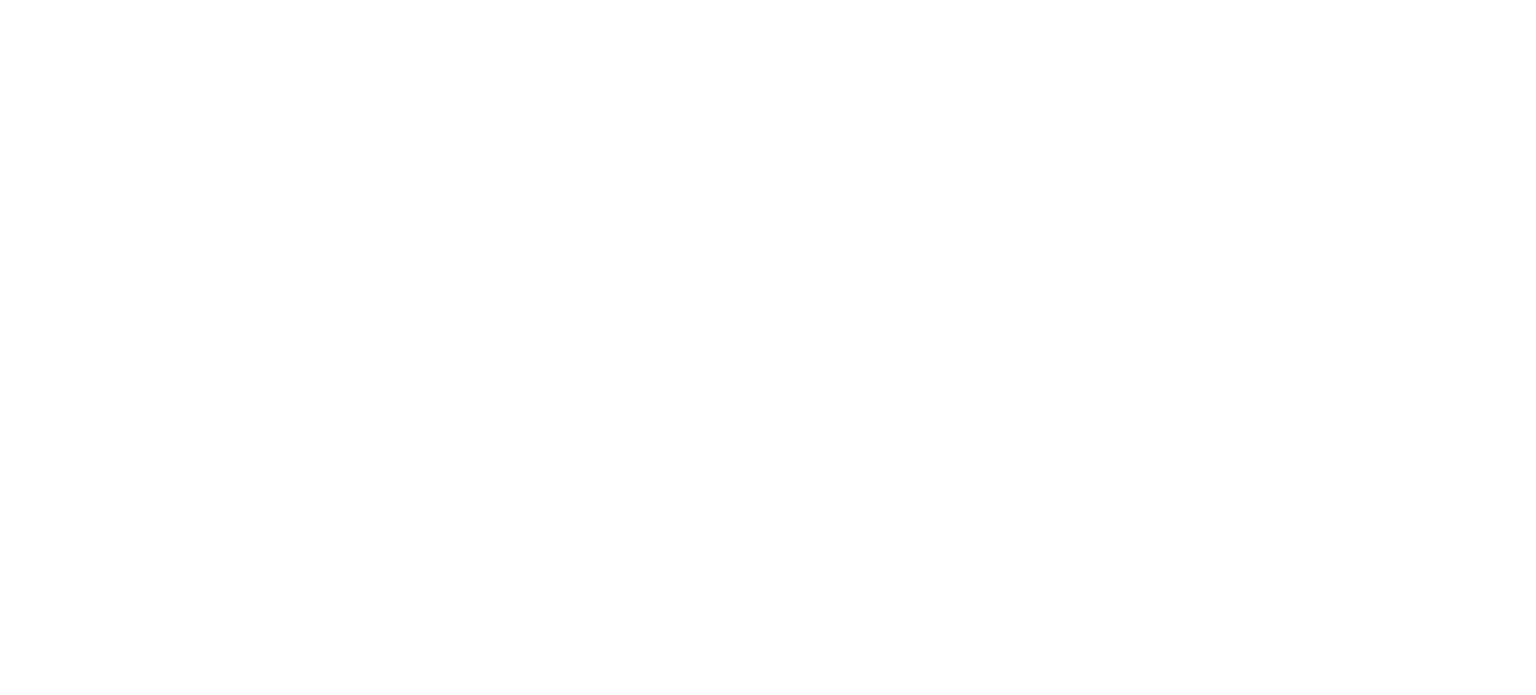 scroll, scrollTop: 0, scrollLeft: 0, axis: both 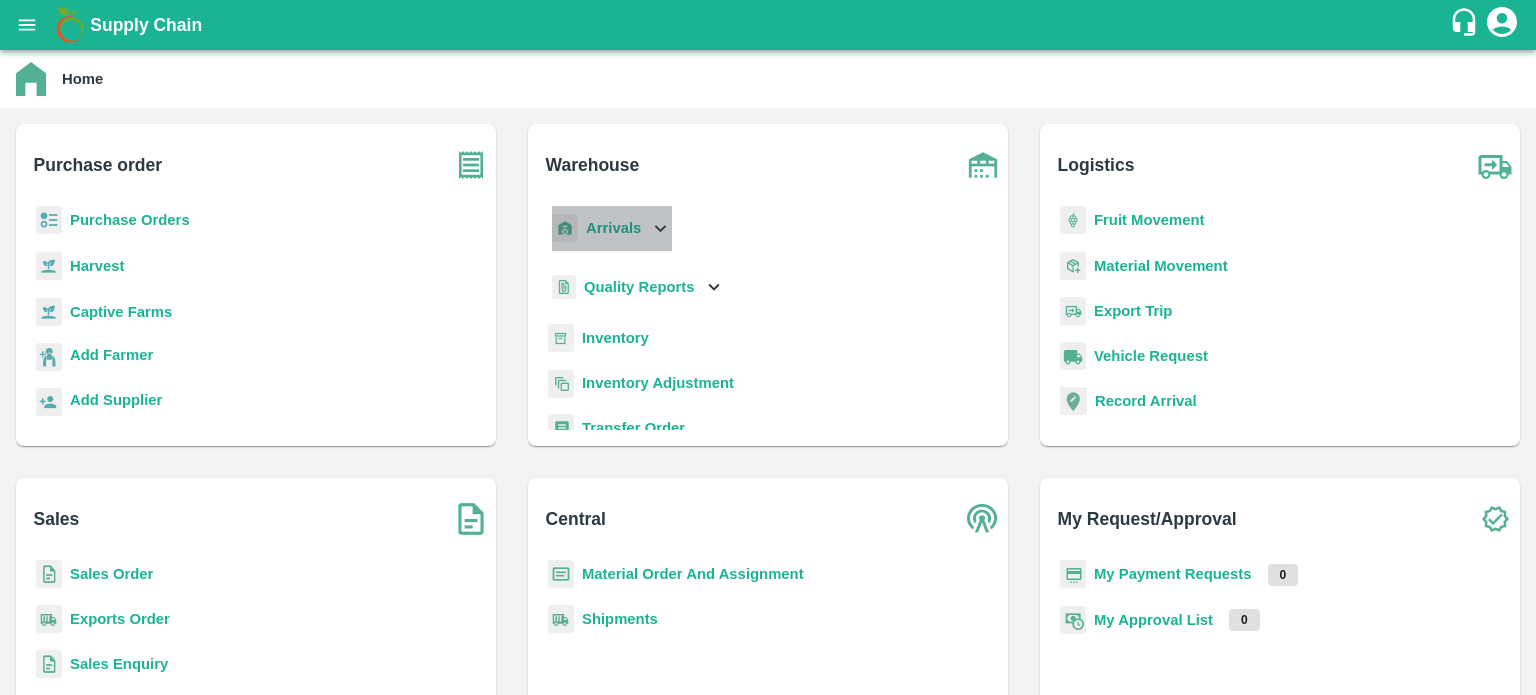 click 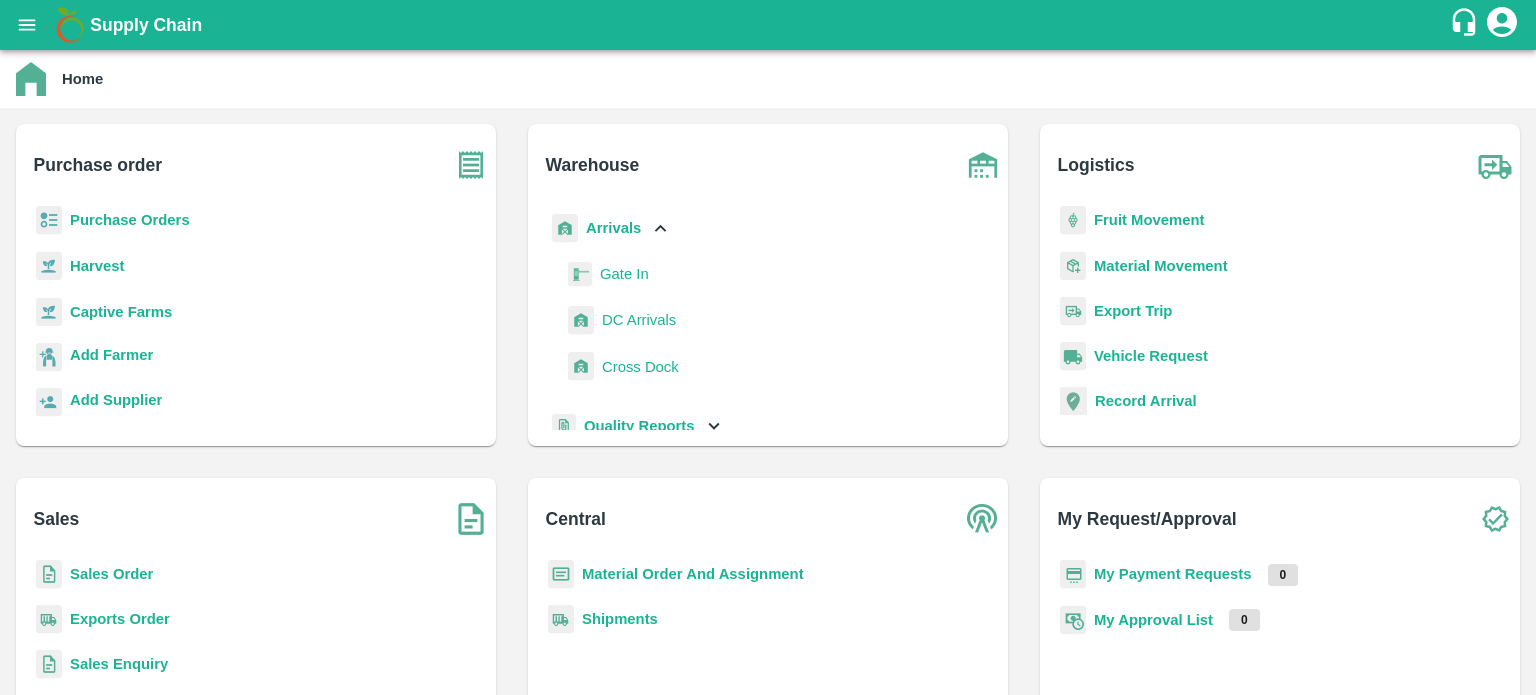 click on "DC Arrivals" at bounding box center (639, 320) 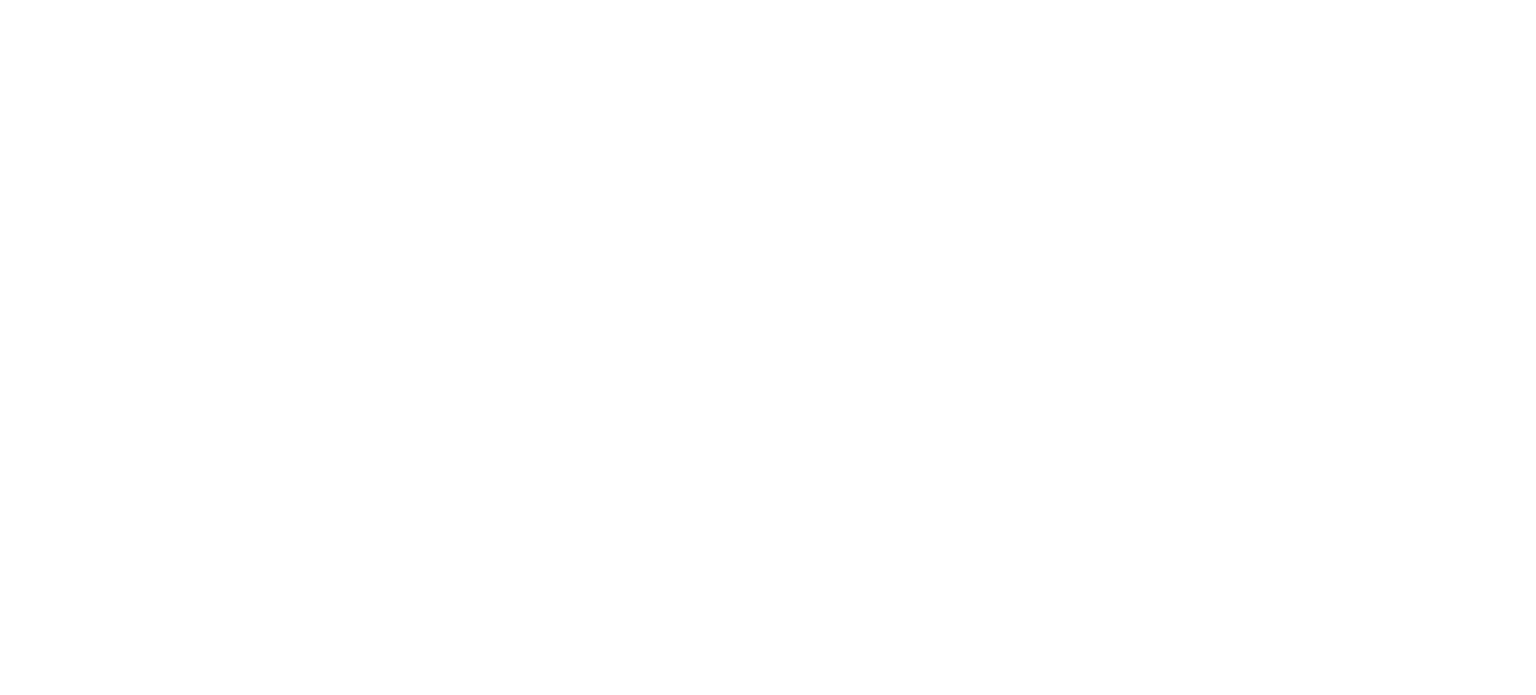 scroll, scrollTop: 0, scrollLeft: 0, axis: both 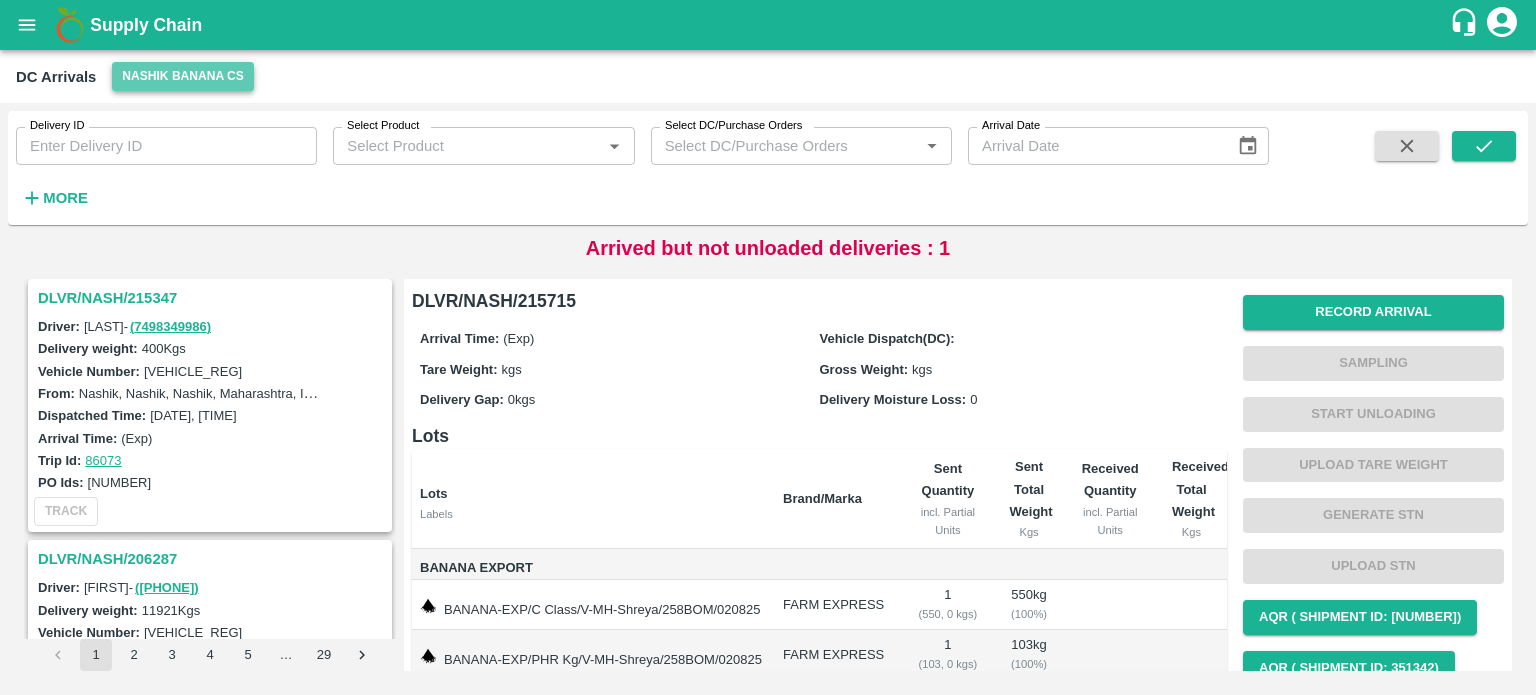 click on "Nashik Banana CS" at bounding box center [183, 76] 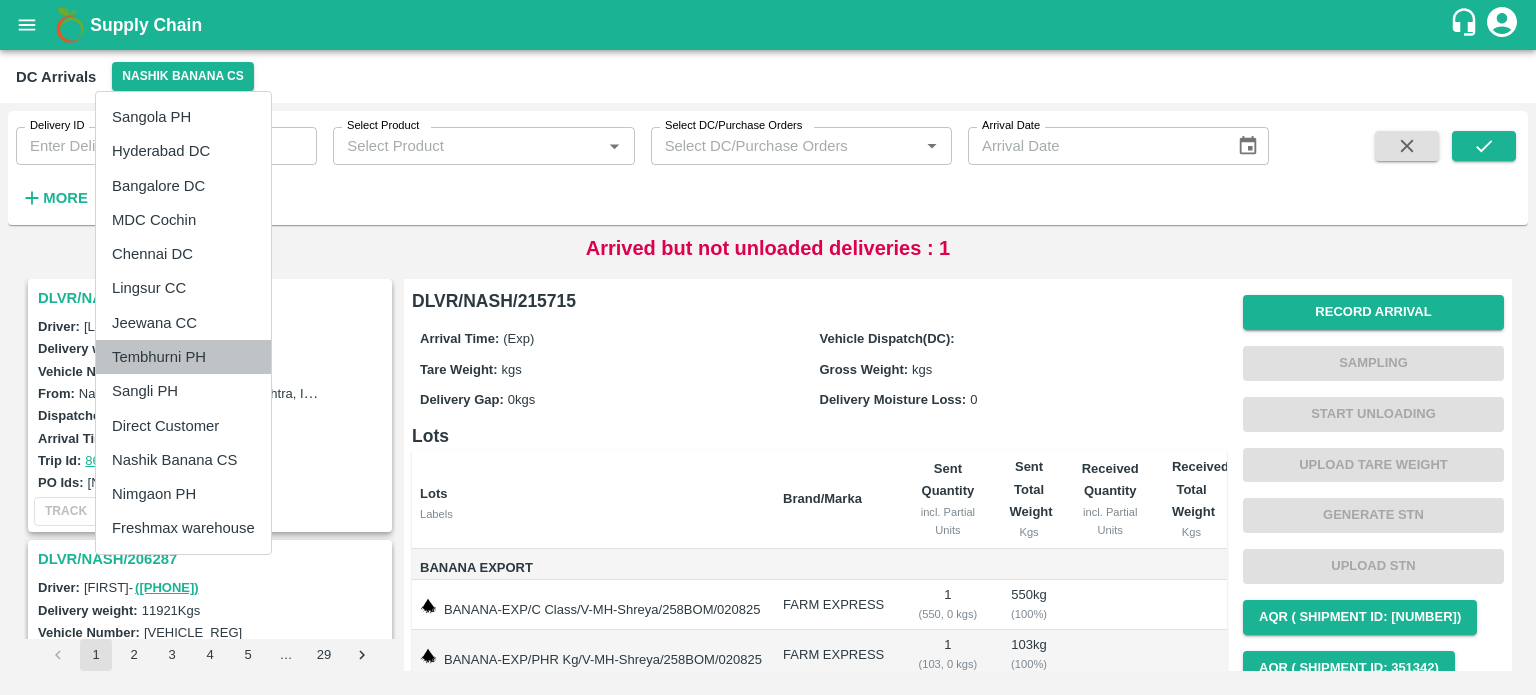 click on "Tembhurni PH" at bounding box center (183, 357) 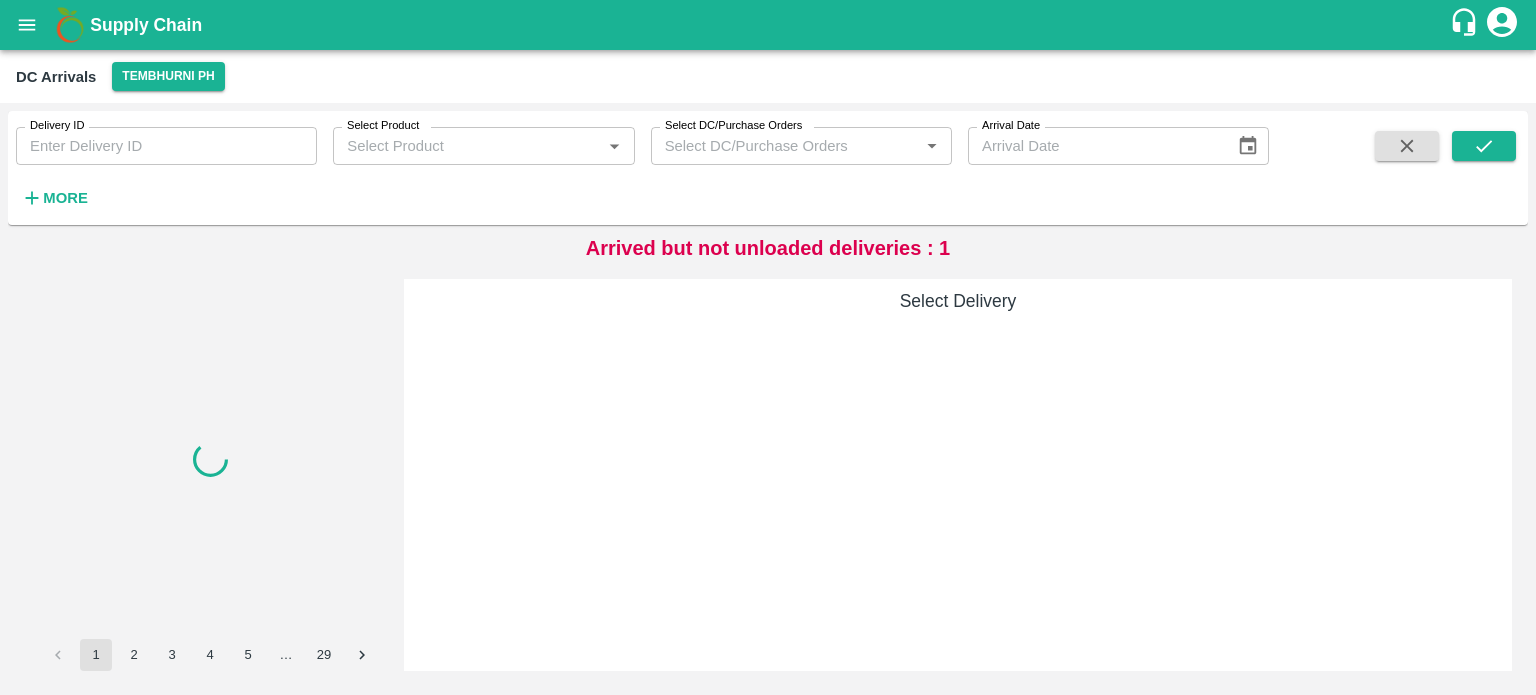 scroll, scrollTop: 0, scrollLeft: 0, axis: both 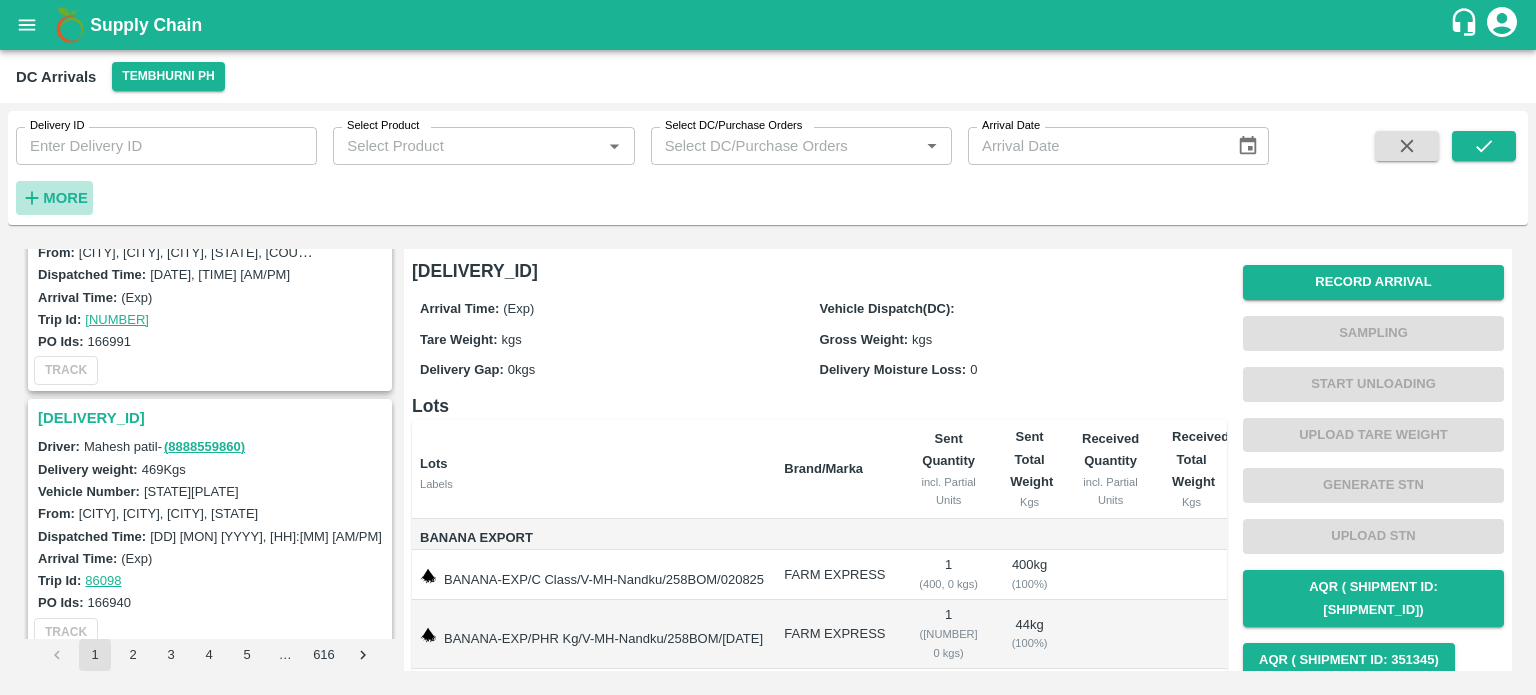 click on "More" at bounding box center (65, 198) 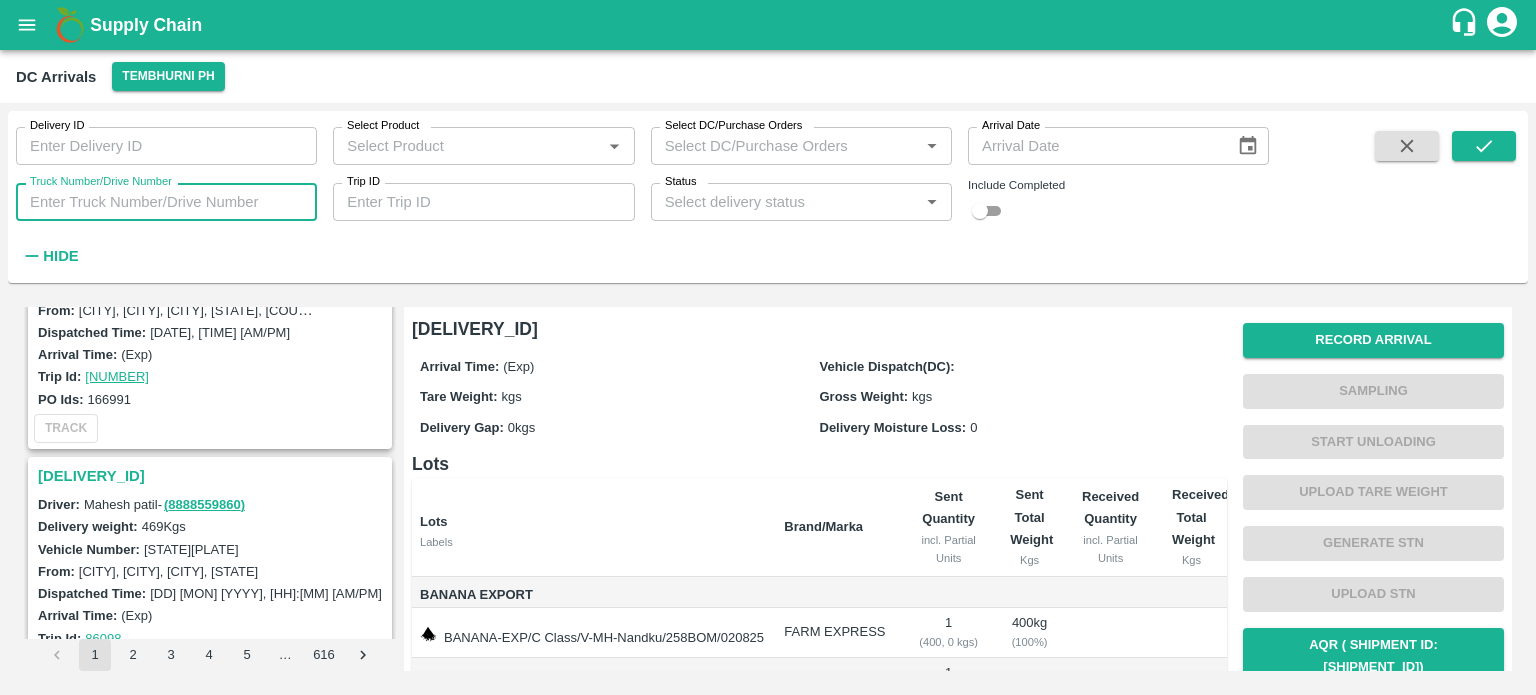 click on "Truck Number/Drive Number" at bounding box center (166, 202) 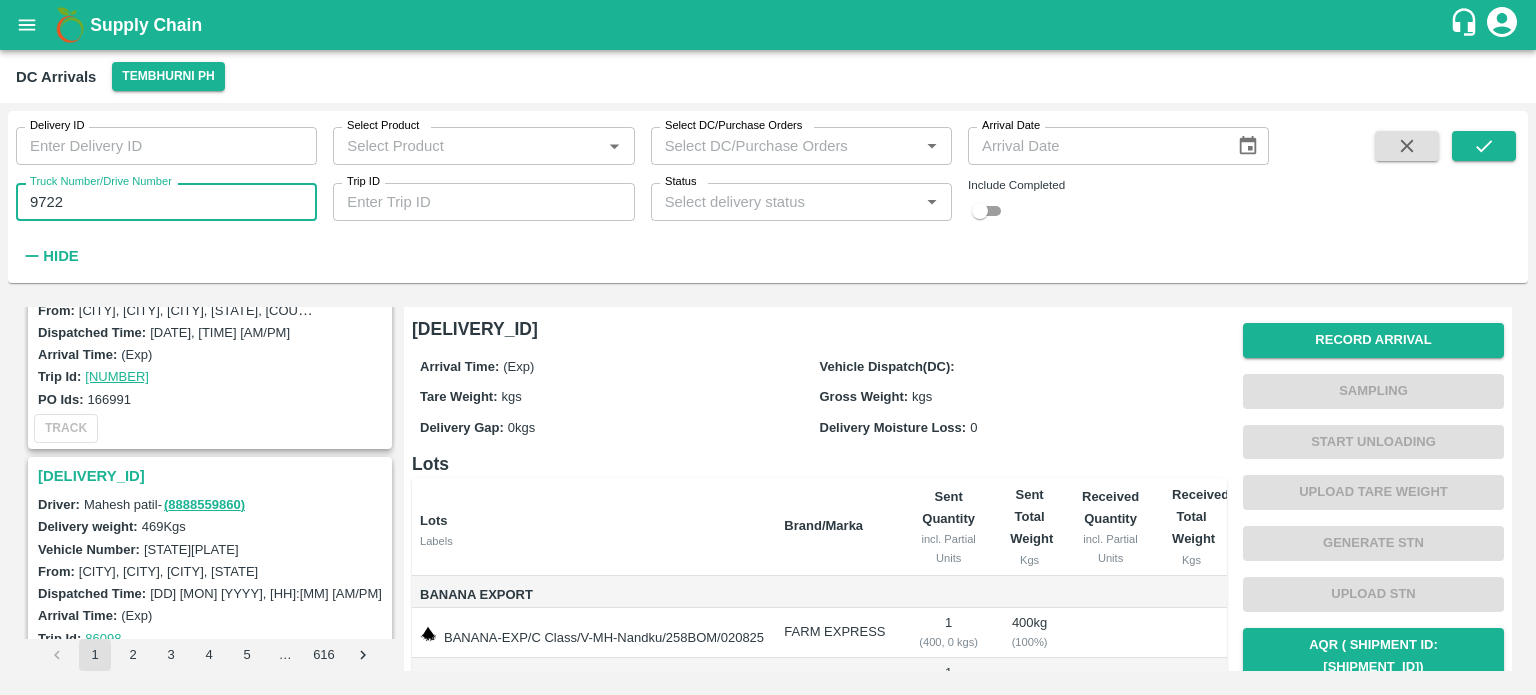 type on "9722" 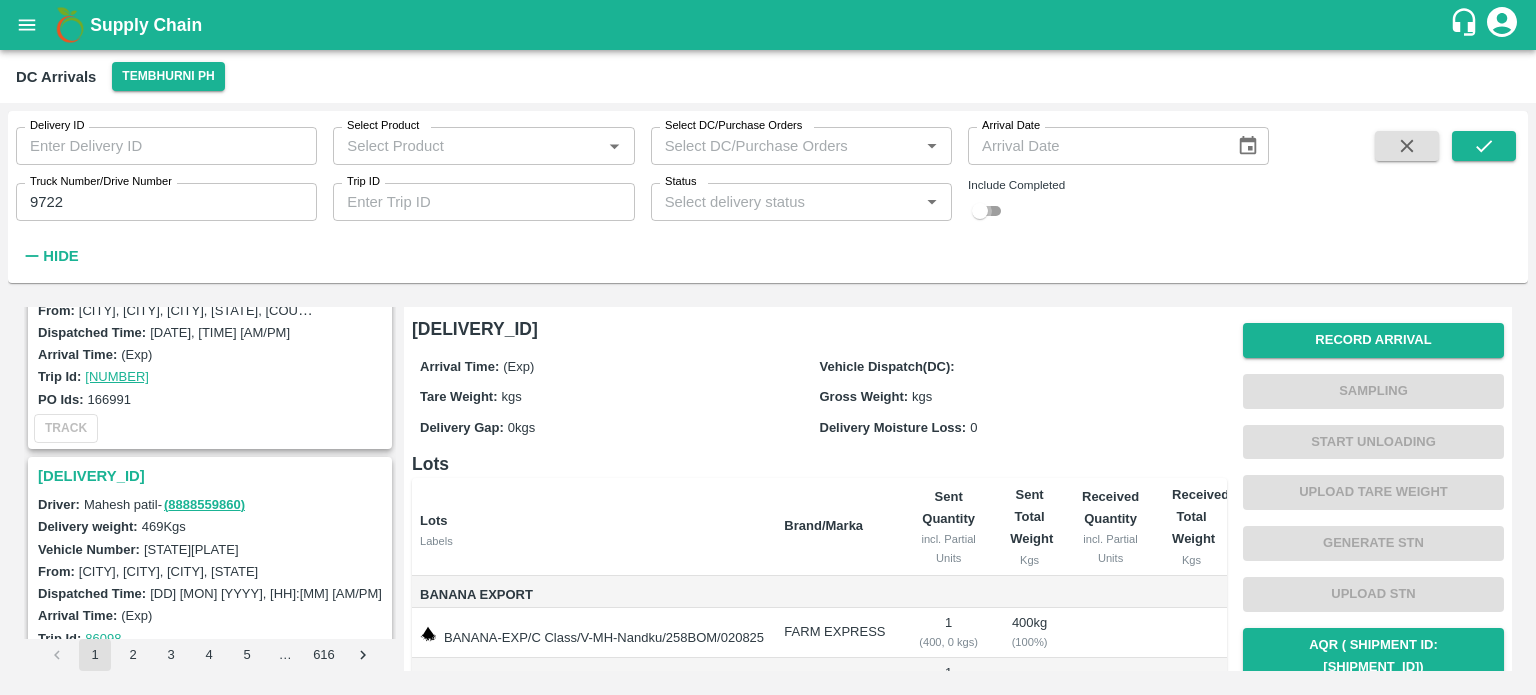 click at bounding box center (980, 211) 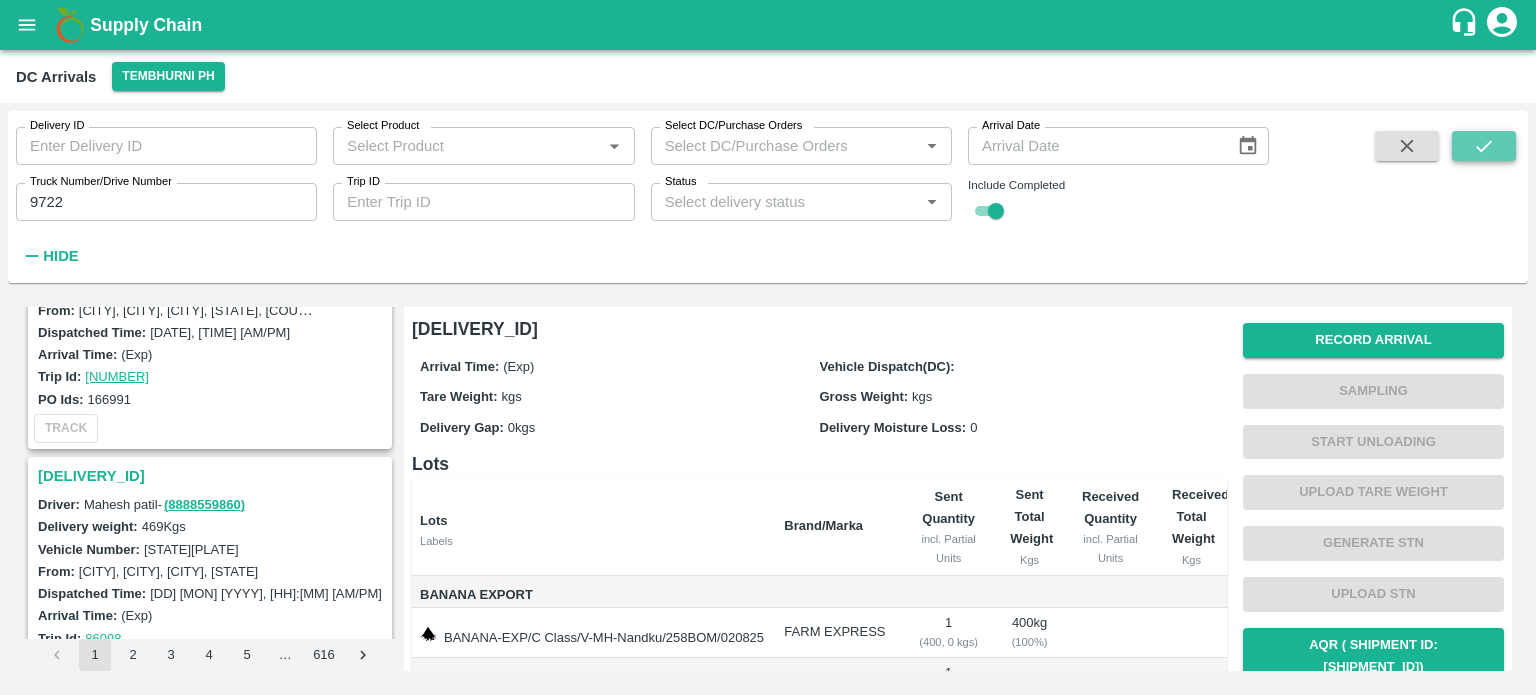 click 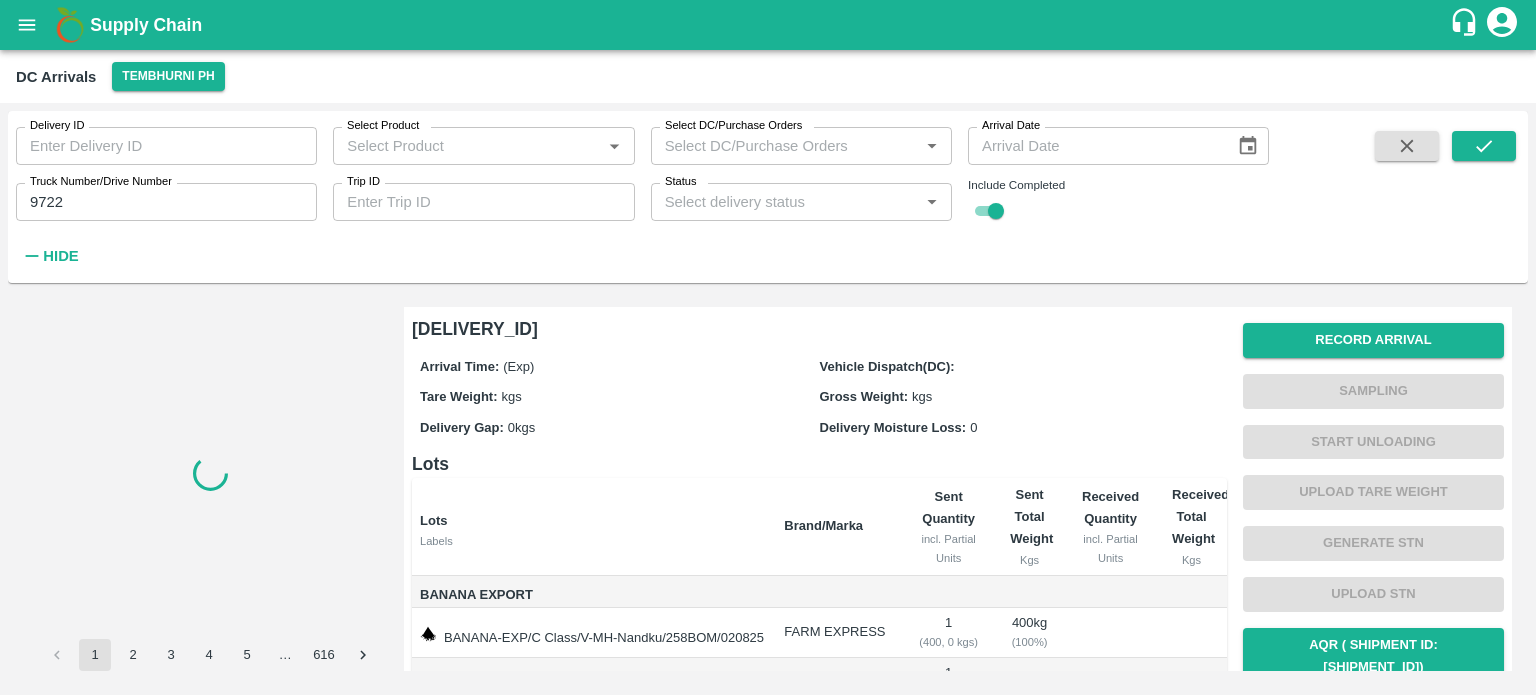 scroll, scrollTop: 0, scrollLeft: 0, axis: both 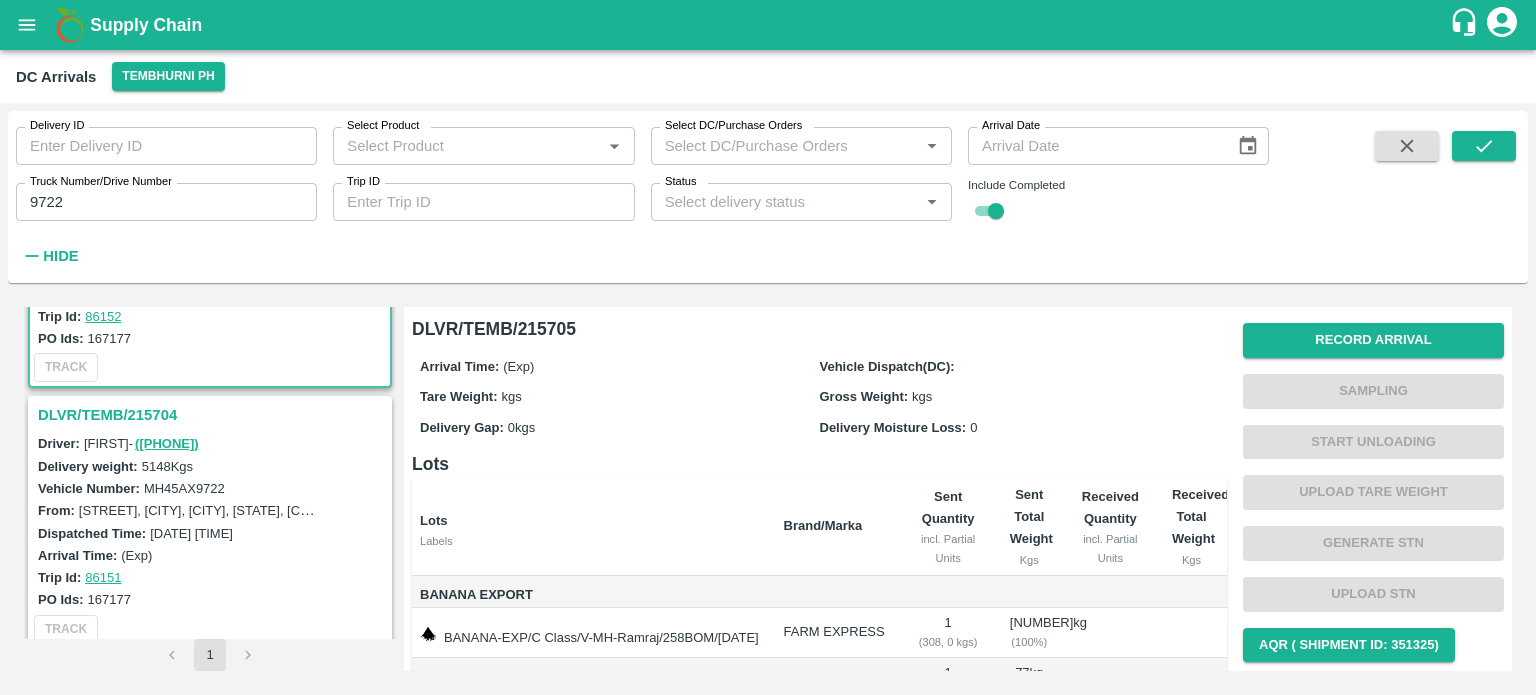click on "DLVR/TEMB/215704" at bounding box center [213, 415] 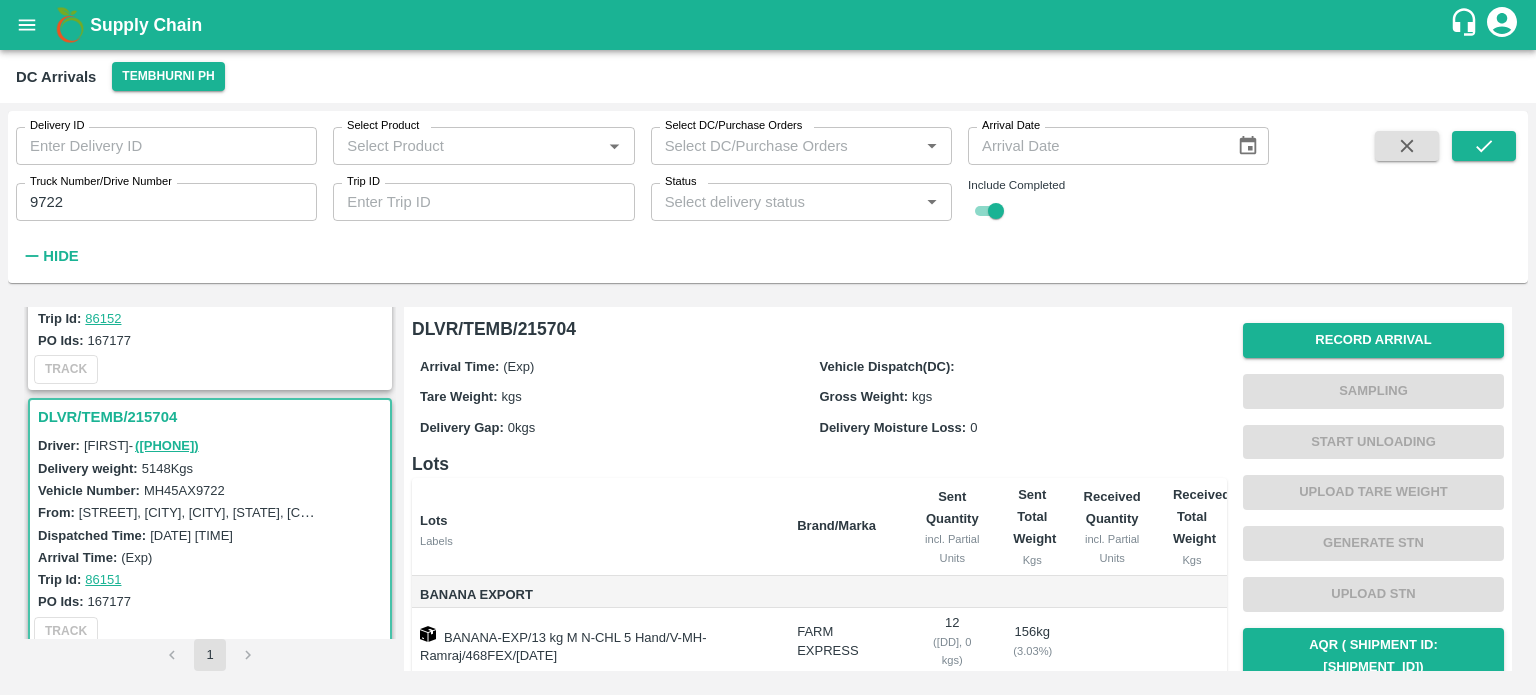 scroll, scrollTop: 208, scrollLeft: 0, axis: vertical 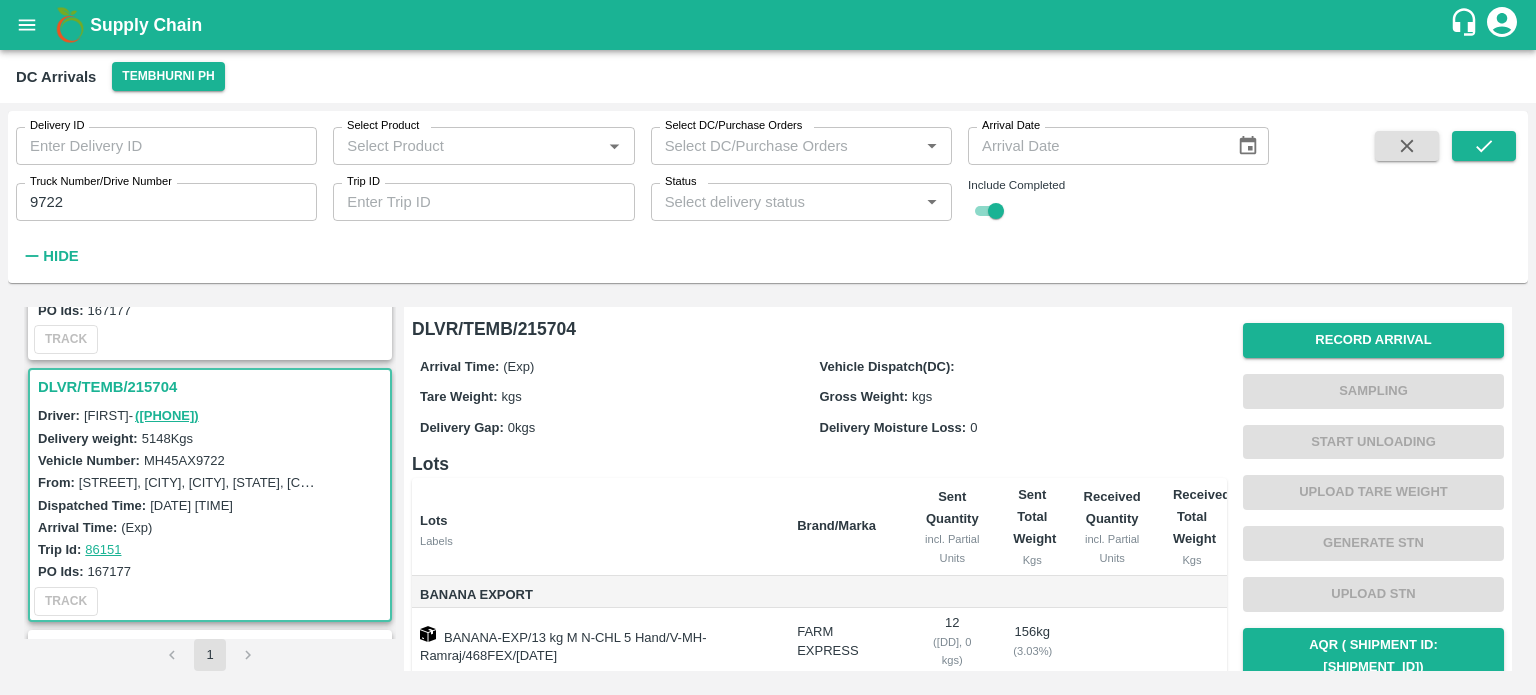 click on "MH45AX9722" at bounding box center [184, 460] 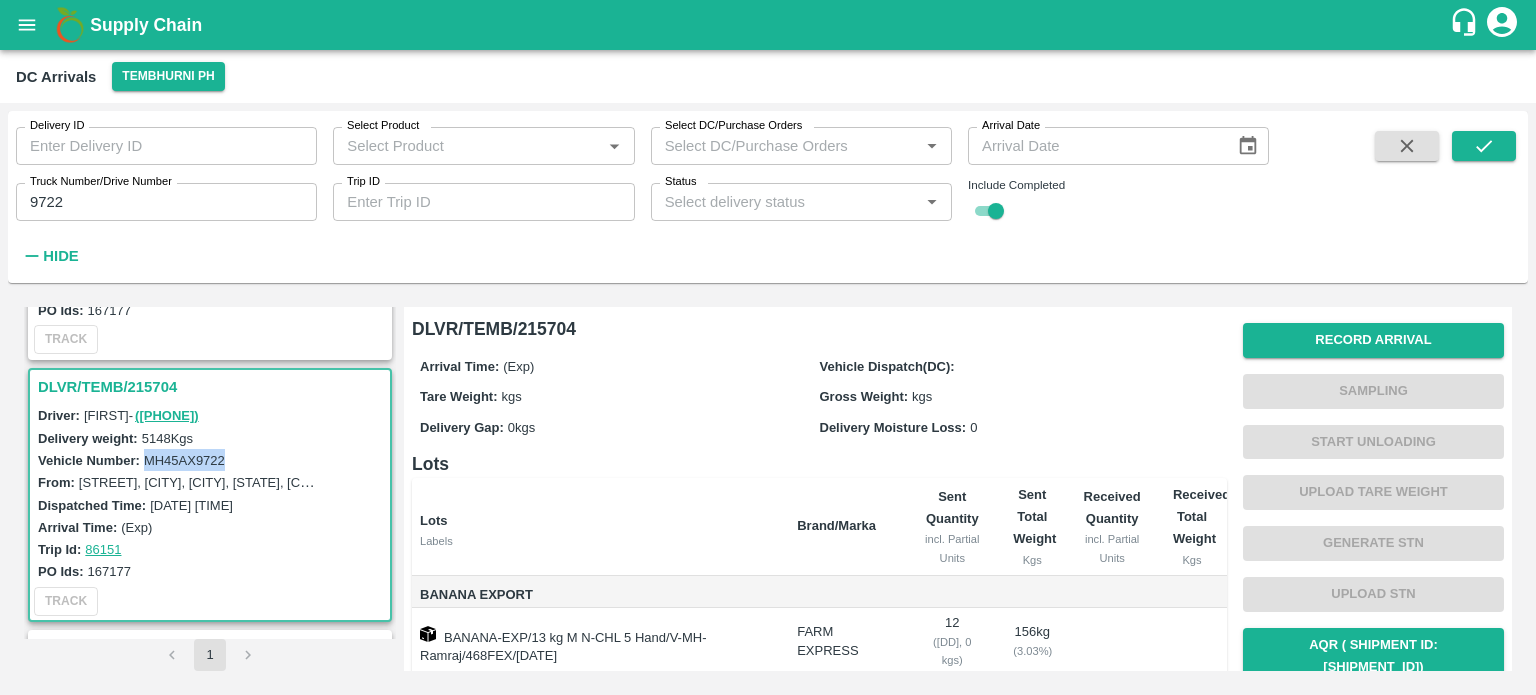 click on "MH45AX9722" at bounding box center (184, 460) 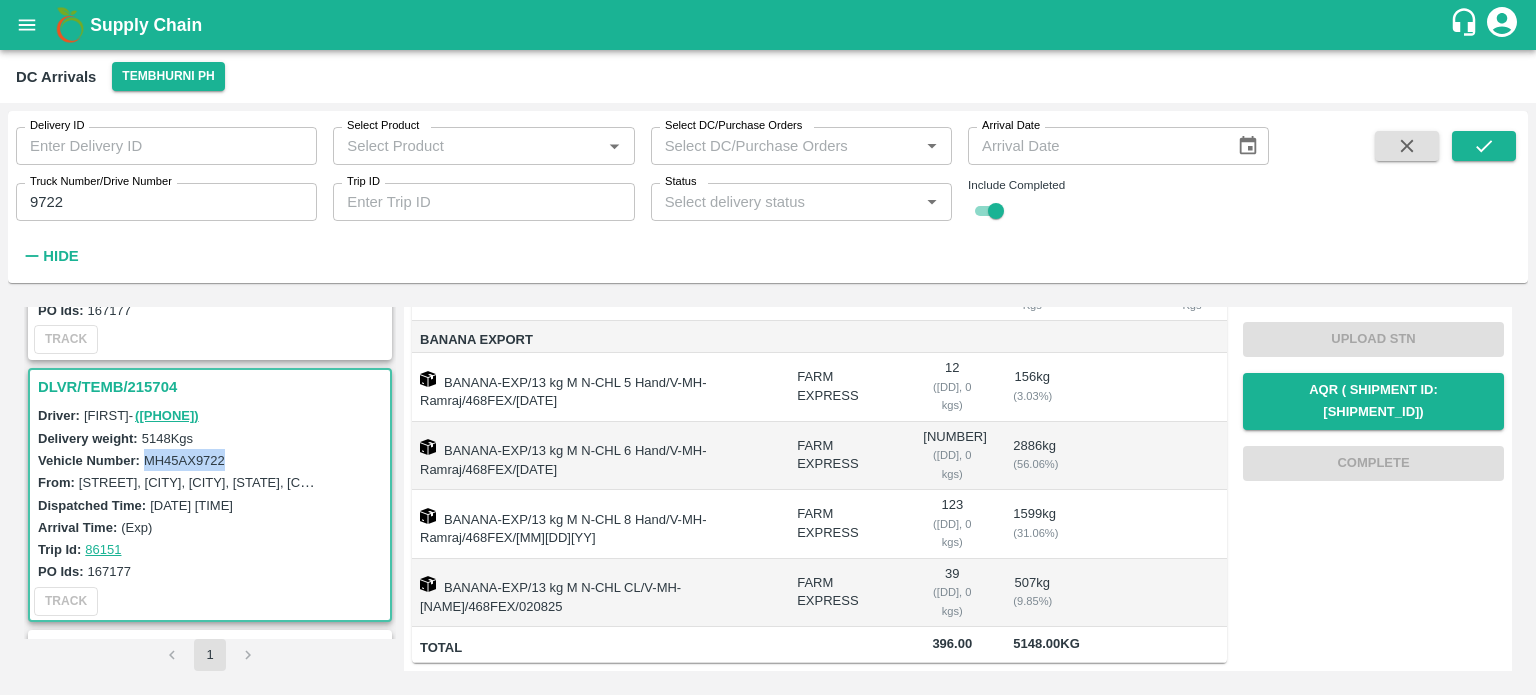 scroll, scrollTop: 0, scrollLeft: 0, axis: both 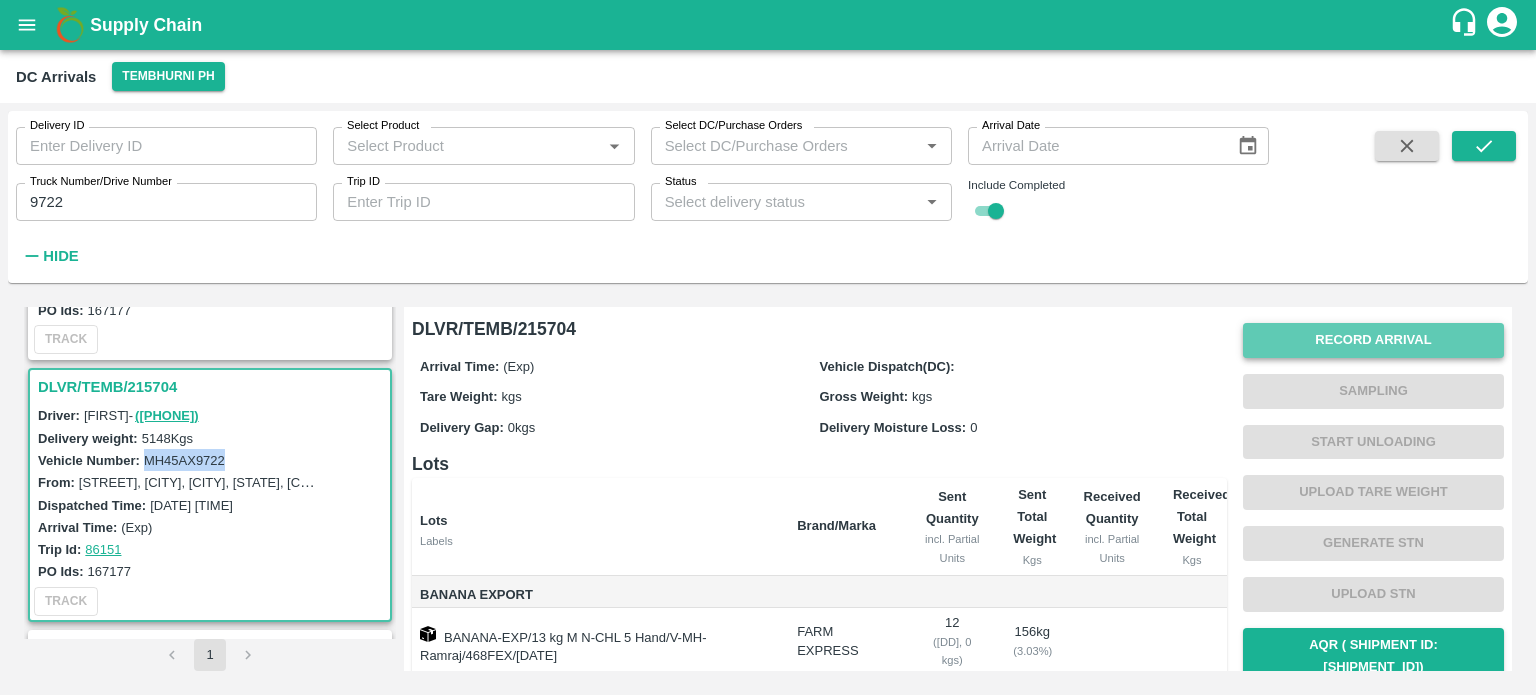 click on "Record Arrival" at bounding box center [1373, 340] 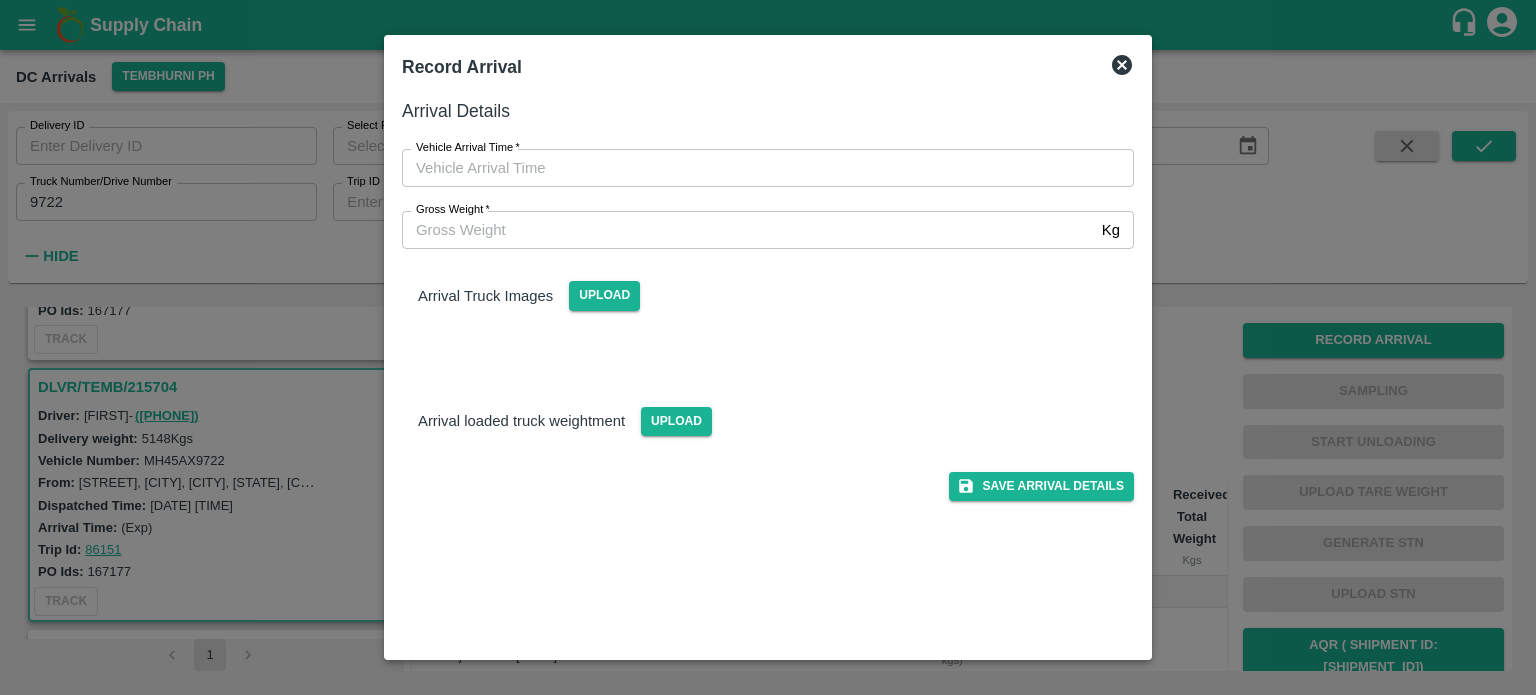 type on "DD/MM/YYYY hh:mm aa" 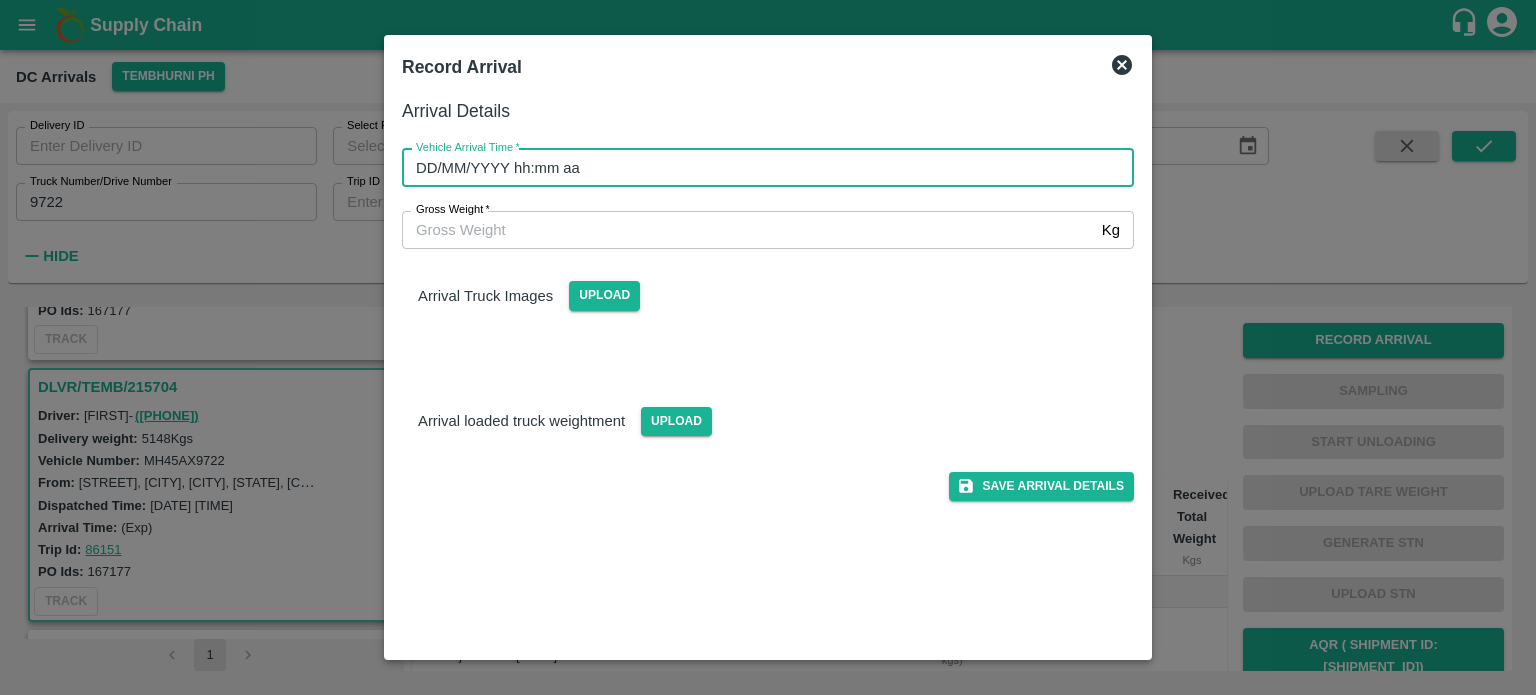 click on "DD/MM/YYYY hh:mm aa" at bounding box center [761, 168] 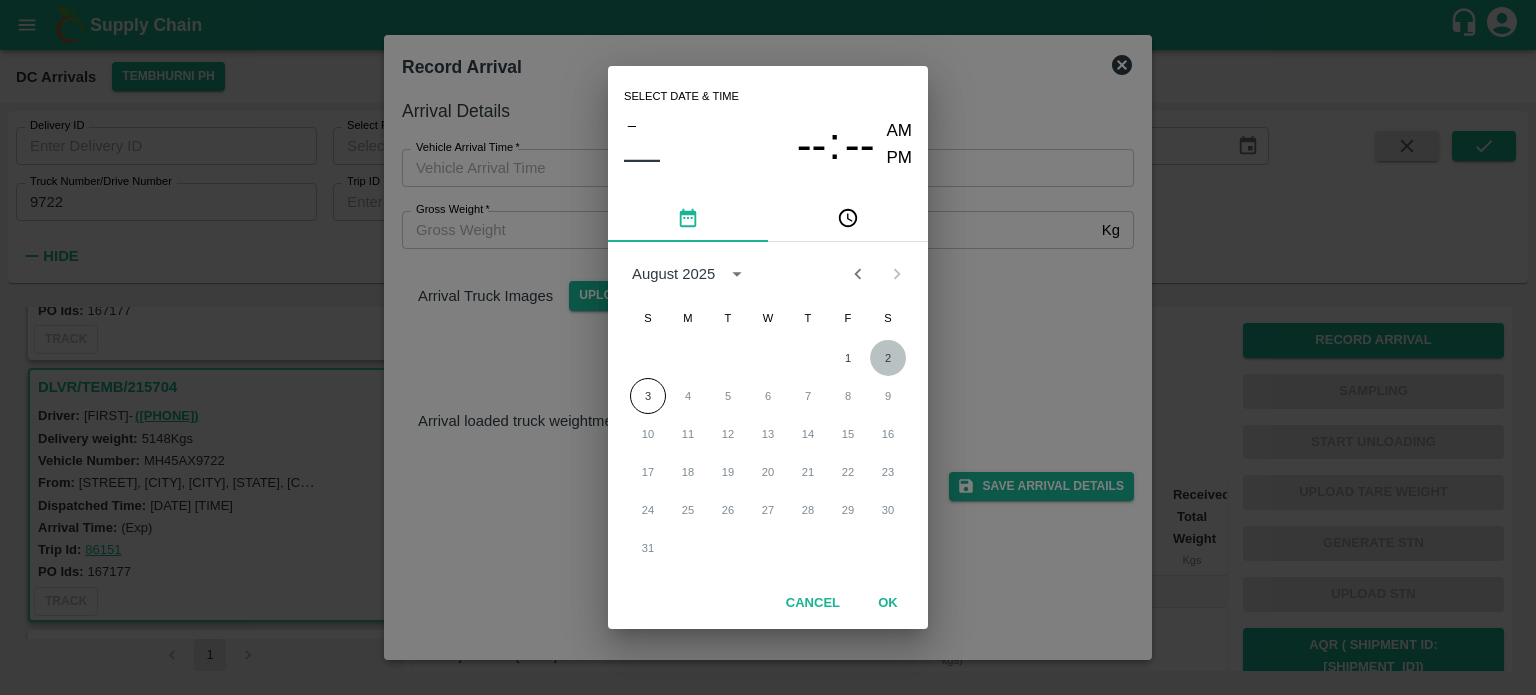 click on "2" at bounding box center (888, 358) 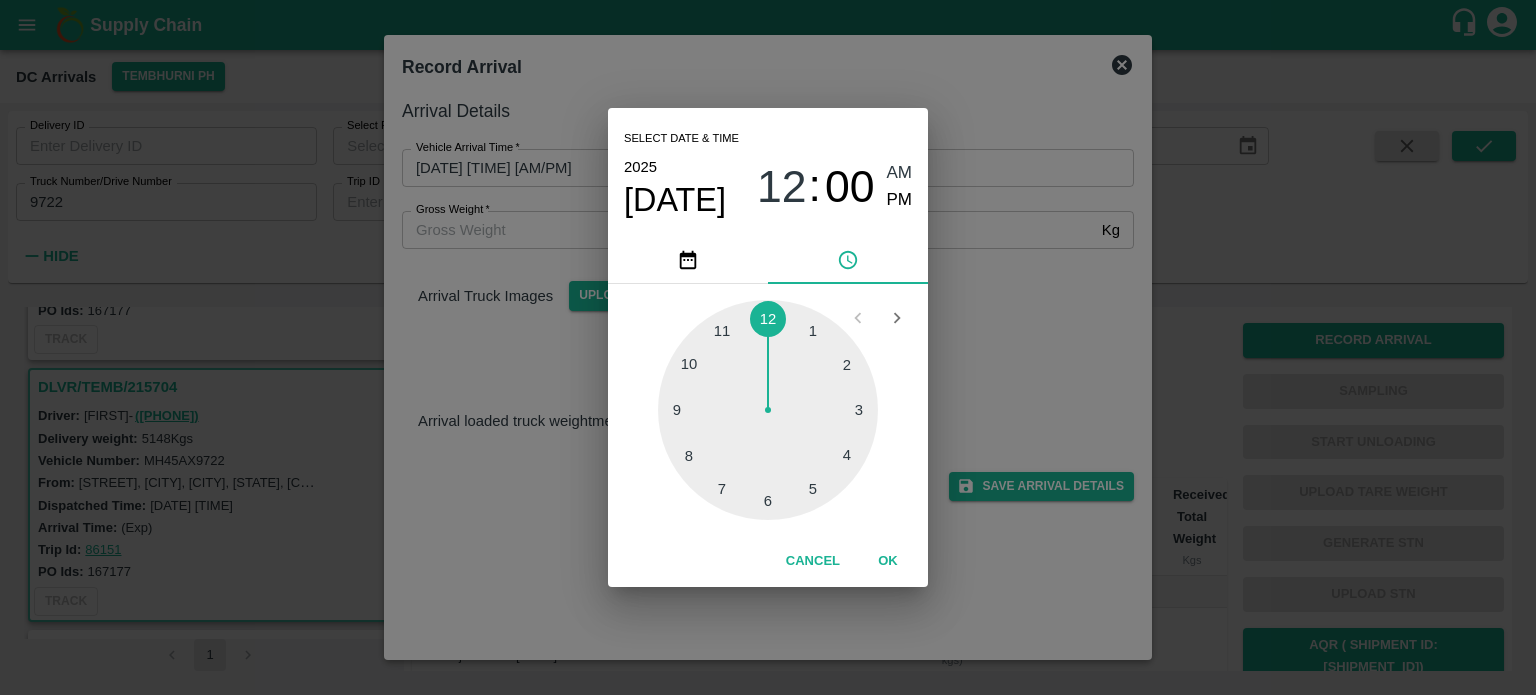 click at bounding box center (768, 410) 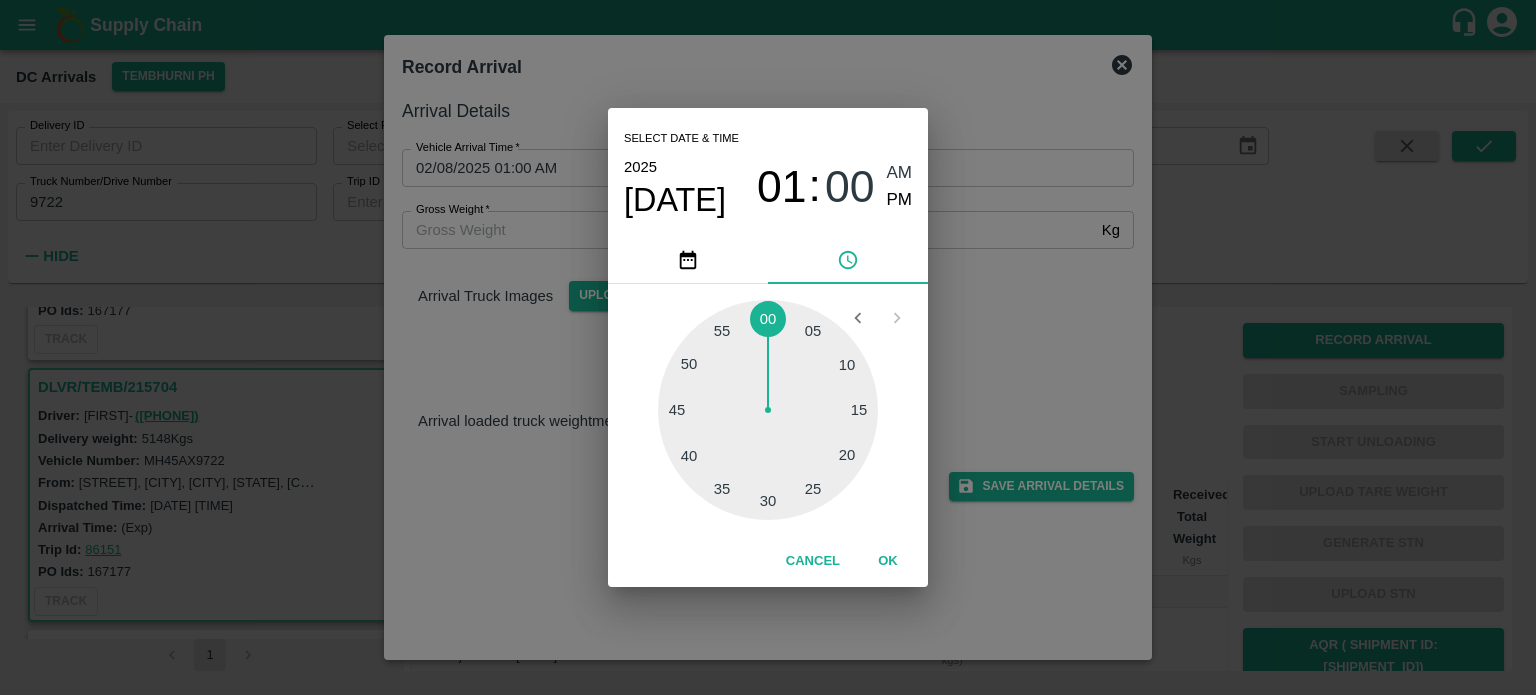 click at bounding box center [768, 410] 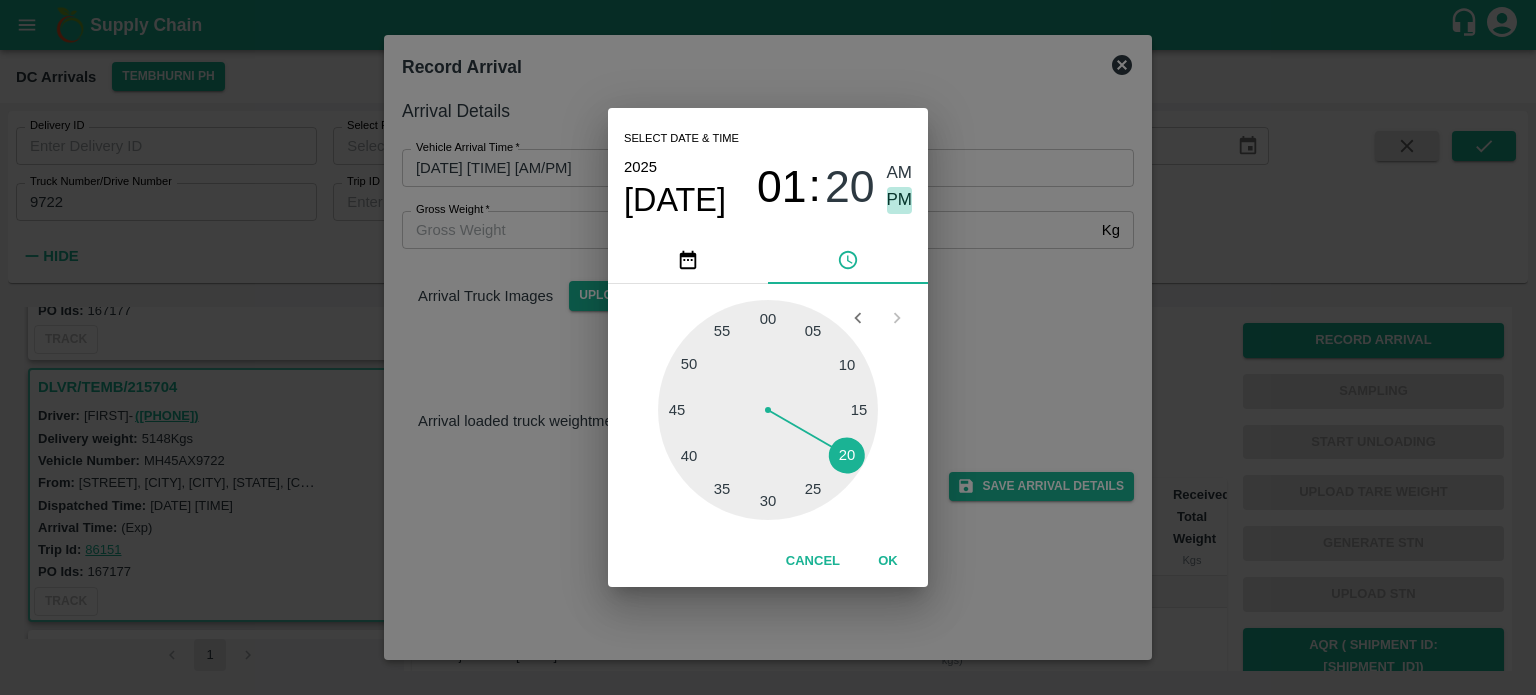 click on "PM" at bounding box center [900, 200] 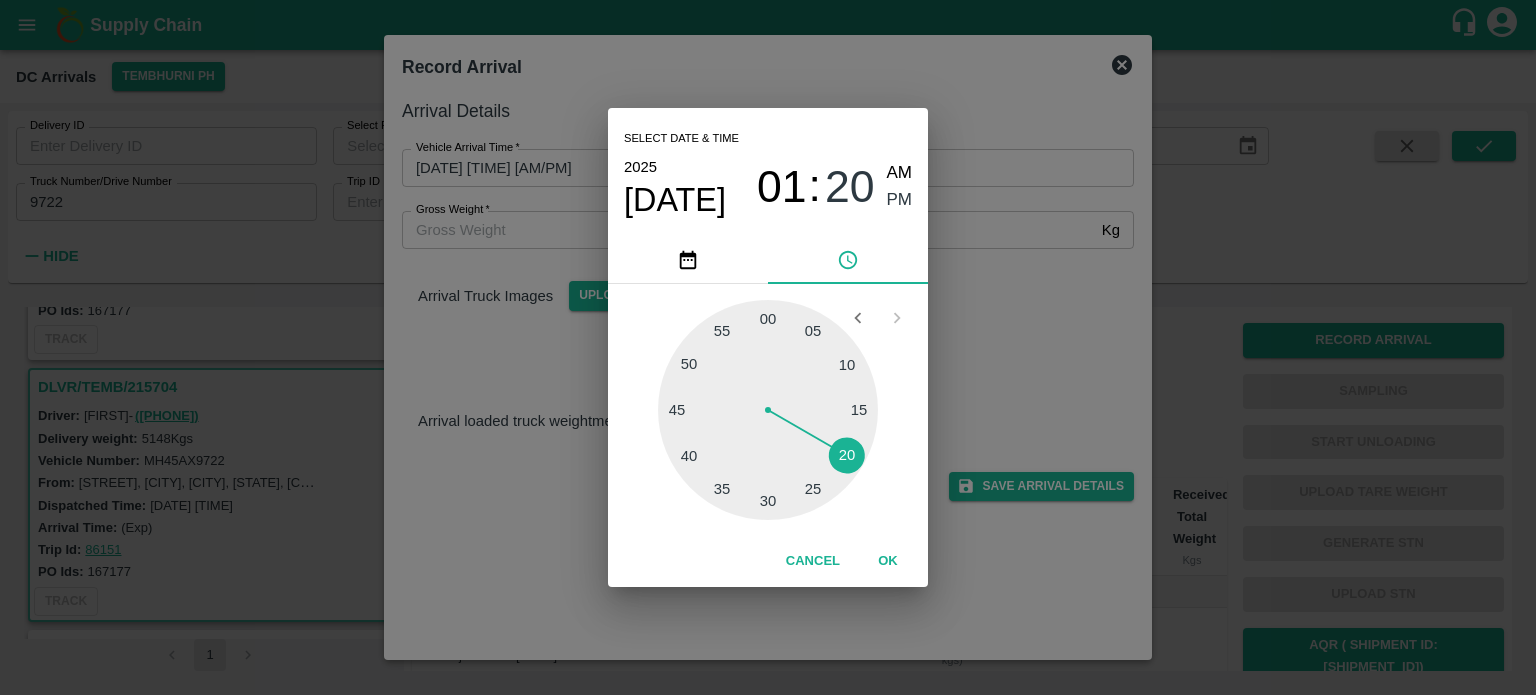 type on "[DATE] [TIME]" 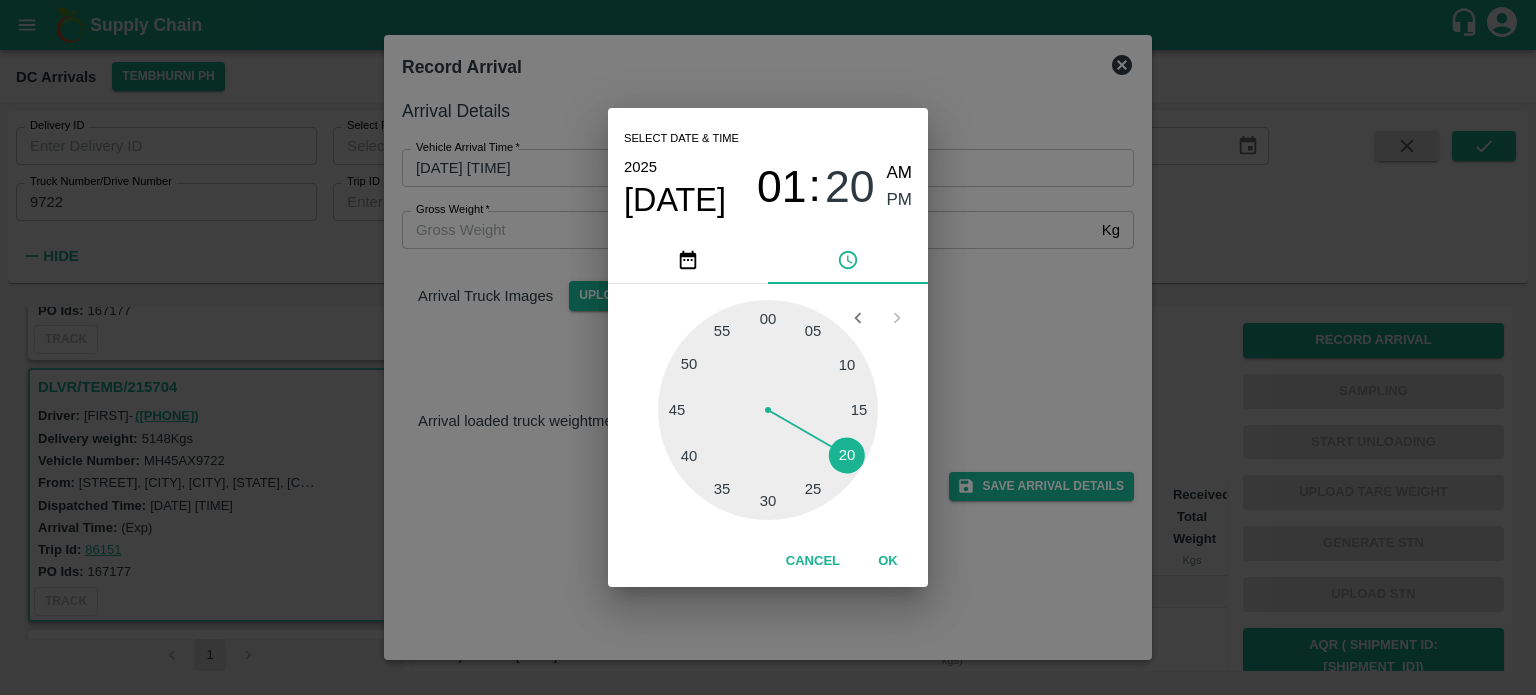 click on "Select date & time [YYYY] Aug 2 [HH] : [MM] [AM/PM] [AM/PM] 05 10 15 20 25 30 35 40 45 50 55 00 Cancel OK" at bounding box center [768, 347] 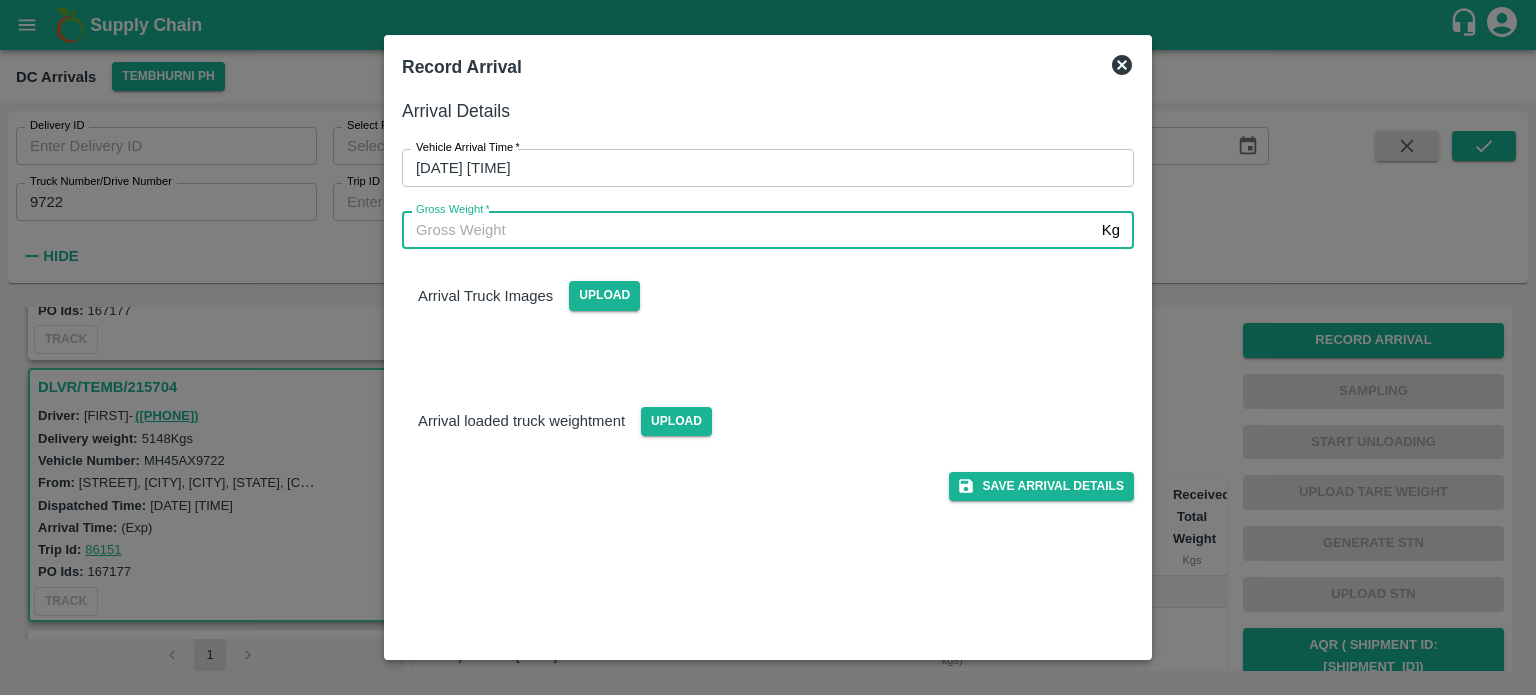 click on "Gross Weight   *" at bounding box center [748, 230] 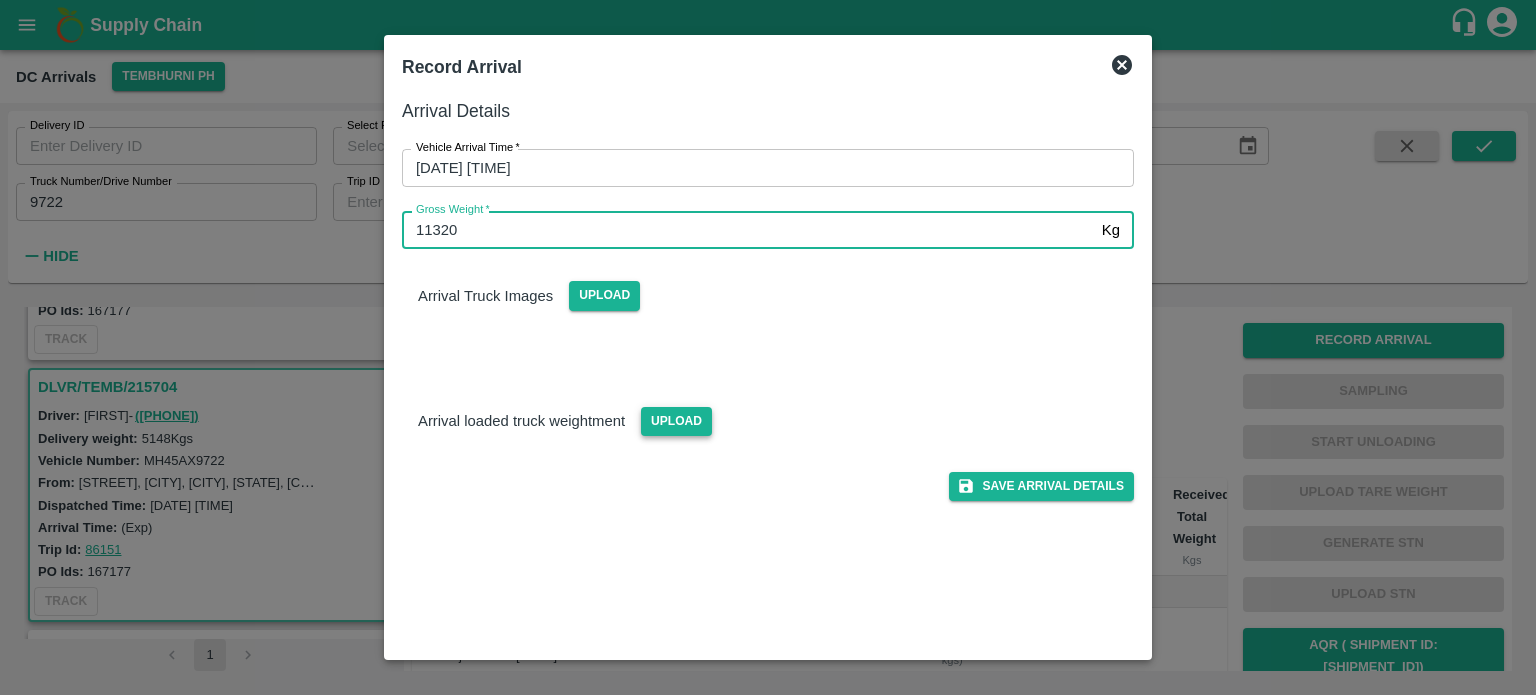 type on "11320" 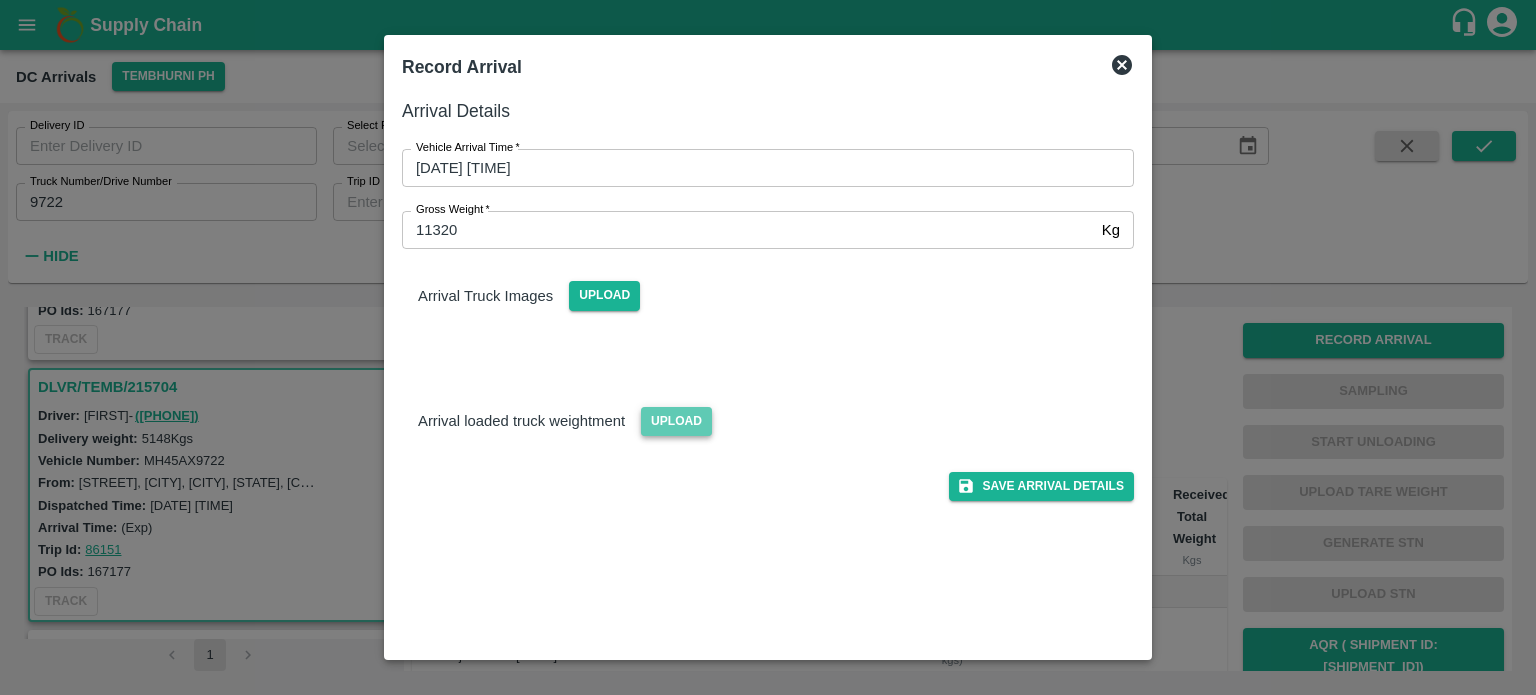 click on "Upload" at bounding box center [676, 421] 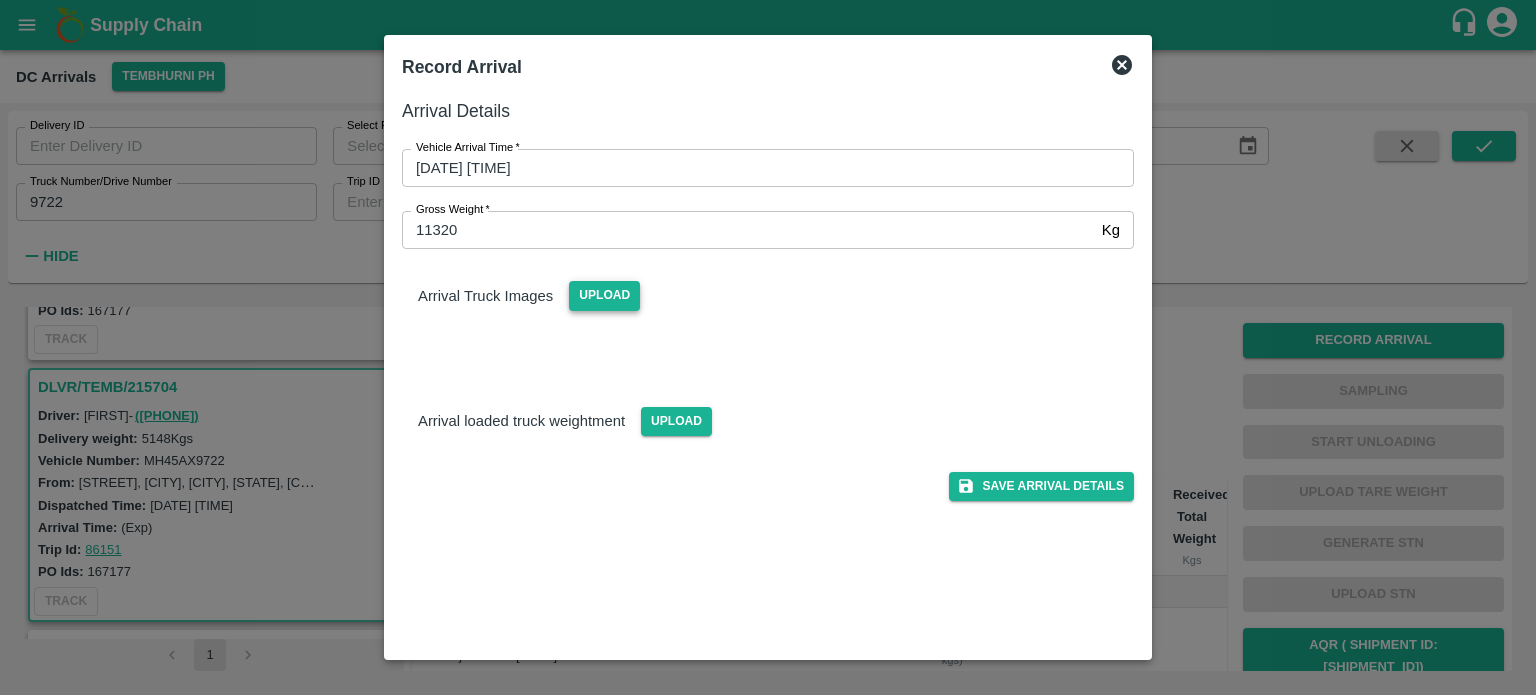 click on "Upload" at bounding box center [604, 295] 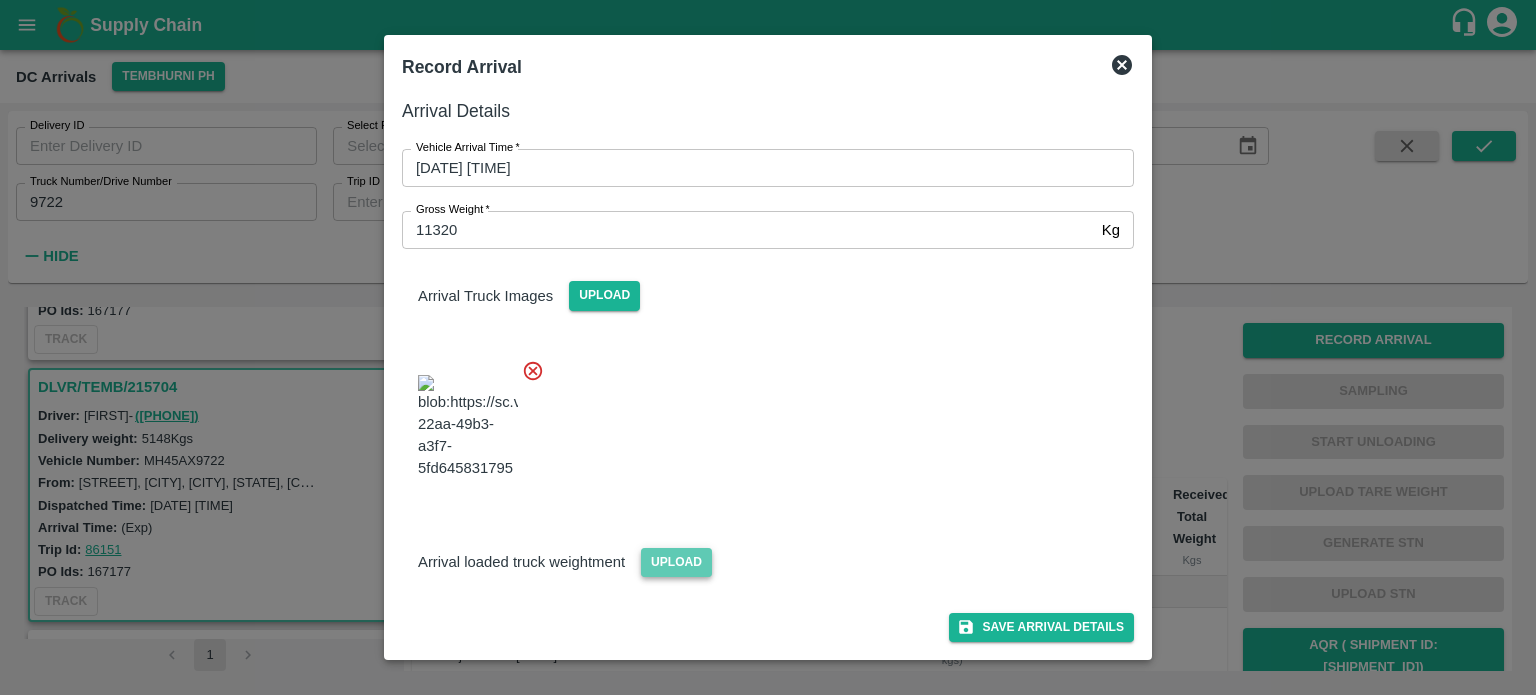 click on "Upload" at bounding box center [676, 562] 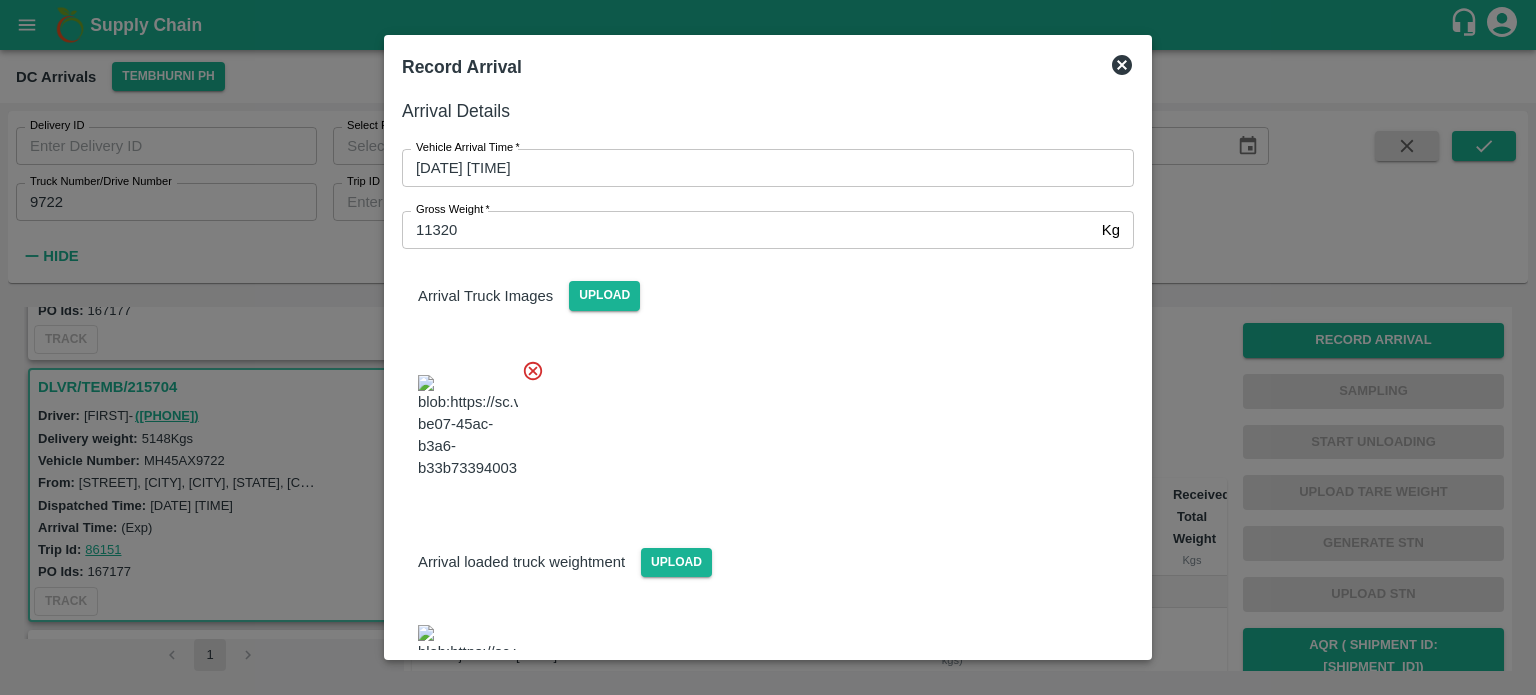 click at bounding box center (760, 421) 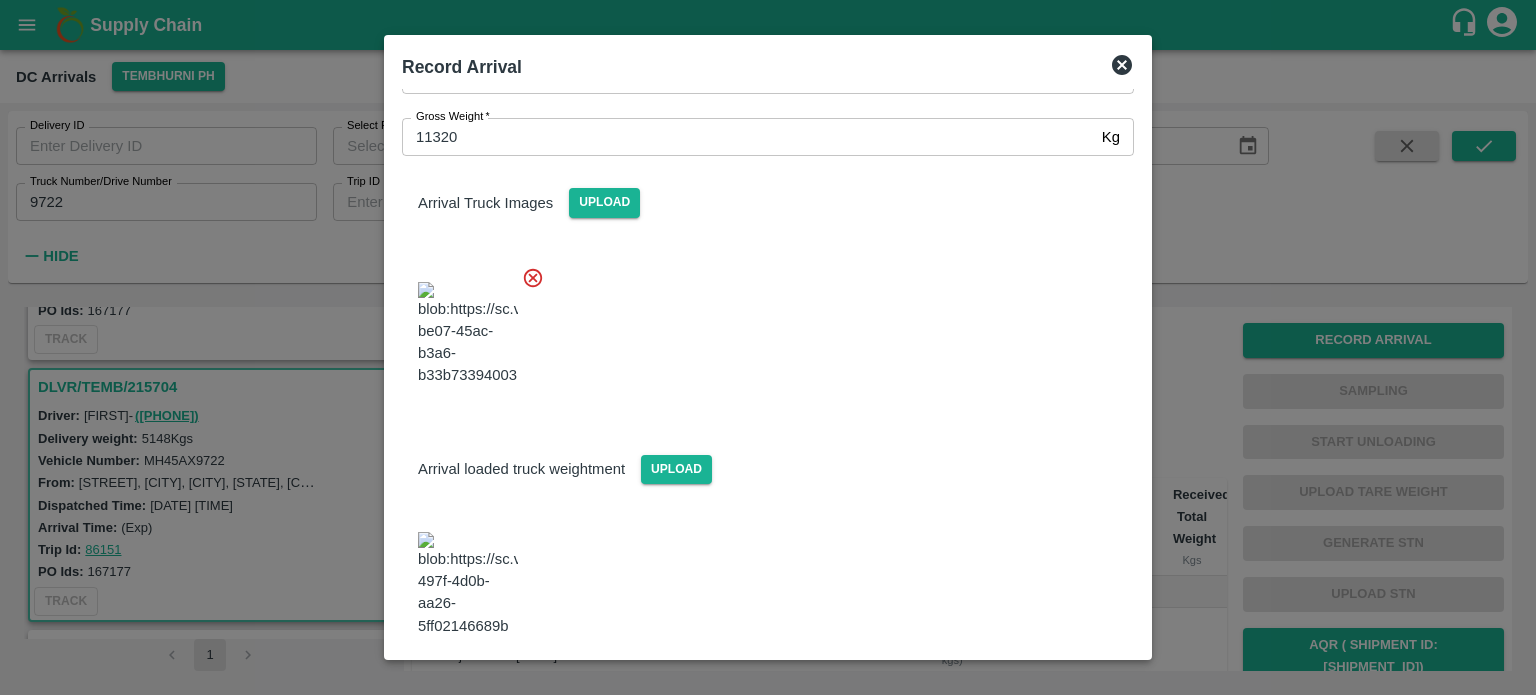 click on "Save Arrival Details" at bounding box center (1041, 691) 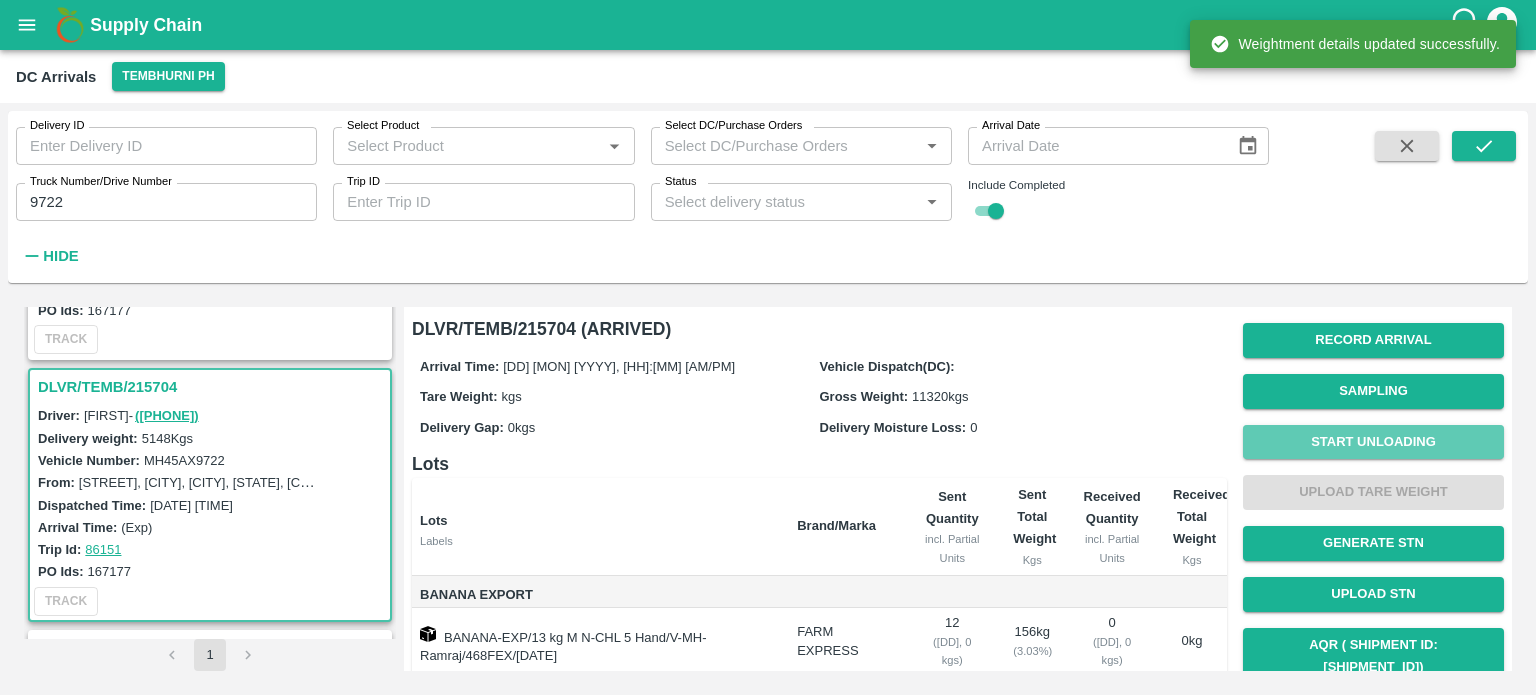 click on "Start Unloading" at bounding box center (1373, 442) 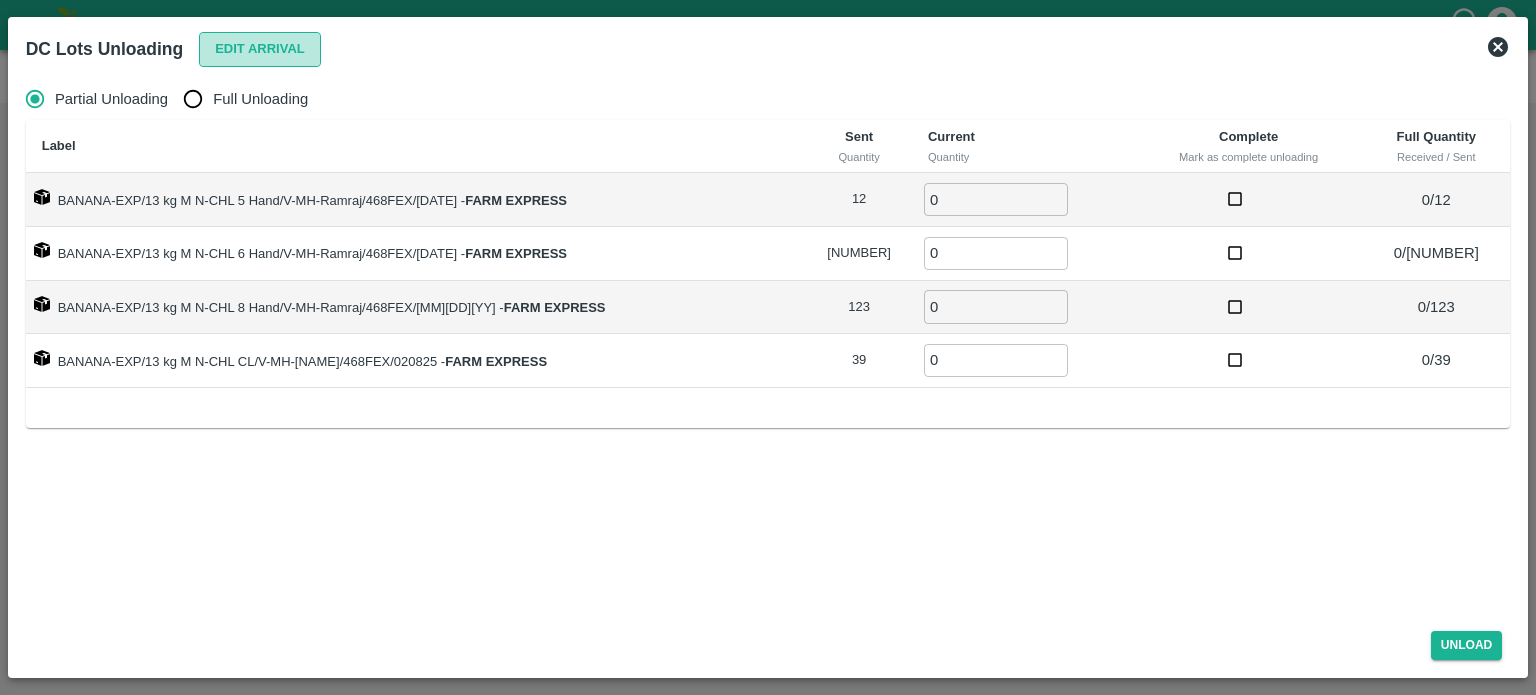 click on "Edit Arrival" at bounding box center (260, 49) 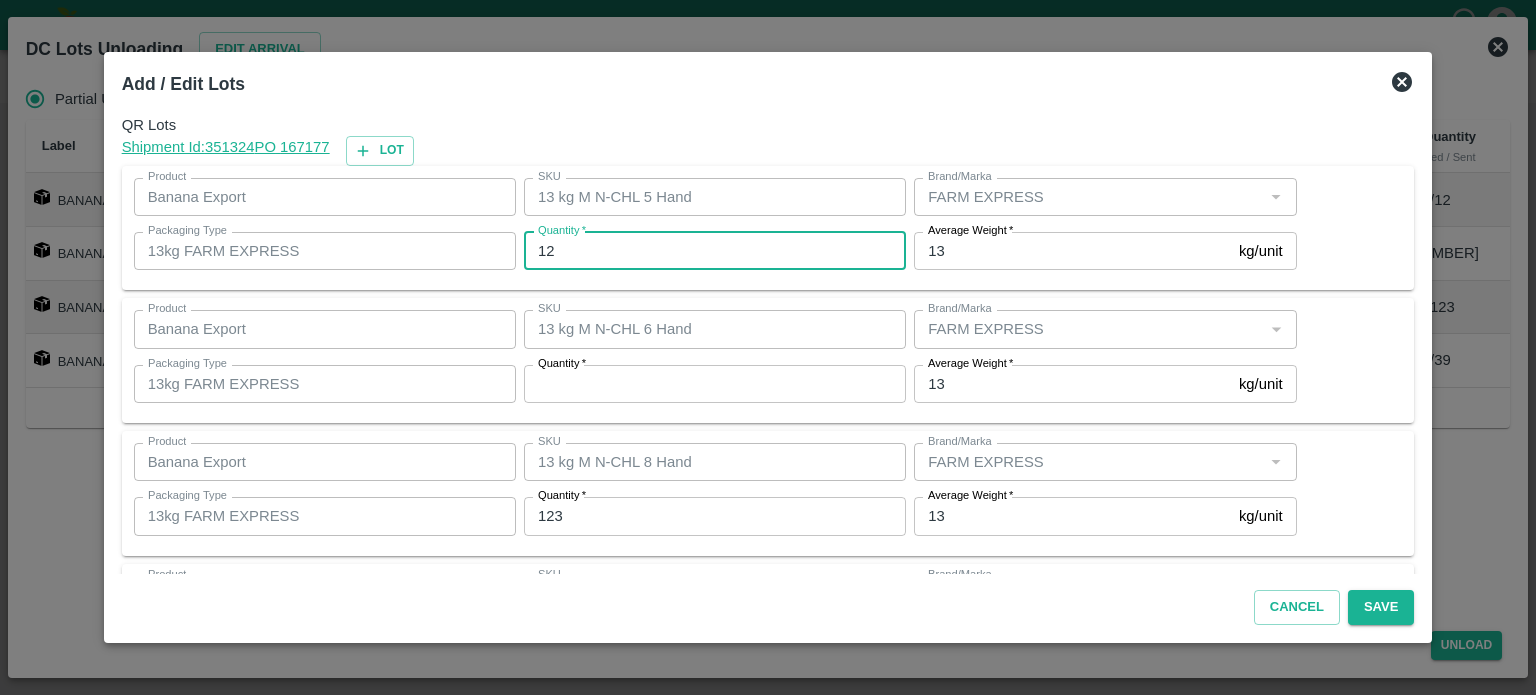 click on "12" at bounding box center [715, 251] 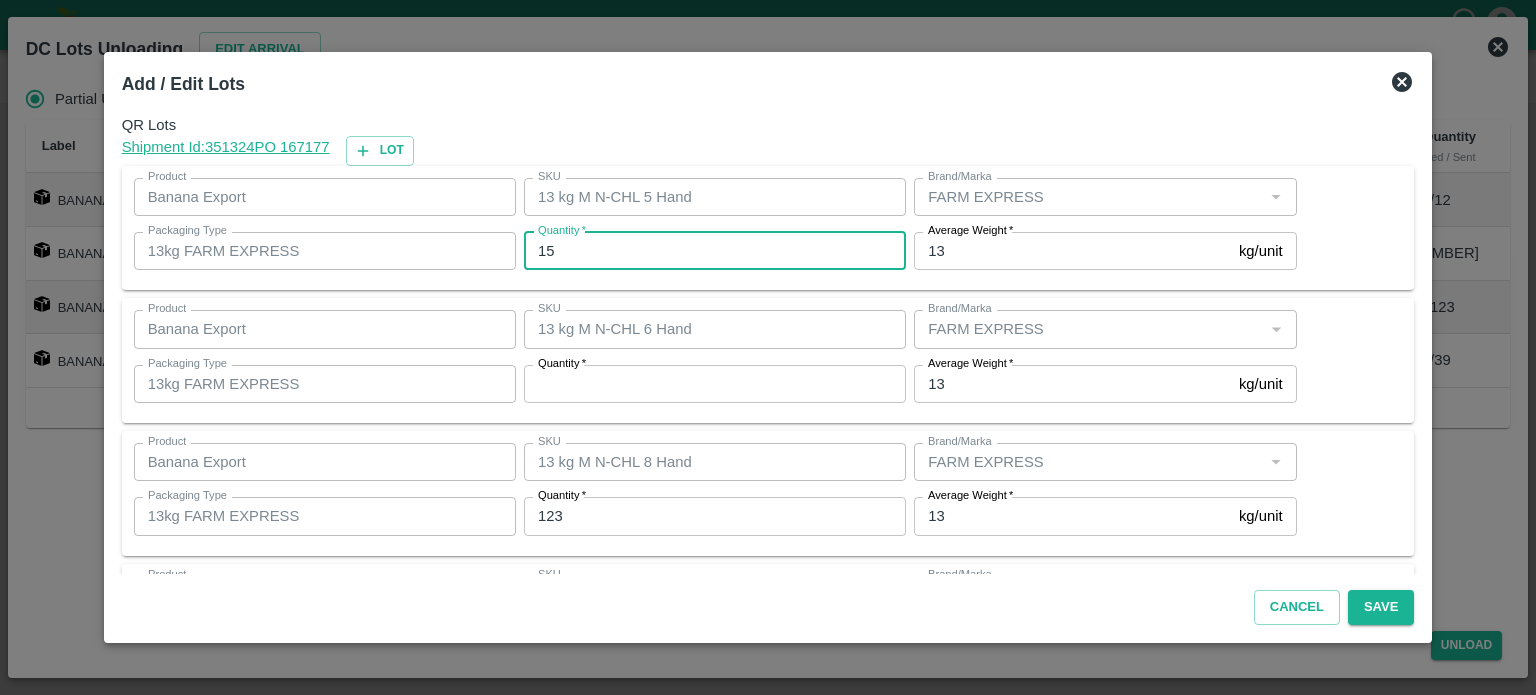 type on "15" 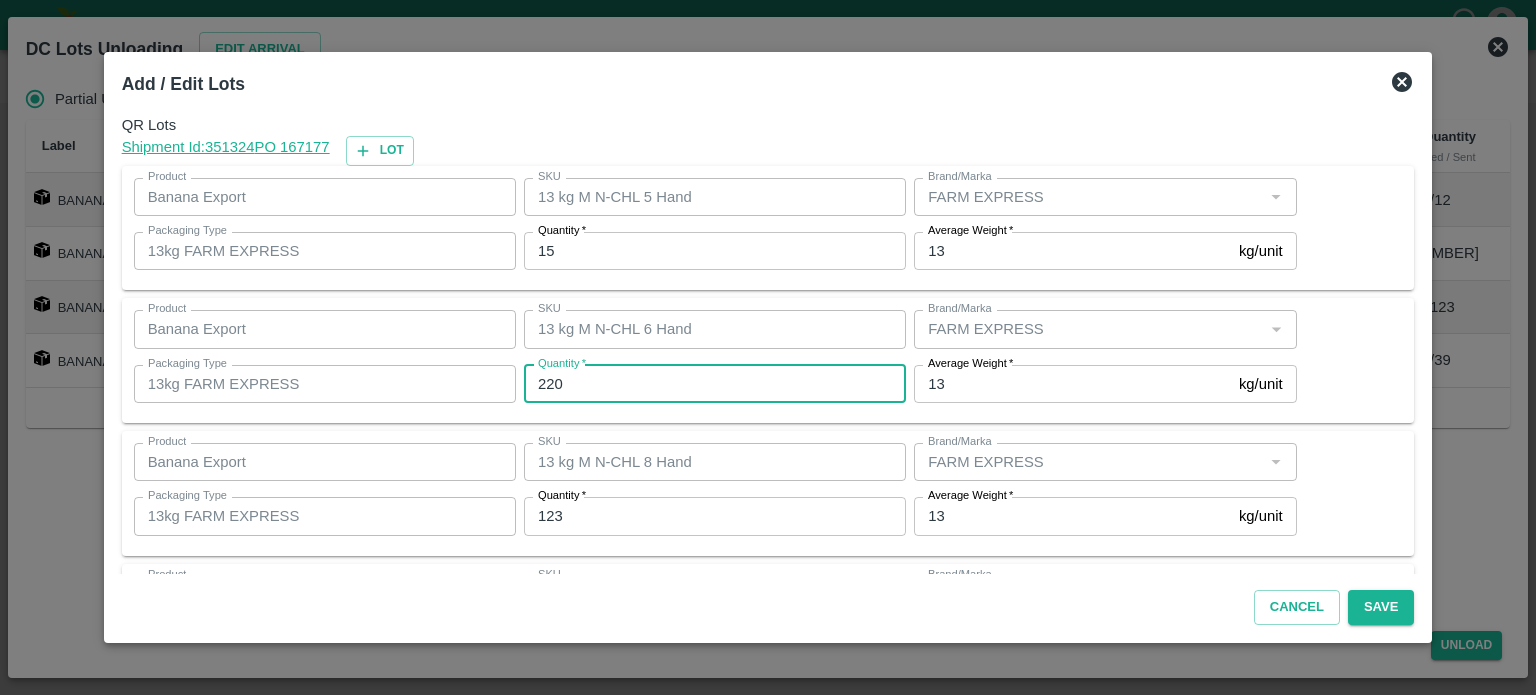 type on "220" 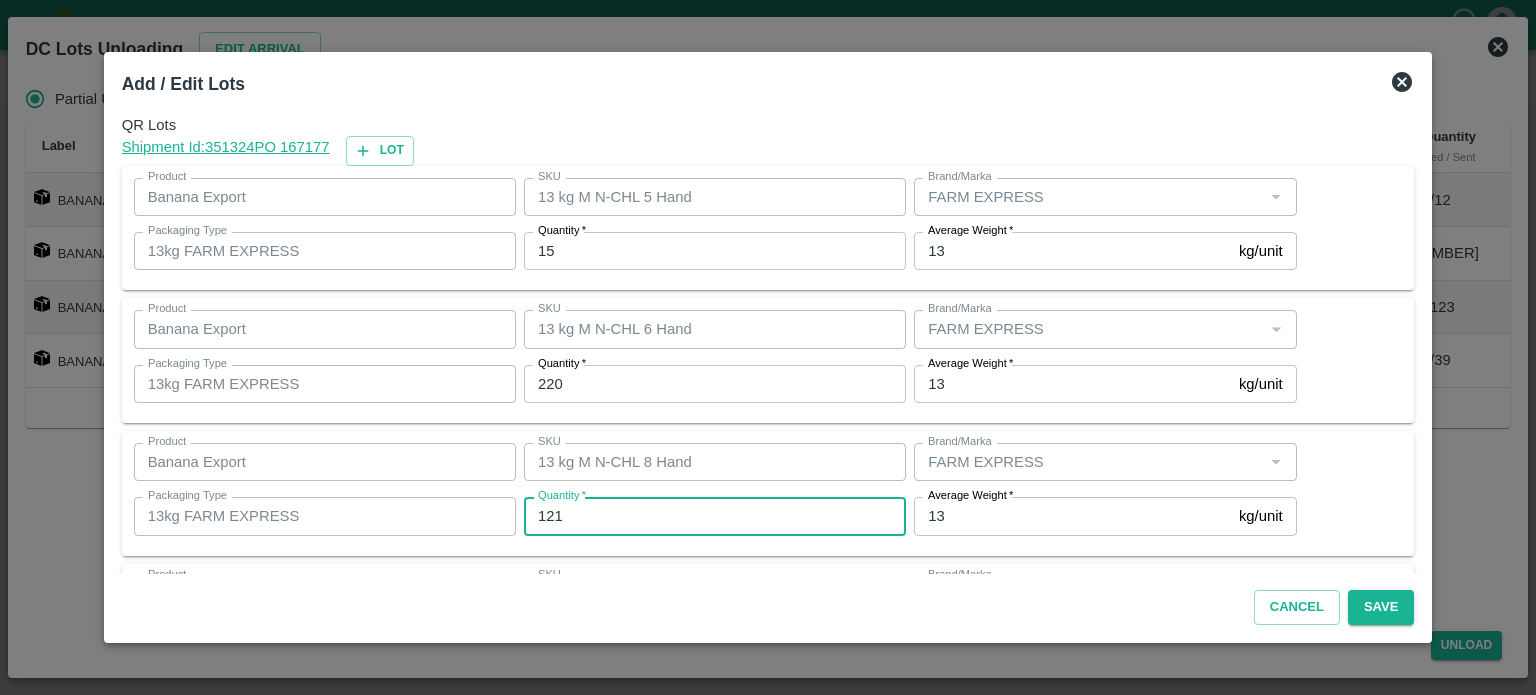 type on "121" 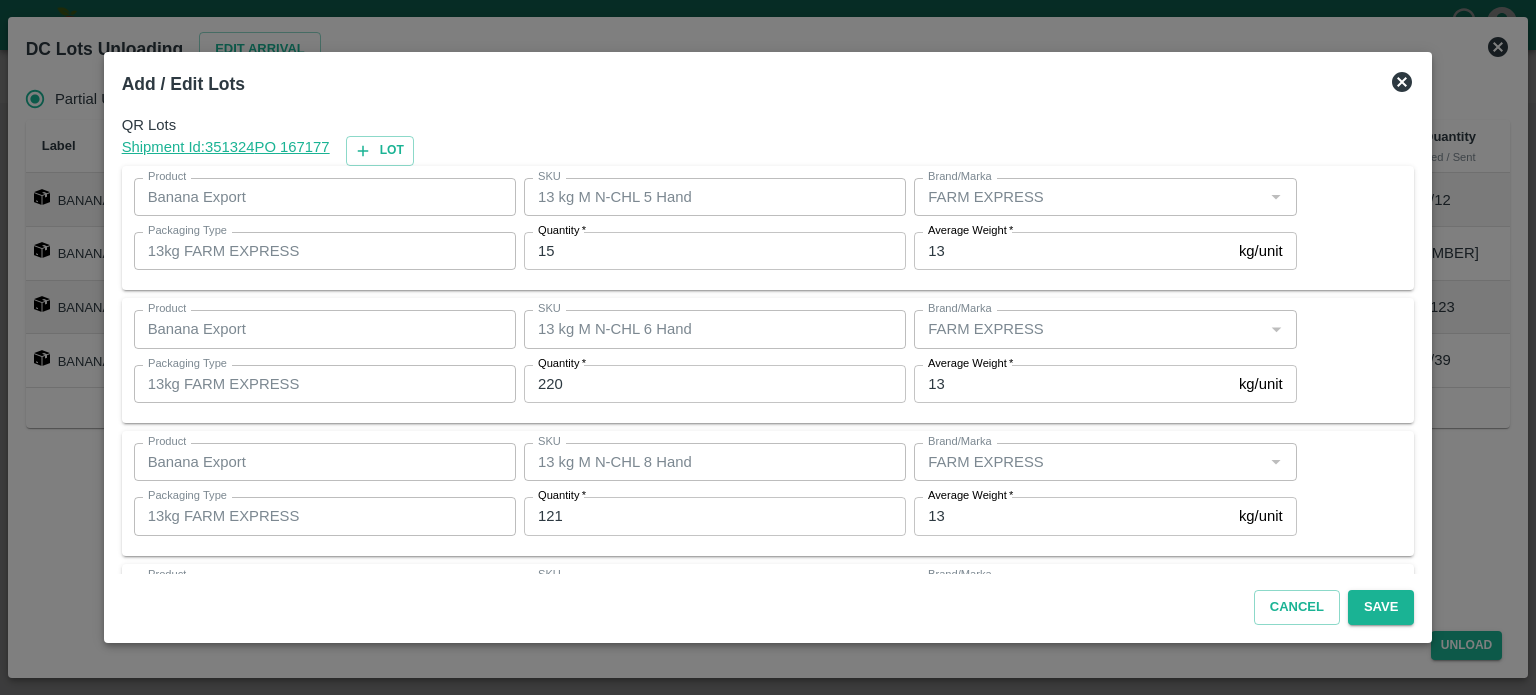 scroll, scrollTop: 129, scrollLeft: 0, axis: vertical 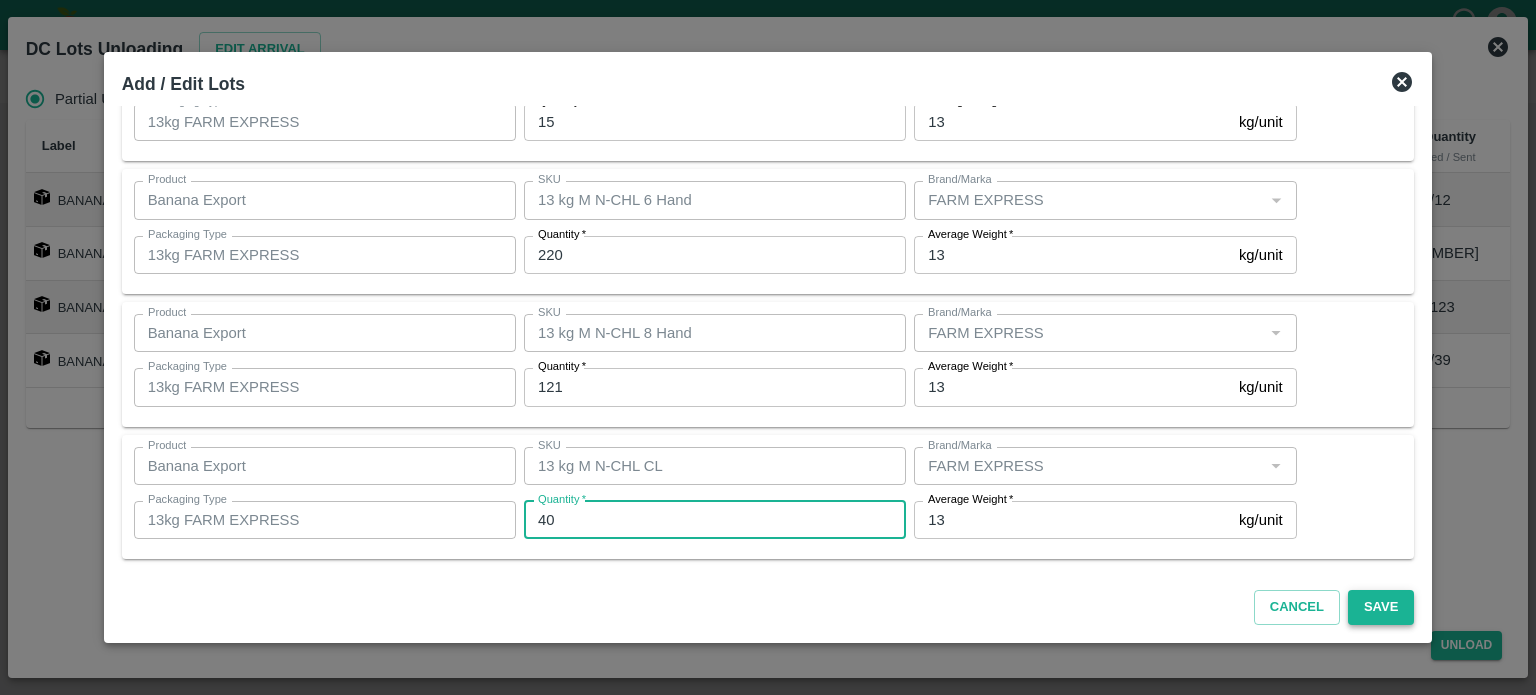 type on "40" 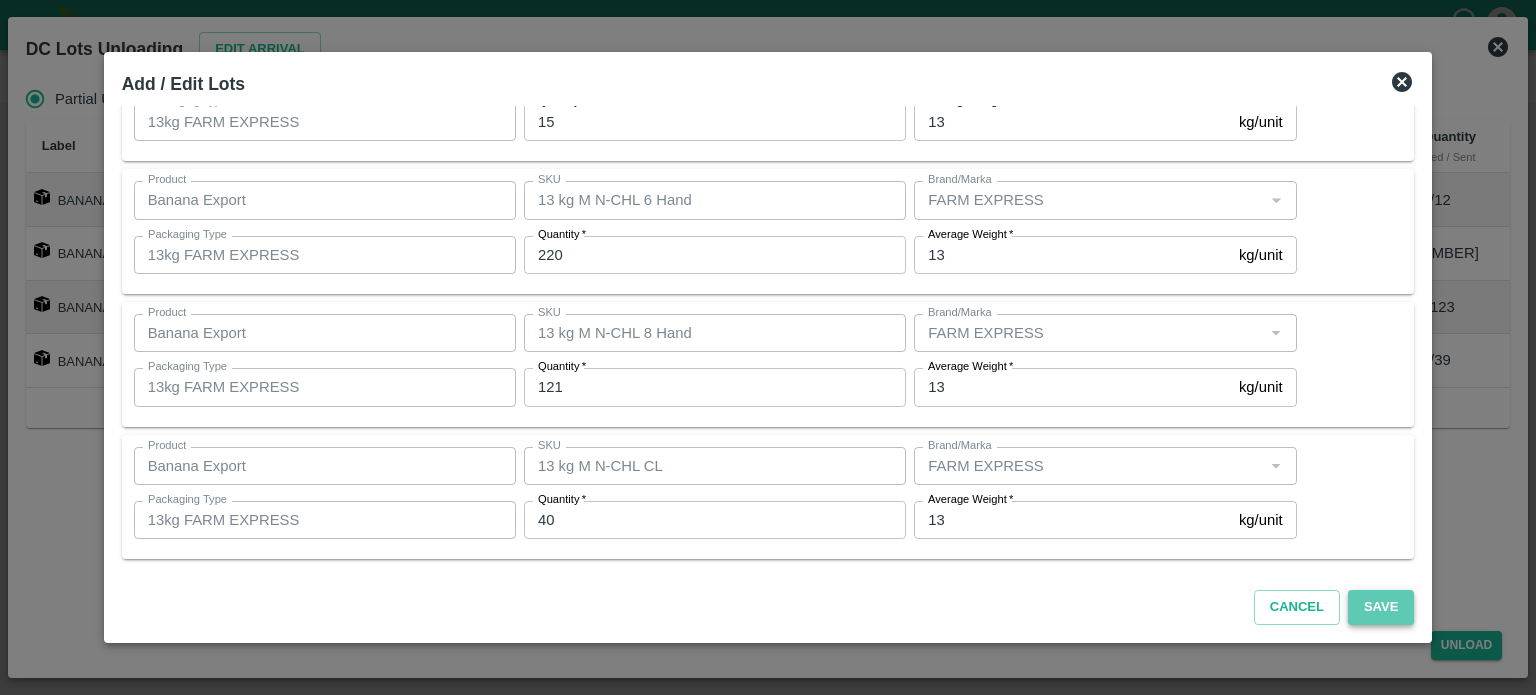 click on "Save" at bounding box center [1381, 607] 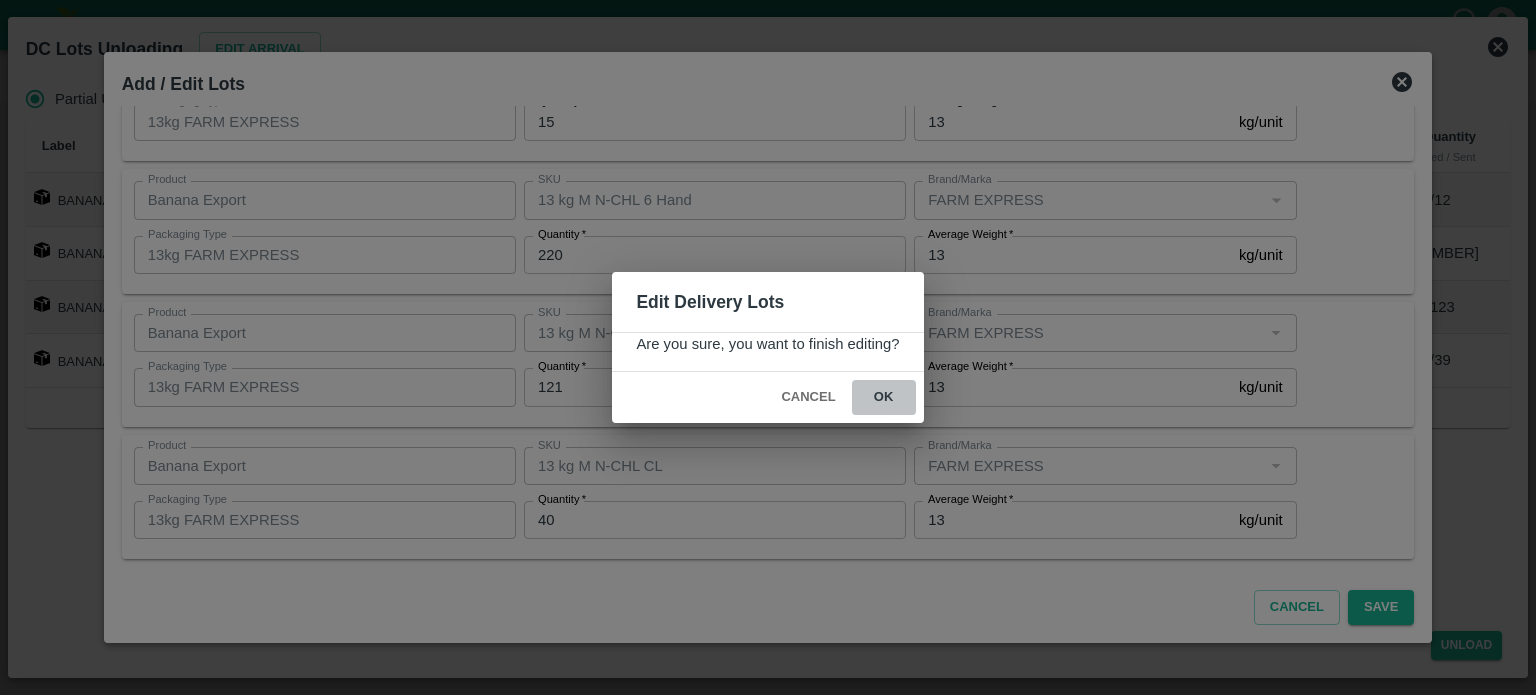 click on "ok" at bounding box center (884, 397) 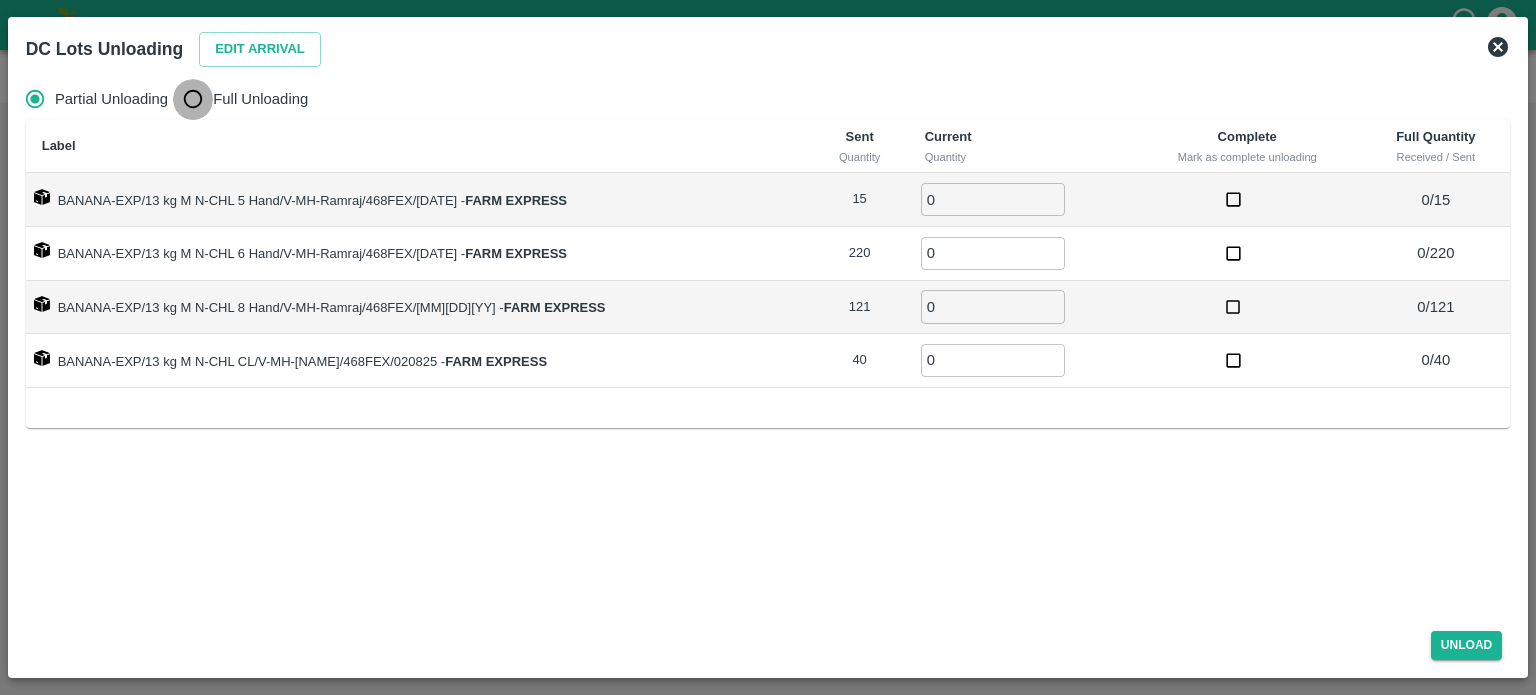 click on "Full Unloading" at bounding box center (193, 99) 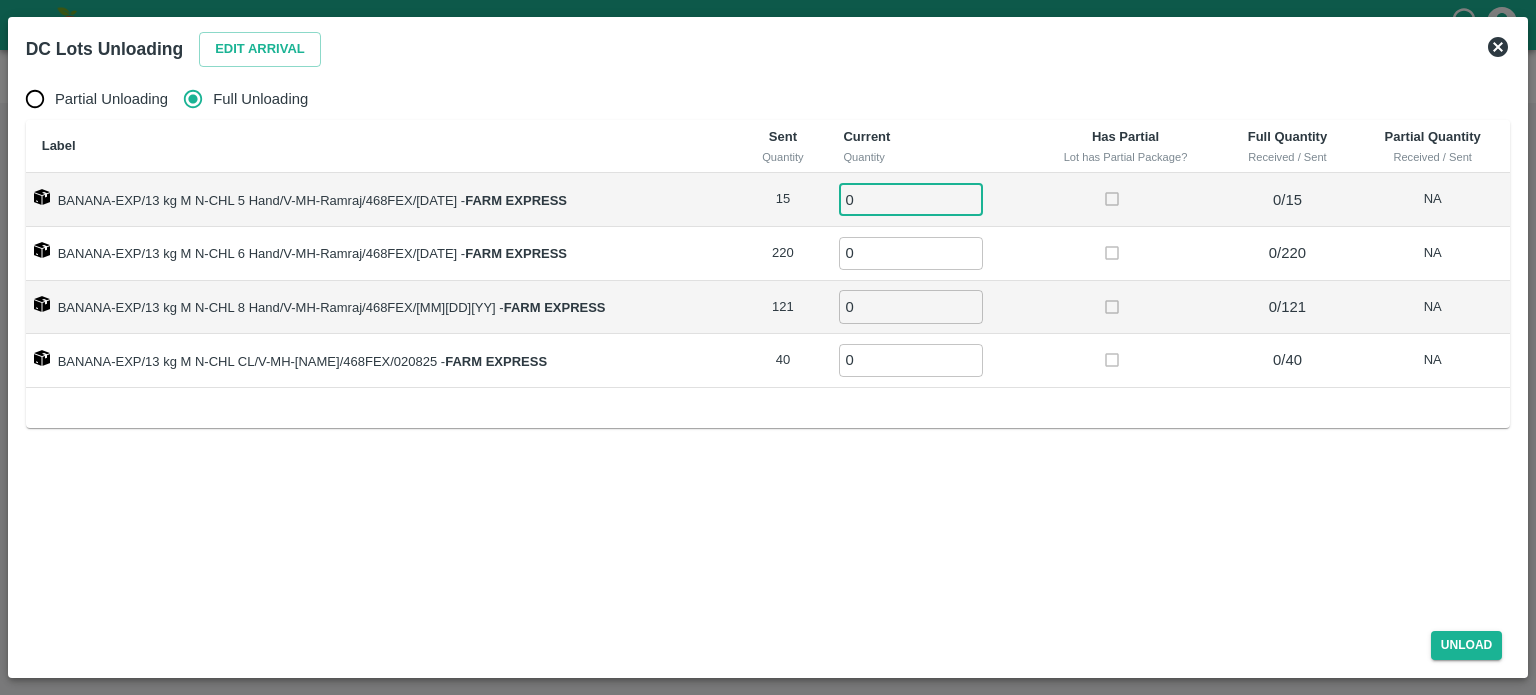 click on "0" at bounding box center (911, 199) 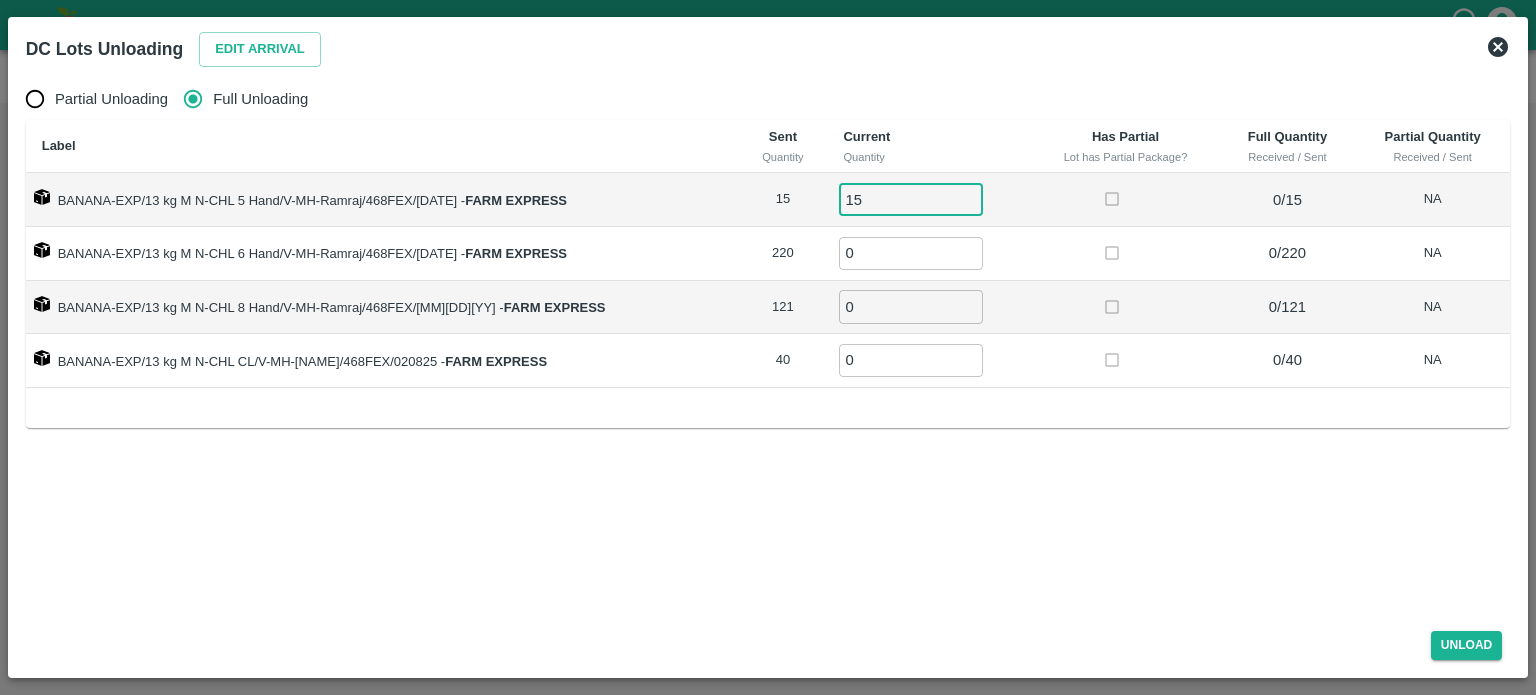 type on "15" 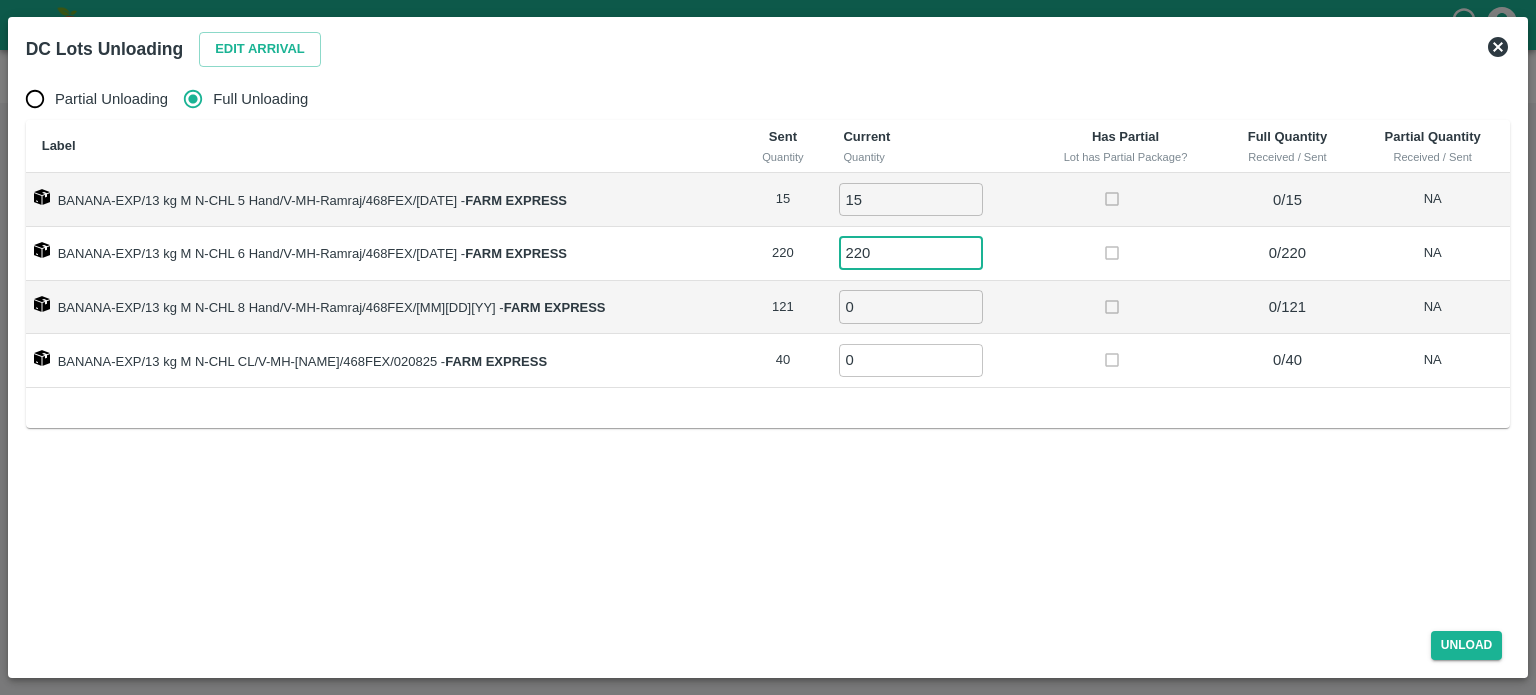 type on "220" 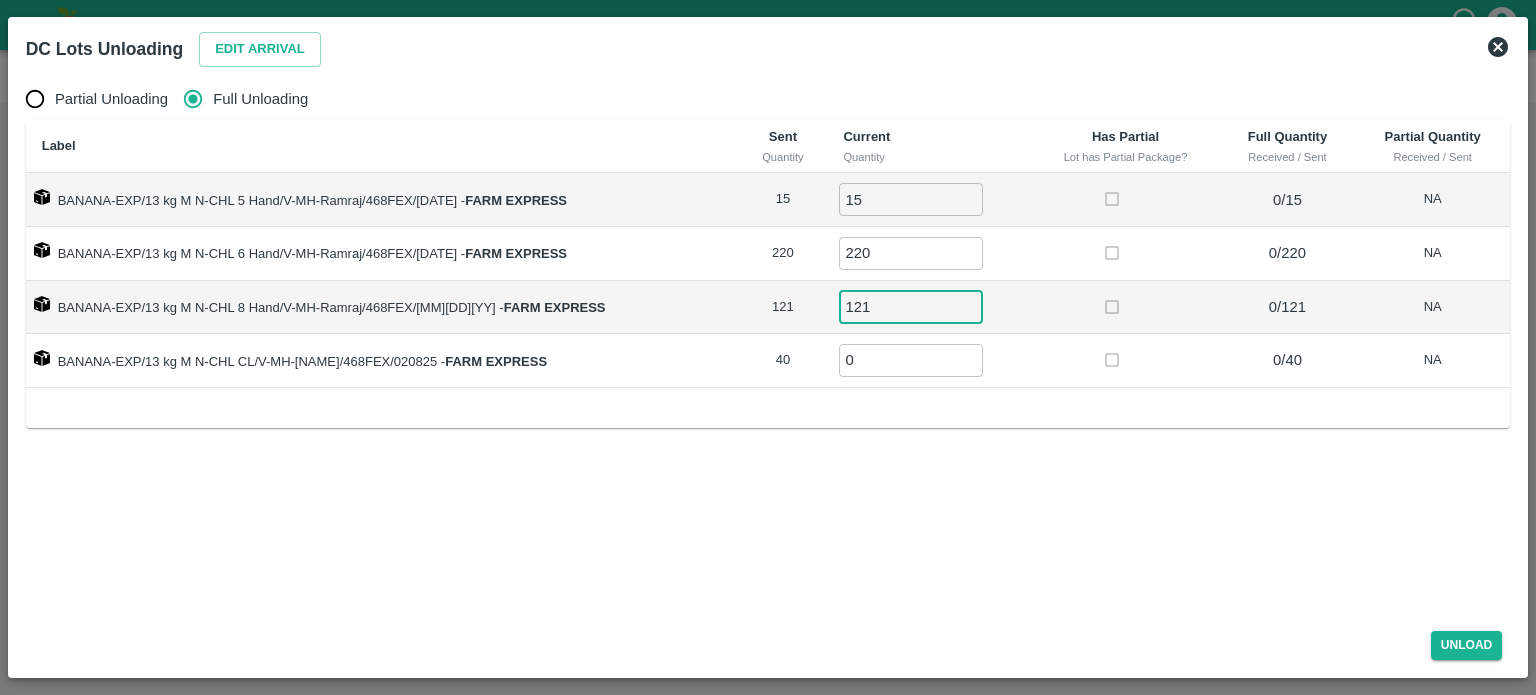 type on "121" 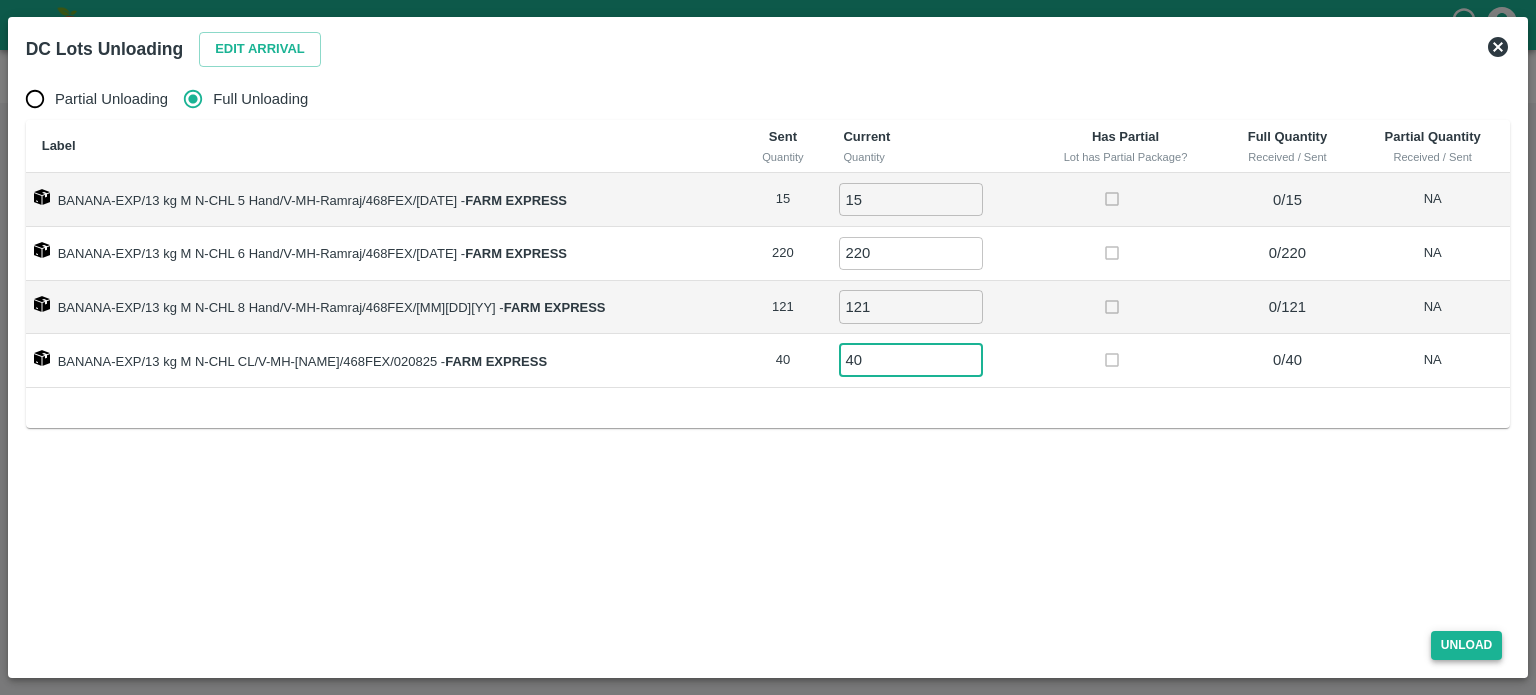 type on "40" 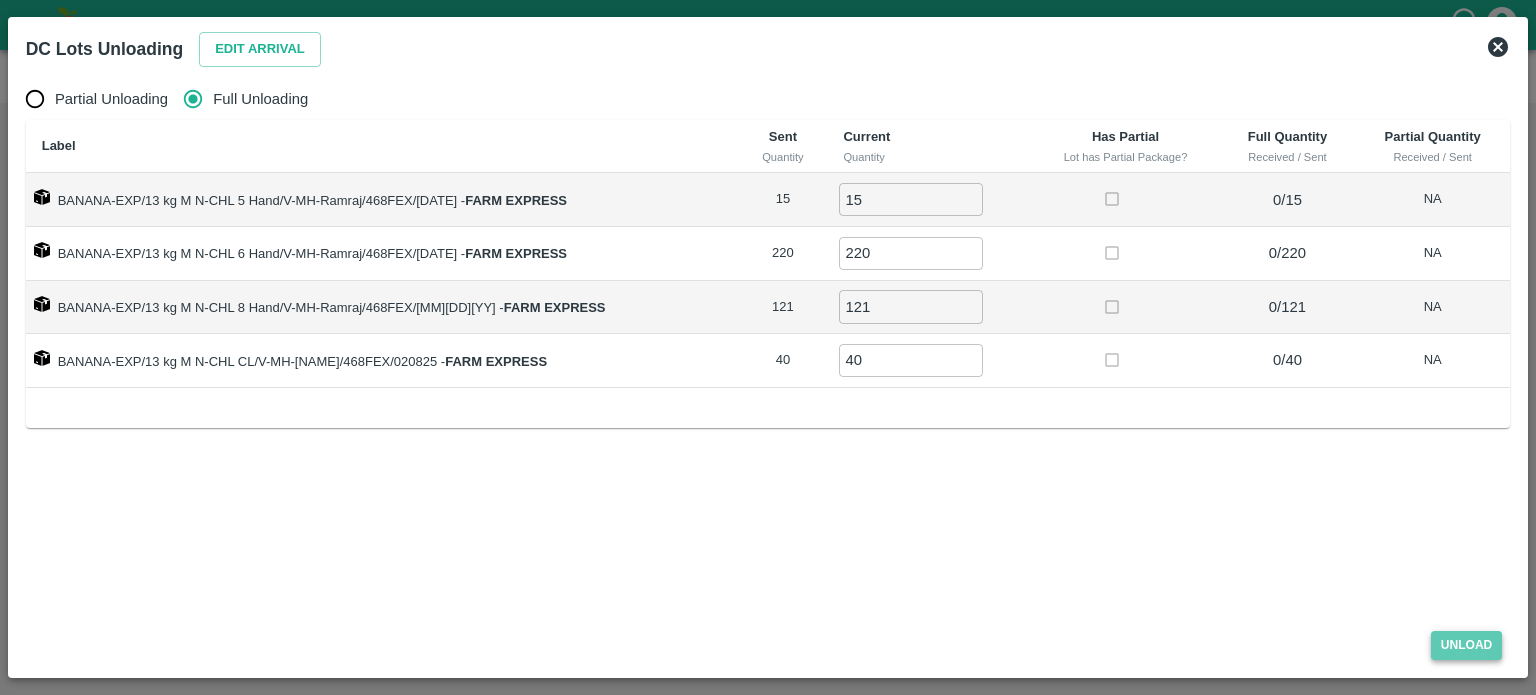 click on "Unload" at bounding box center (1467, 645) 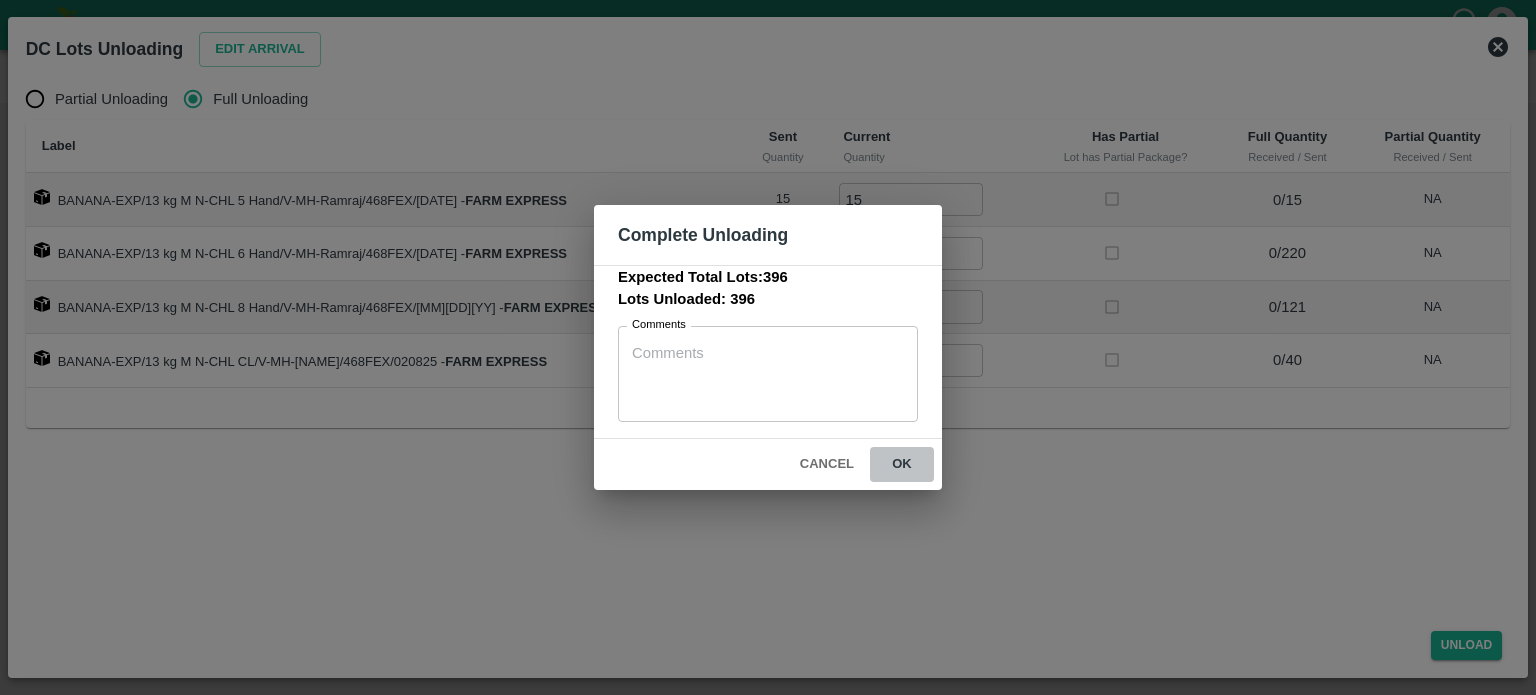 click on "ok" at bounding box center (902, 464) 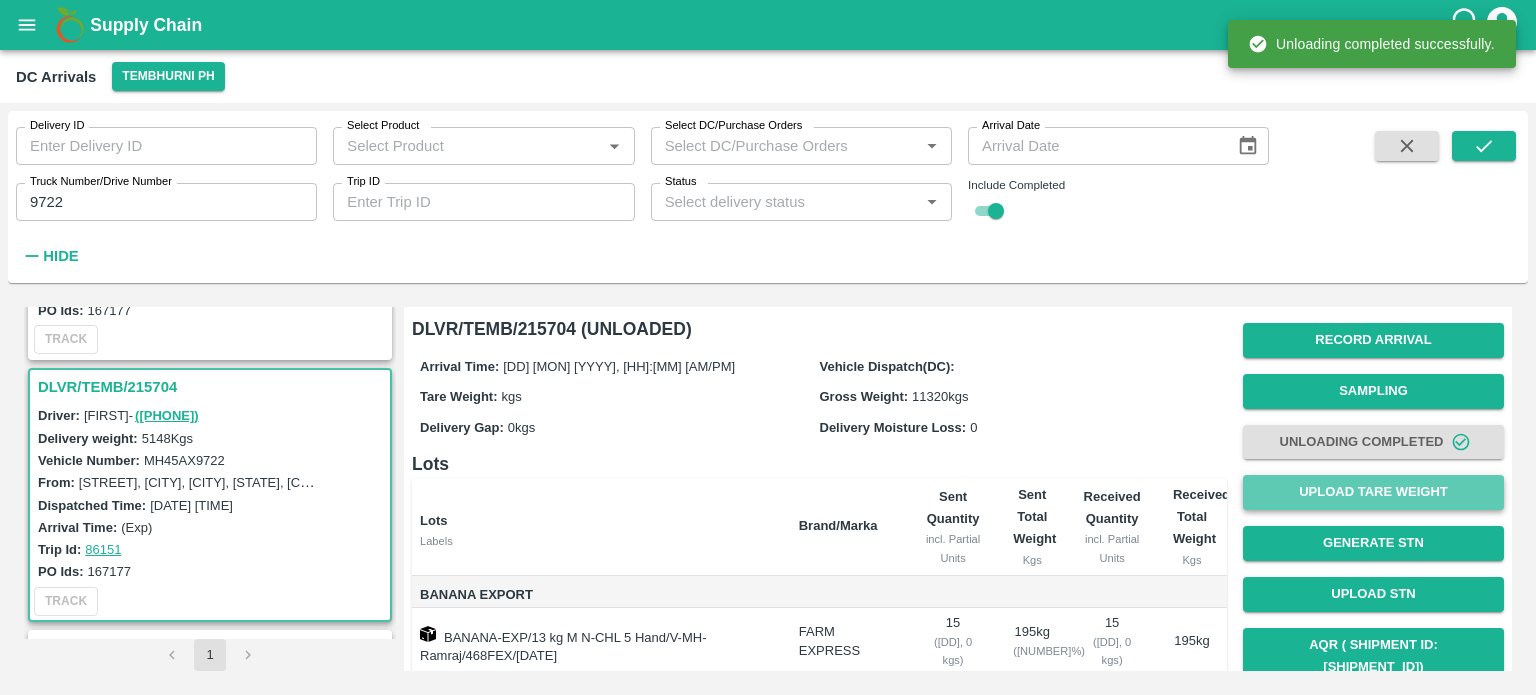 click on "Upload Tare Weight" at bounding box center (1373, 492) 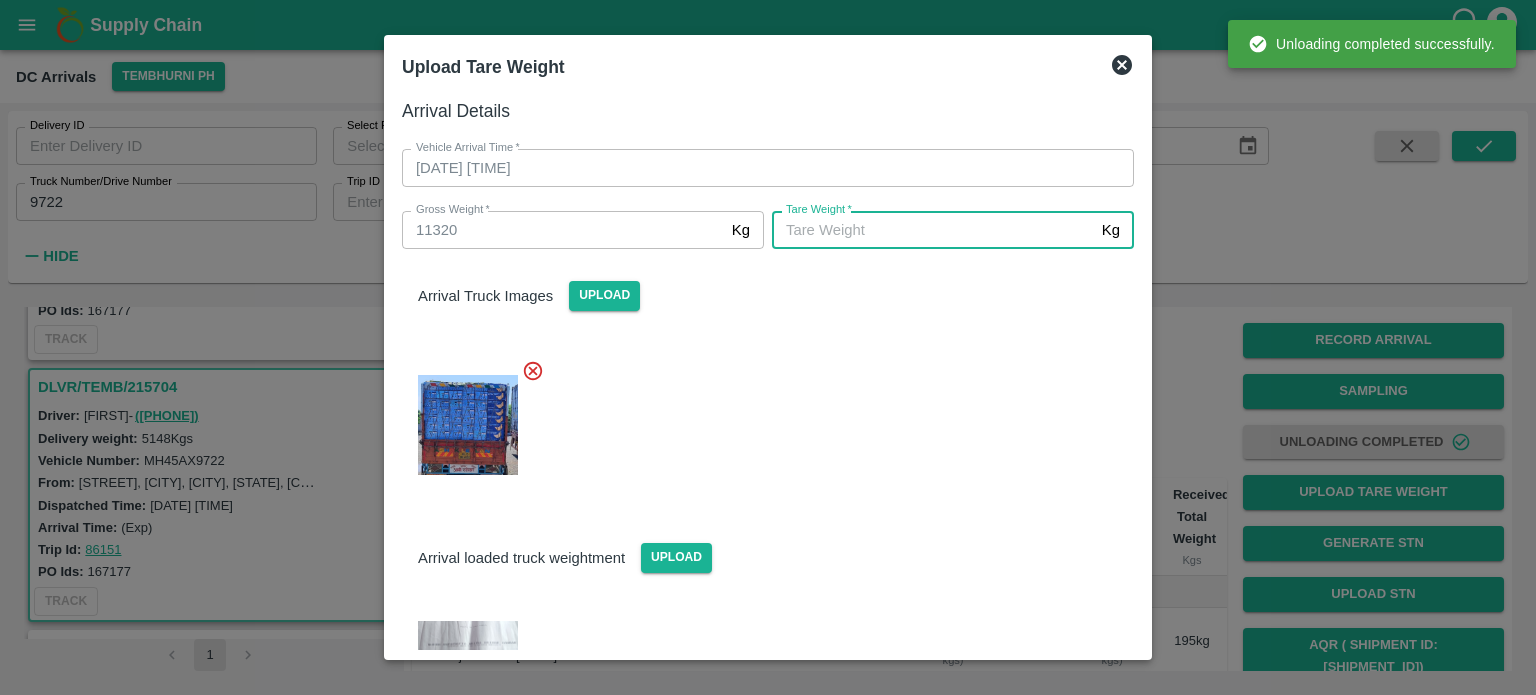 click on "Tare Weight   *" at bounding box center [933, 230] 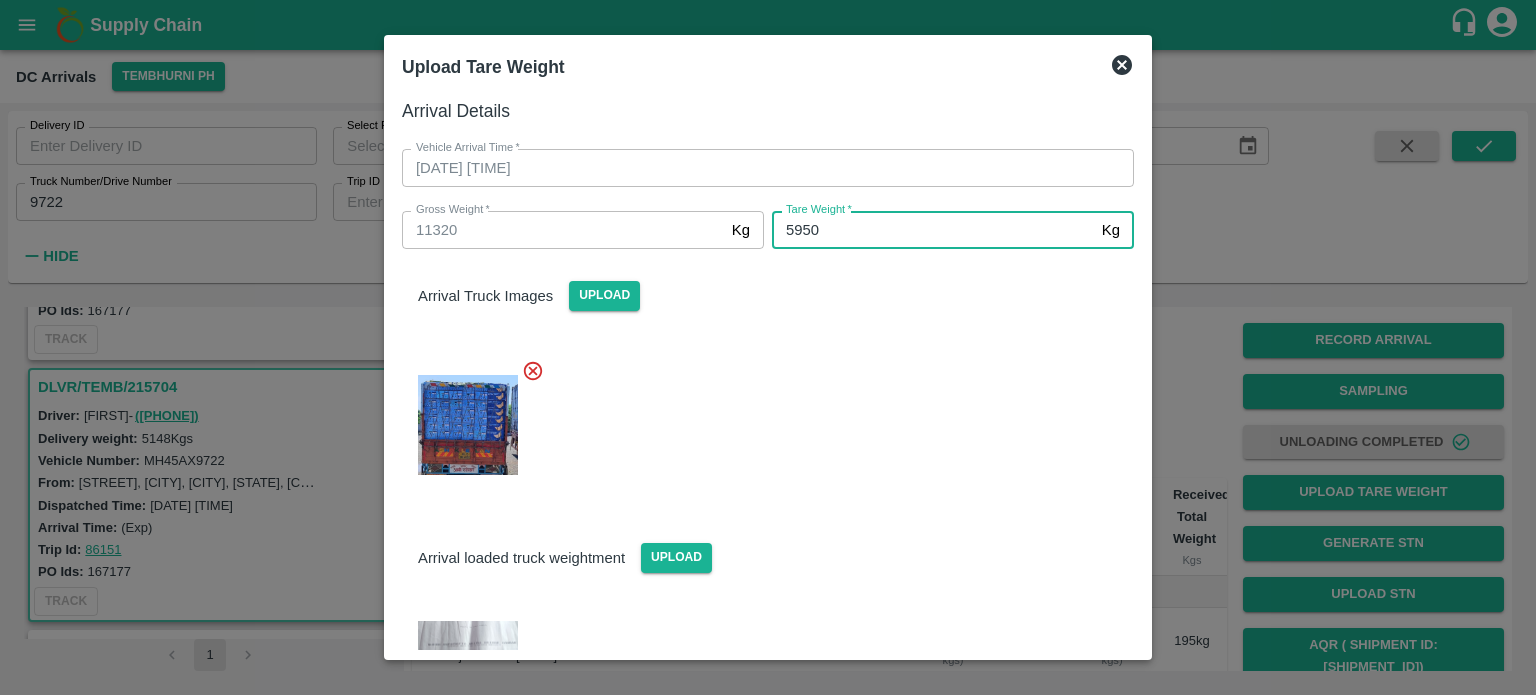 type on "5950" 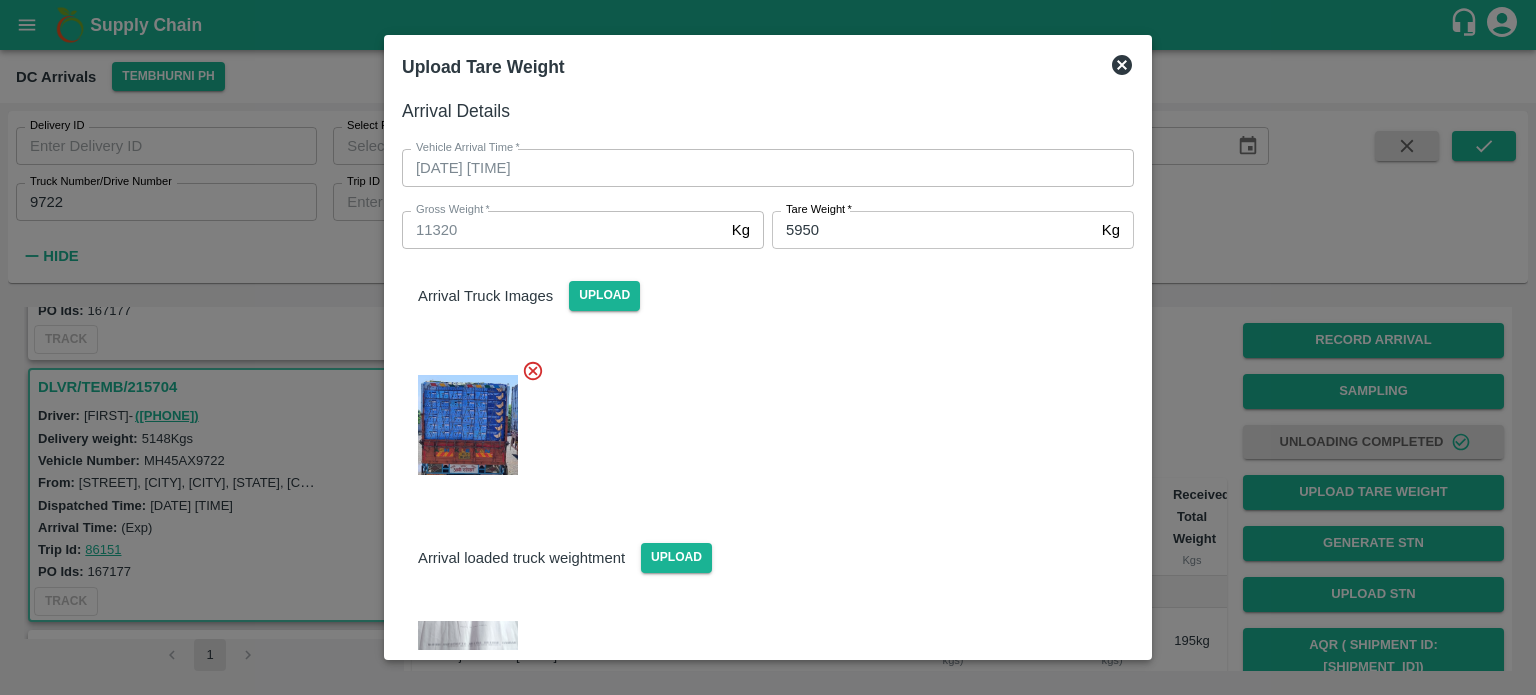 click at bounding box center [760, 419] 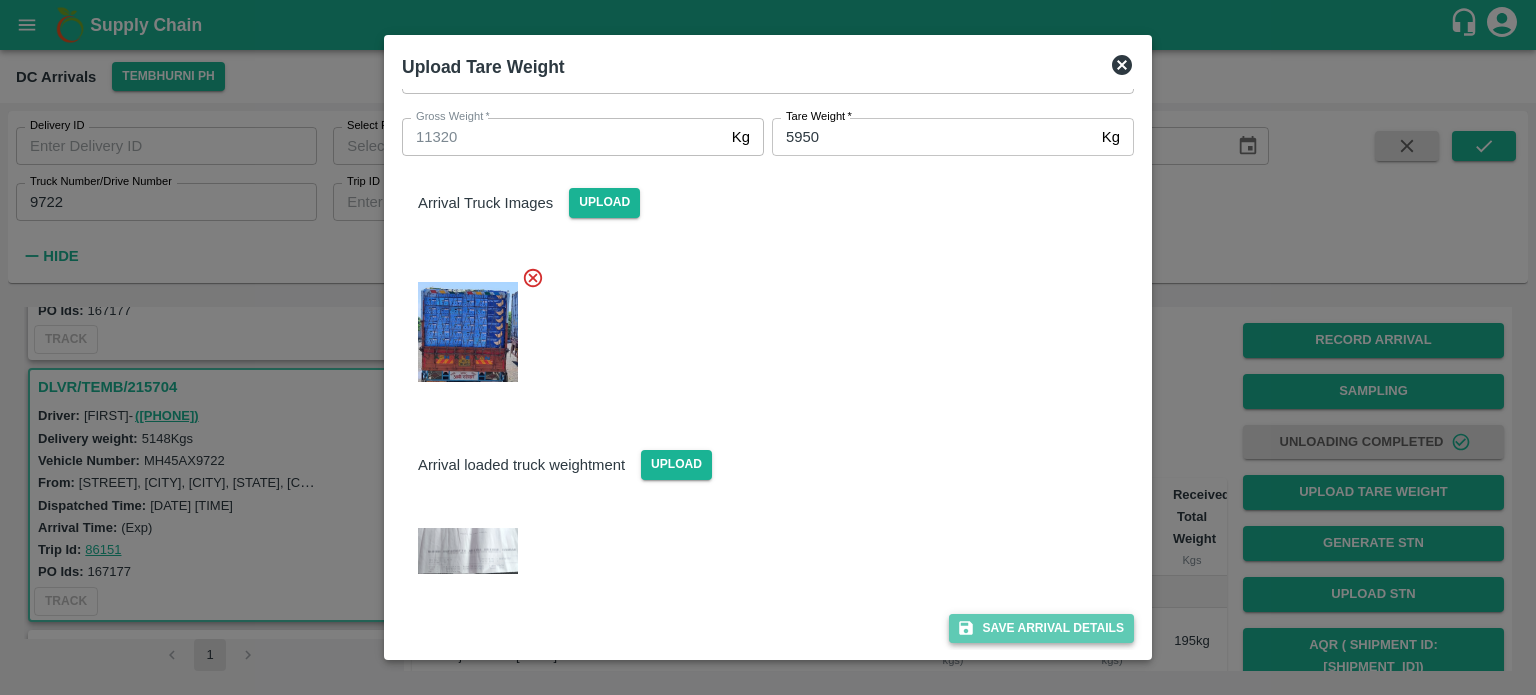 click on "Save Arrival Details" at bounding box center [1041, 628] 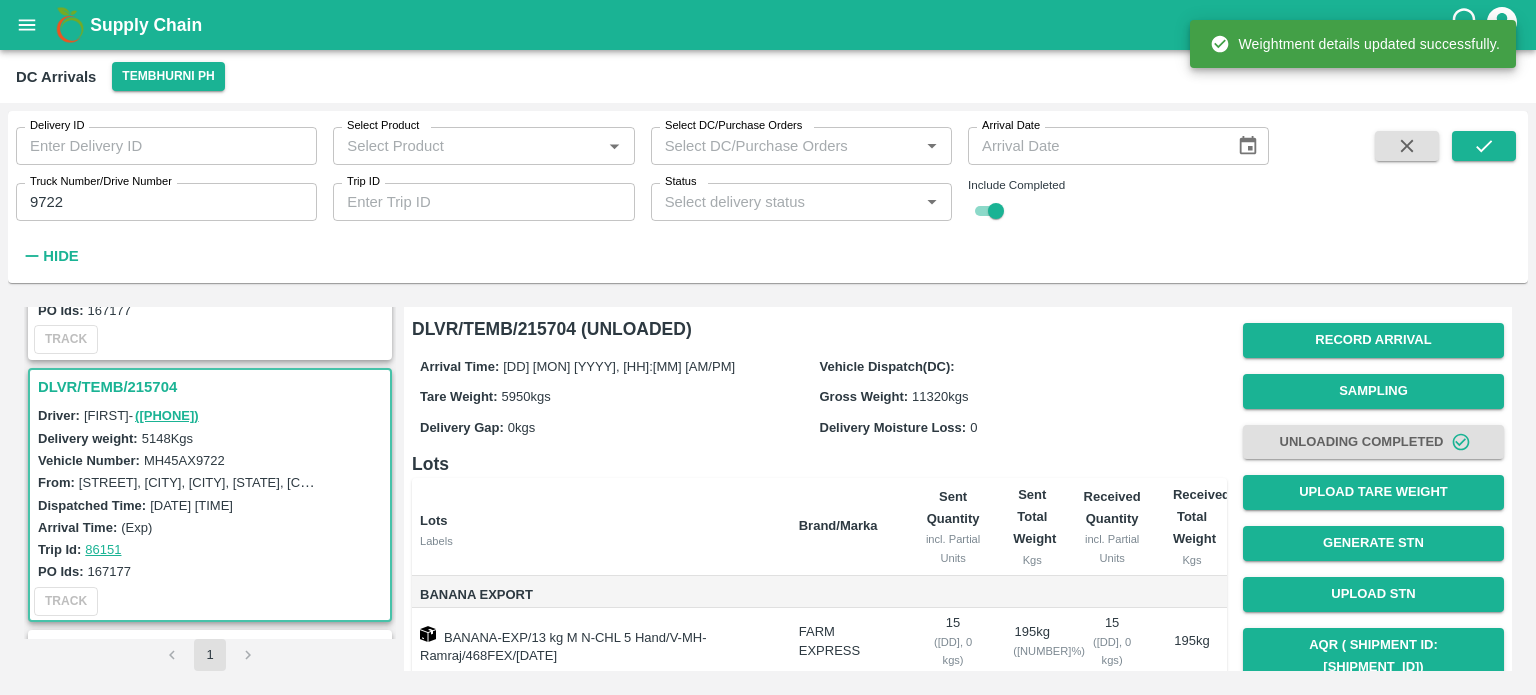 scroll, scrollTop: 204, scrollLeft: 0, axis: vertical 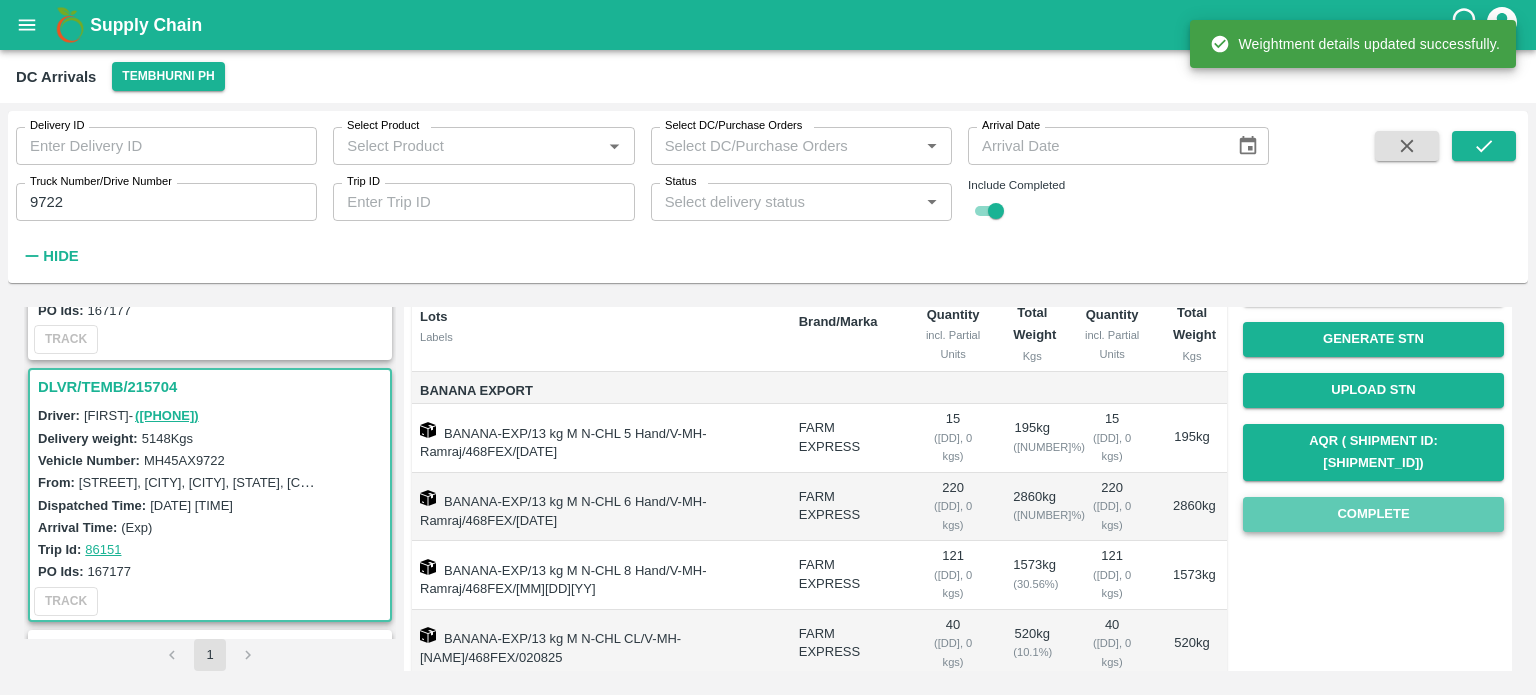 click on "Complete" at bounding box center [1373, 514] 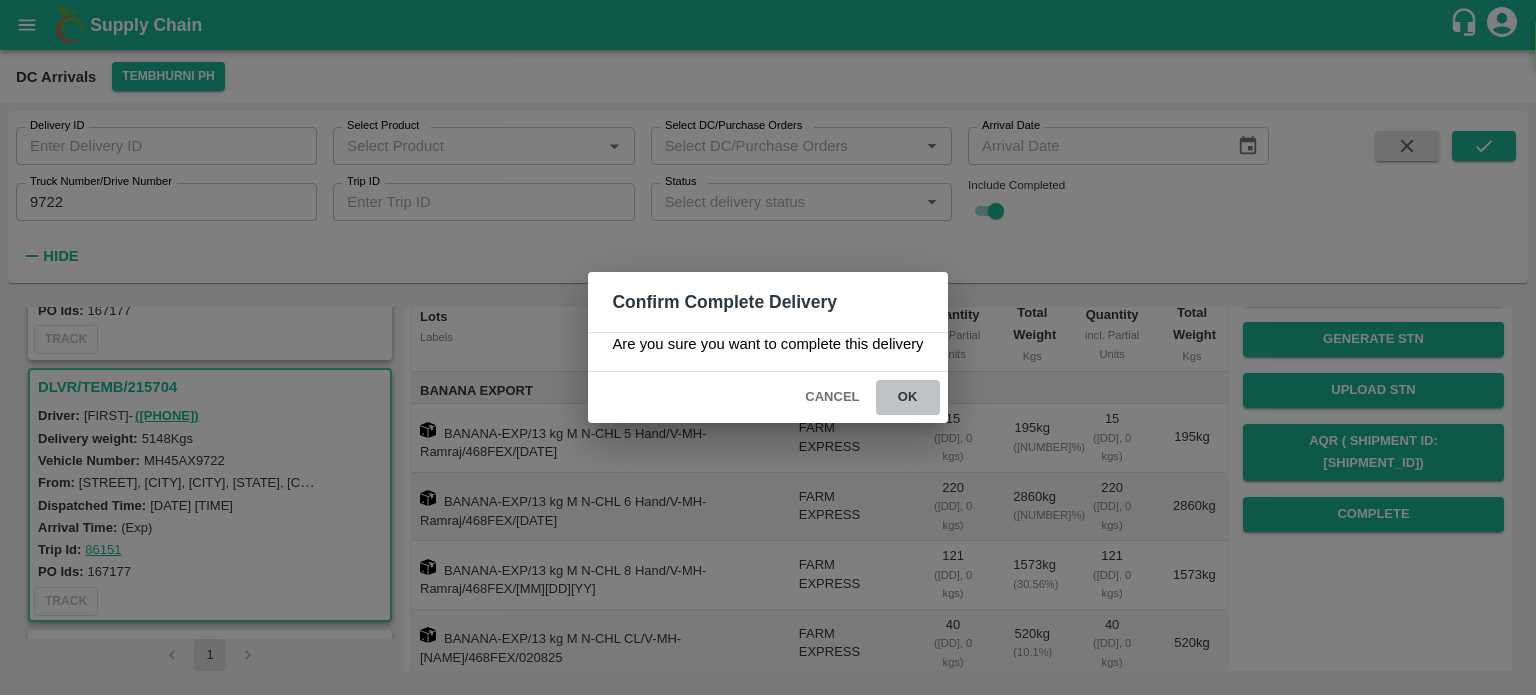 click on "ok" at bounding box center (908, 397) 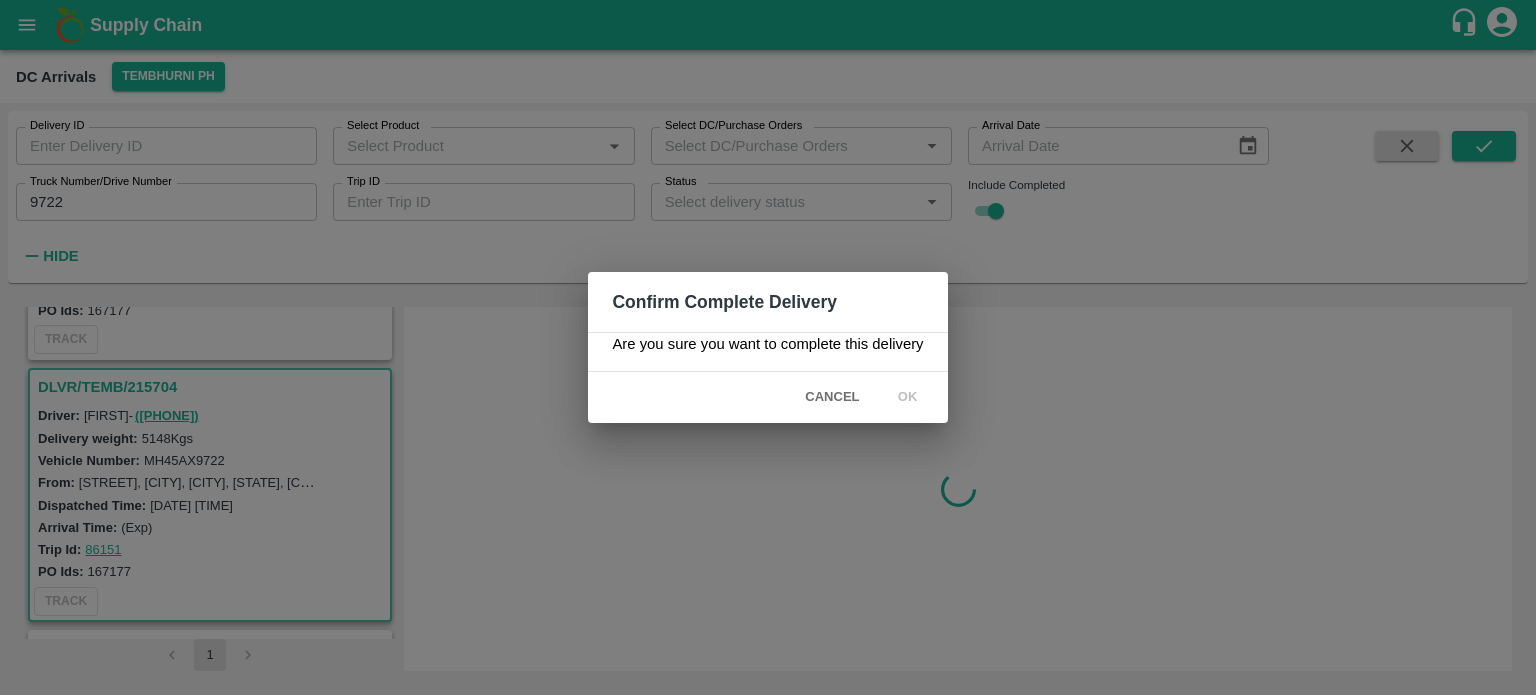 scroll, scrollTop: 0, scrollLeft: 0, axis: both 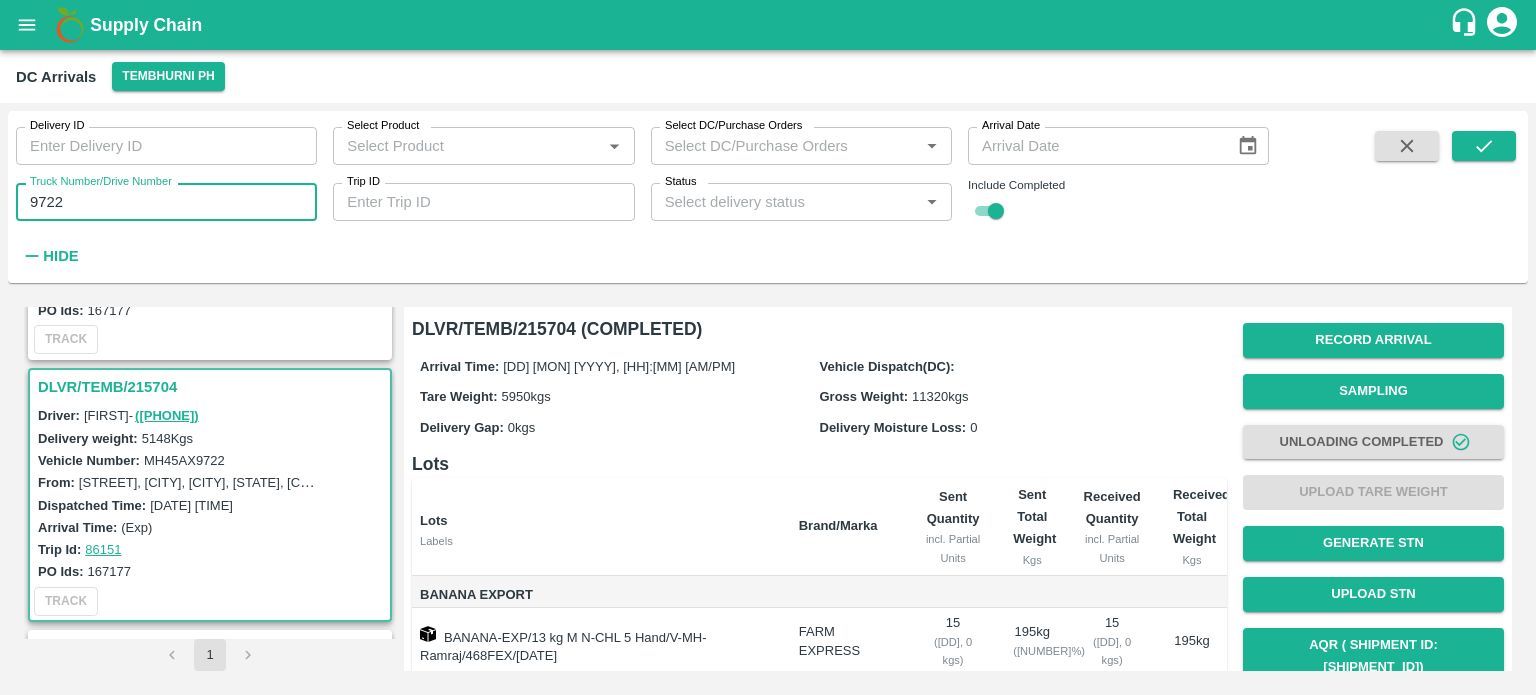 click on "9722" at bounding box center (166, 202) 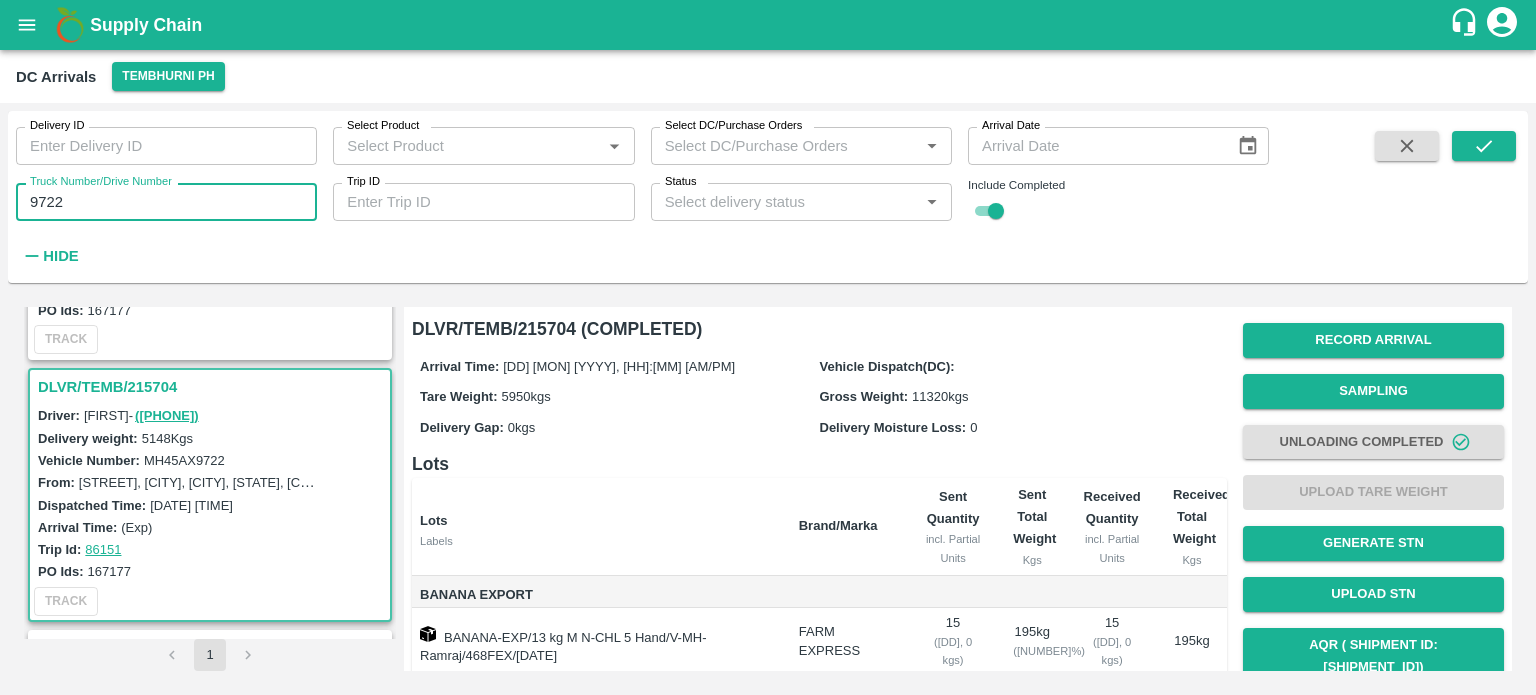 click on "9722" at bounding box center (166, 202) 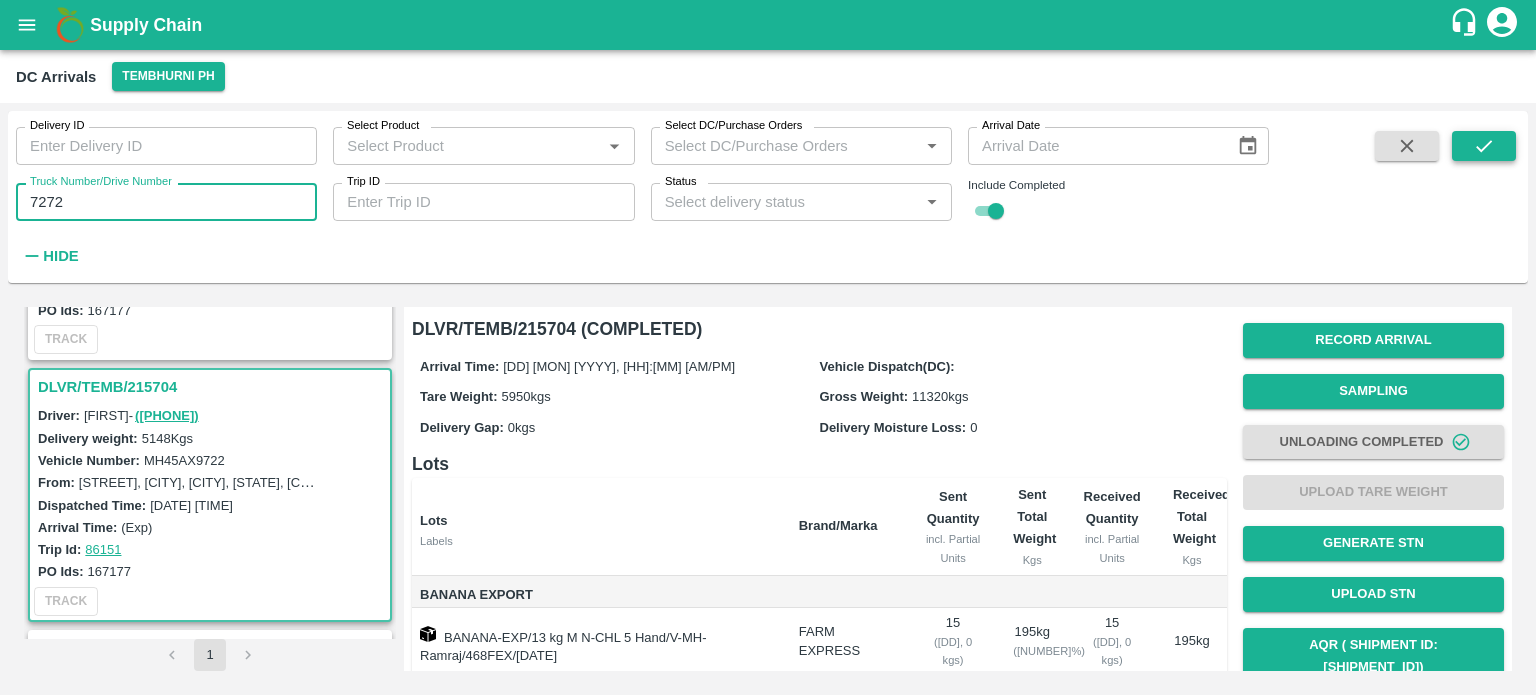 click at bounding box center [1484, 146] 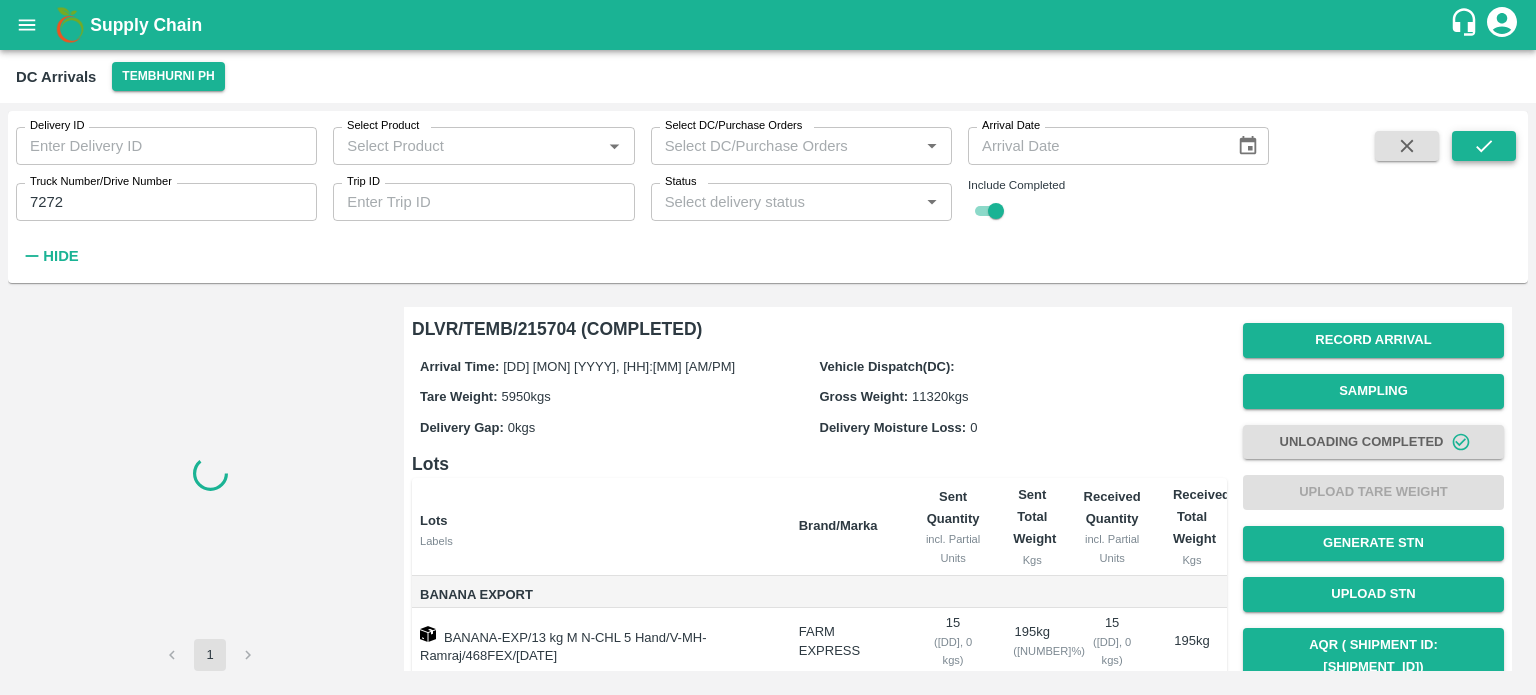 scroll, scrollTop: 0, scrollLeft: 0, axis: both 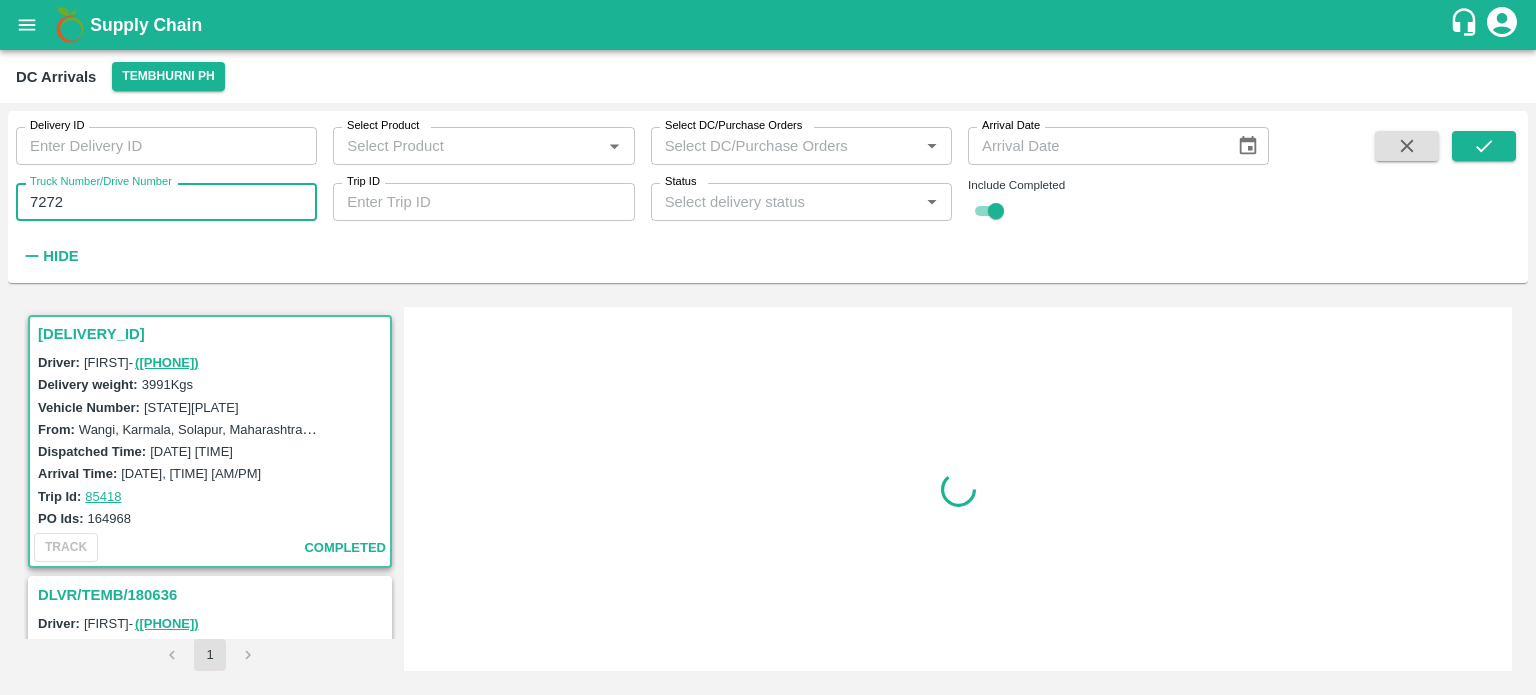 click on "7272" at bounding box center [166, 202] 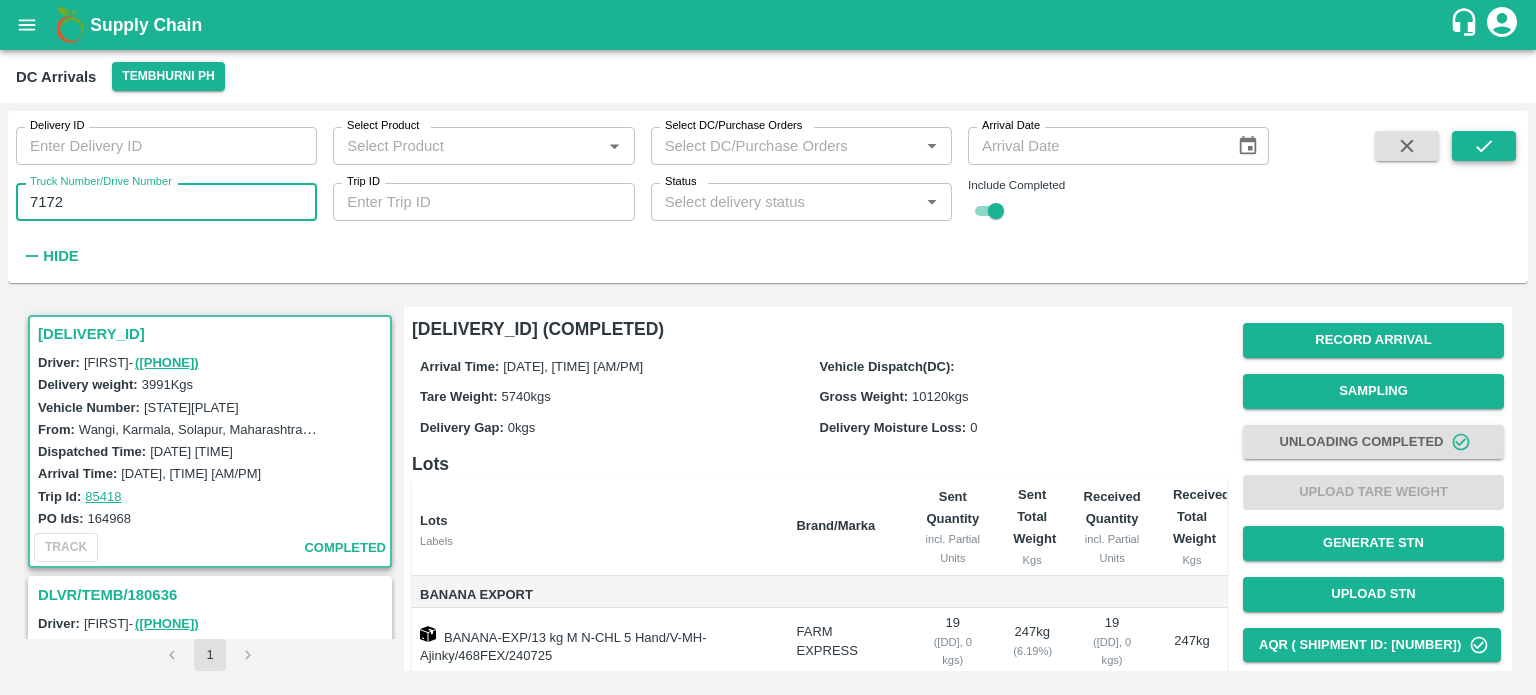 type on "7172" 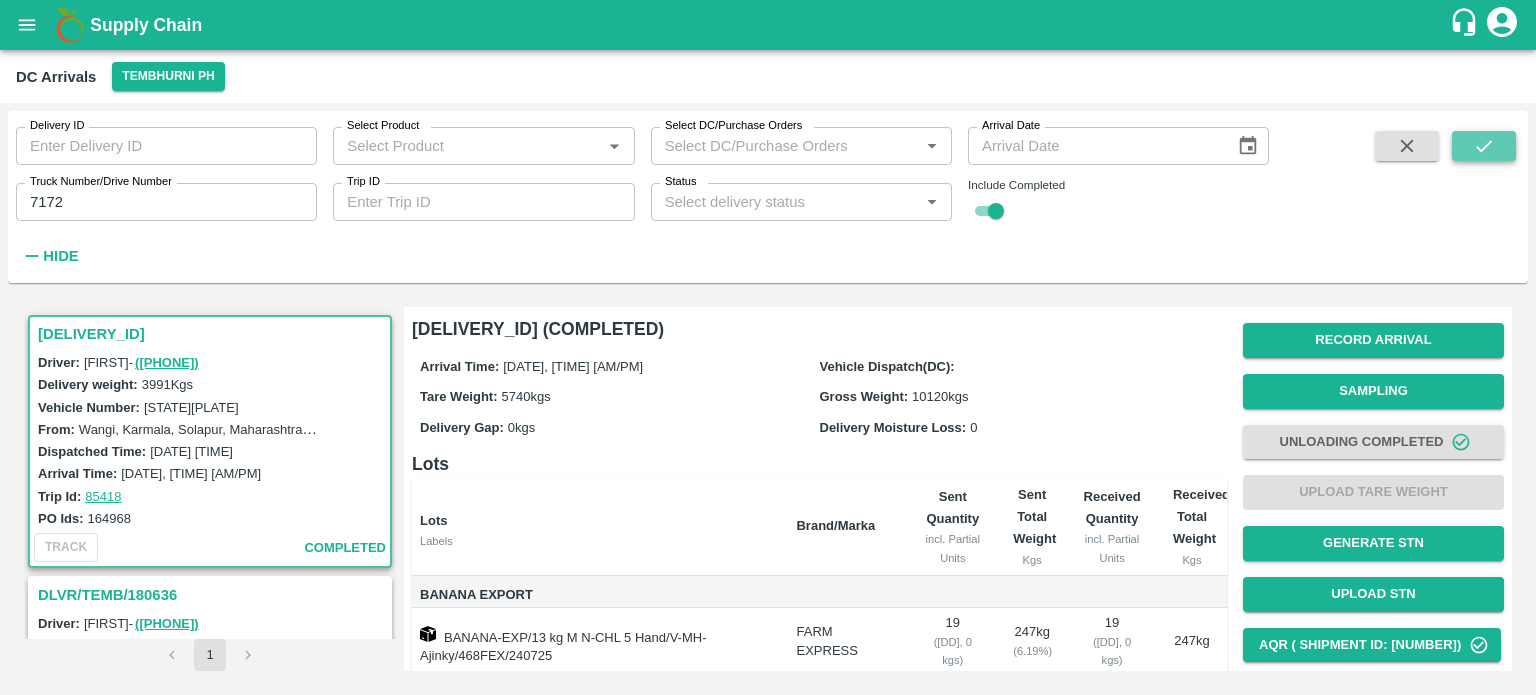 click 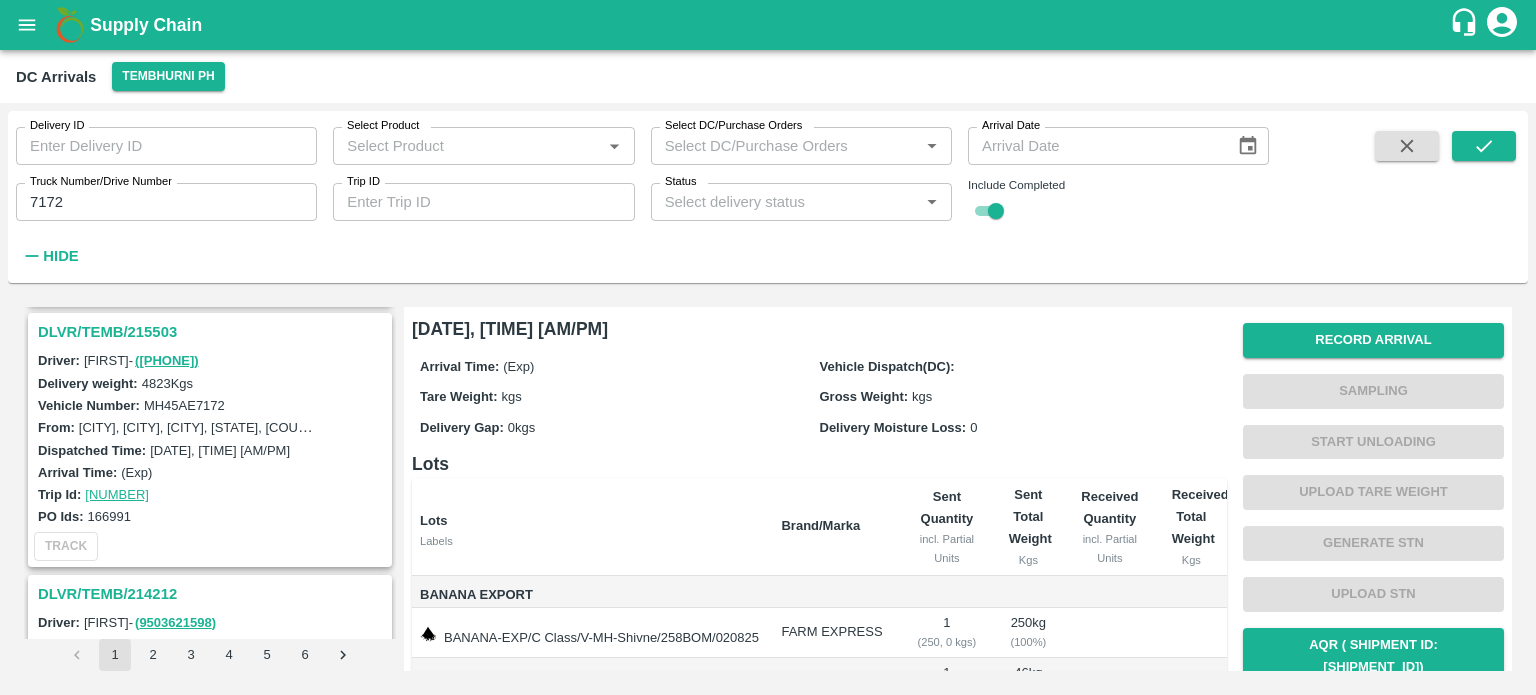 scroll, scrollTop: 244, scrollLeft: 0, axis: vertical 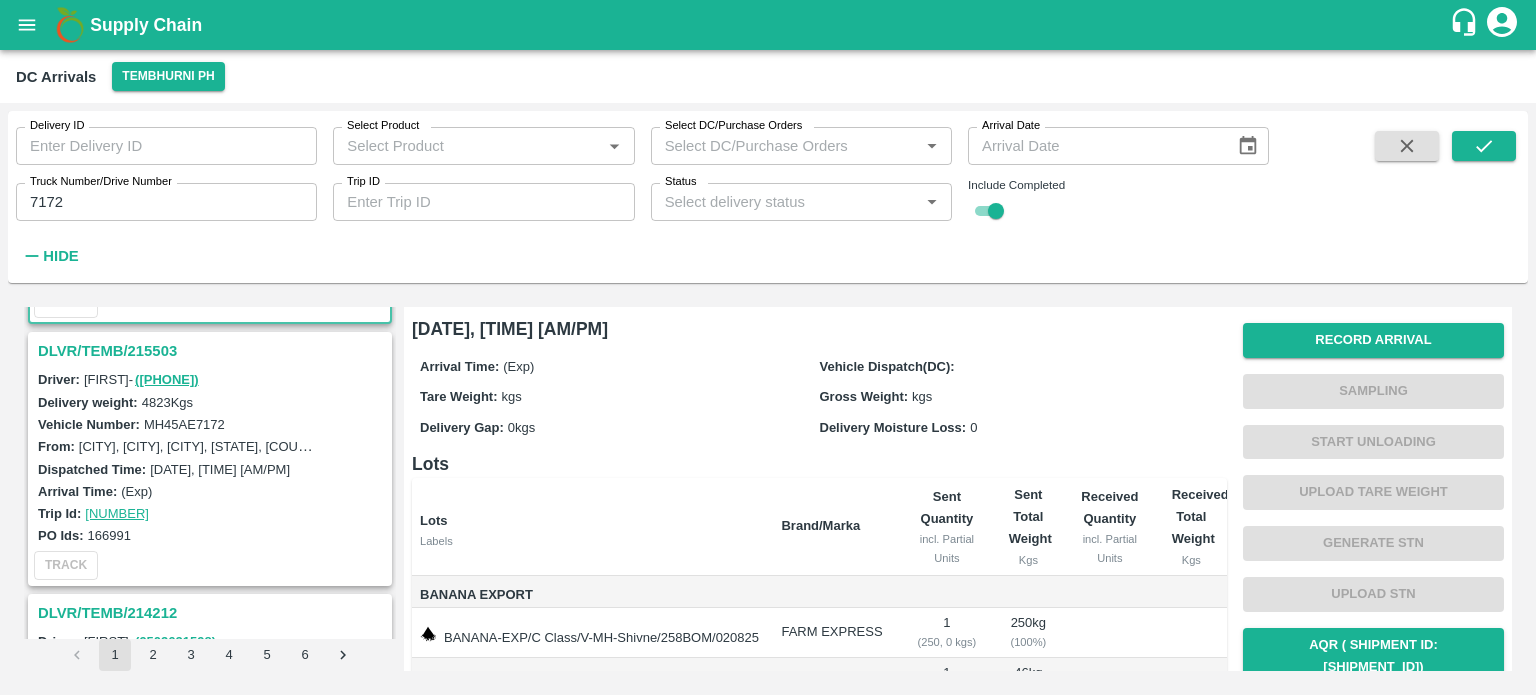 click on "DLVR/TEMB/215503" at bounding box center (213, 351) 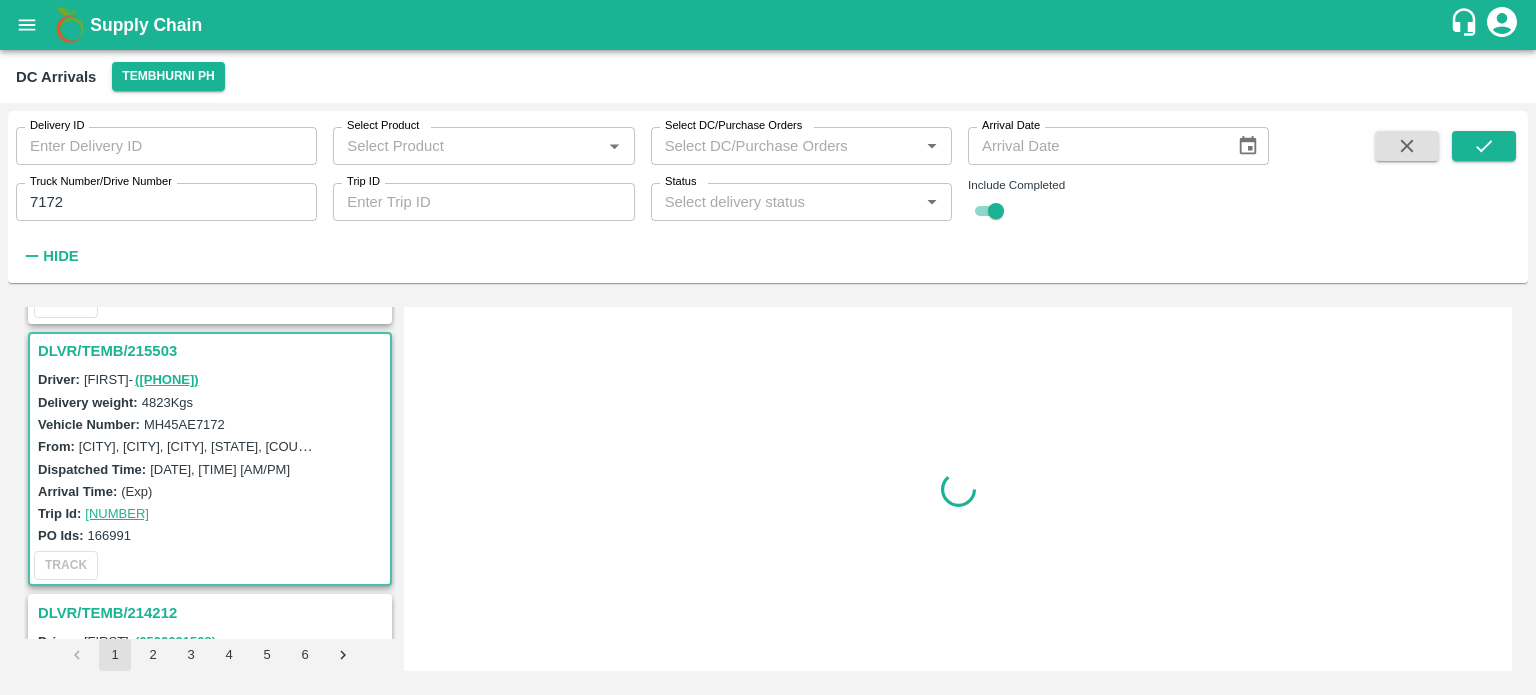 scroll, scrollTop: 268, scrollLeft: 0, axis: vertical 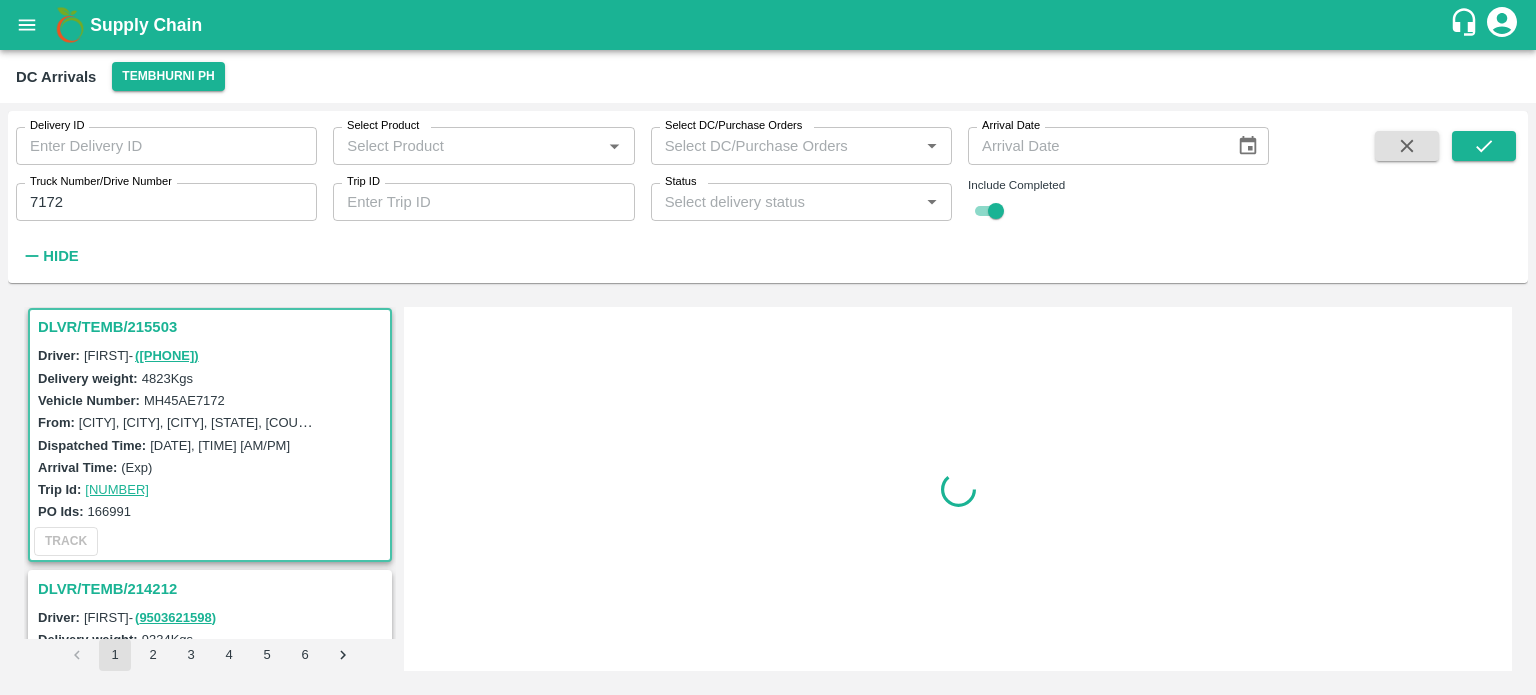click on "MH45AE7172" at bounding box center [184, 400] 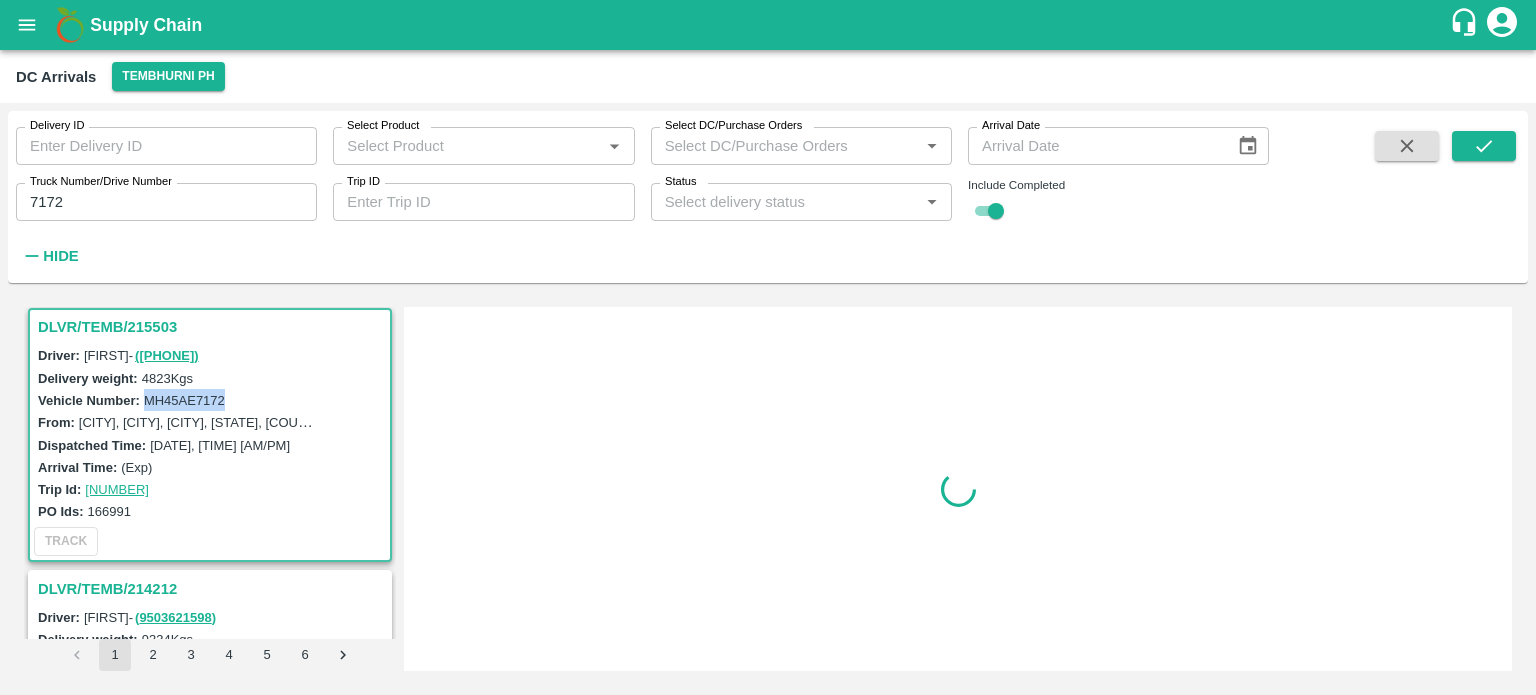 click on "MH45AE7172" at bounding box center [184, 400] 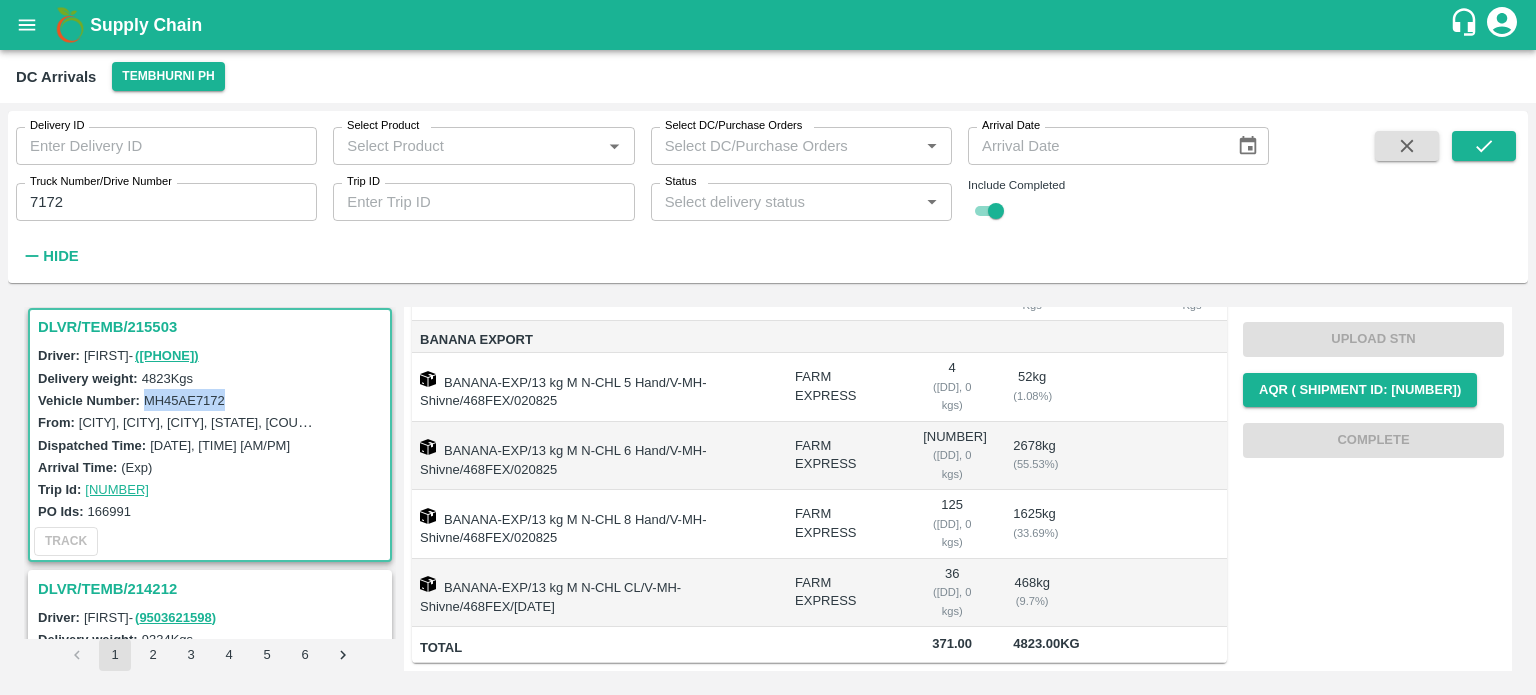 scroll, scrollTop: 0, scrollLeft: 0, axis: both 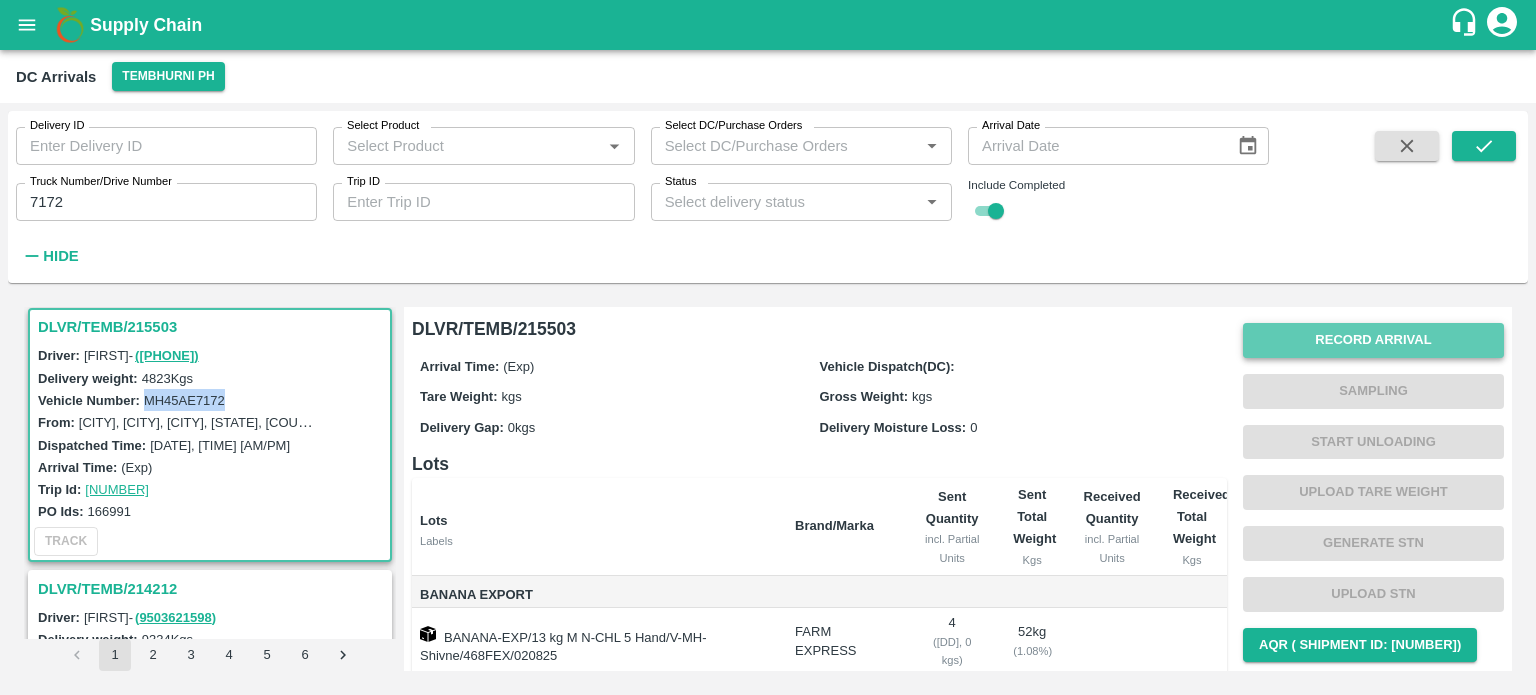 click on "Record Arrival" at bounding box center (1373, 340) 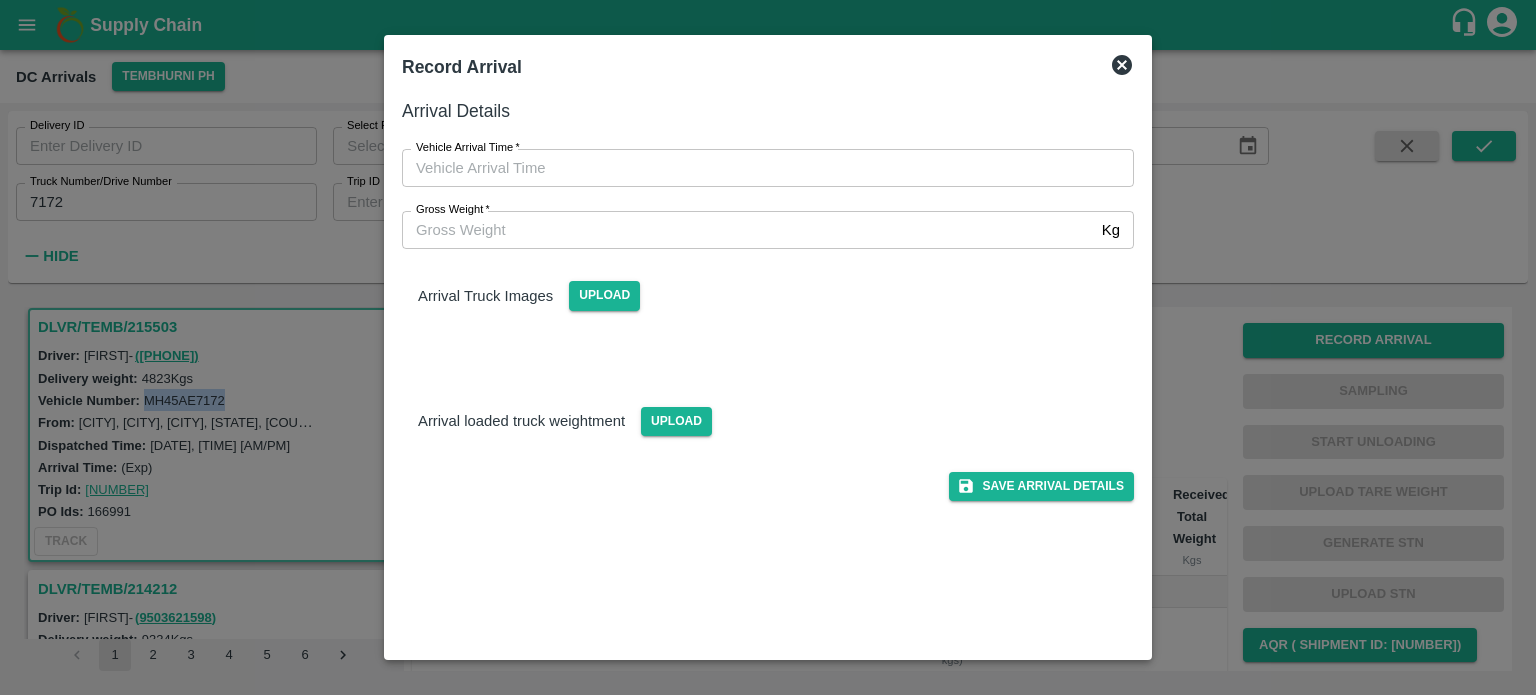 type on "DD/MM/YYYY hh:mm aa" 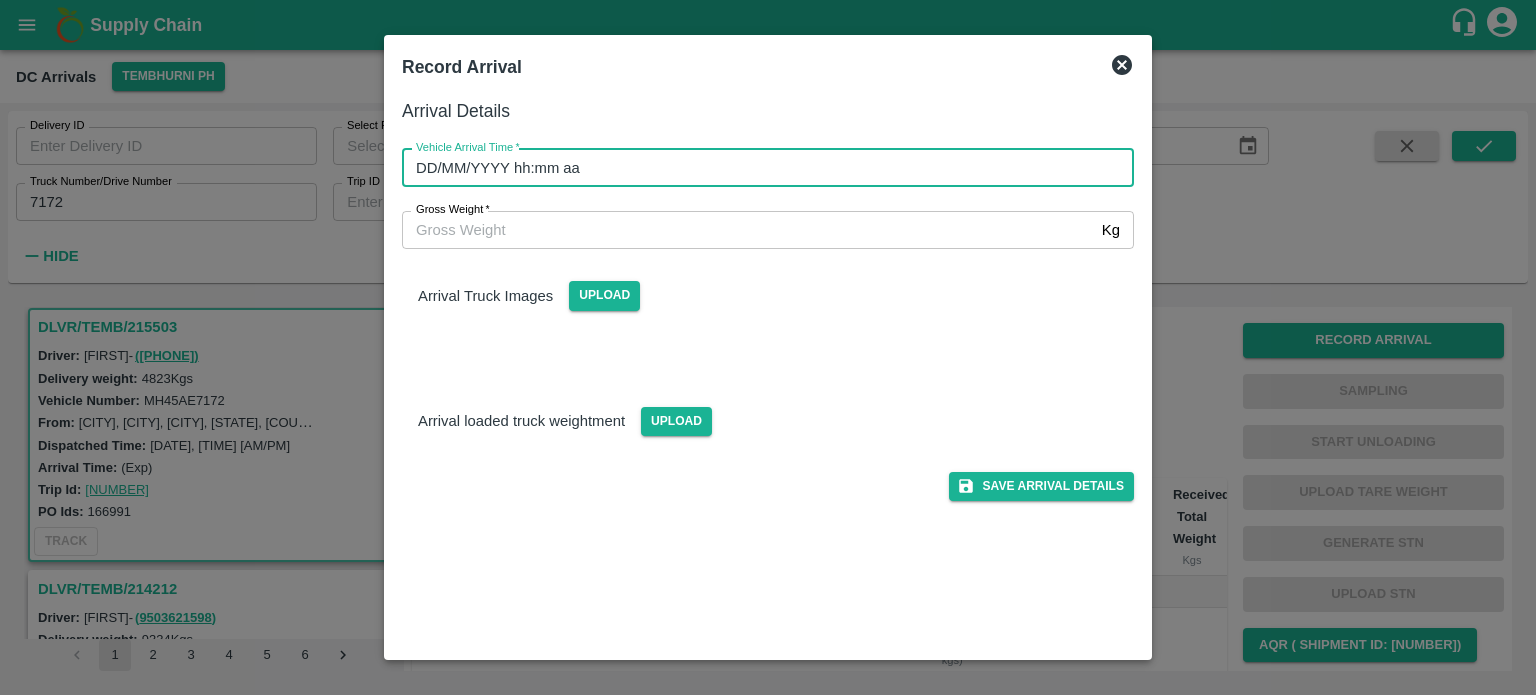 click on "DD/MM/YYYY hh:mm aa" at bounding box center (761, 168) 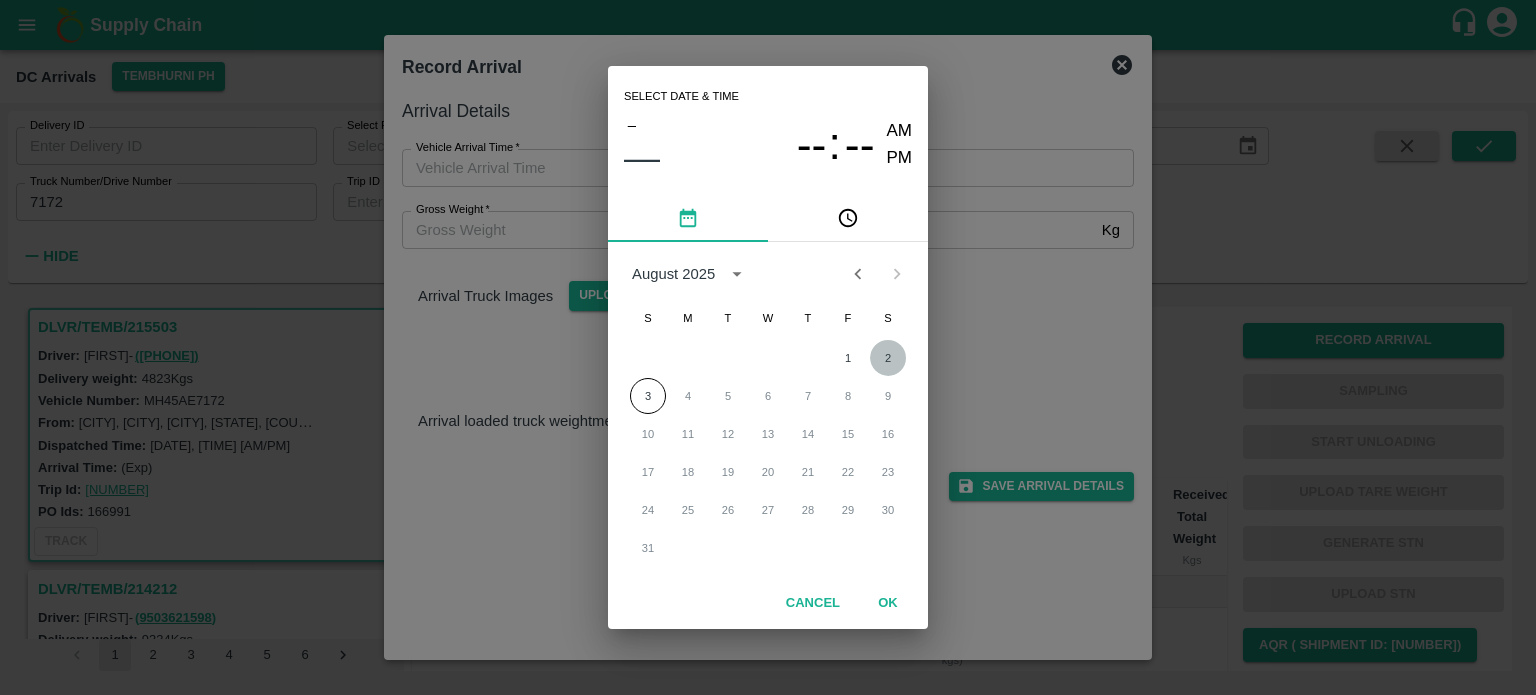 click on "2" at bounding box center (888, 358) 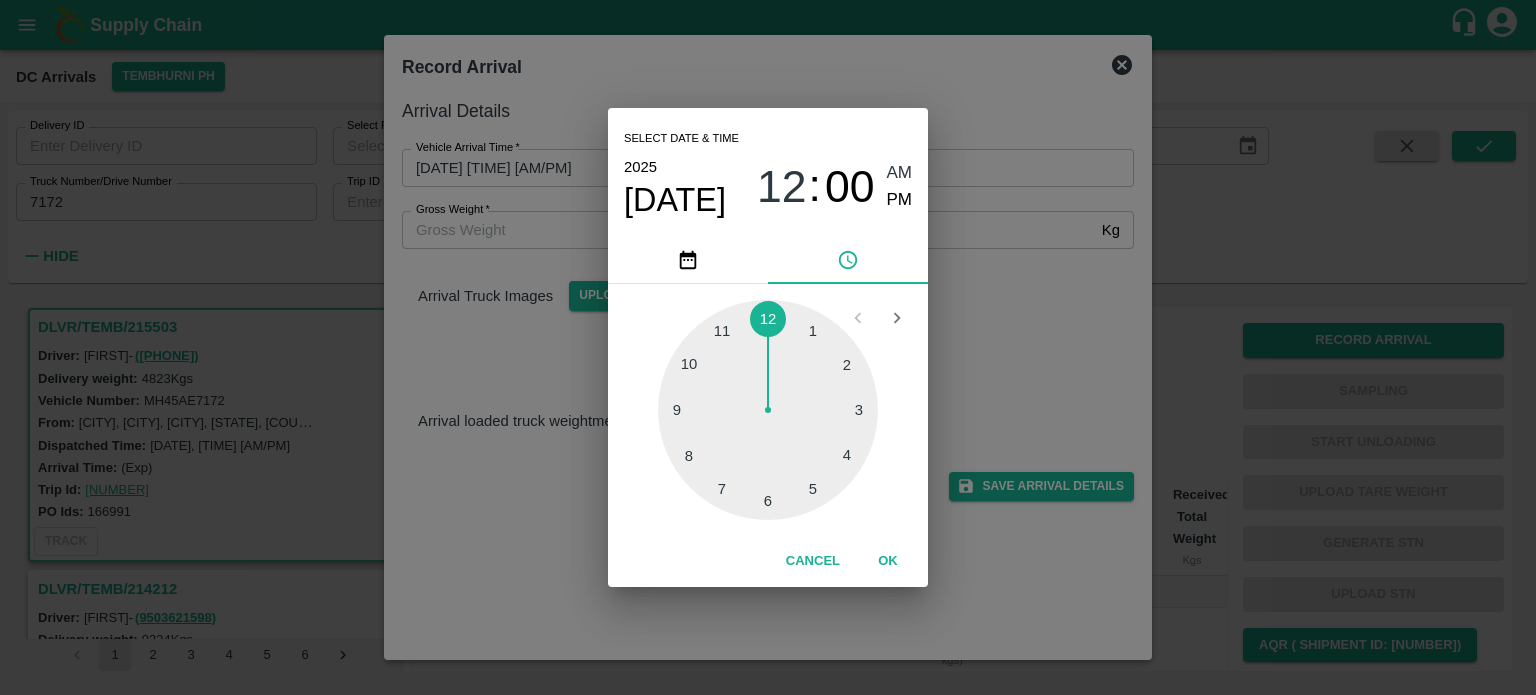 click at bounding box center (768, 410) 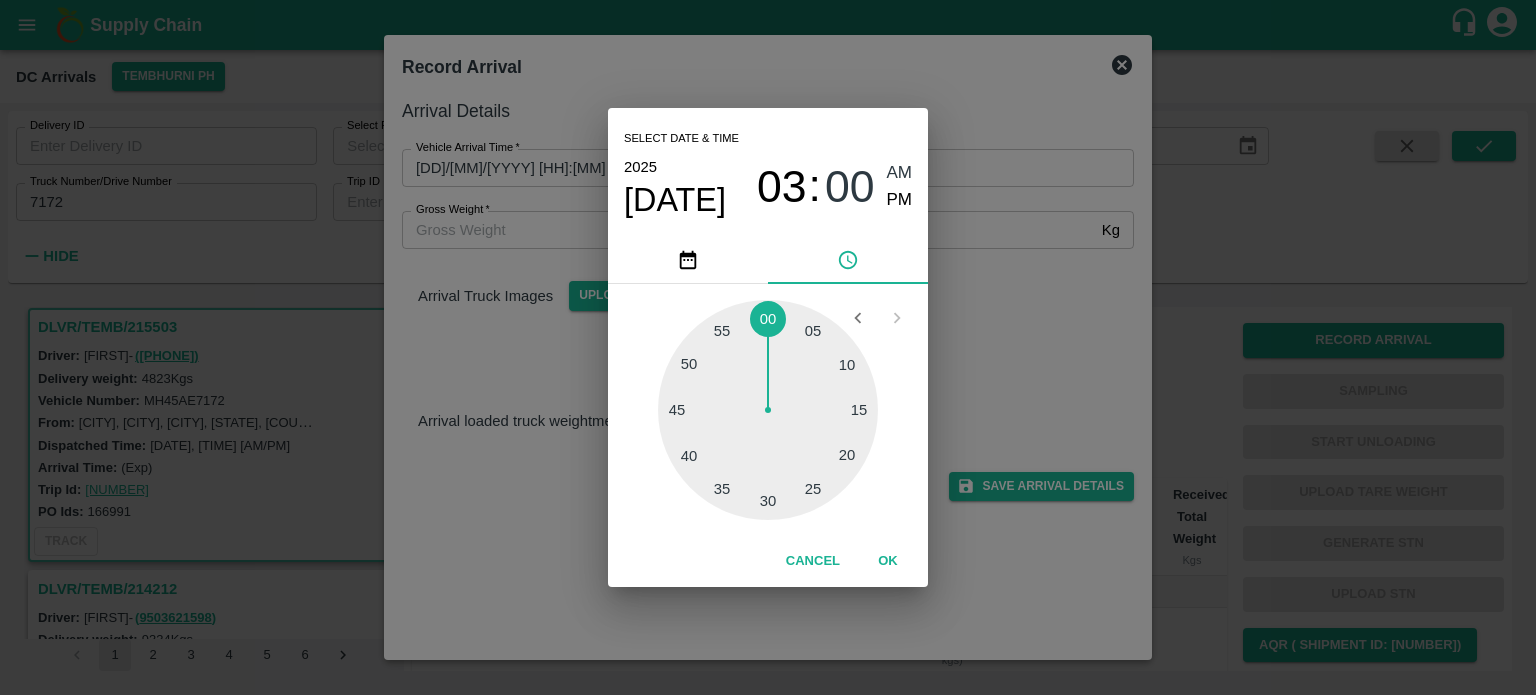 click at bounding box center (768, 410) 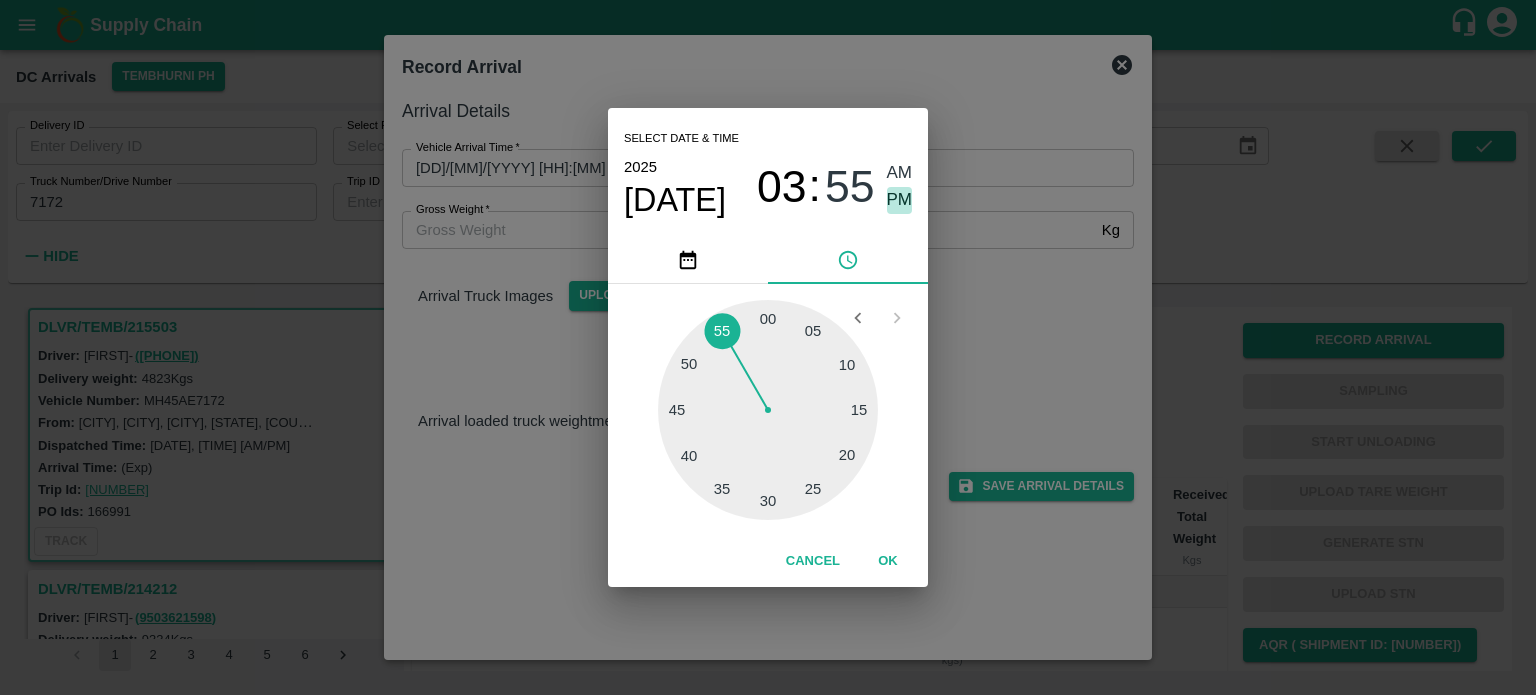 click on "PM" at bounding box center (900, 200) 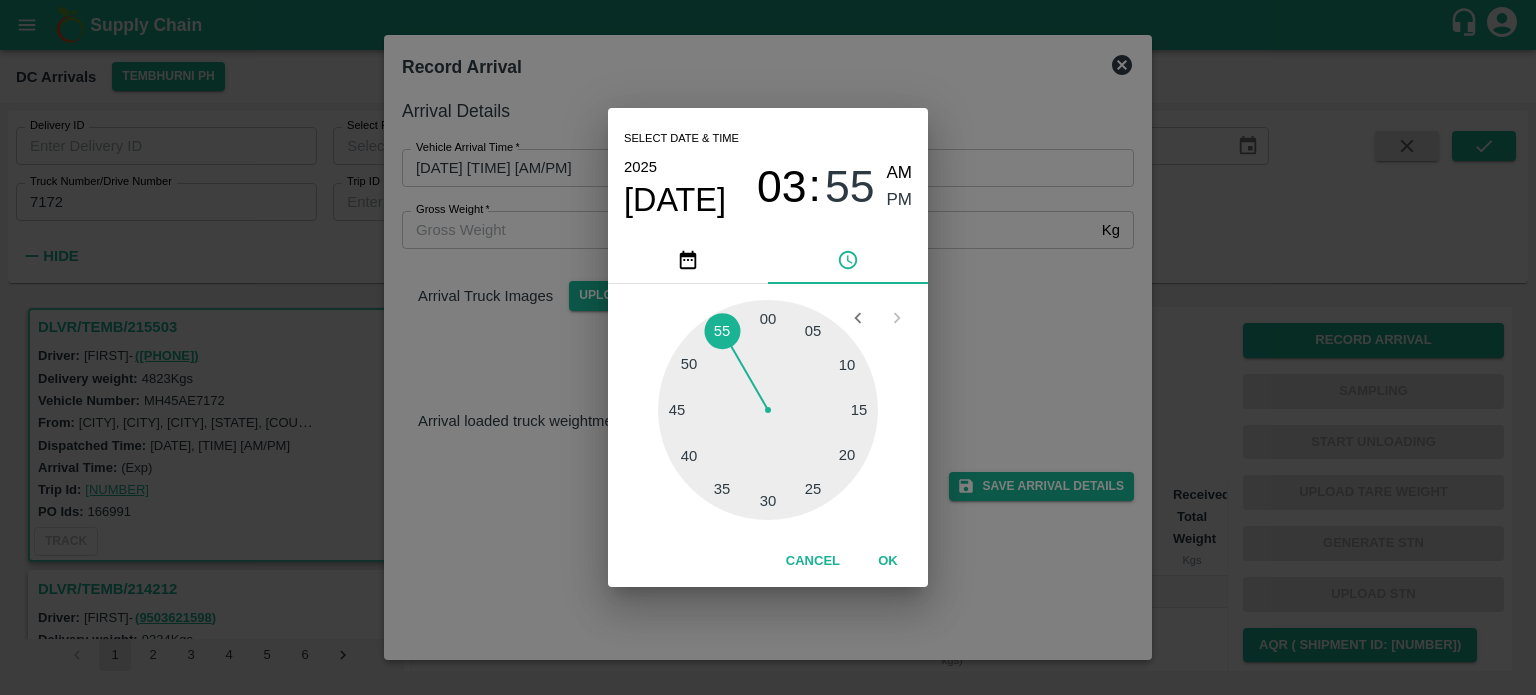 click on "Select date & time 2025 Aug 2 03 : 55 AM PM 05 10 15 20 25 30 35 40 45 50 55 00 Cancel OK" at bounding box center (768, 347) 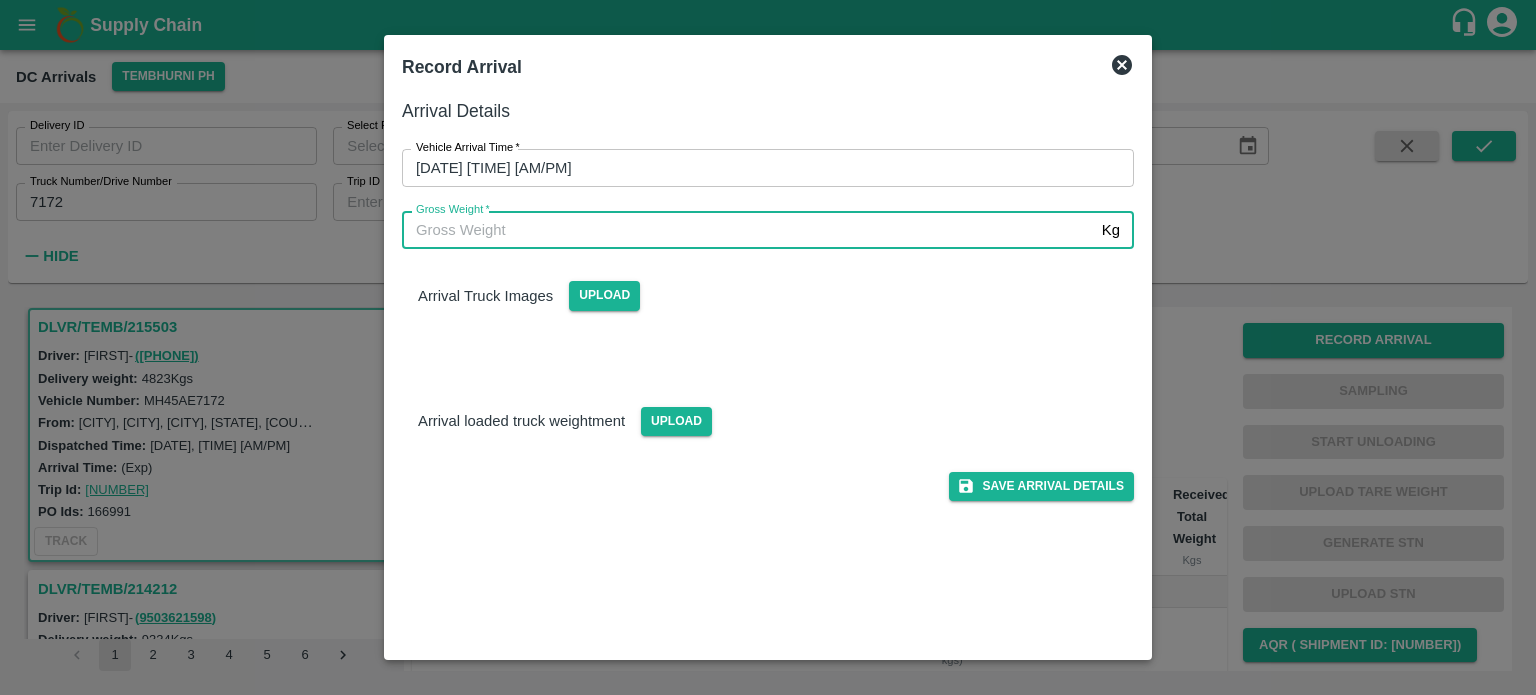 click on "Gross Weight   *" at bounding box center [748, 230] 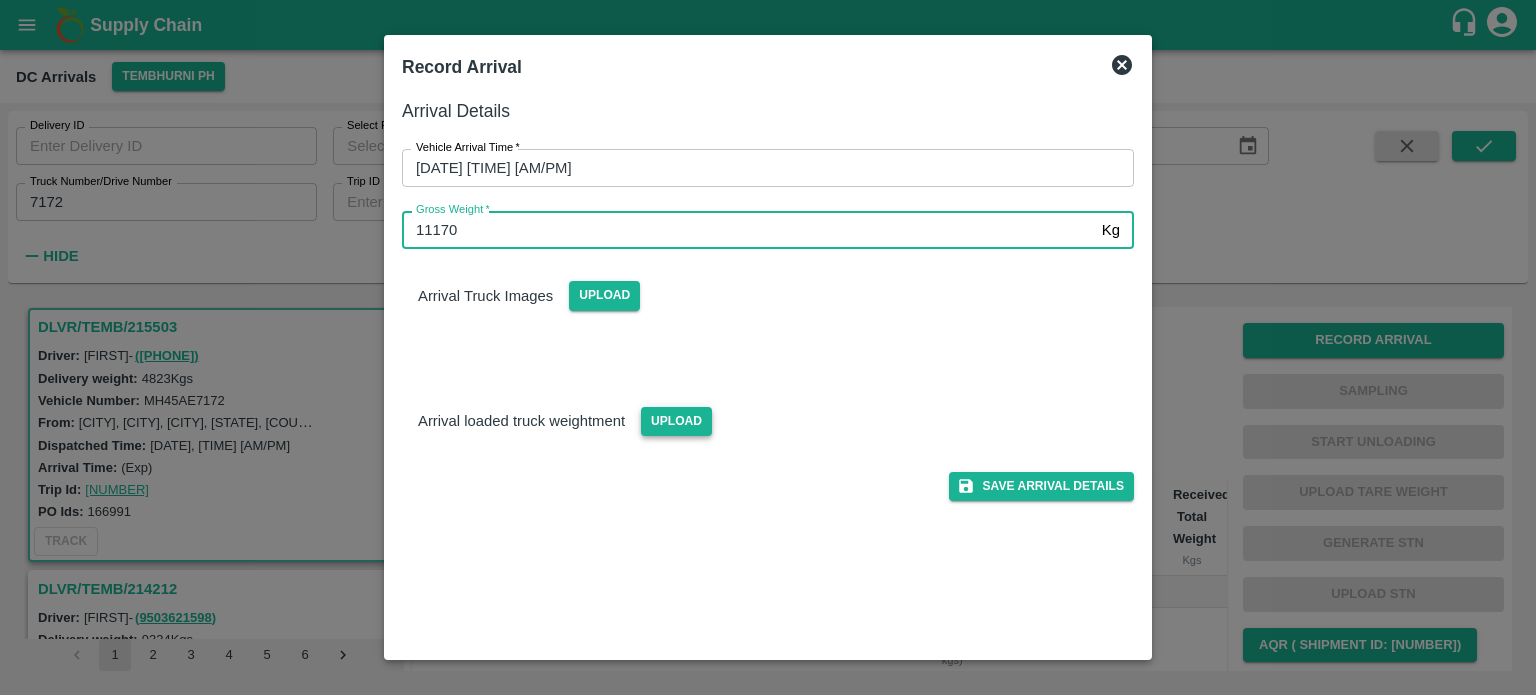 type on "11170" 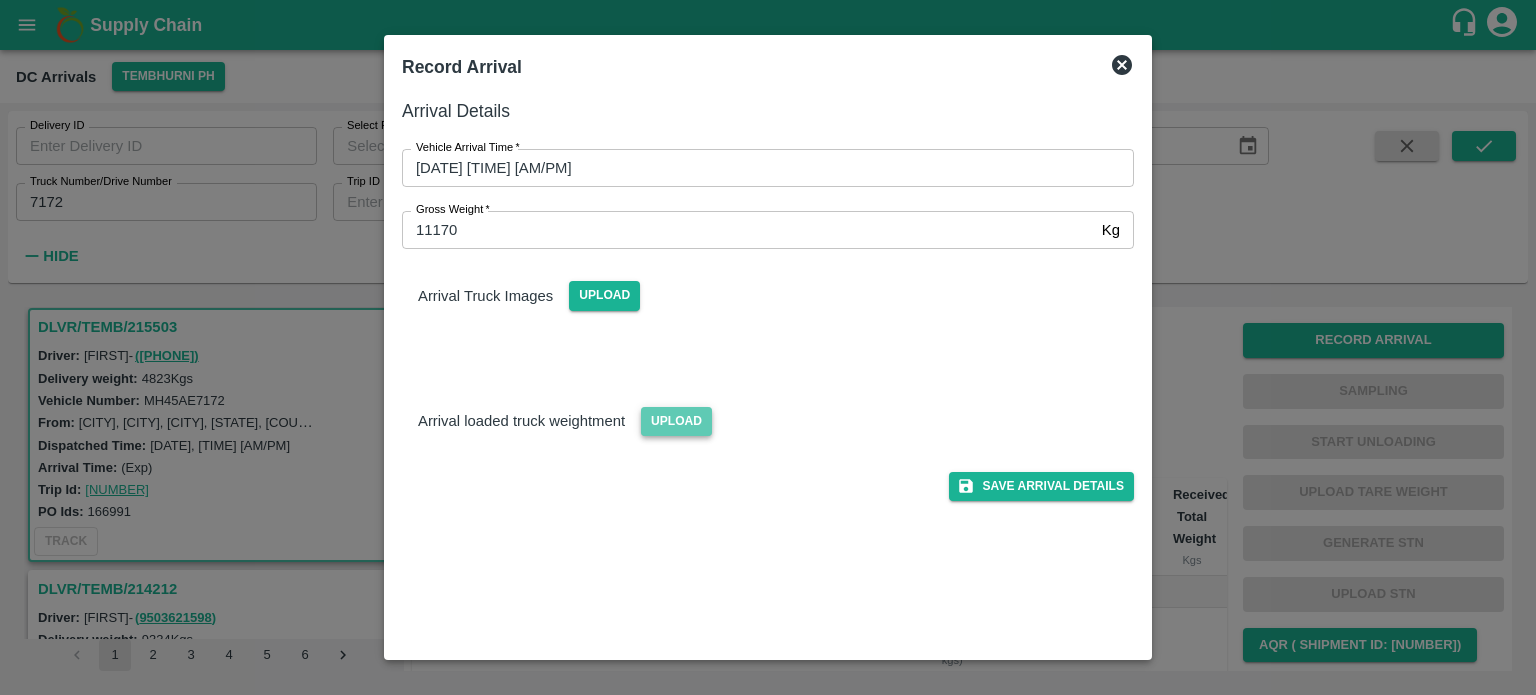 click on "Upload" at bounding box center [676, 421] 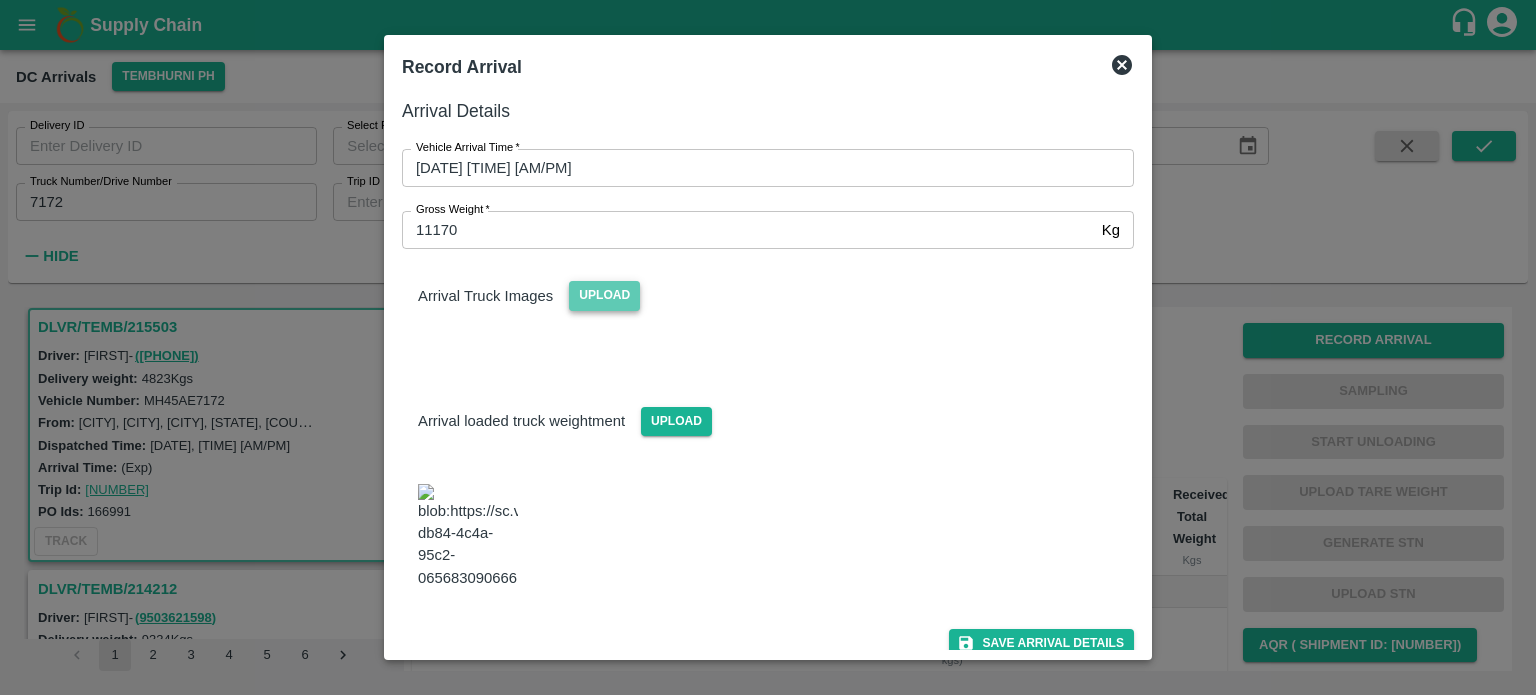 click on "Upload" at bounding box center [604, 295] 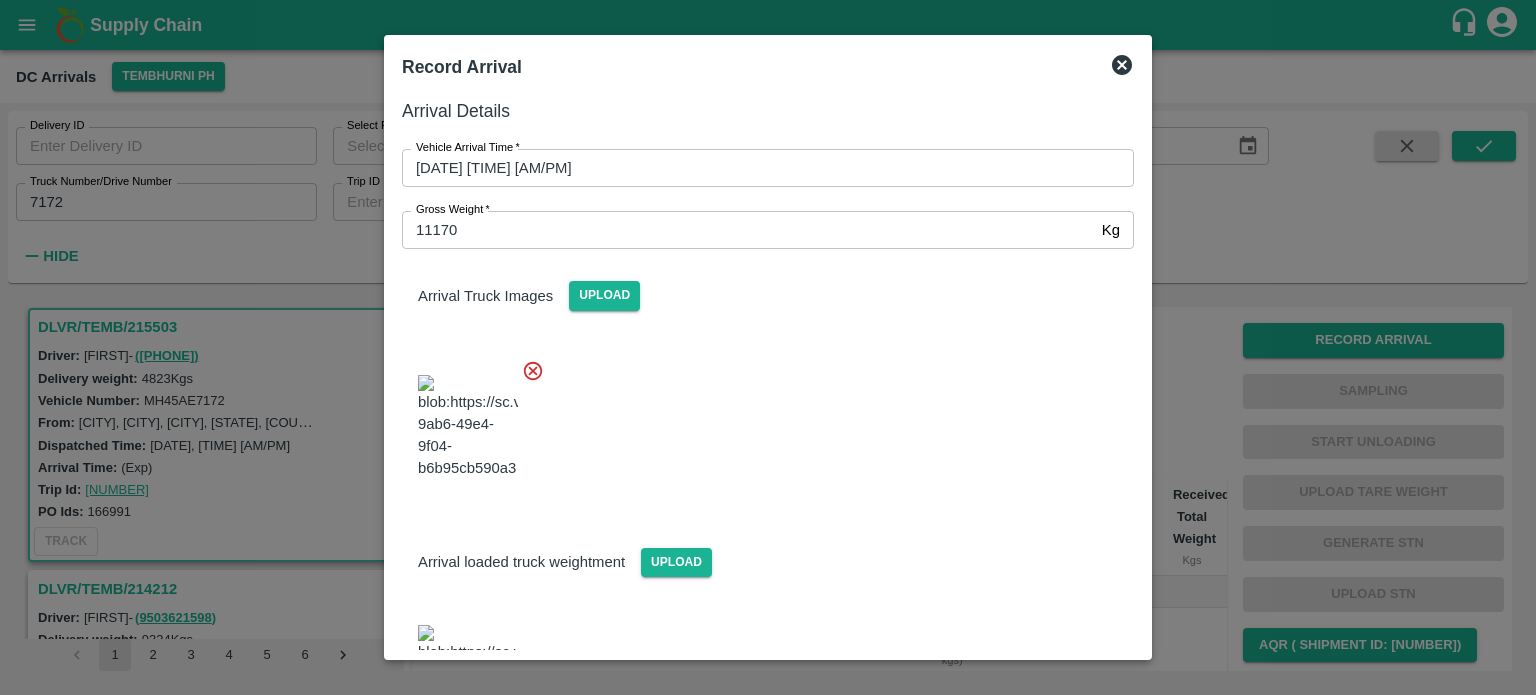 click at bounding box center [760, 421] 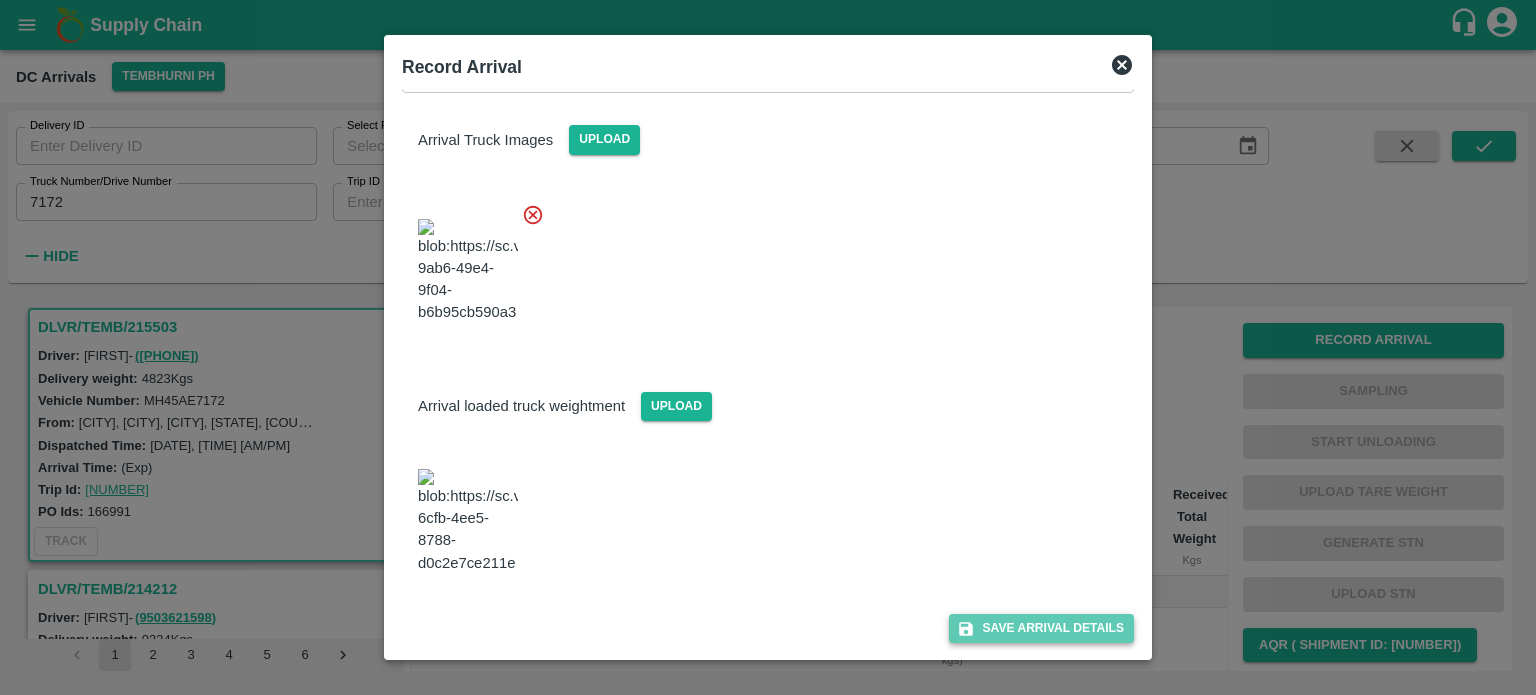click on "Save Arrival Details" at bounding box center (1041, 628) 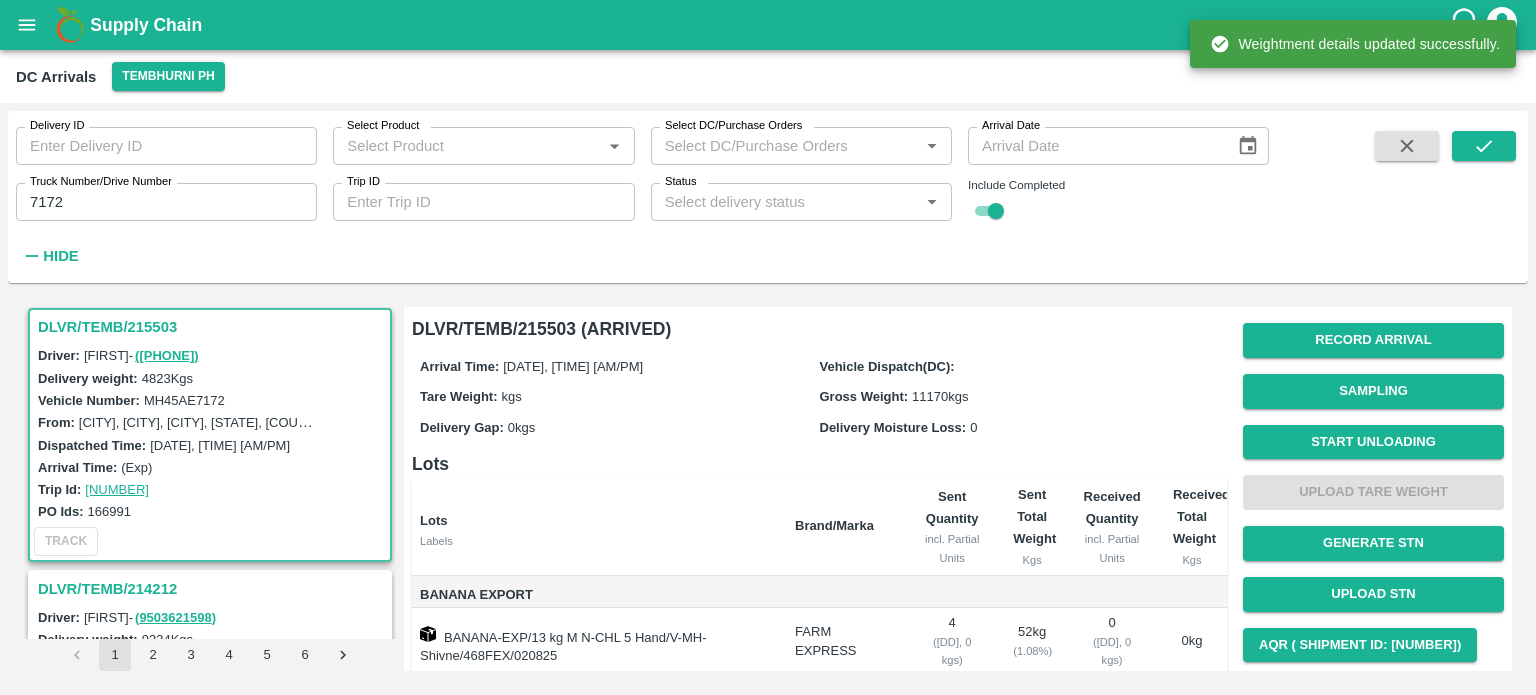 click on "Start Unloading" at bounding box center (1373, 442) 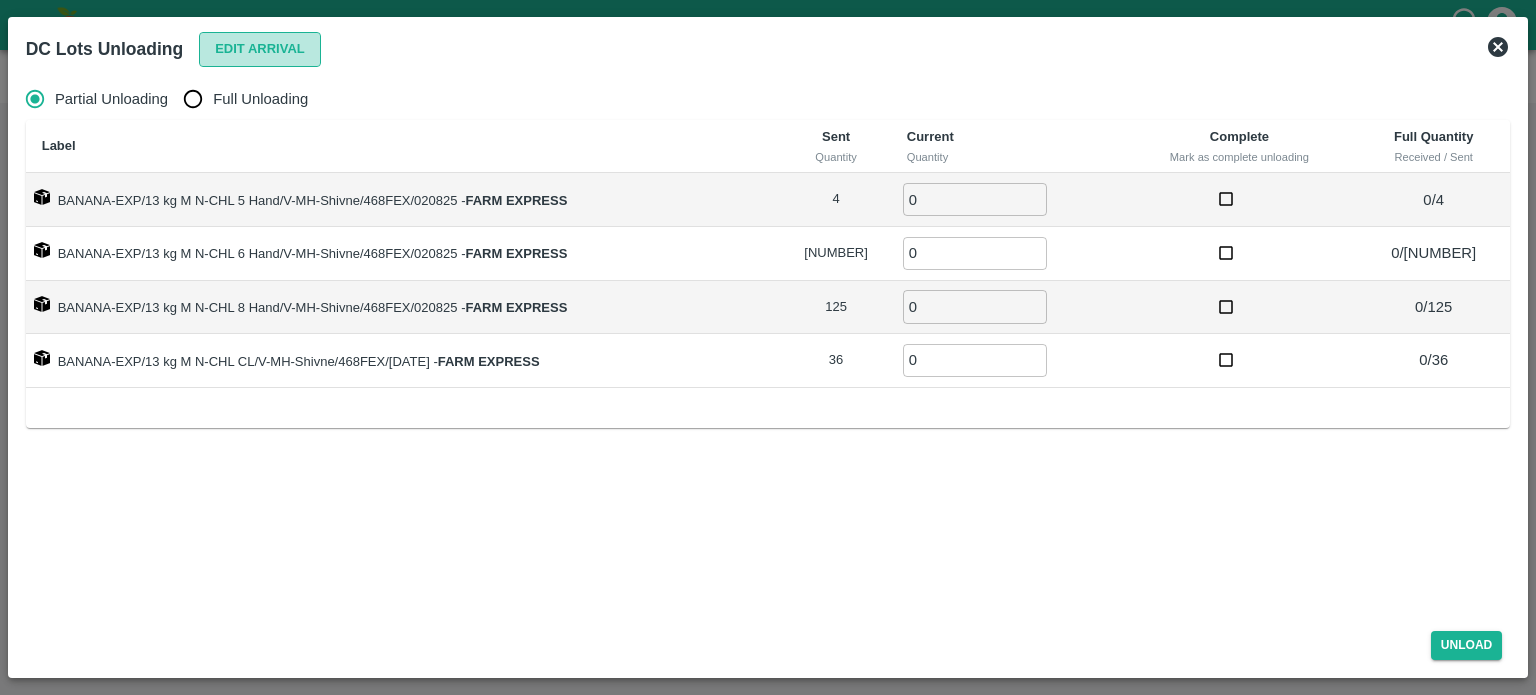click on "Edit Arrival" at bounding box center [260, 49] 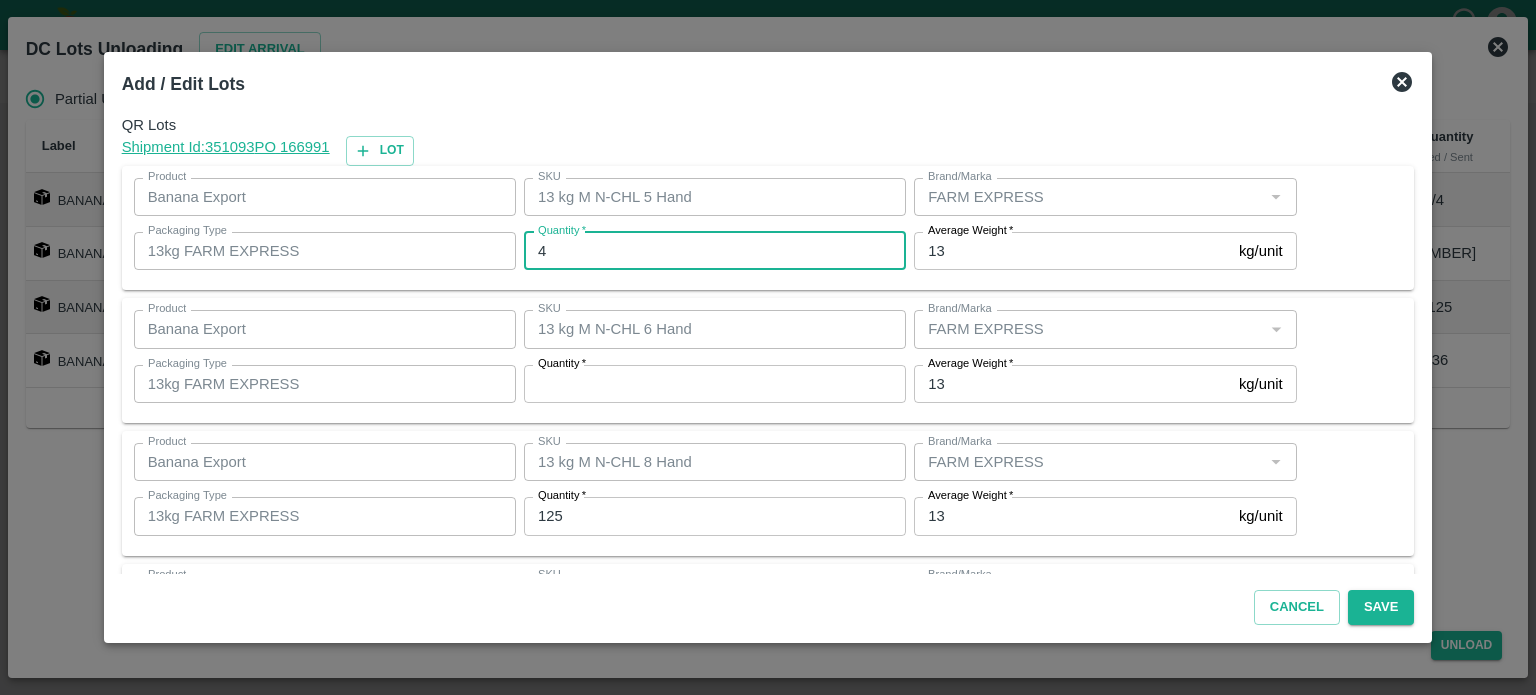 click on "4" at bounding box center (715, 251) 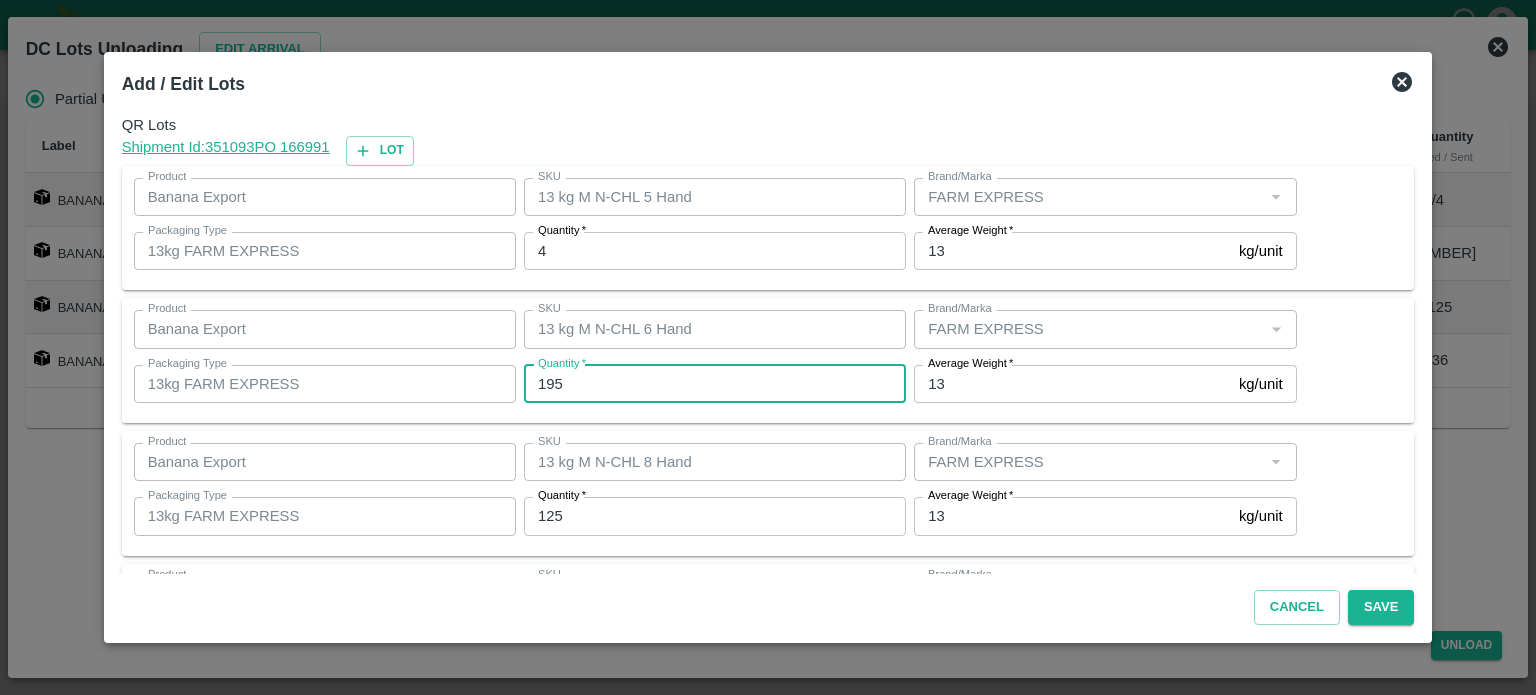 type on "195" 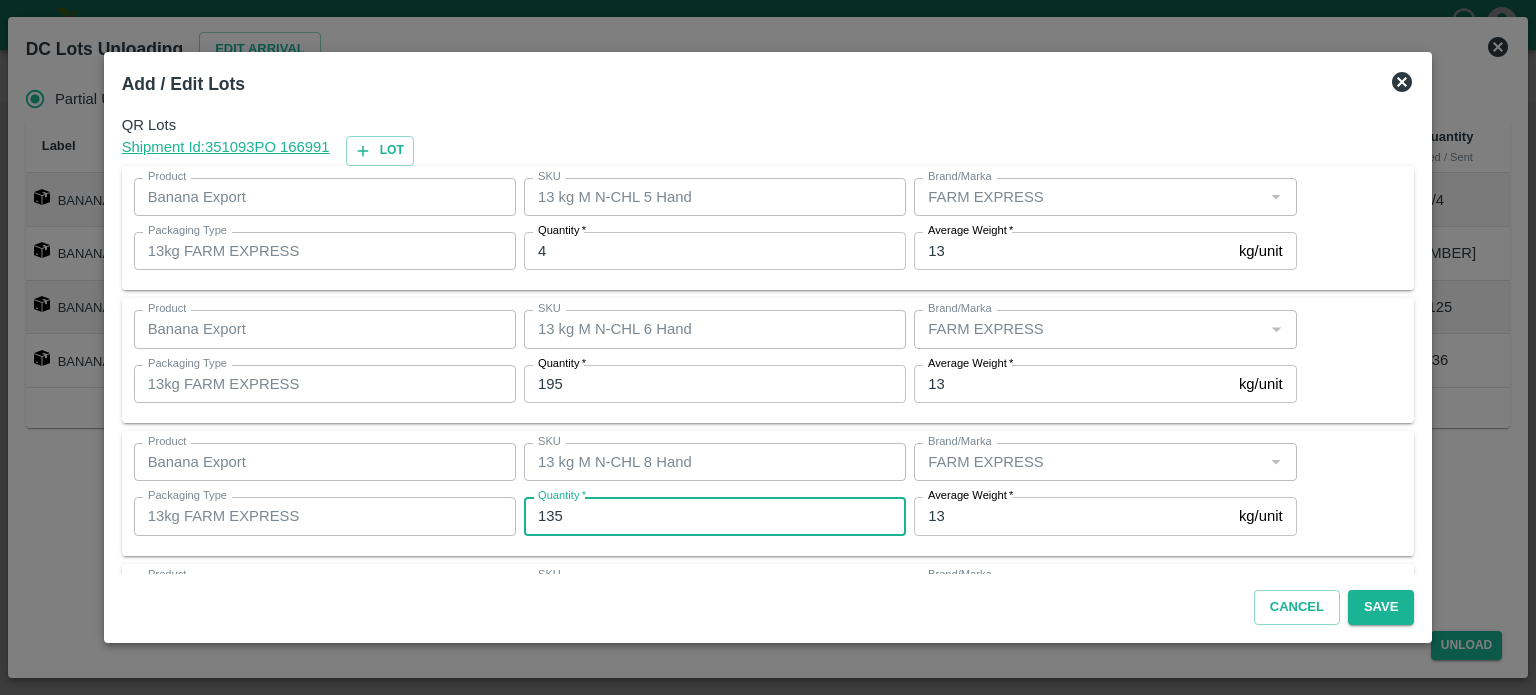type on "135" 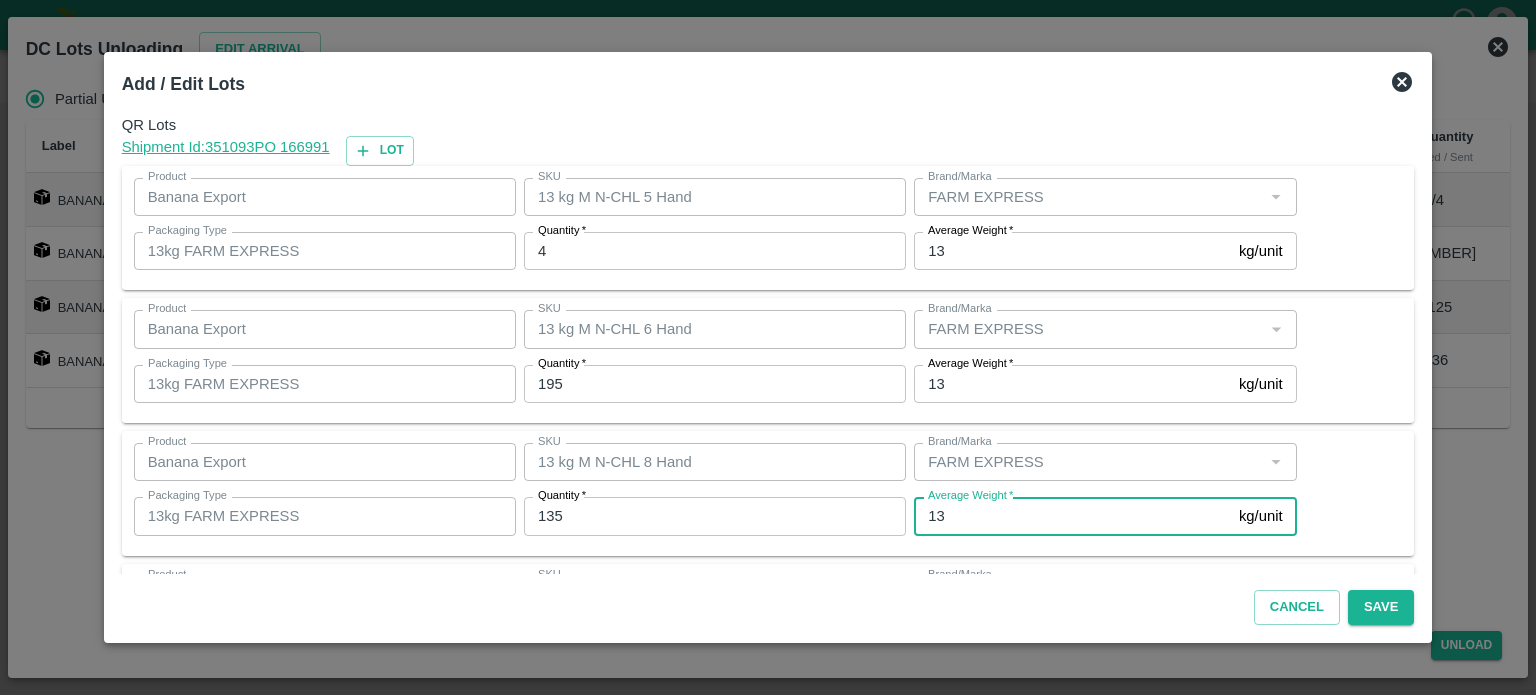 scroll, scrollTop: 129, scrollLeft: 0, axis: vertical 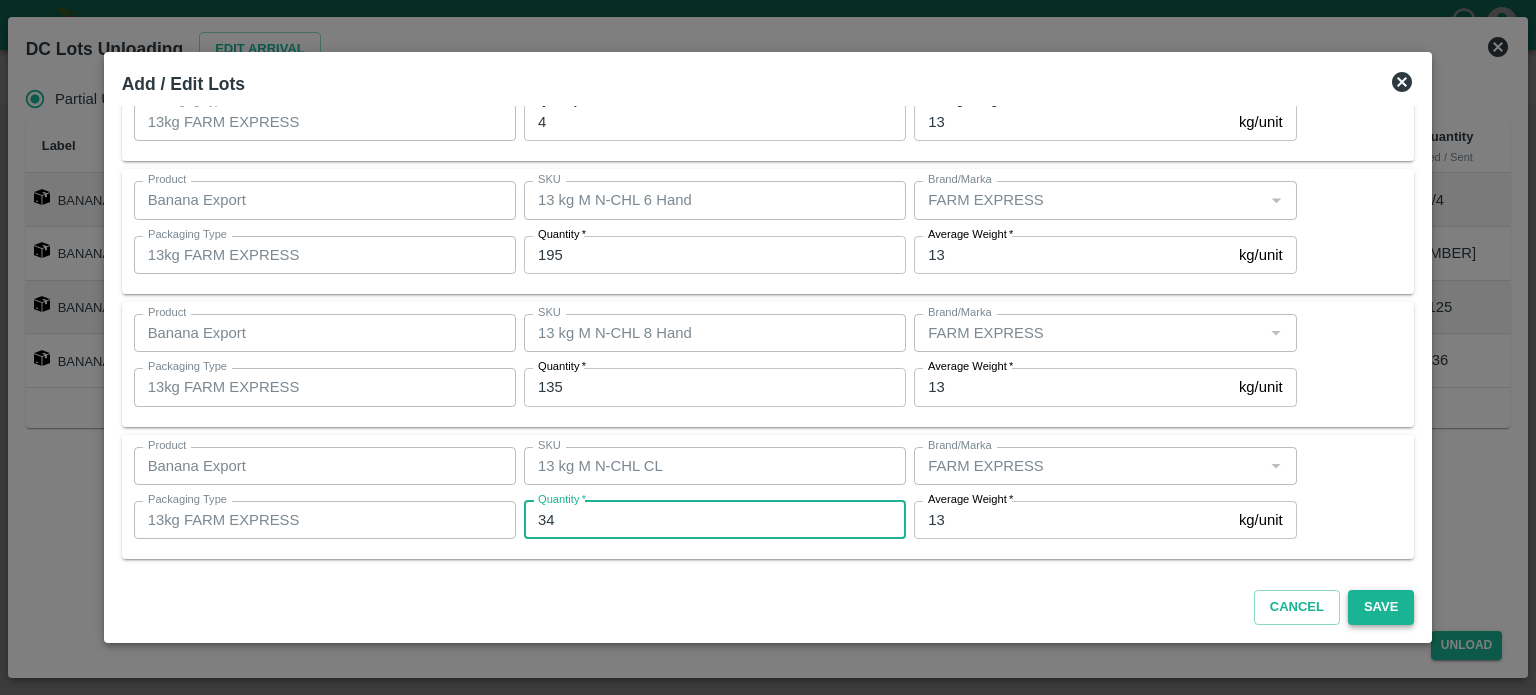type on "34" 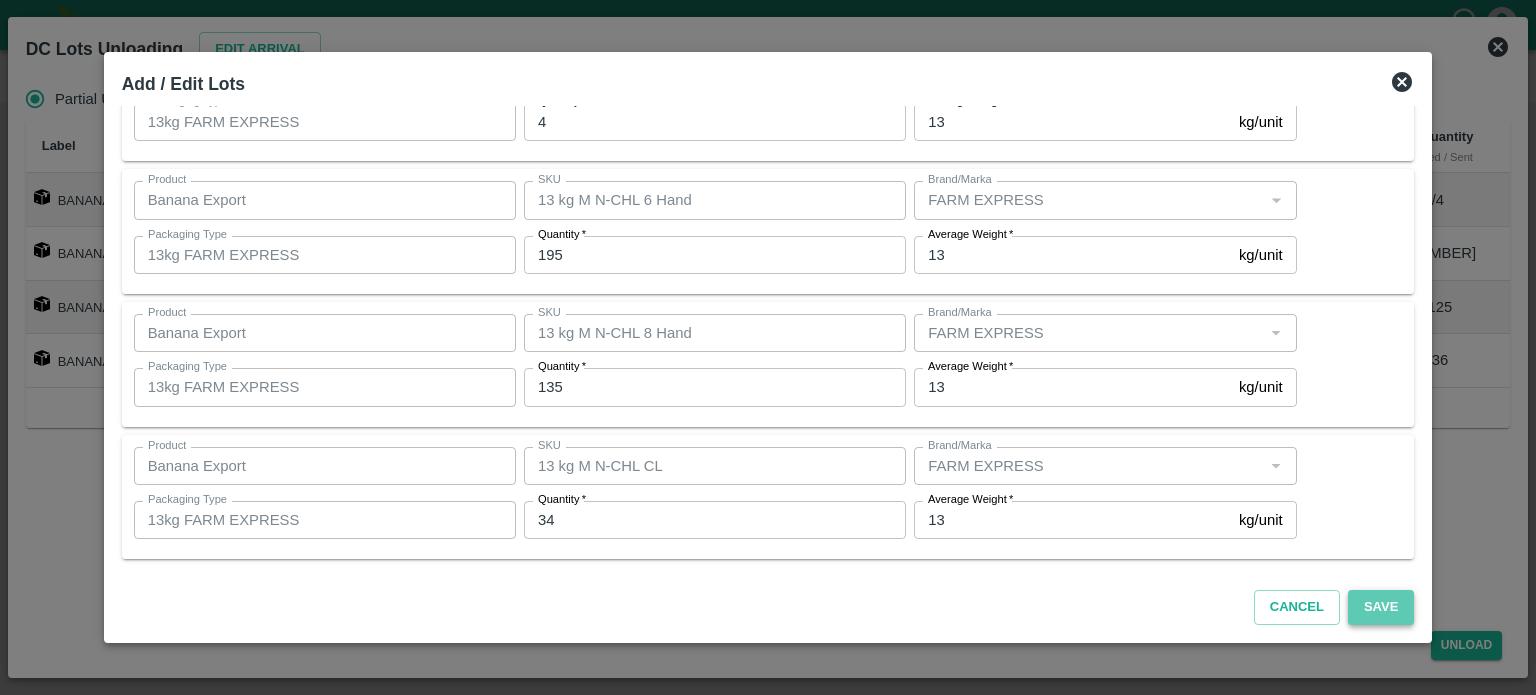 click on "Save" at bounding box center (1381, 607) 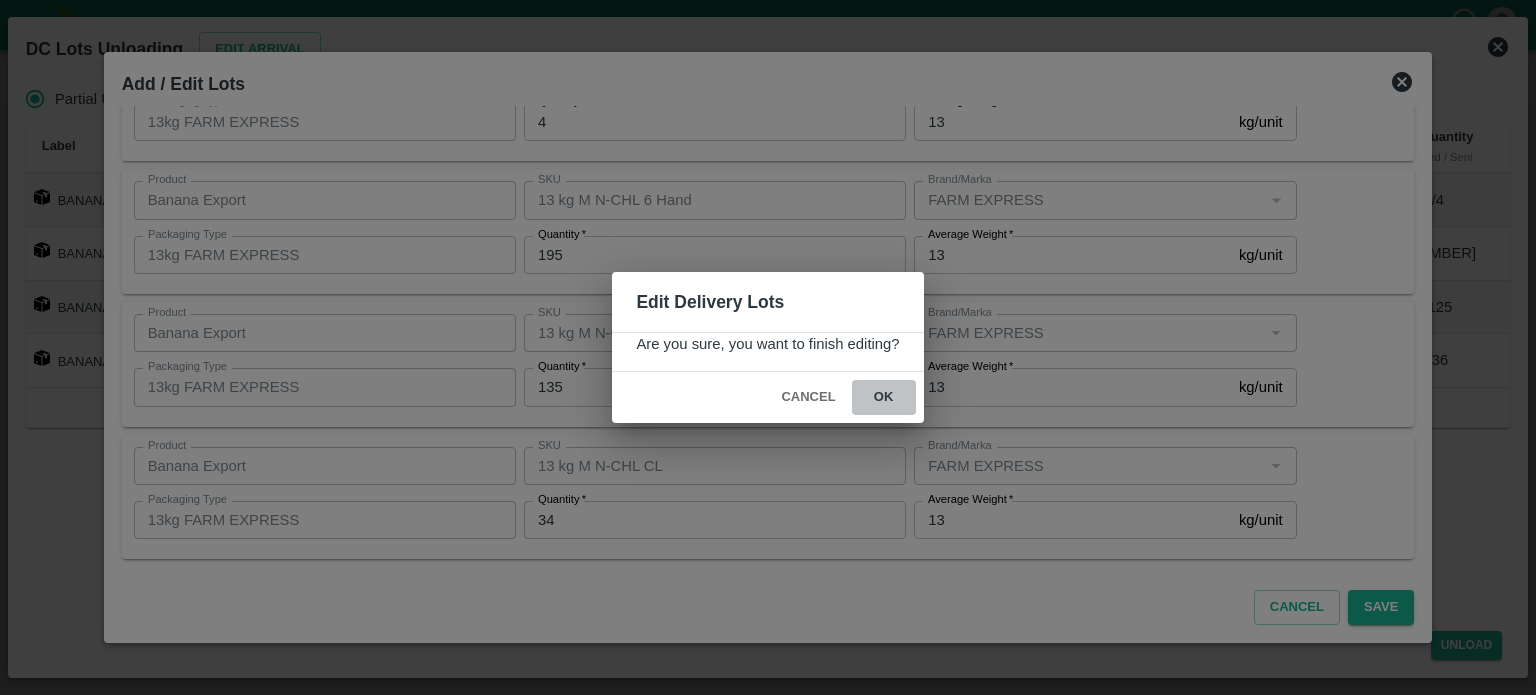 click on "ok" at bounding box center (884, 397) 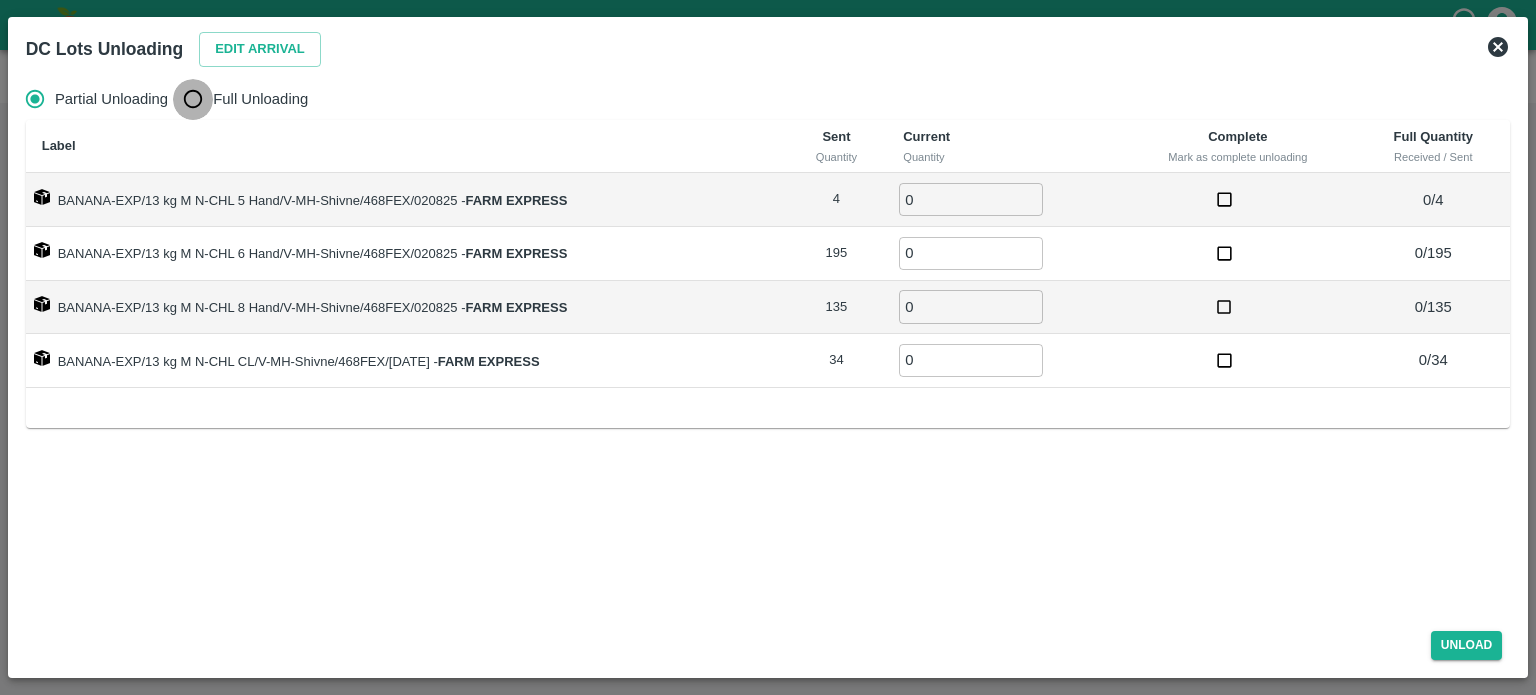 click on "Full Unloading" at bounding box center [193, 99] 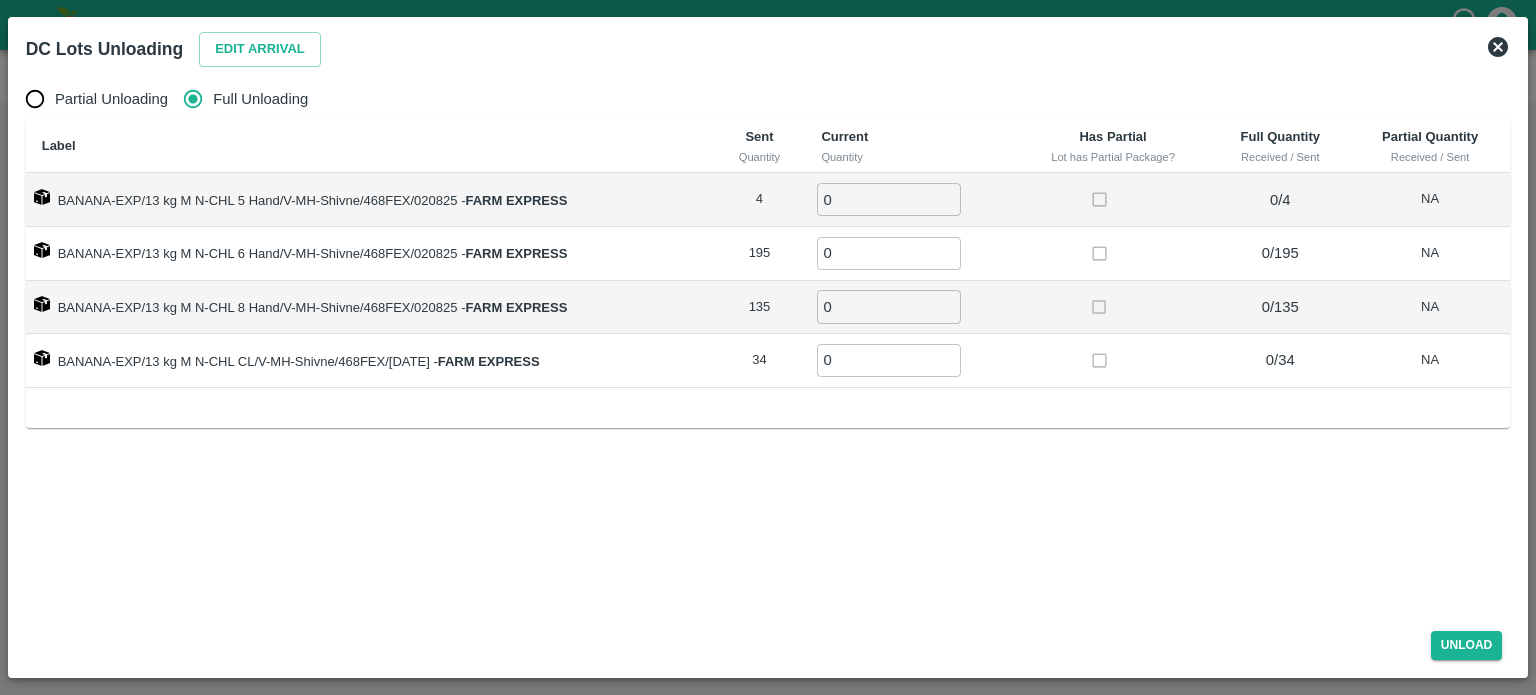 click on "0" at bounding box center [889, 199] 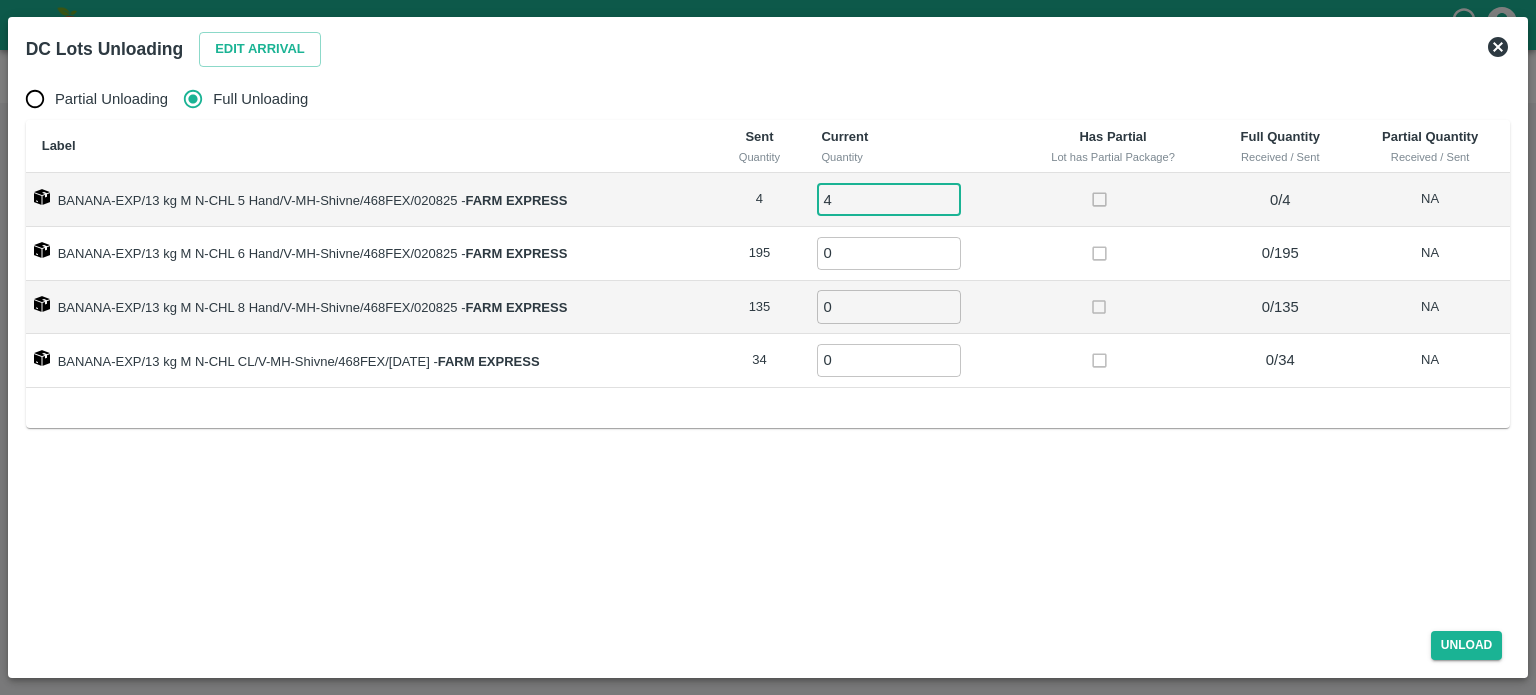type on "4" 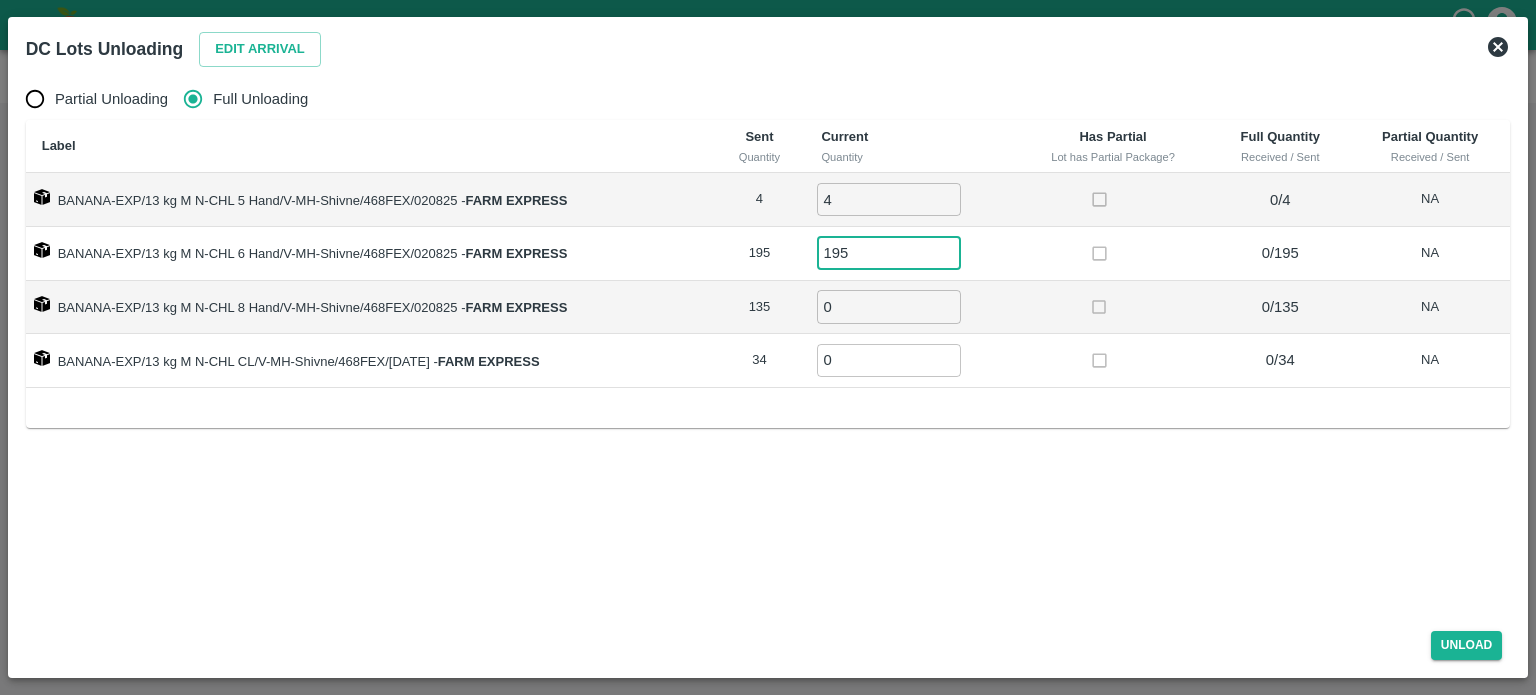 type on "195" 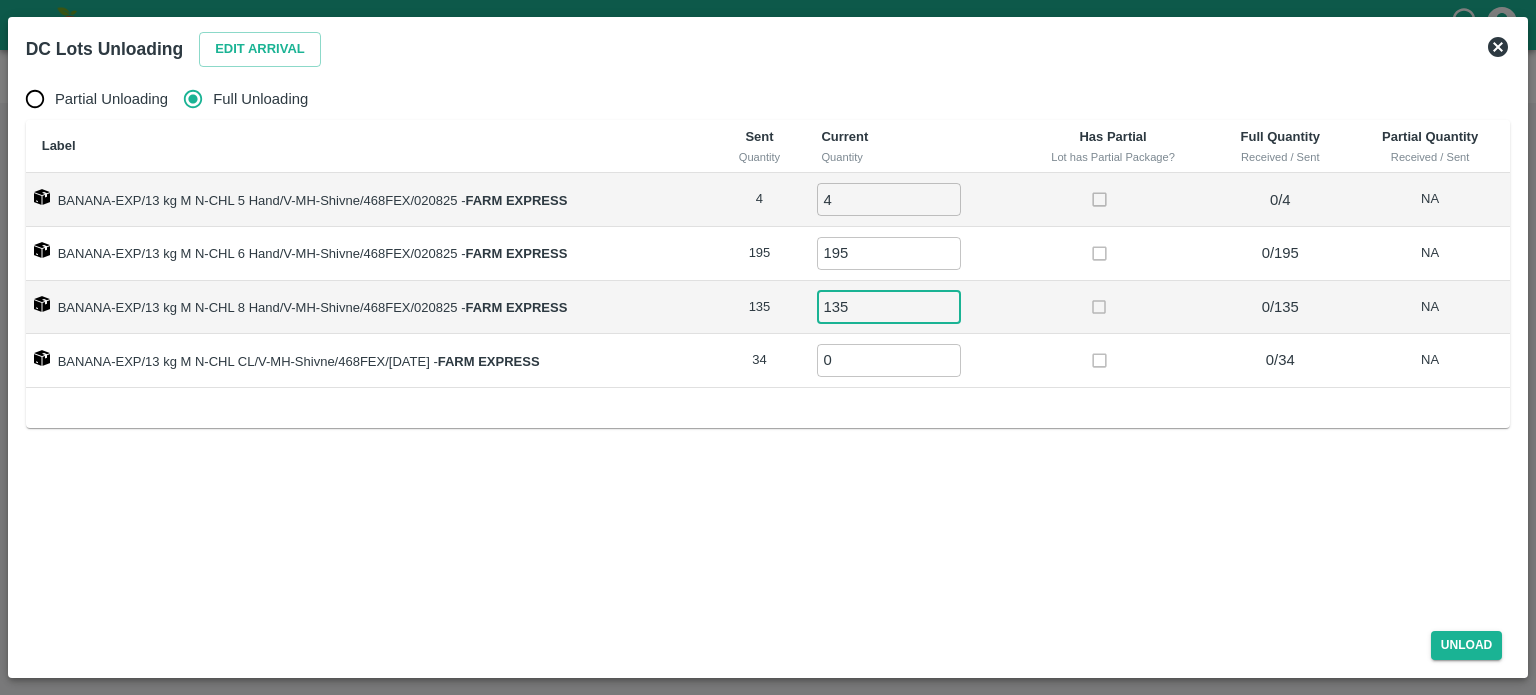 type on "135" 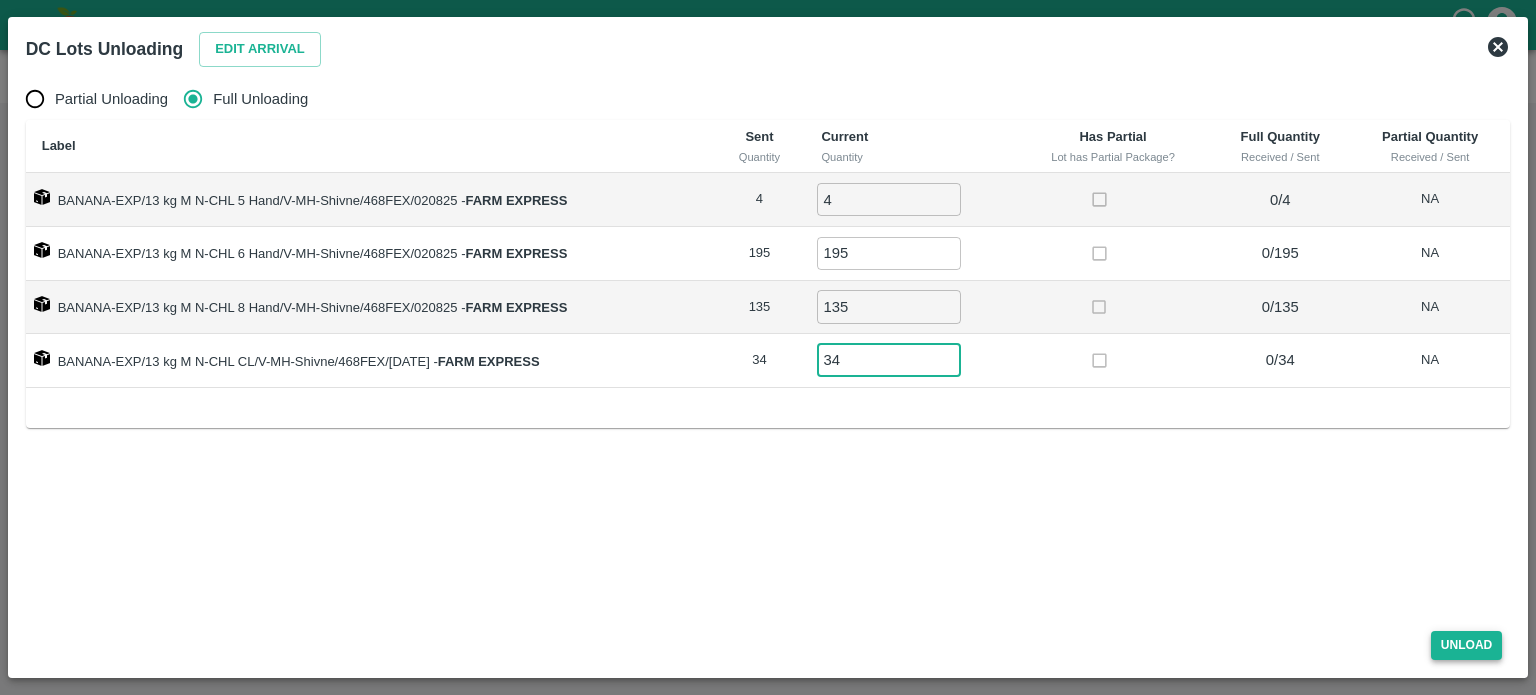 type on "34" 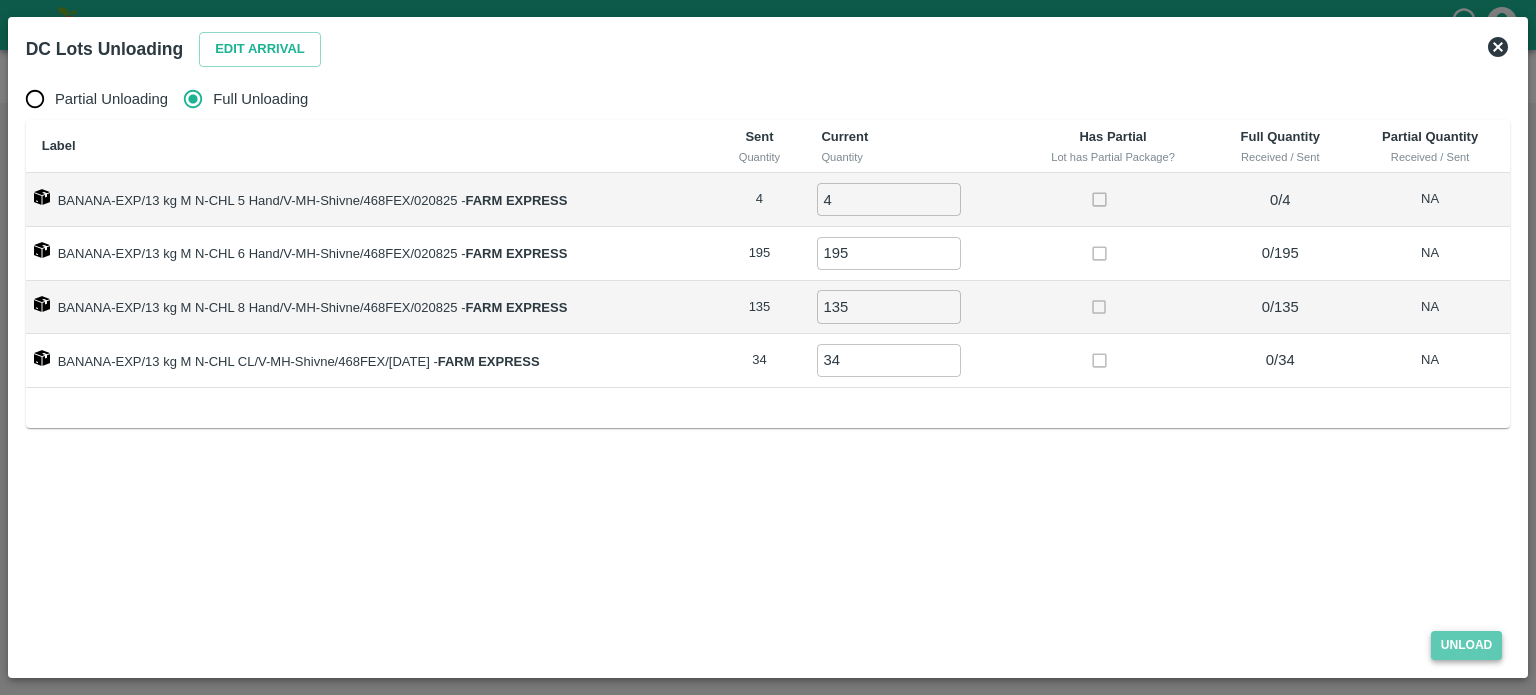 click on "Unload" at bounding box center [1467, 645] 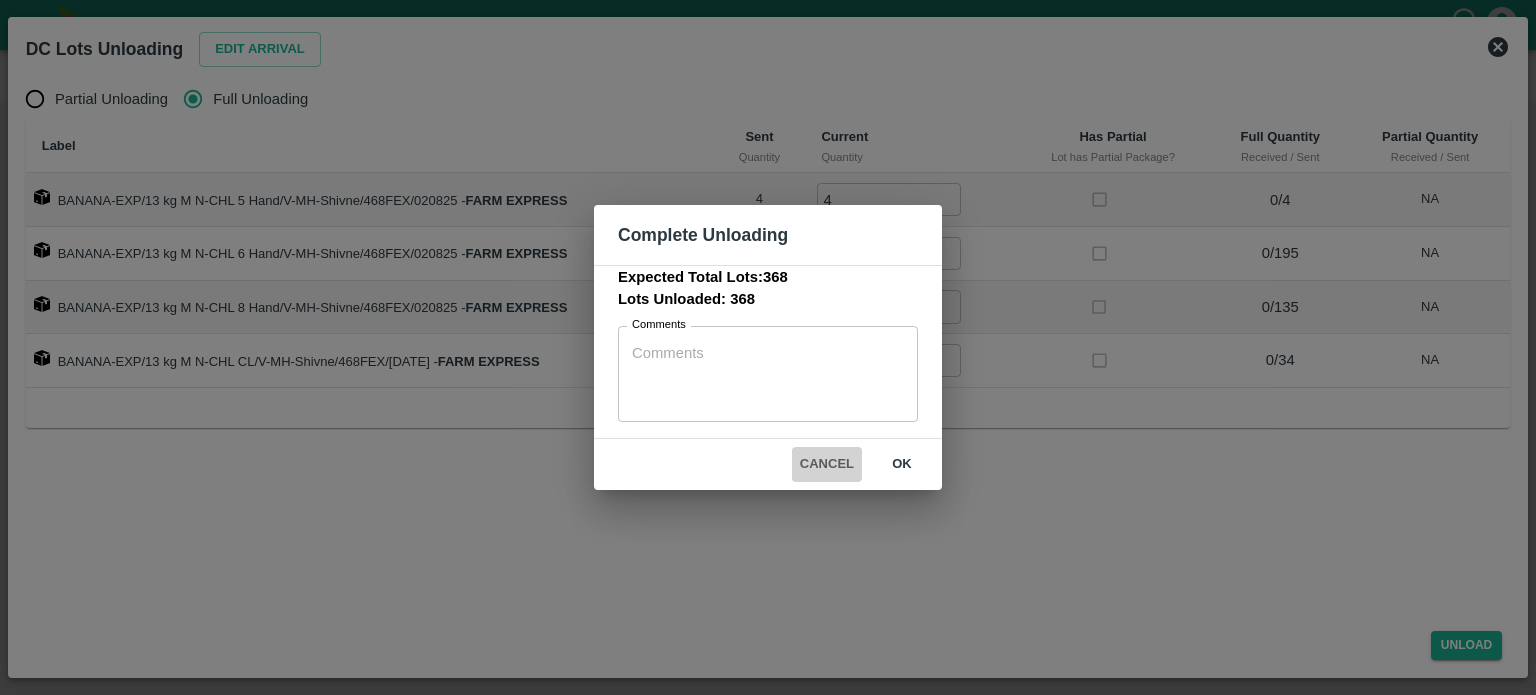 click on "Cancel" at bounding box center (827, 464) 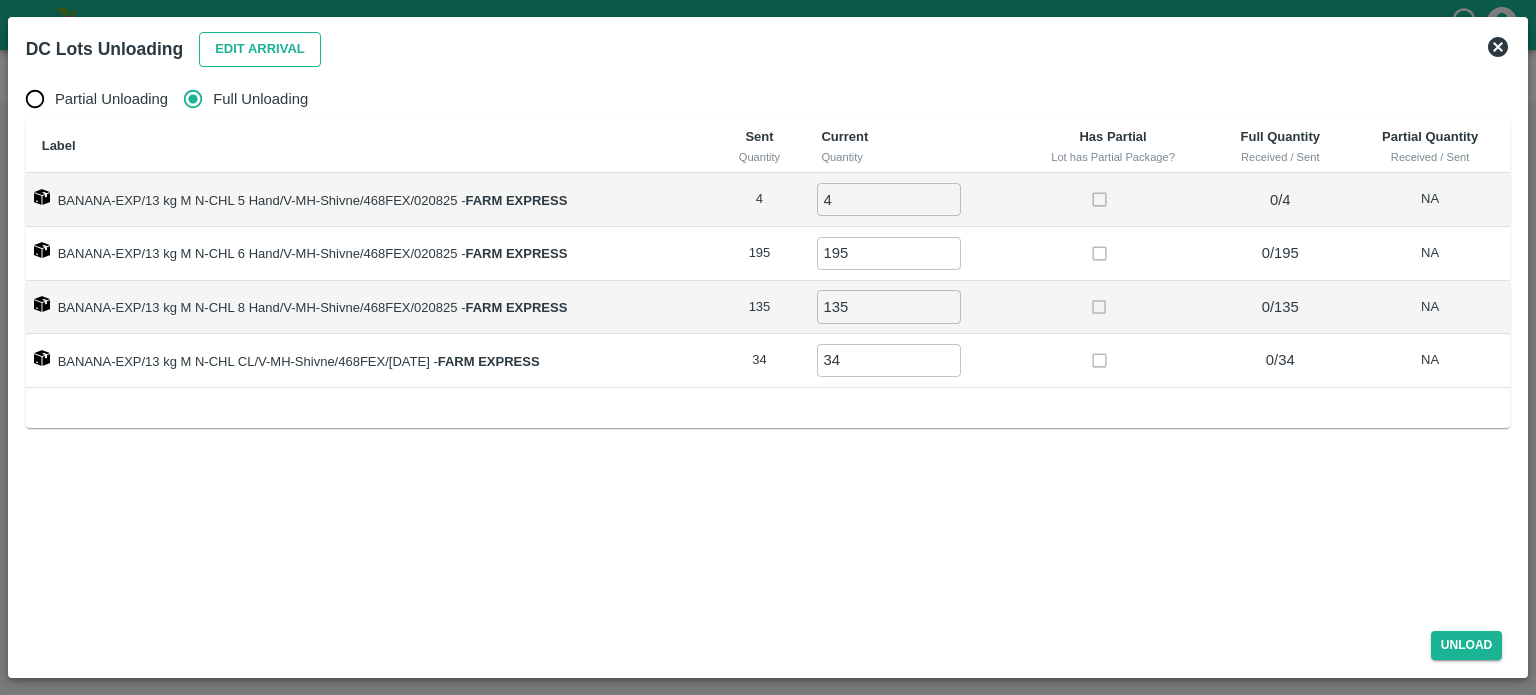 click on "Edit Arrival" at bounding box center [260, 49] 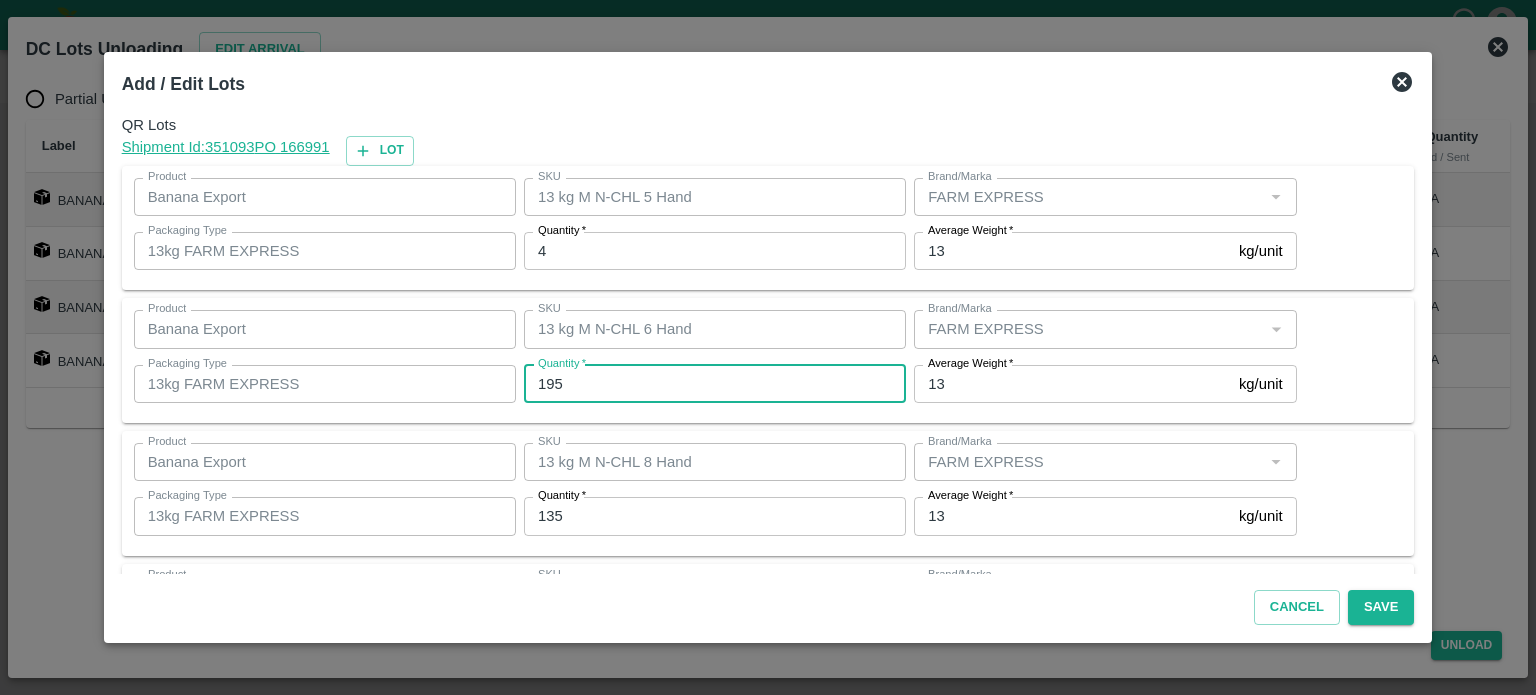 click on "195" at bounding box center [715, 384] 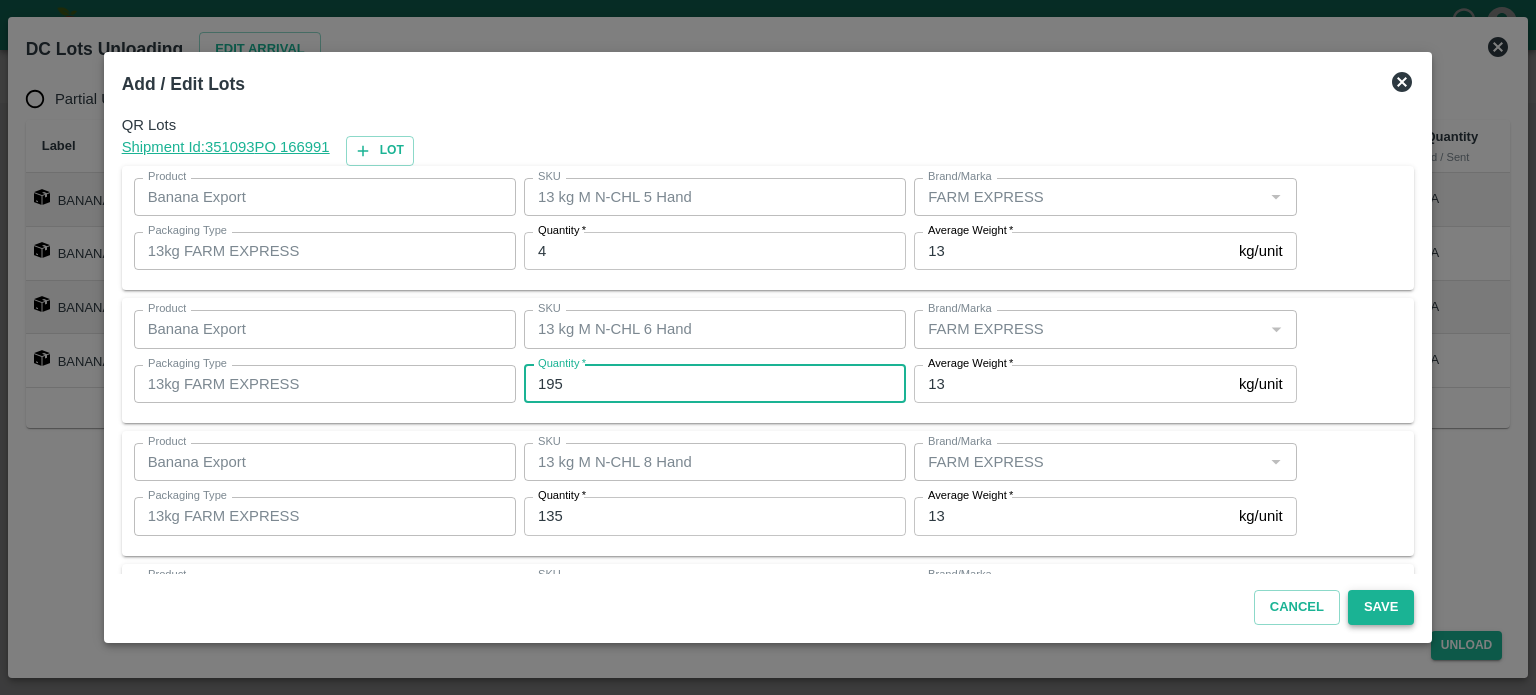 type on "[NUMBER]" 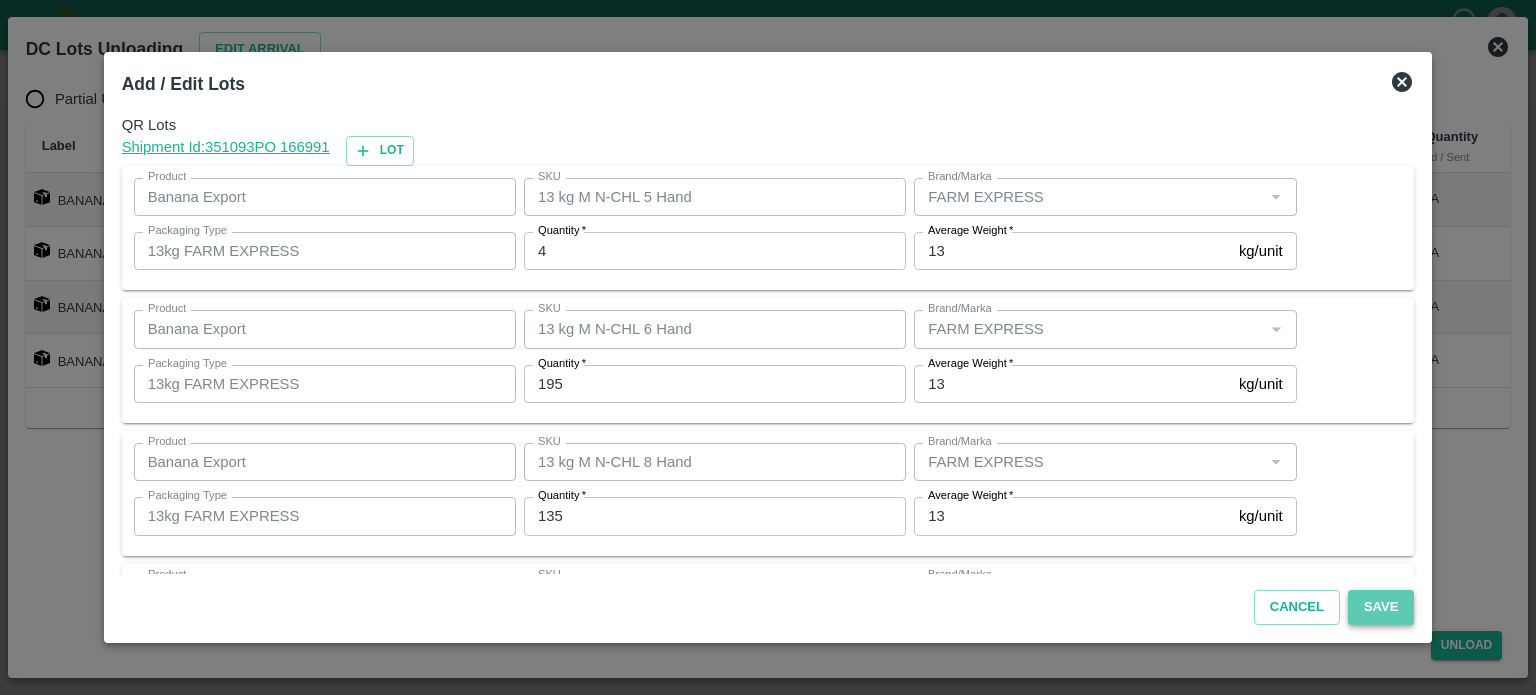 click on "Save" at bounding box center [1381, 607] 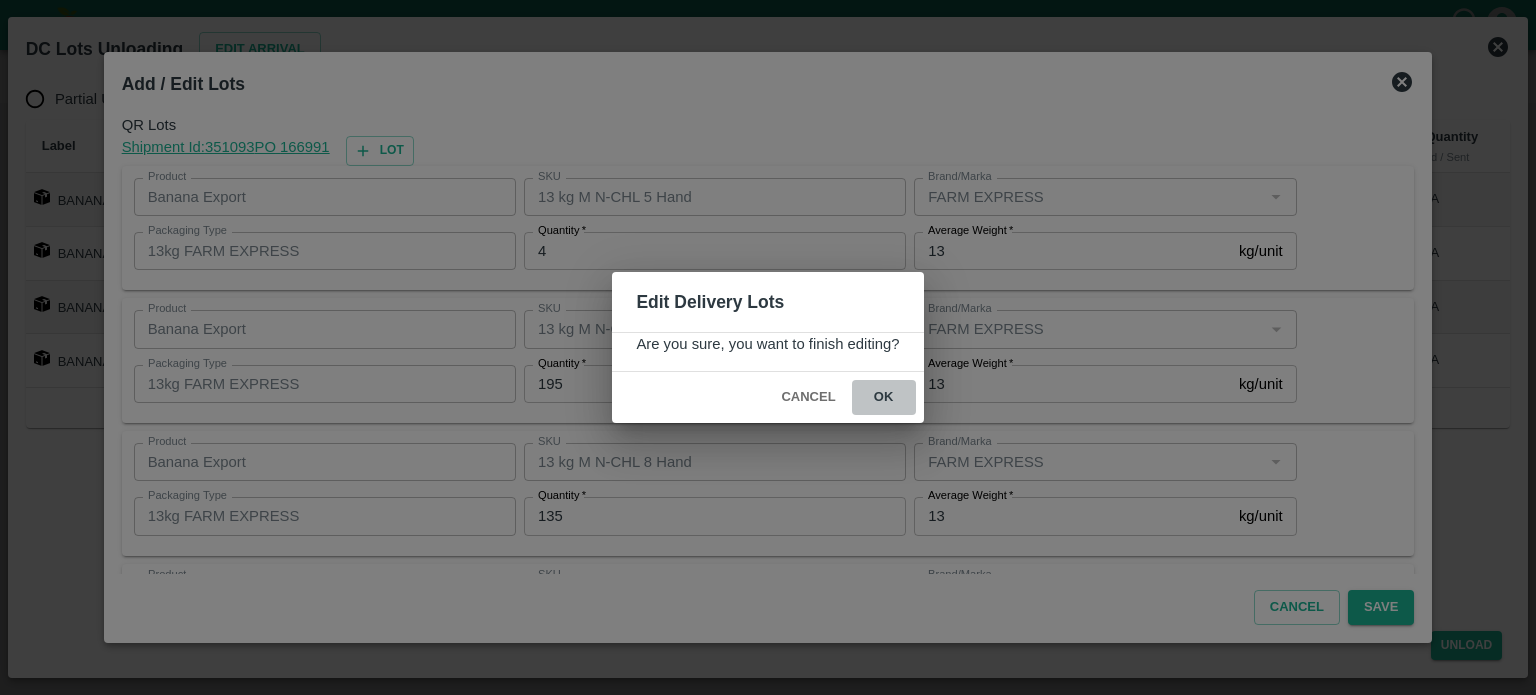 click on "ok" at bounding box center (884, 397) 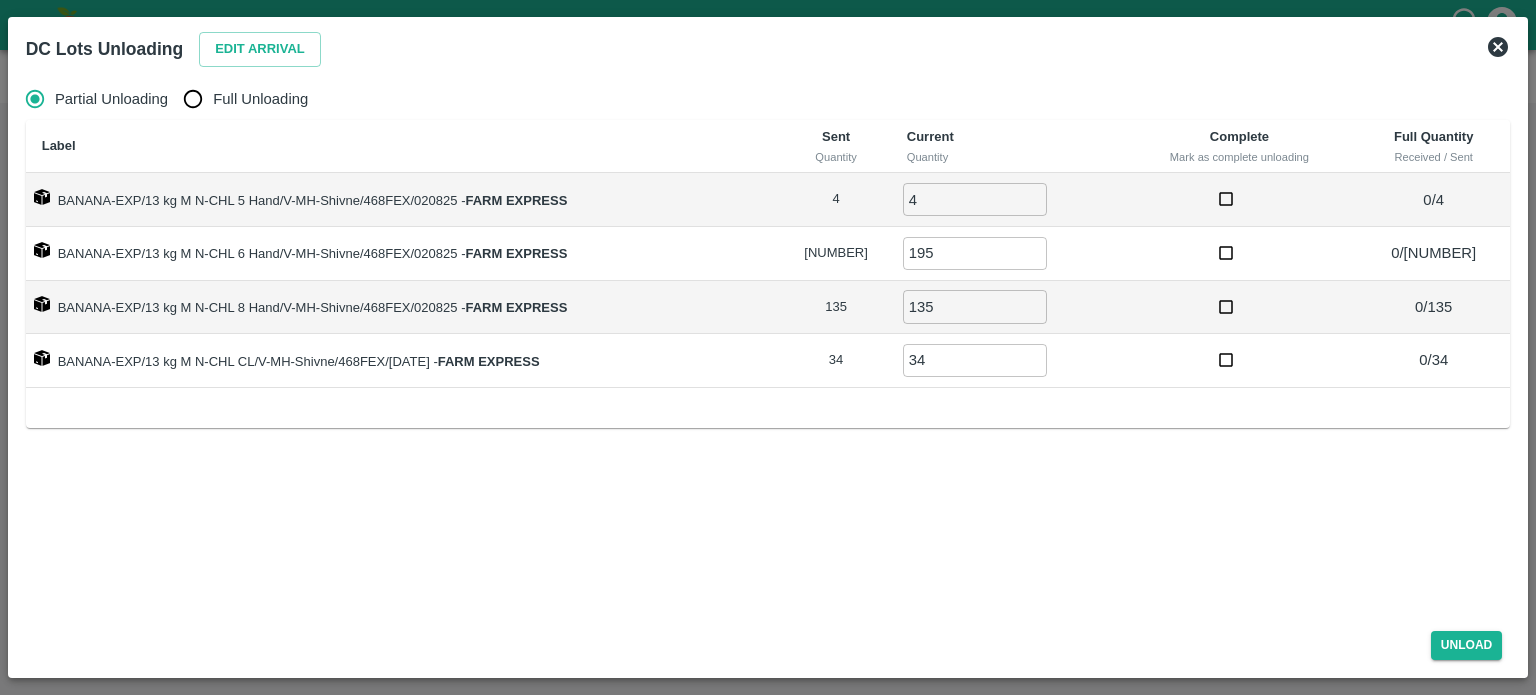 radio on "true" 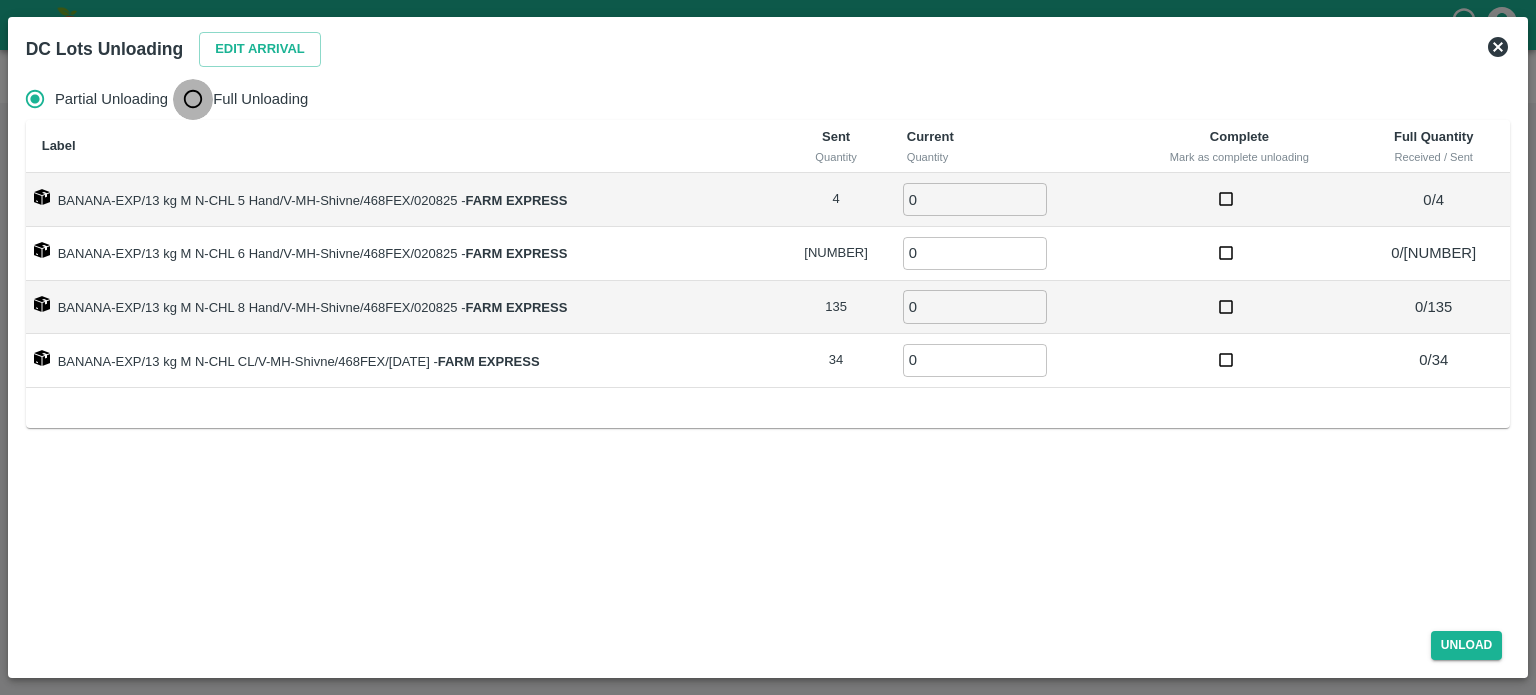 click on "Full Unloading" at bounding box center (193, 99) 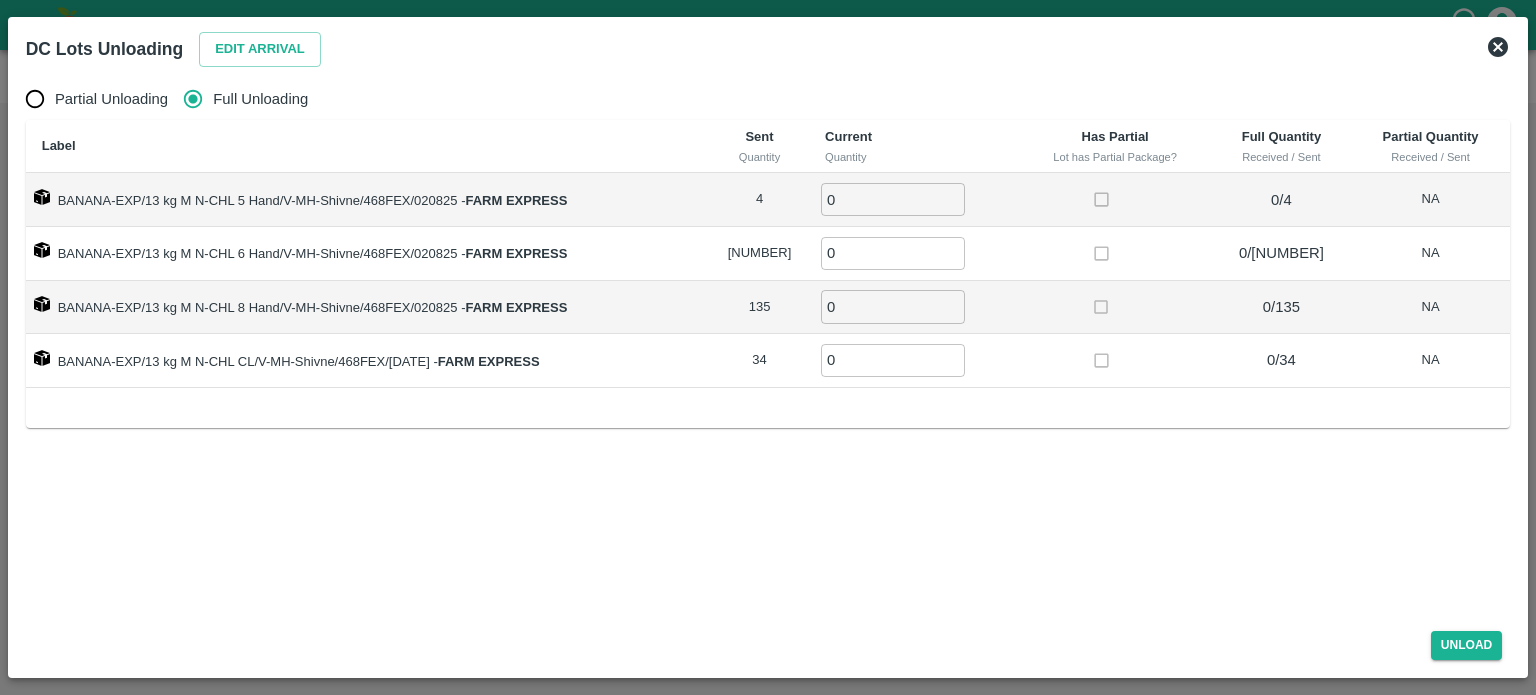 click on "0" at bounding box center [893, 199] 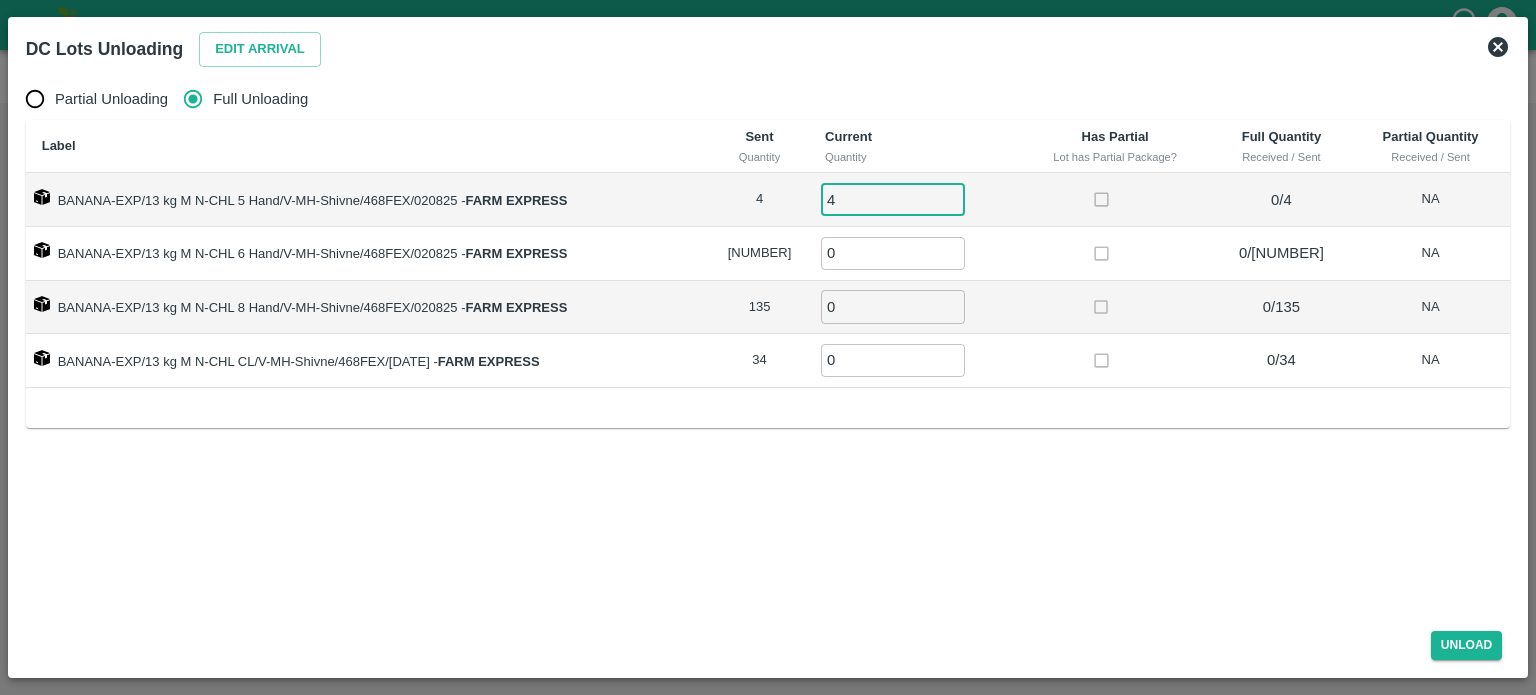 type on "4" 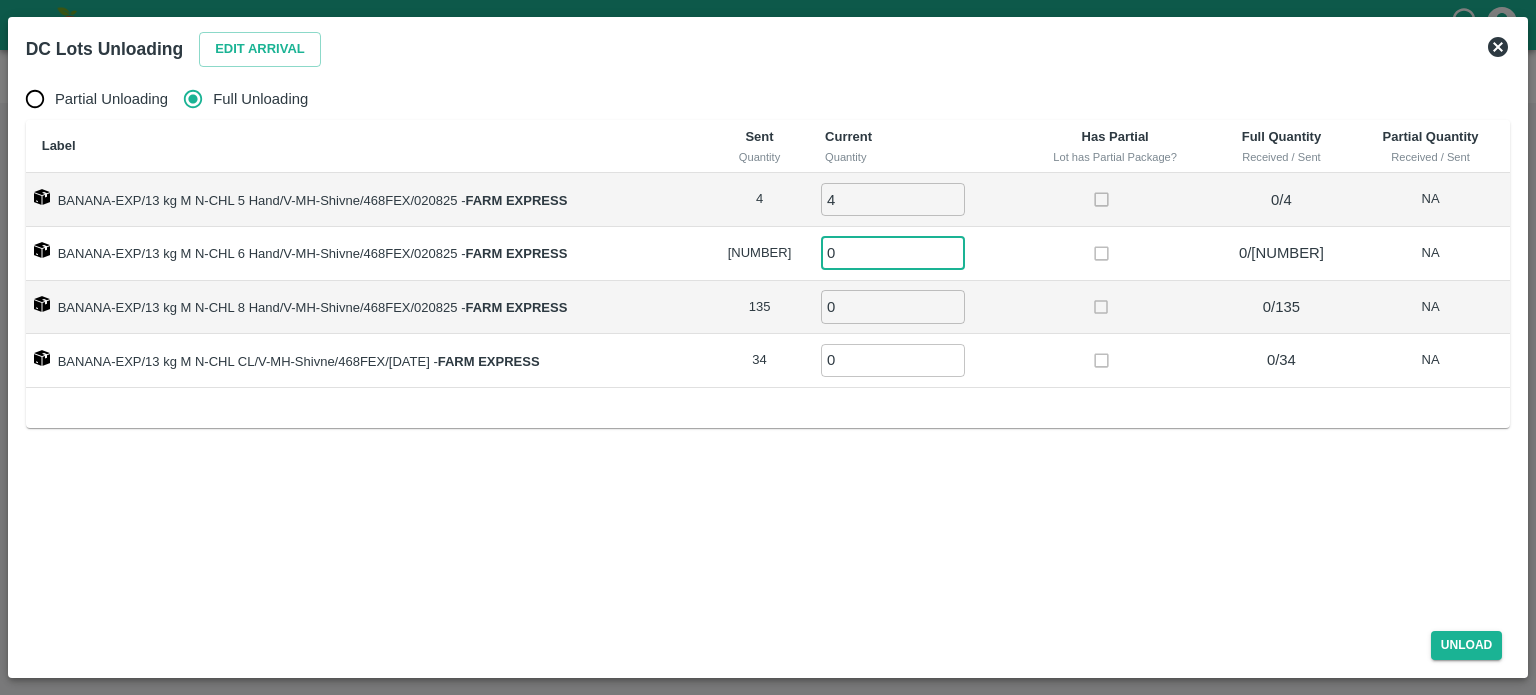 type on "[NUMBER]" 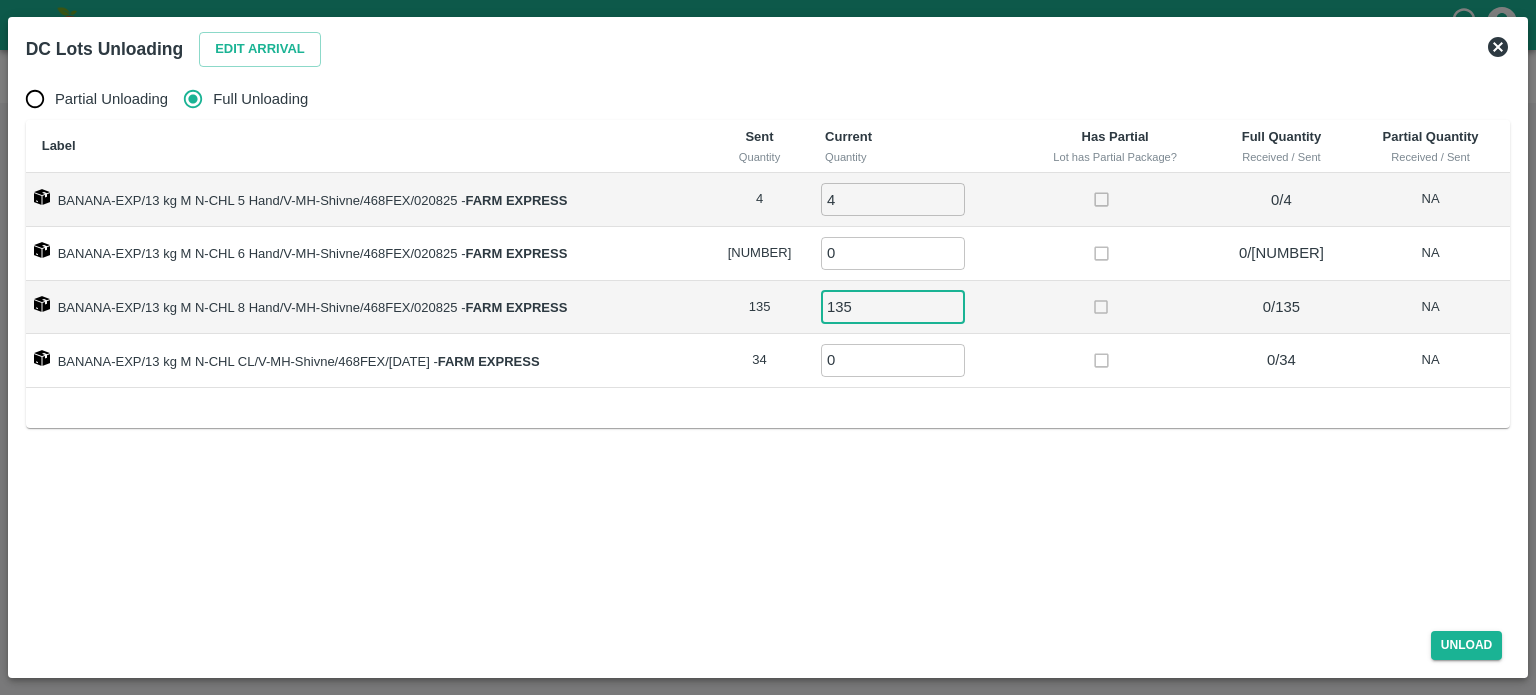 type on "135" 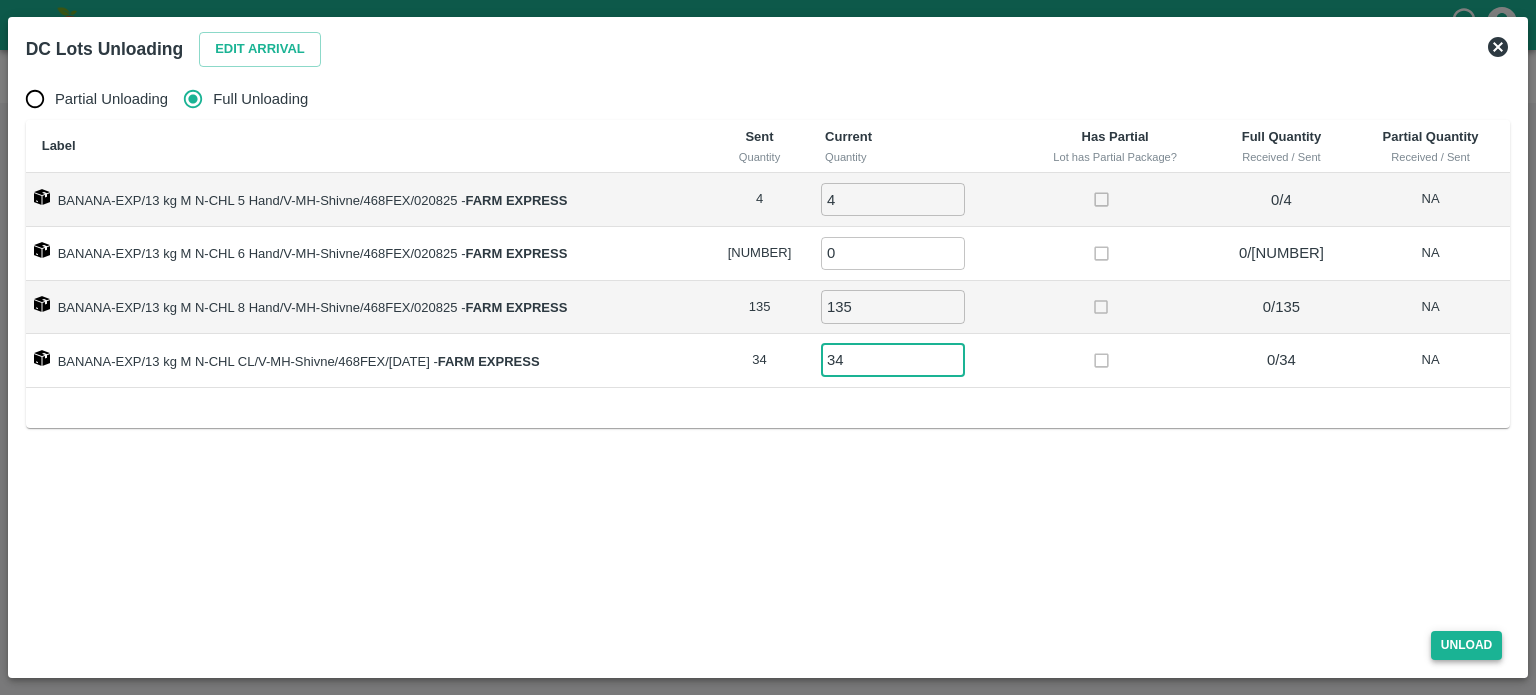 type on "34" 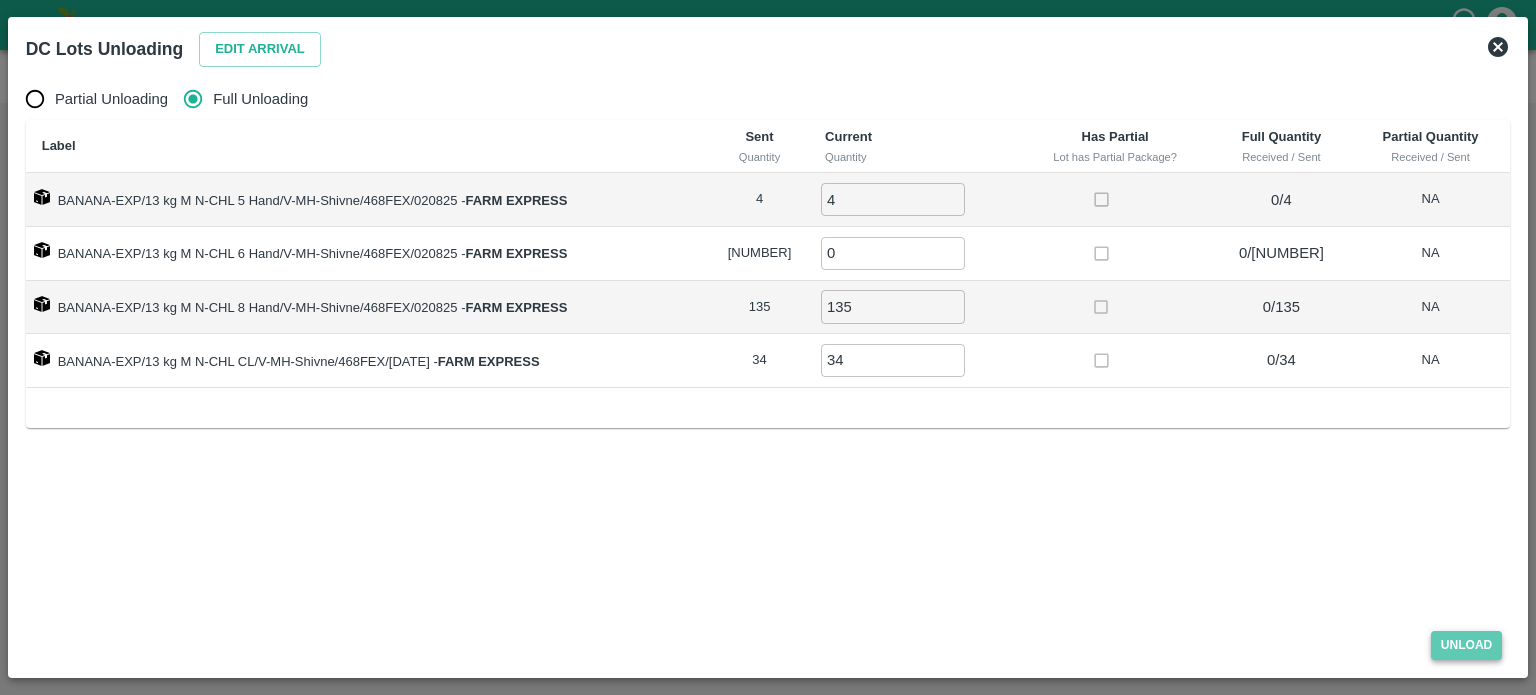 click on "Unload" at bounding box center (1467, 645) 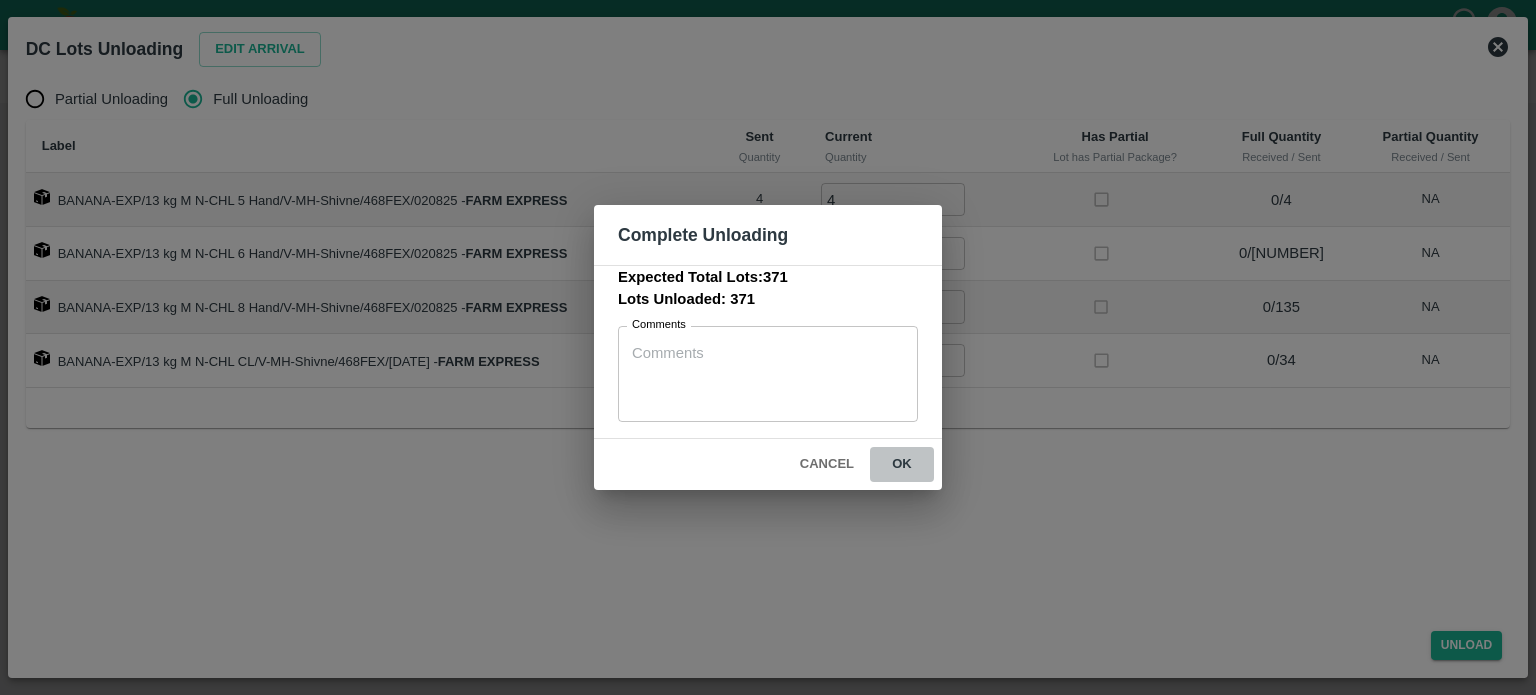click on "ok" at bounding box center (902, 464) 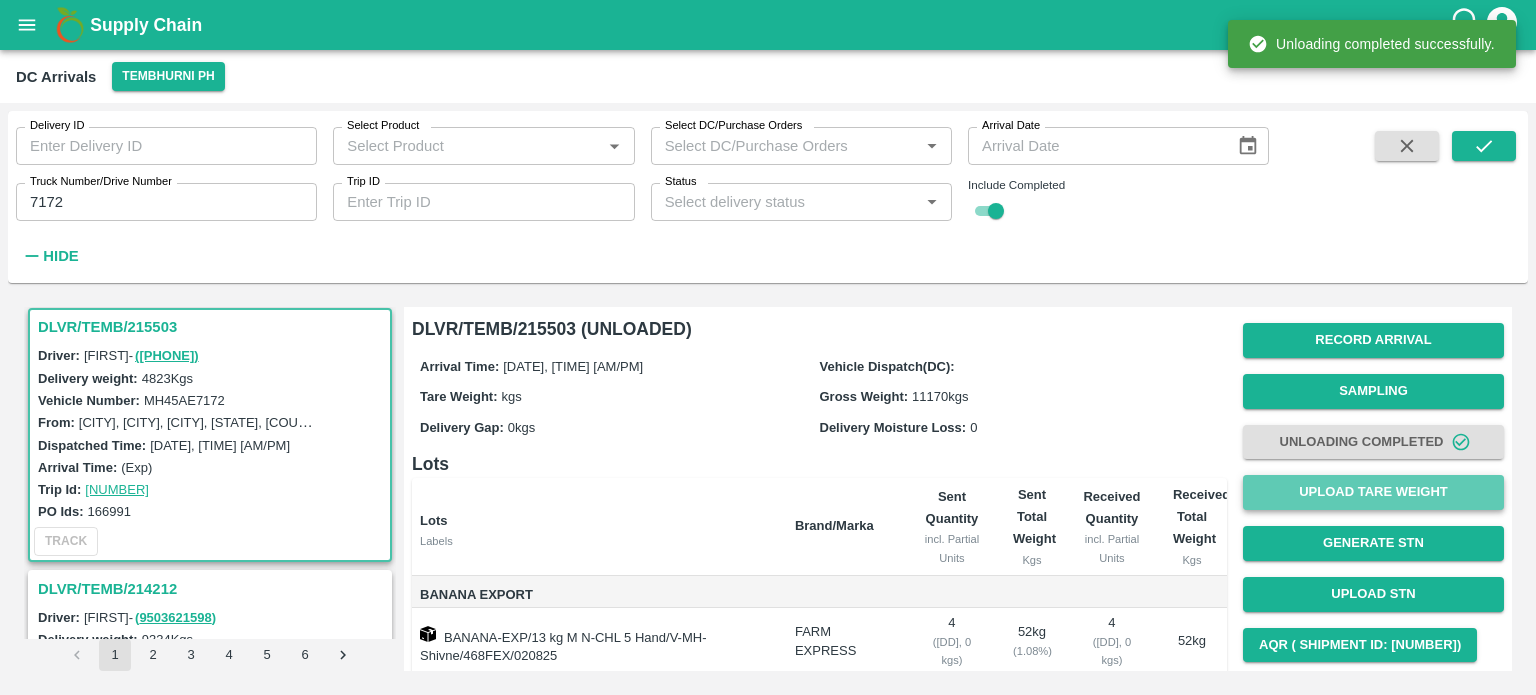 click on "Upload Tare Weight" at bounding box center [1373, 492] 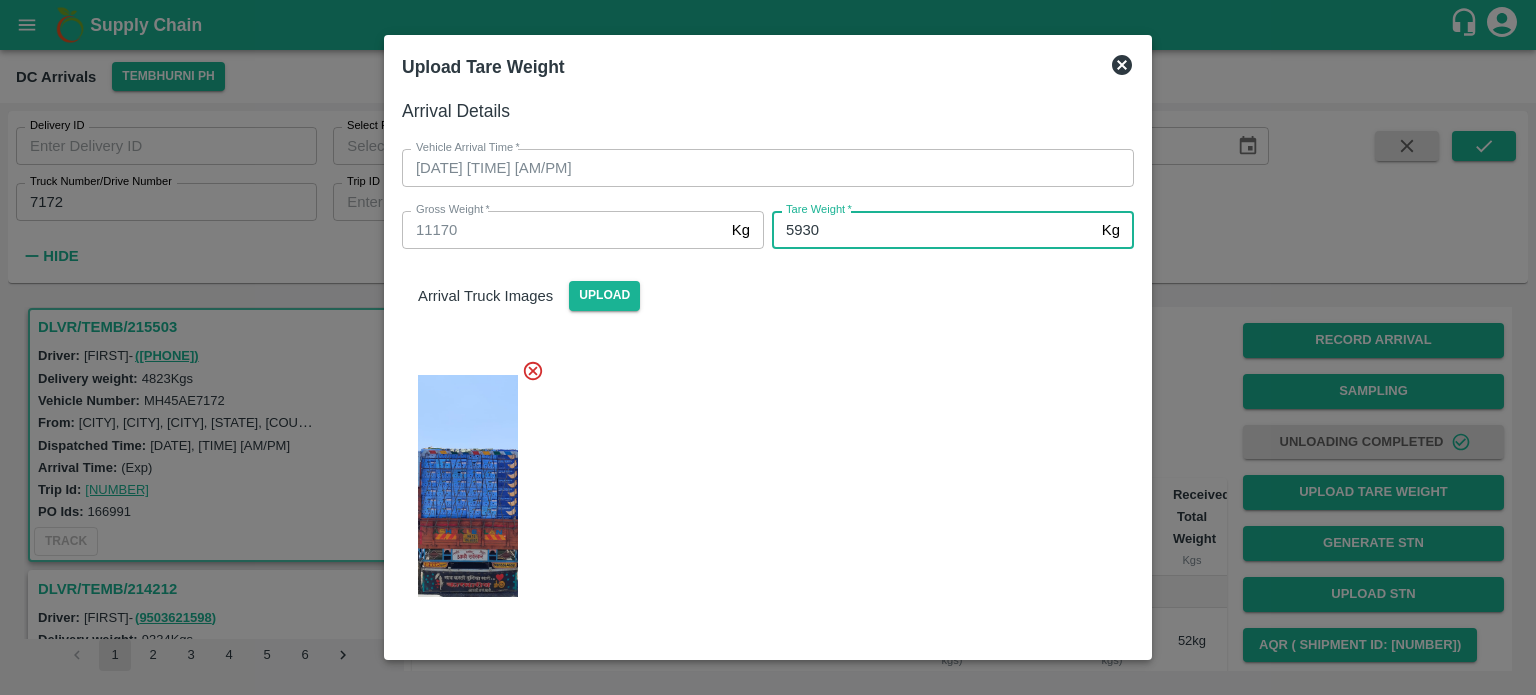 type on "5930" 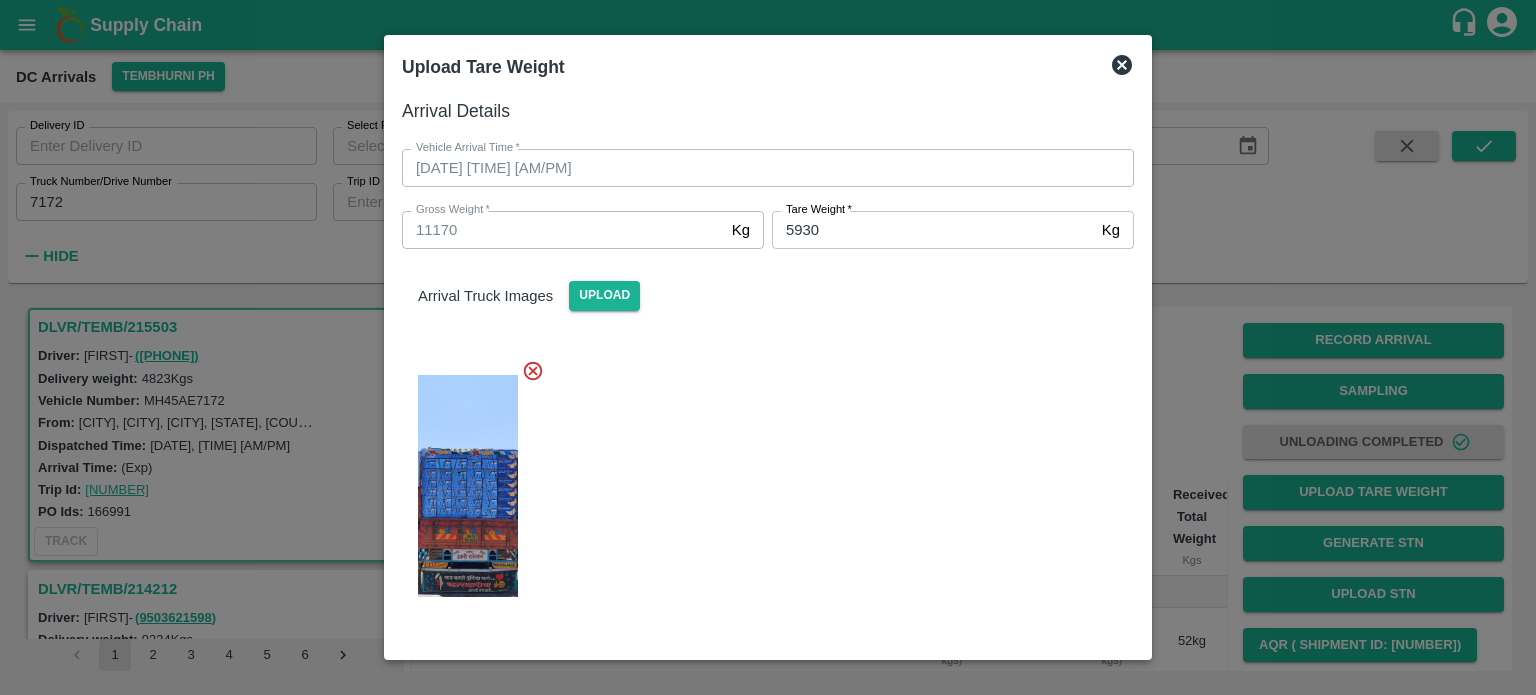 click at bounding box center (760, 480) 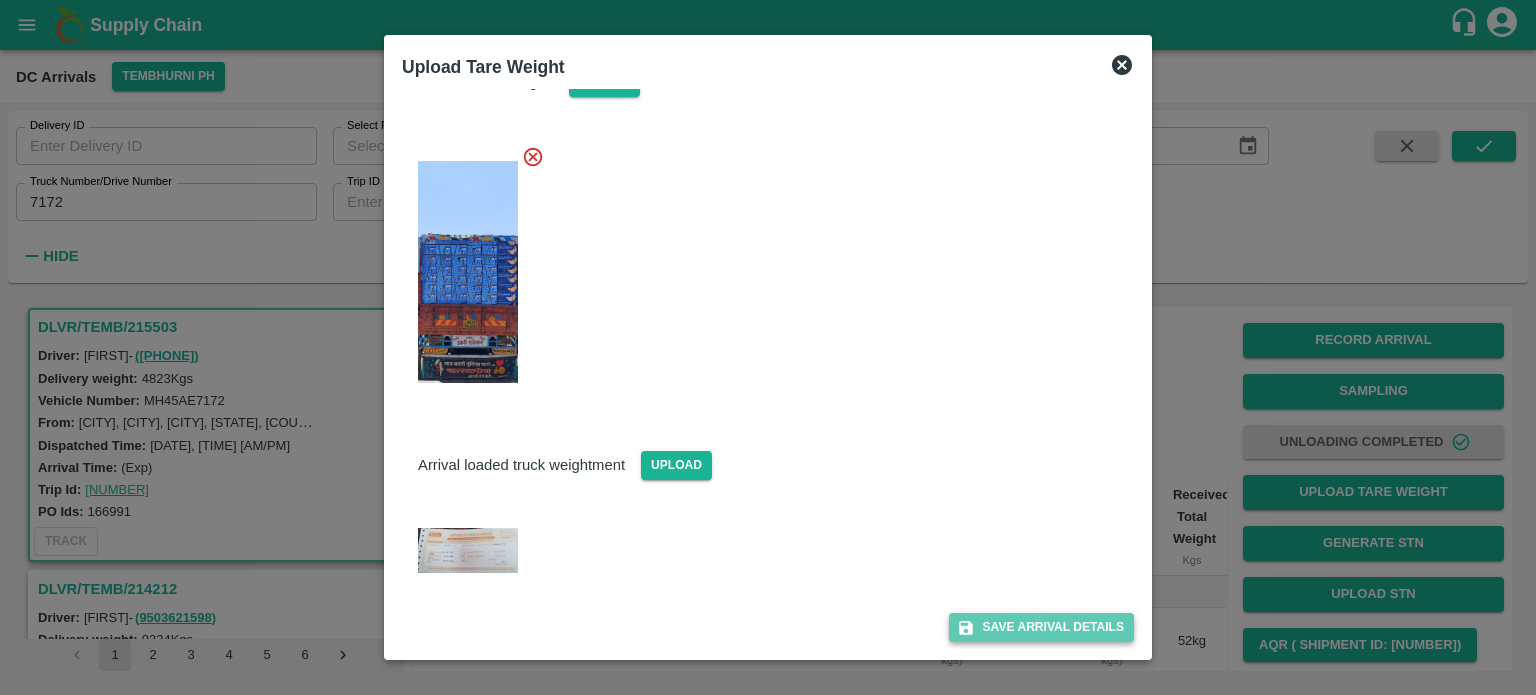click on "Save Arrival Details" at bounding box center (1041, 627) 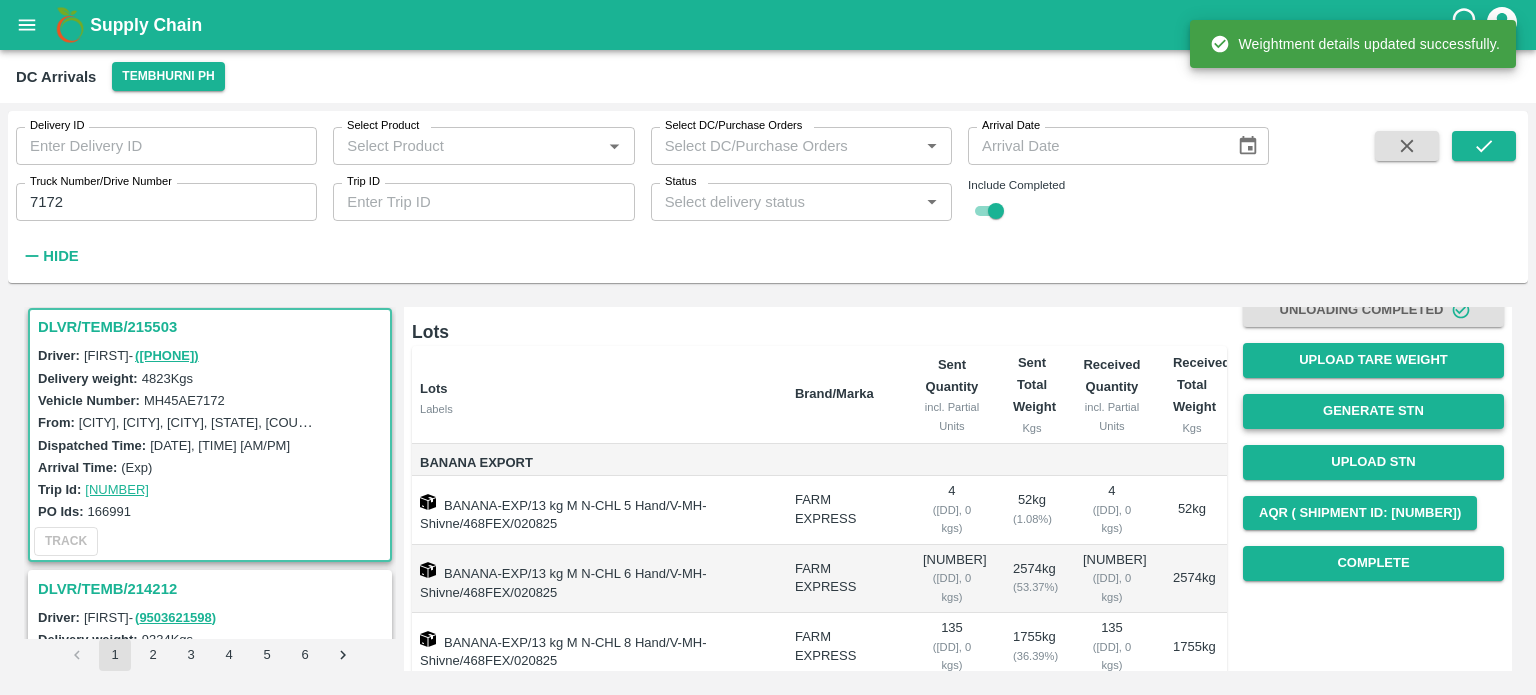 scroll, scrollTop: 135, scrollLeft: 0, axis: vertical 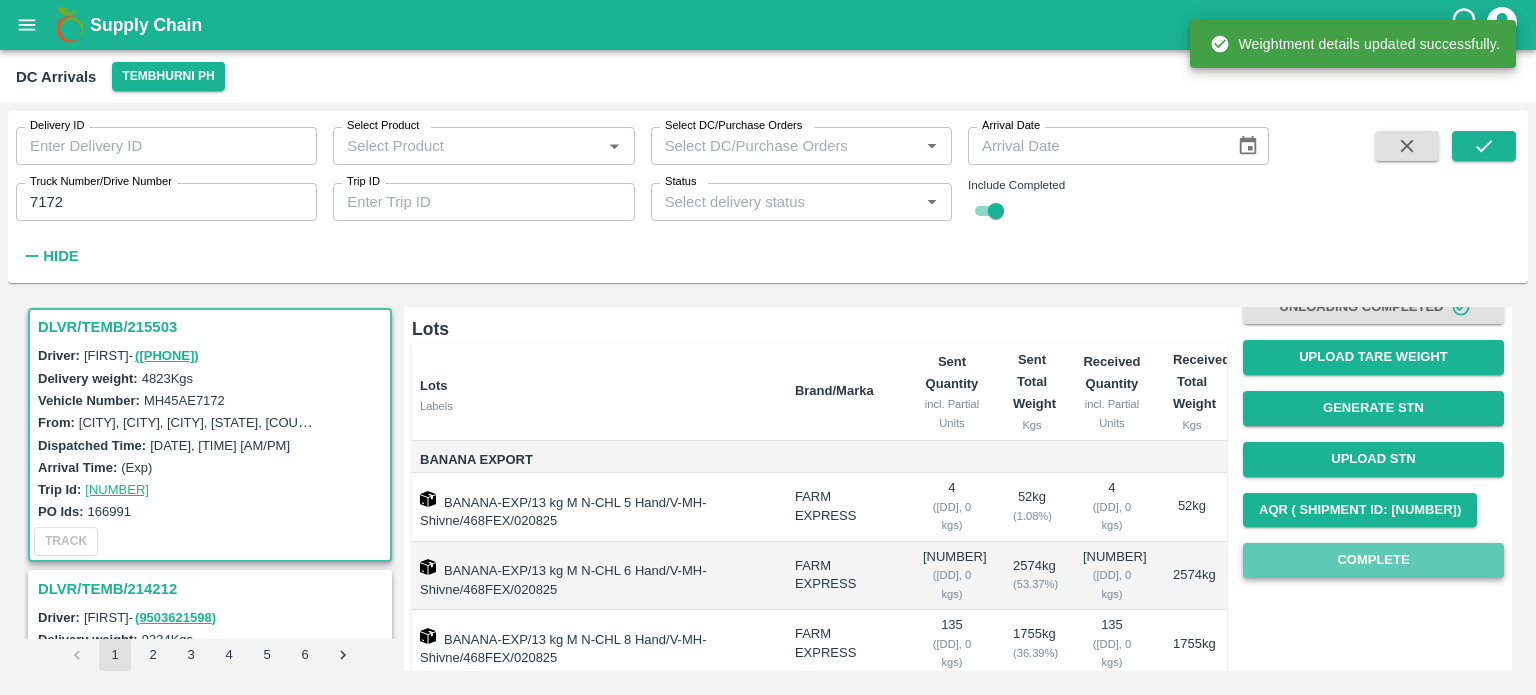 click on "Complete" at bounding box center (1373, 560) 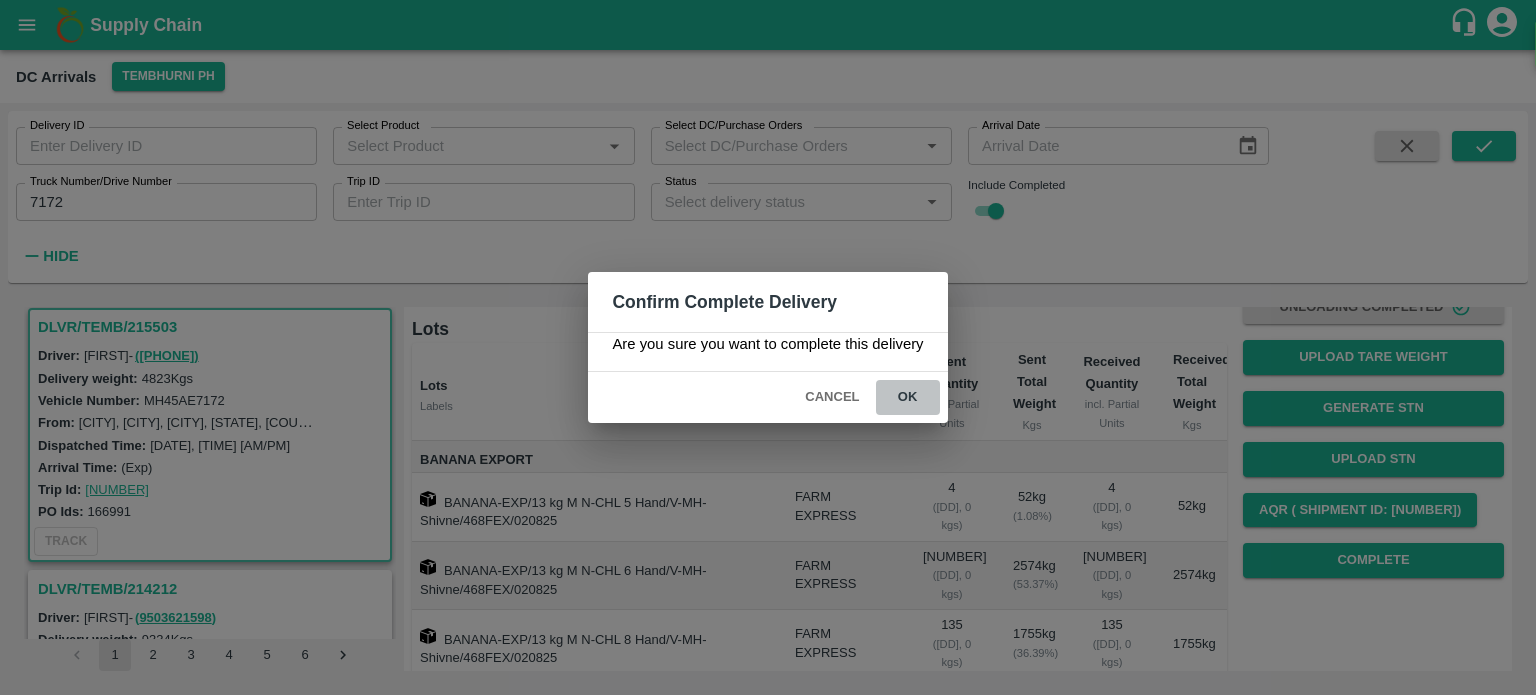 click on "ok" at bounding box center [908, 397] 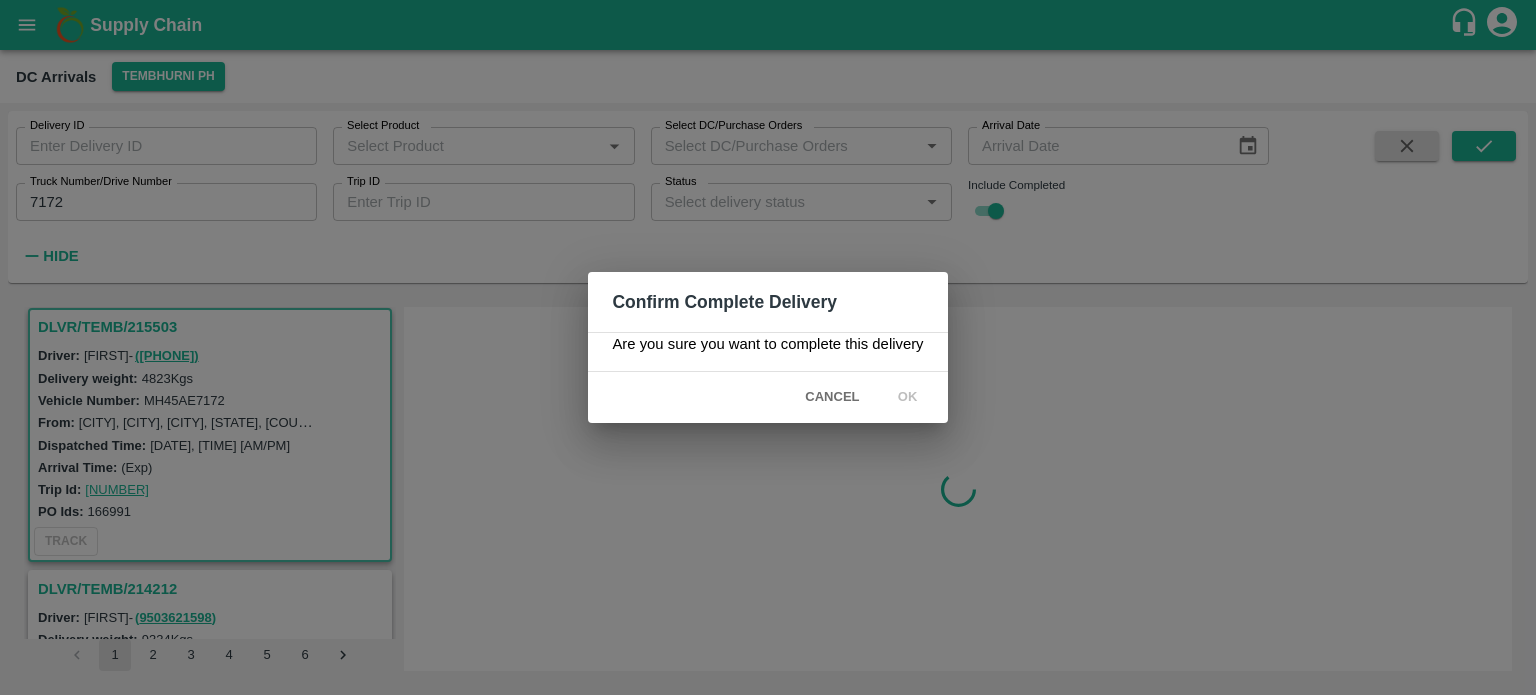 scroll, scrollTop: 0, scrollLeft: 0, axis: both 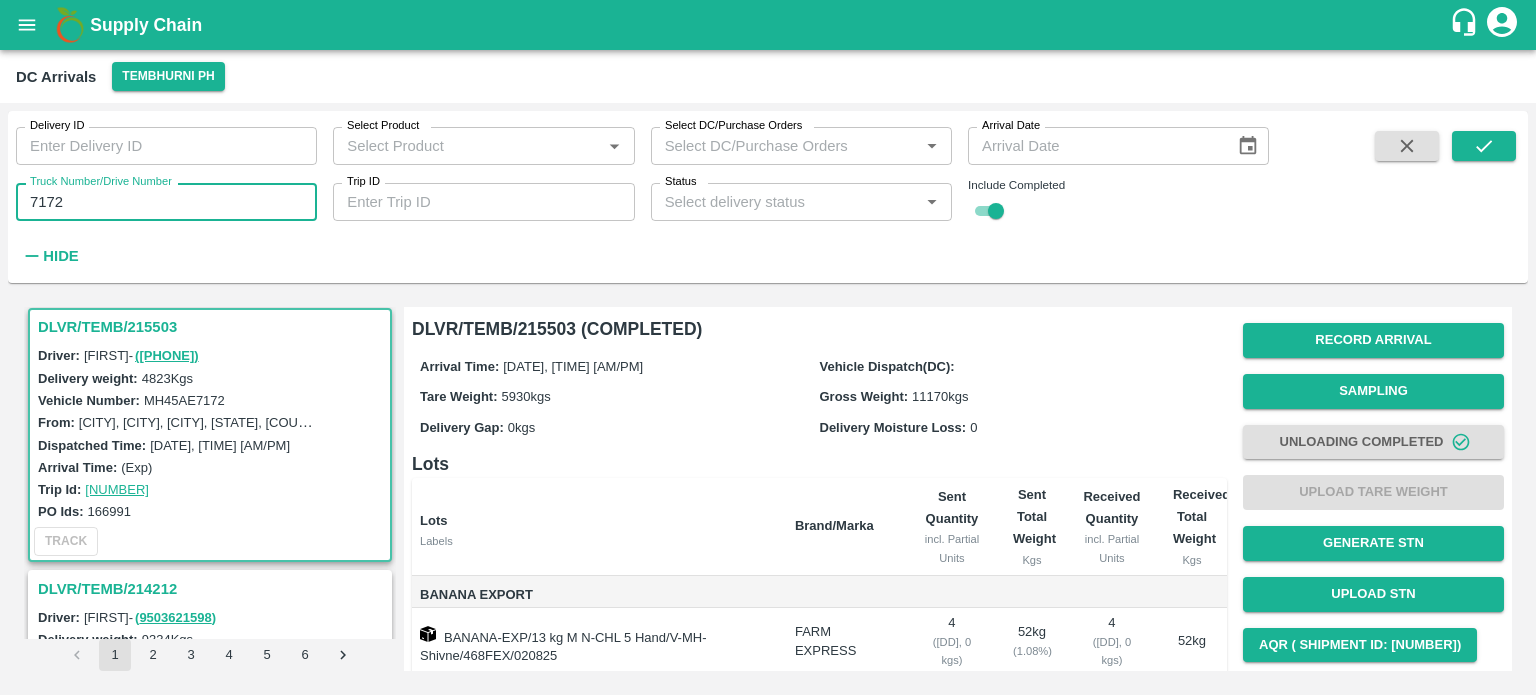 click on "7172" at bounding box center (166, 202) 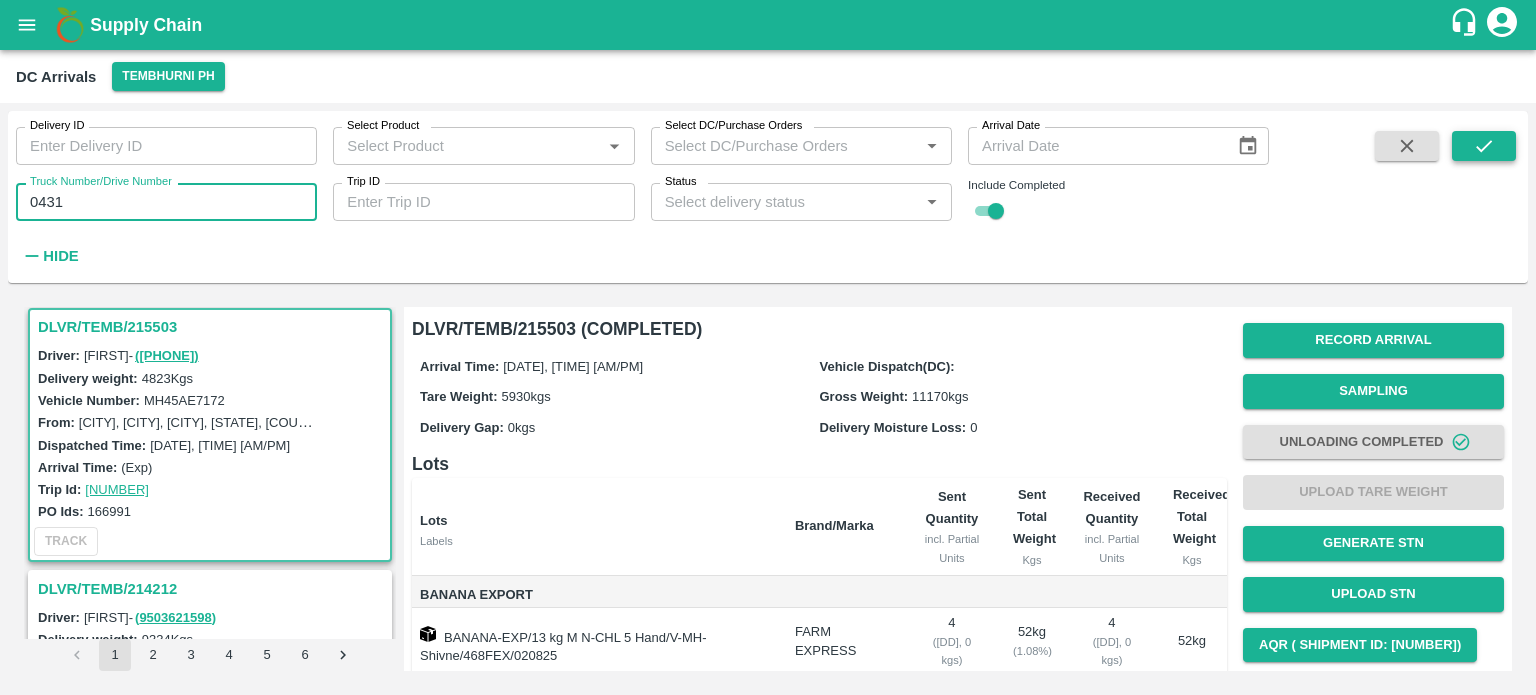type on "0431" 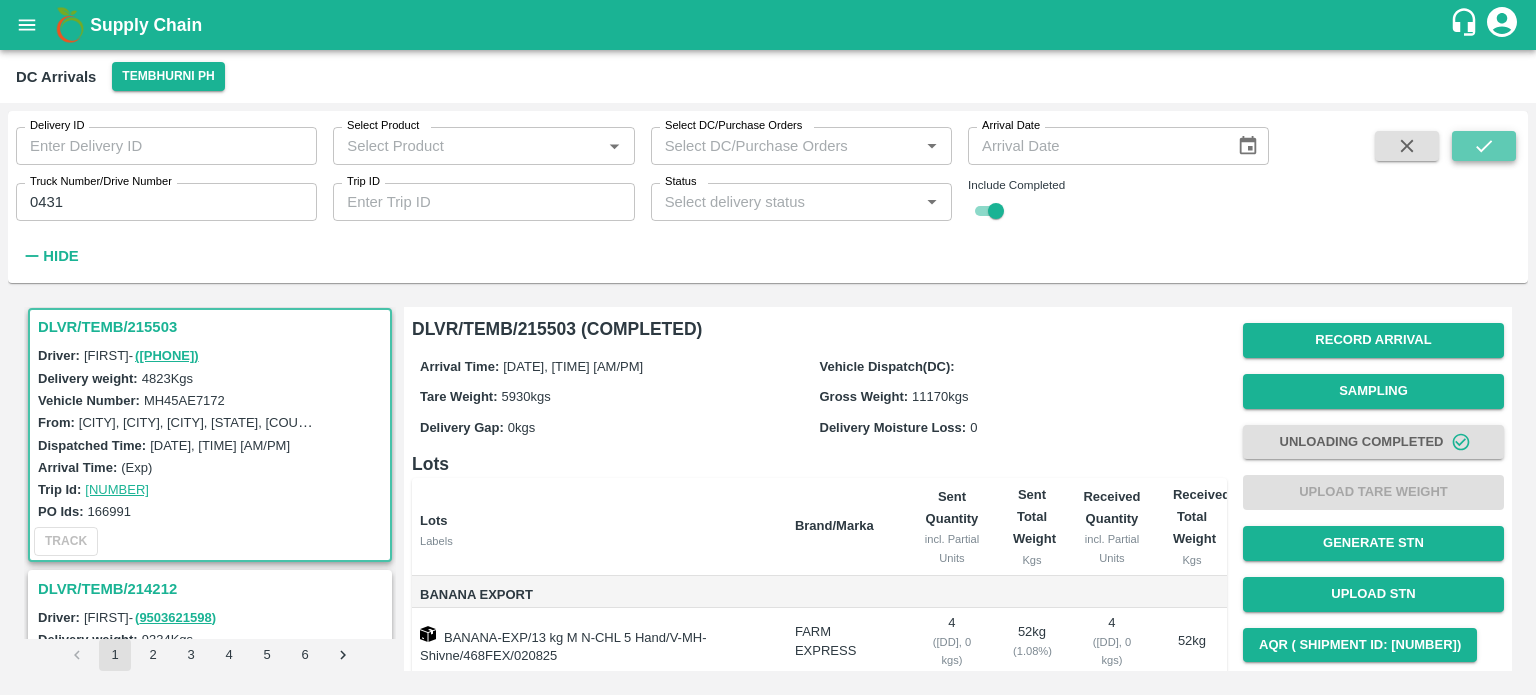 click 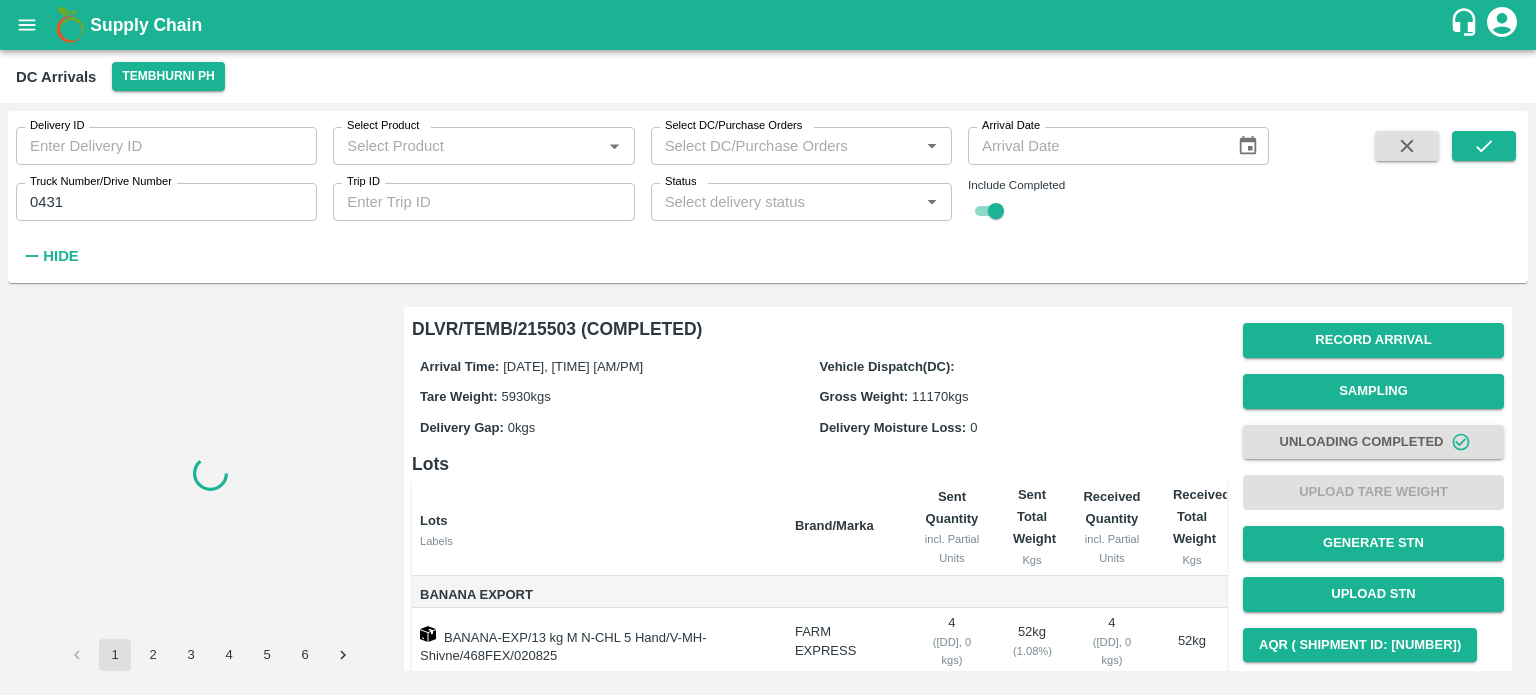 scroll, scrollTop: 0, scrollLeft: 0, axis: both 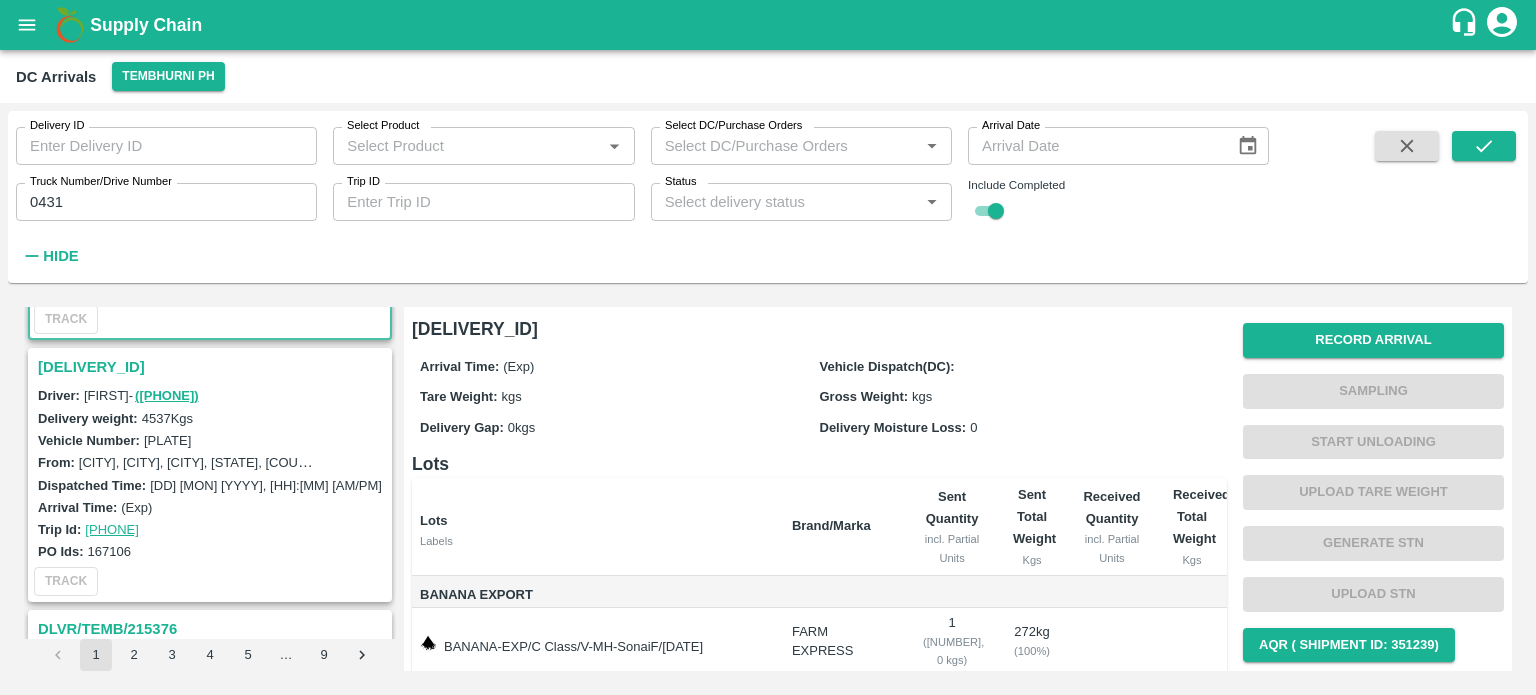 click on "[DELIVERY_ID]" at bounding box center (213, 367) 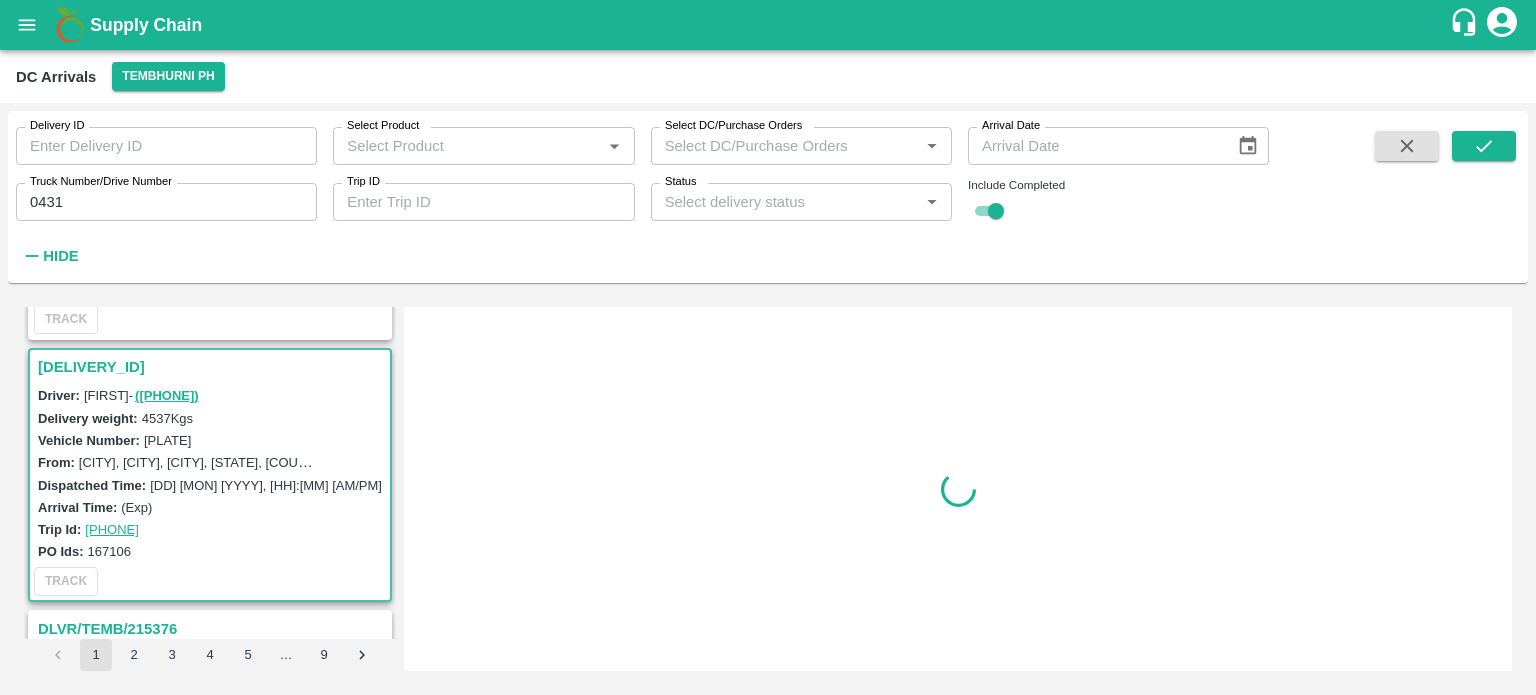 scroll, scrollTop: 268, scrollLeft: 0, axis: vertical 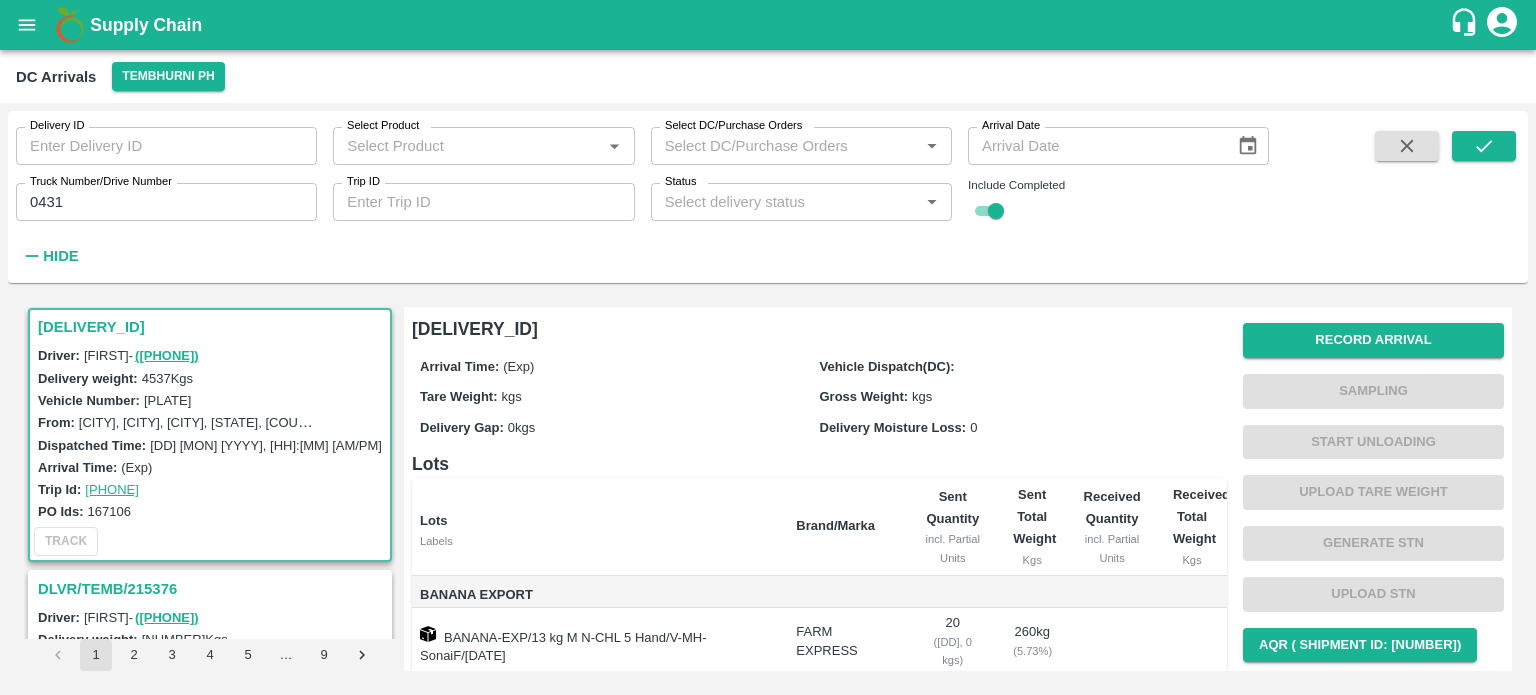 click on "[PLATE]" at bounding box center [167, 400] 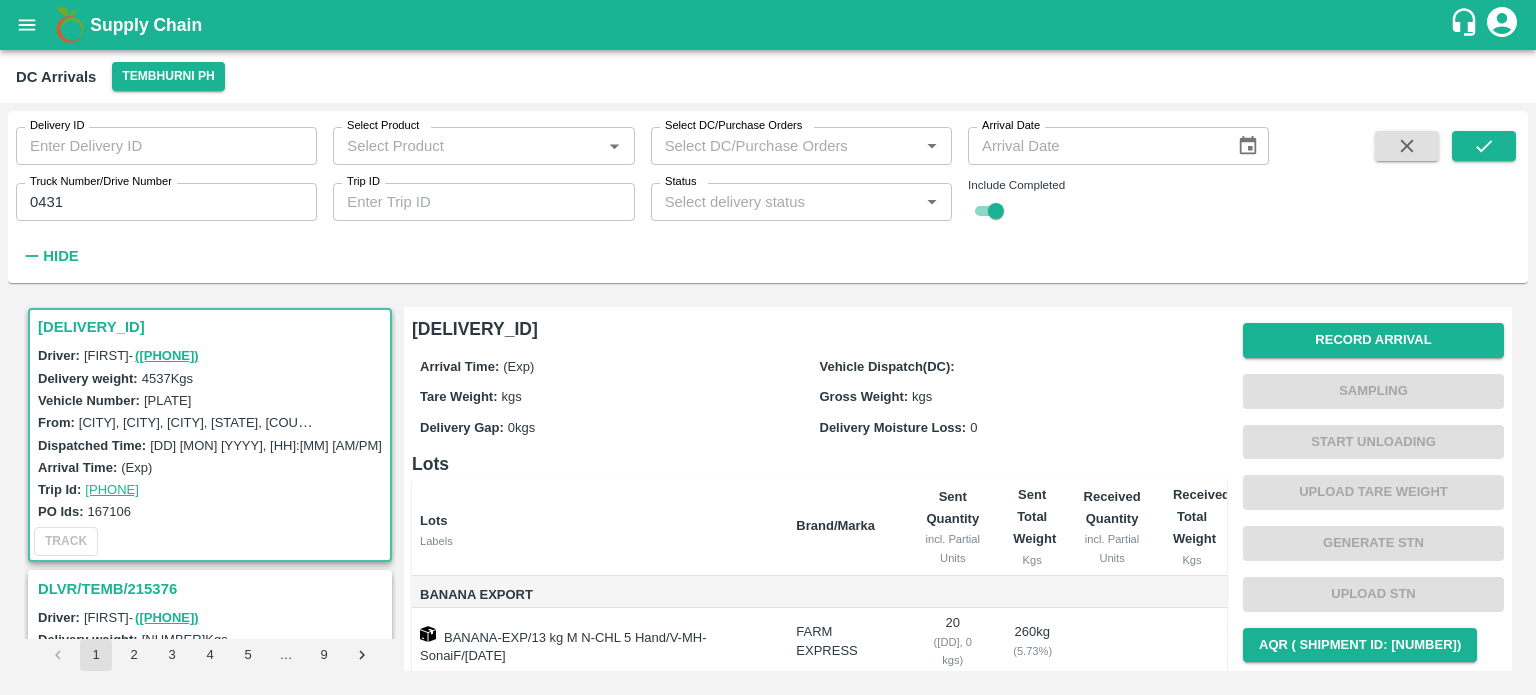 click on "[PLATE]" at bounding box center (167, 400) 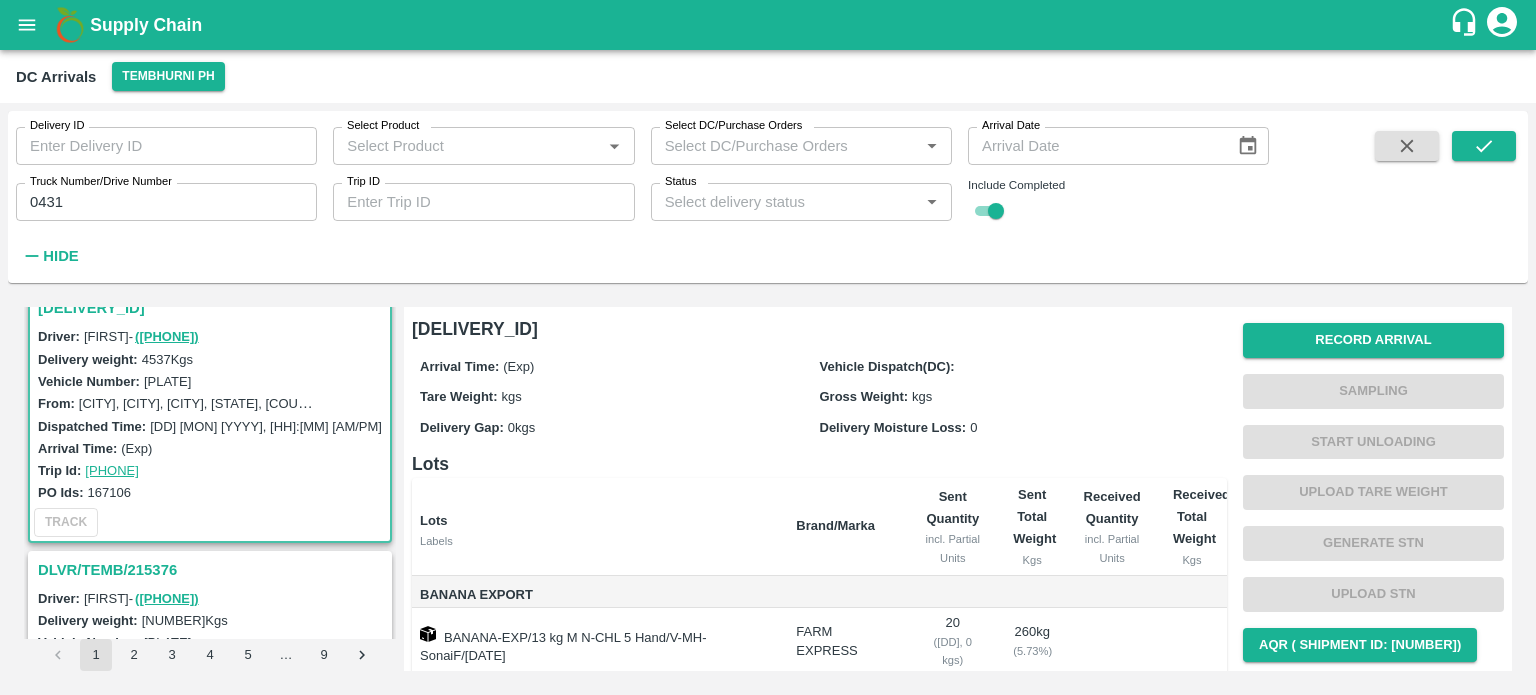 scroll, scrollTop: 286, scrollLeft: 0, axis: vertical 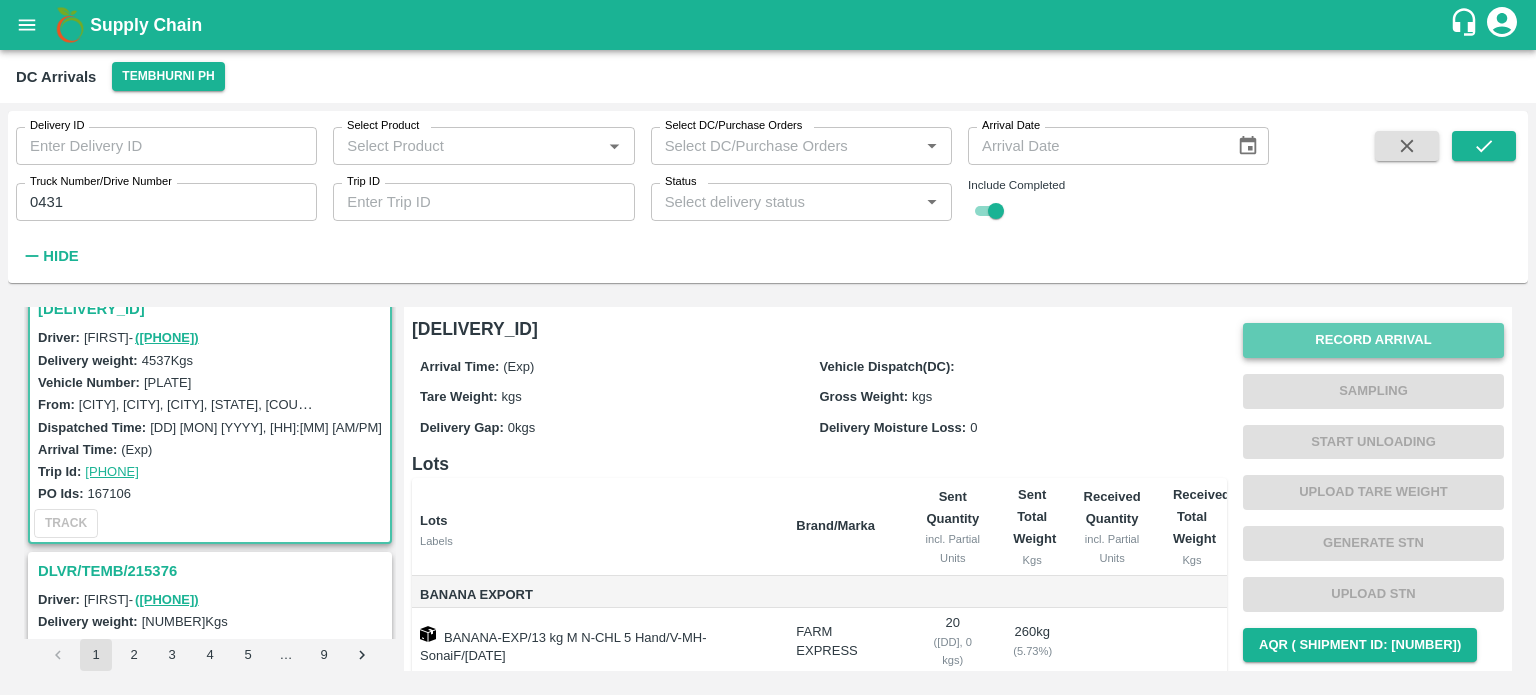 click on "Record Arrival" at bounding box center (1373, 340) 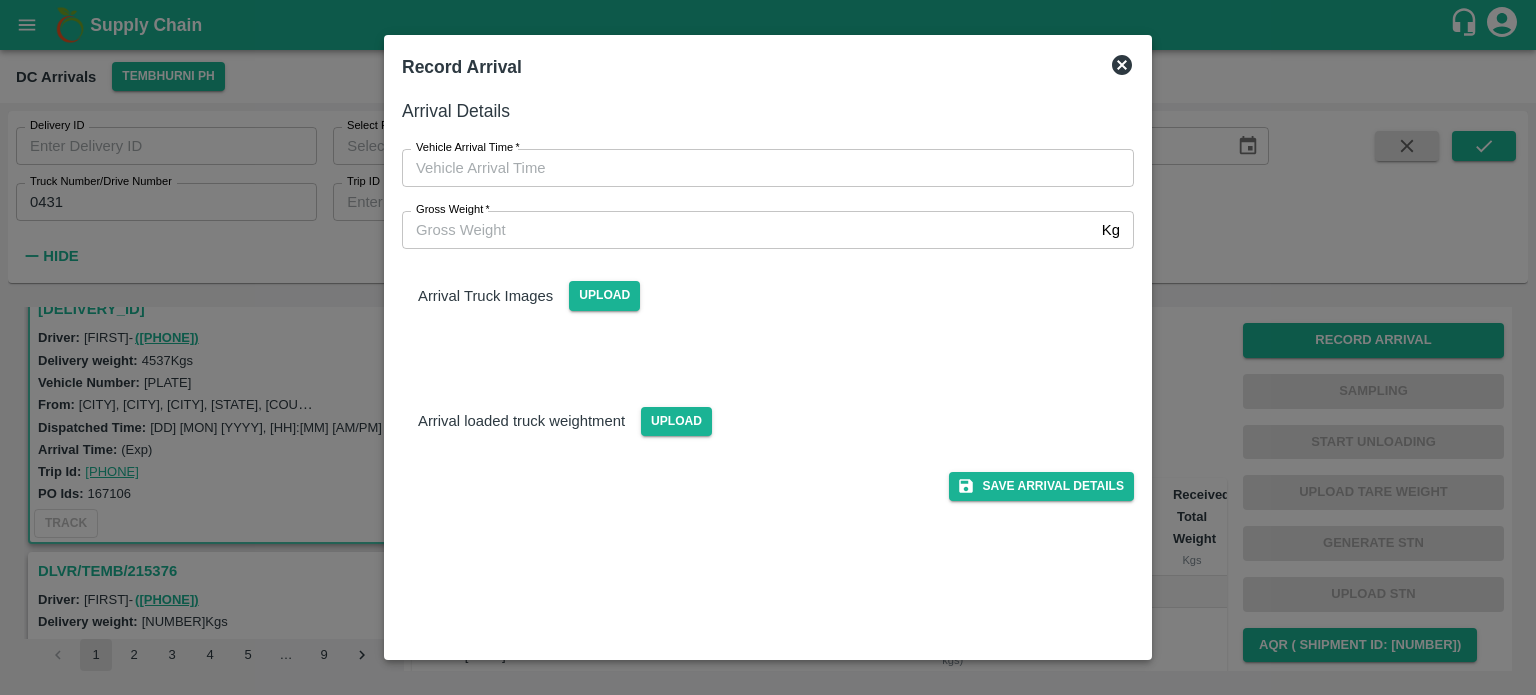 type on "DD/MM/YYYY hh:mm aa" 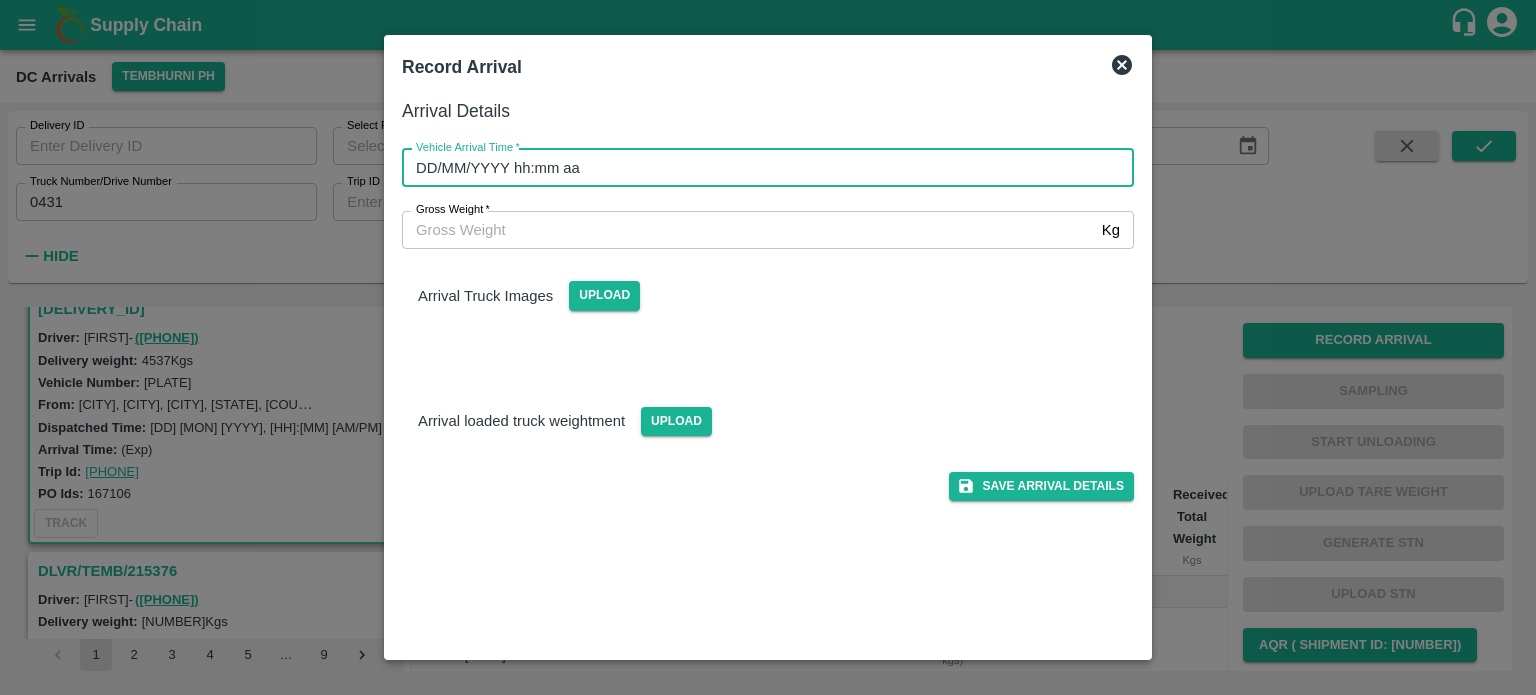 click on "DD/MM/YYYY hh:mm aa" at bounding box center (761, 168) 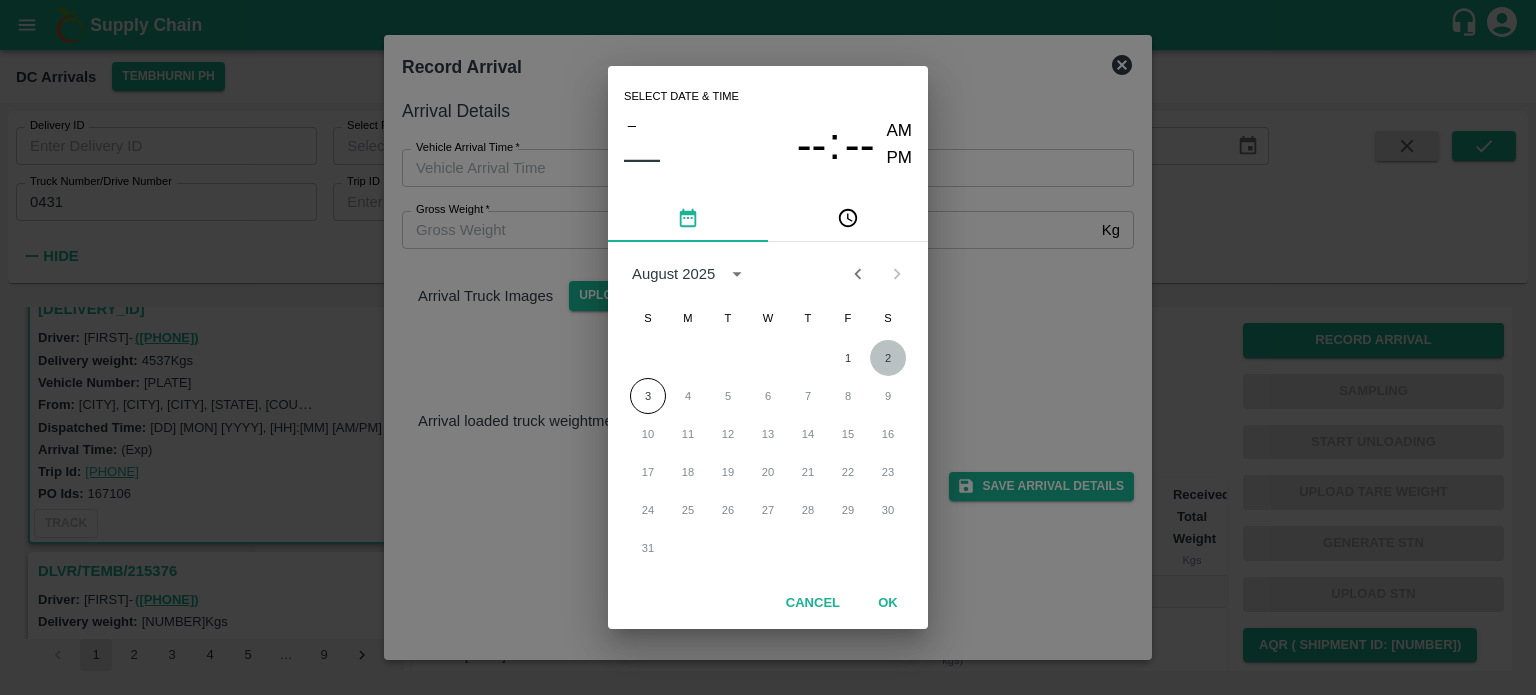 click on "2" at bounding box center (888, 358) 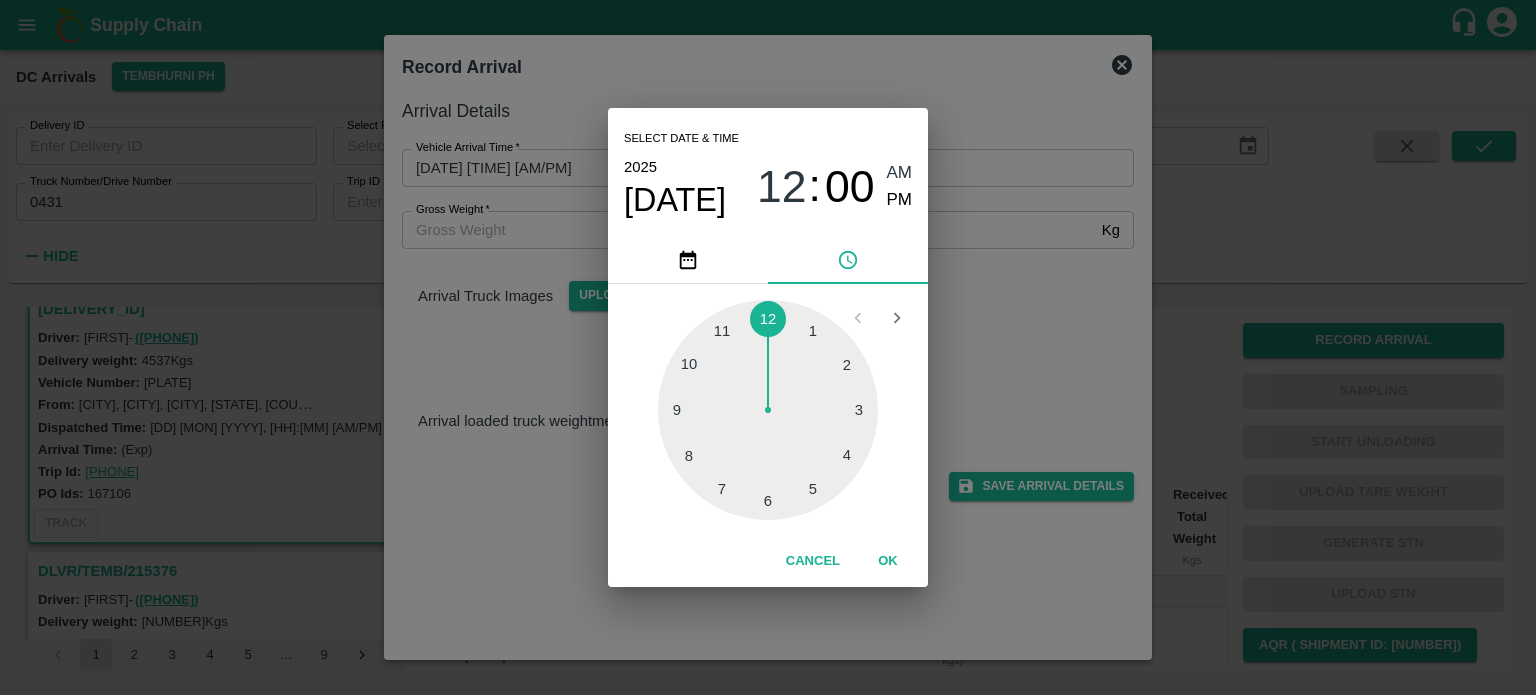 click at bounding box center (768, 410) 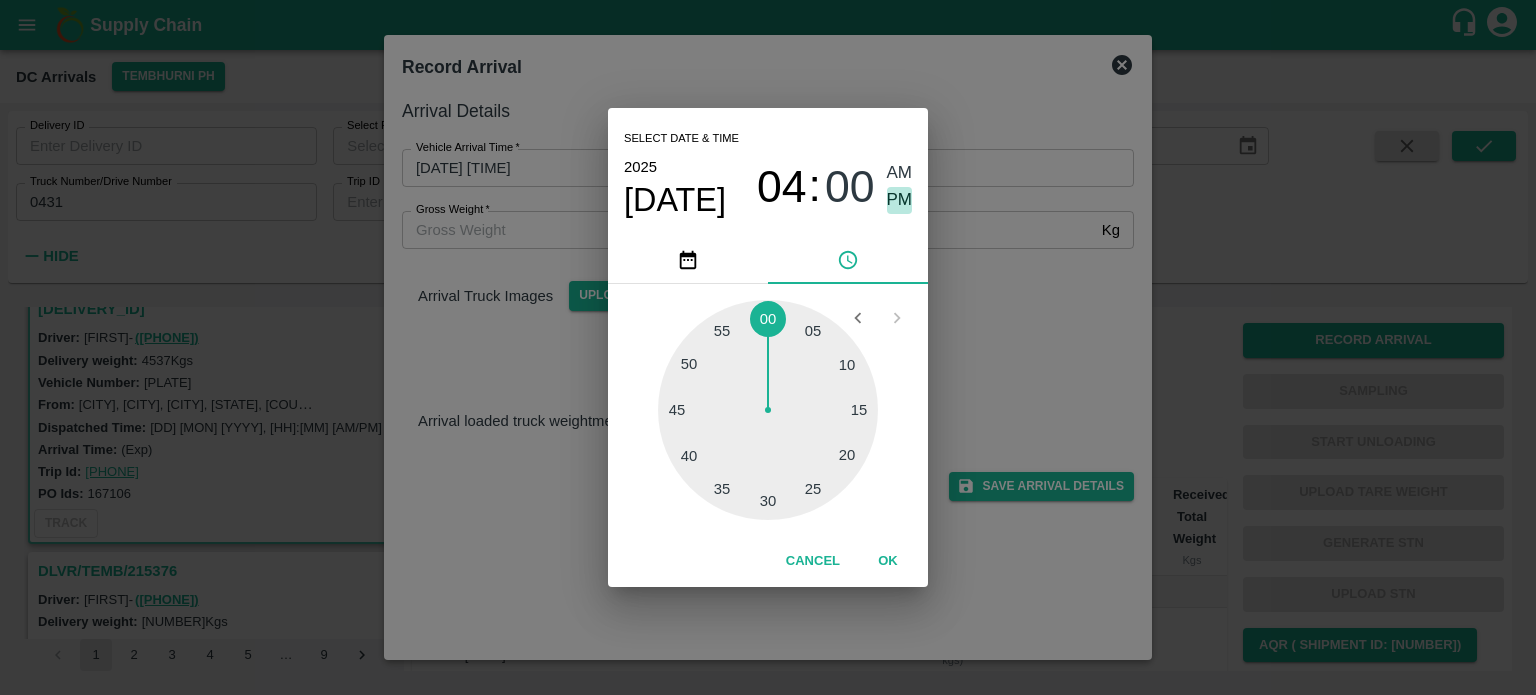 click on "PM" at bounding box center [900, 200] 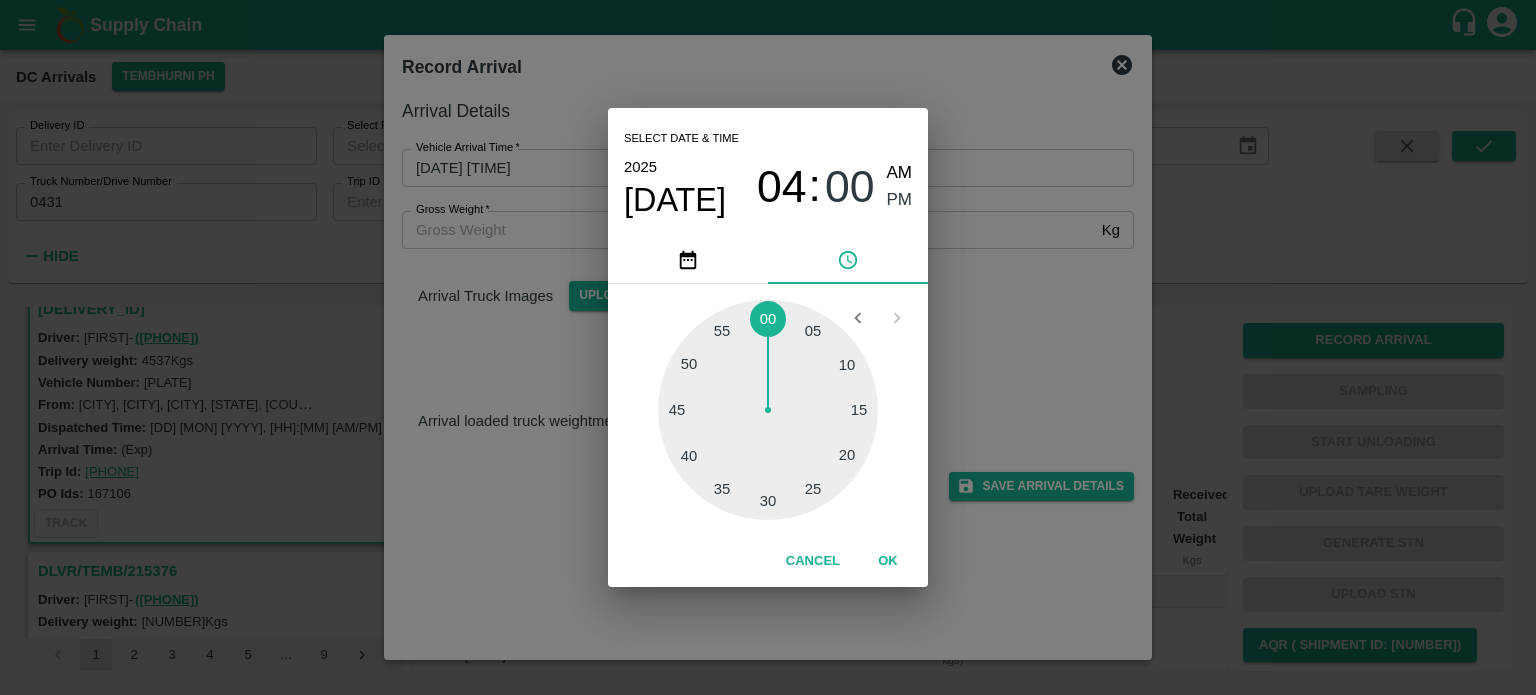 type on "[DATE] [TIME] [AM/PM]" 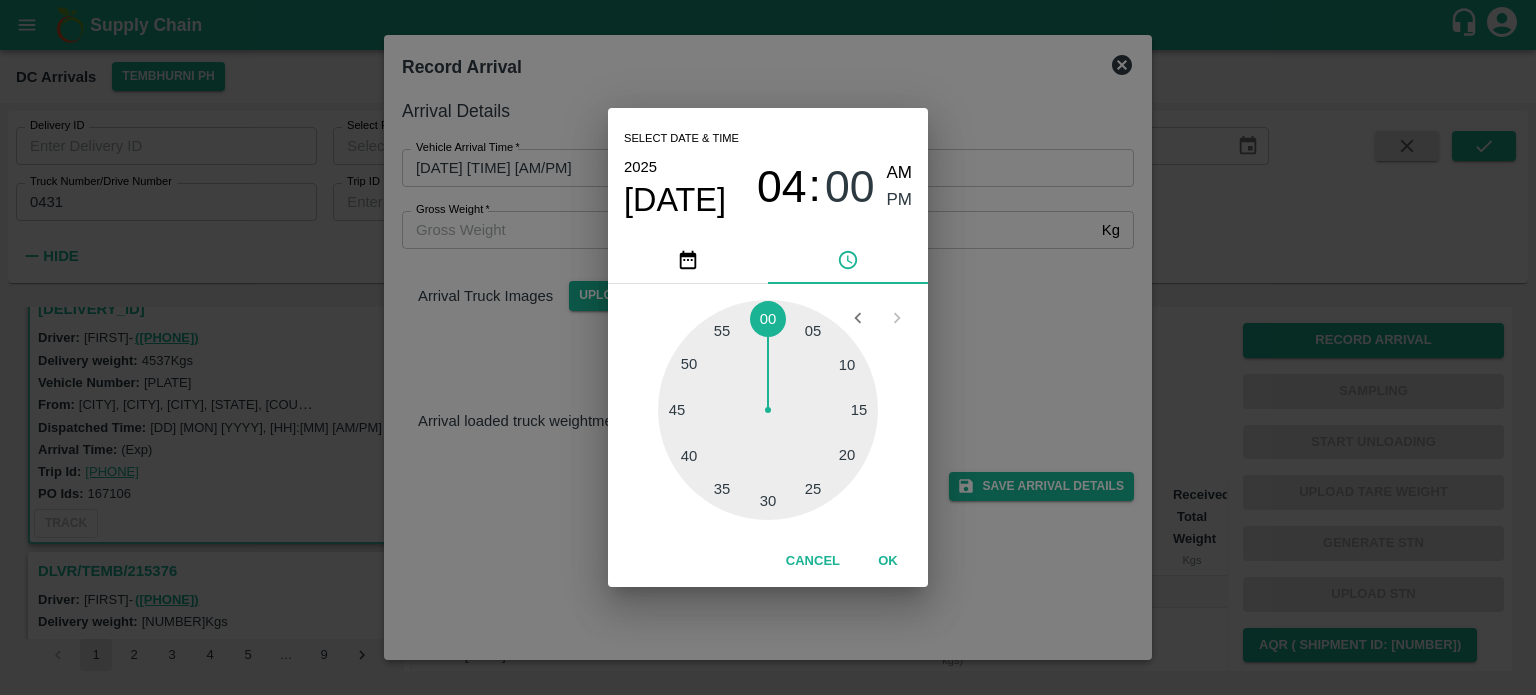 click on "Select date & time 2025 Aug 2 04 : 00 AM PM 05 10 15 20 25 30 35 40 45 50 55 00 Cancel OK" at bounding box center [768, 347] 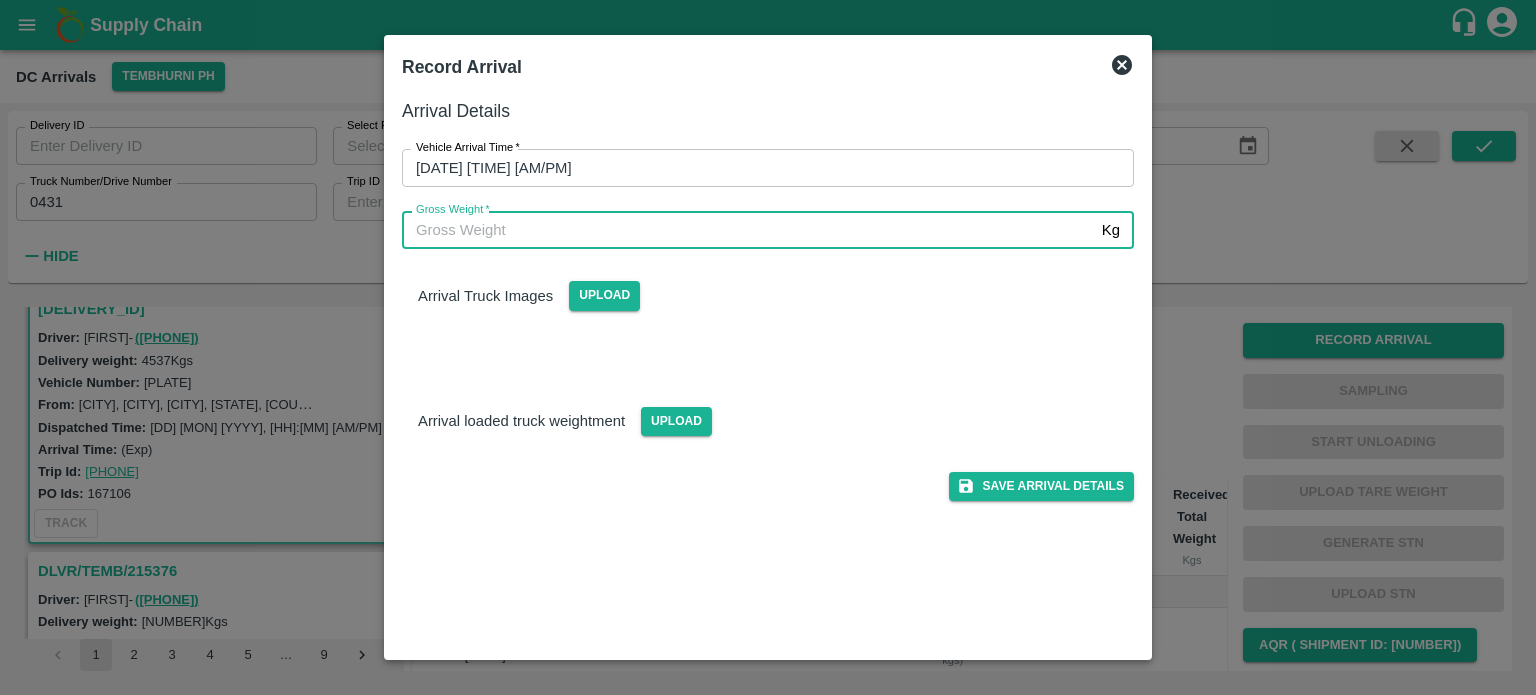 click on "Gross Weight   *" at bounding box center [748, 230] 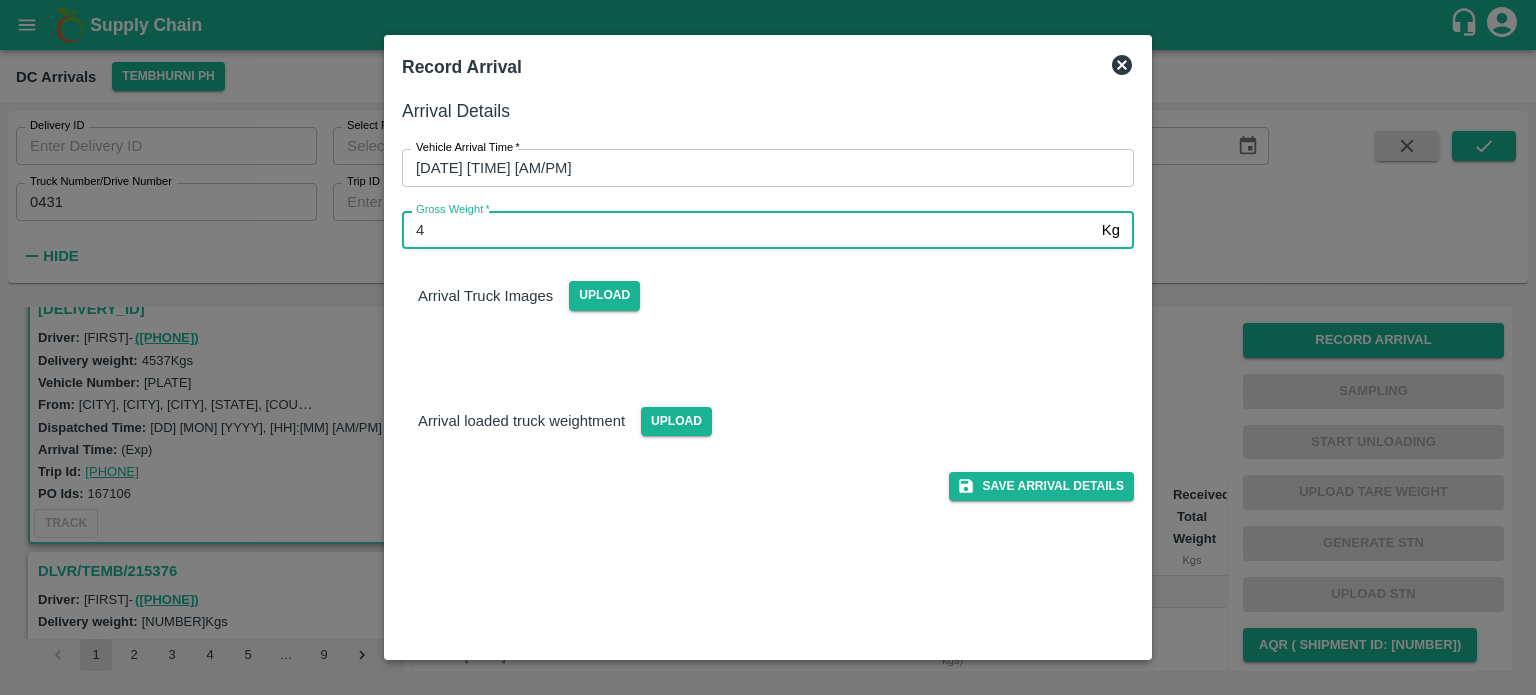 type on "4" 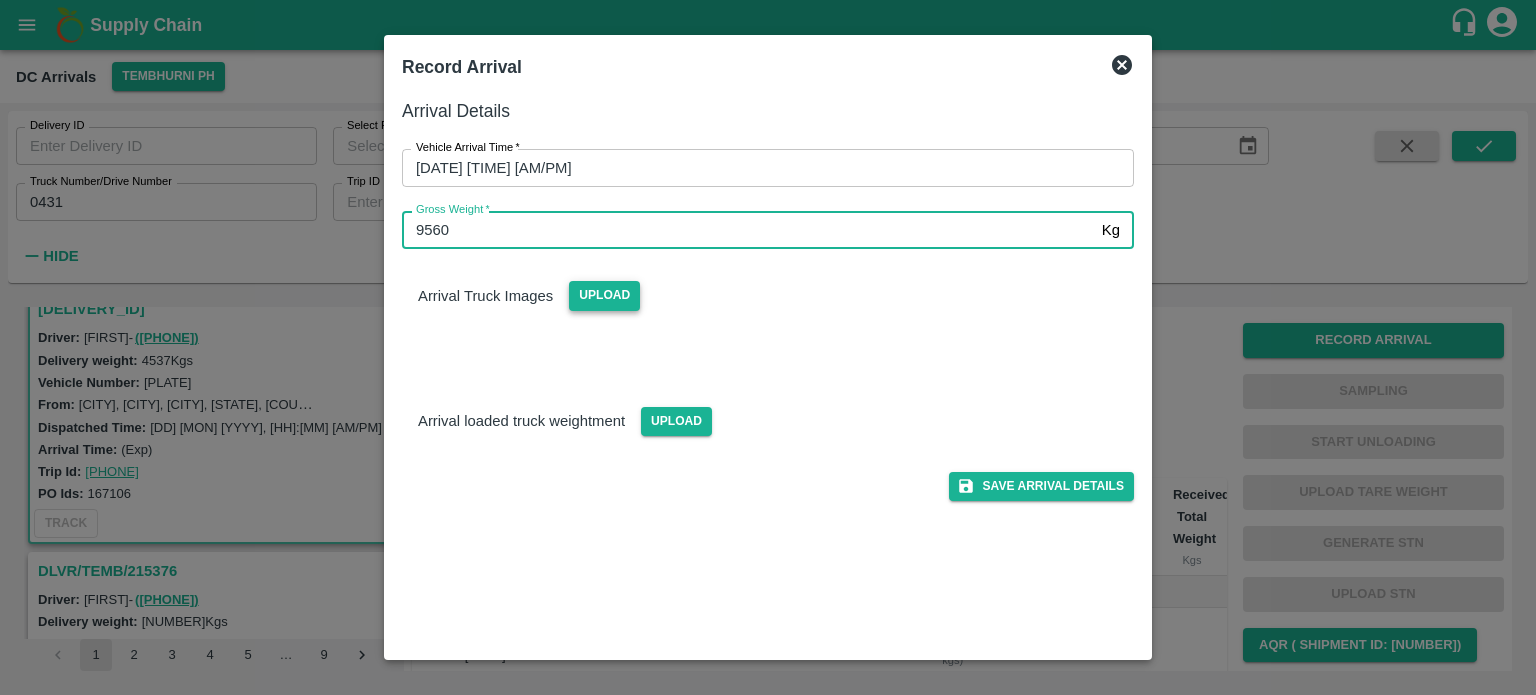 type on "9560" 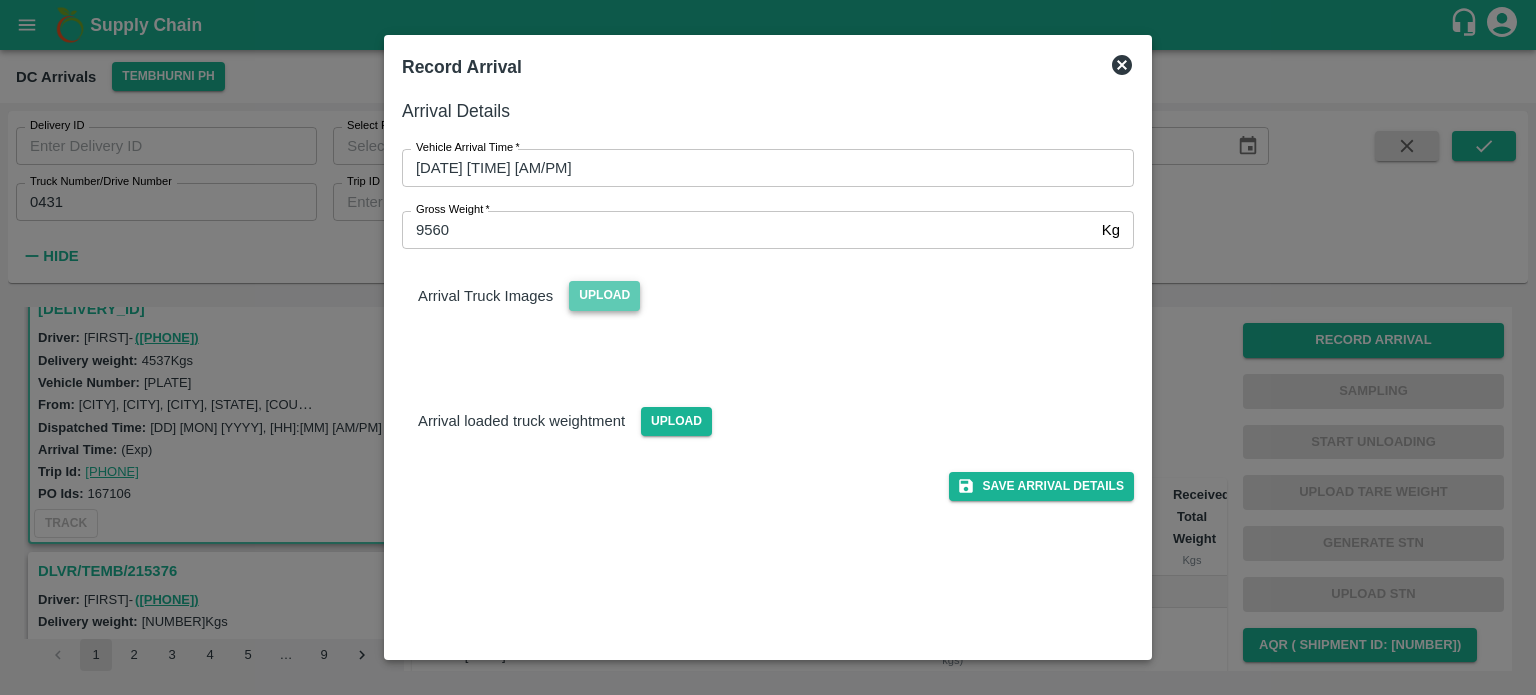 click on "Upload" at bounding box center (604, 295) 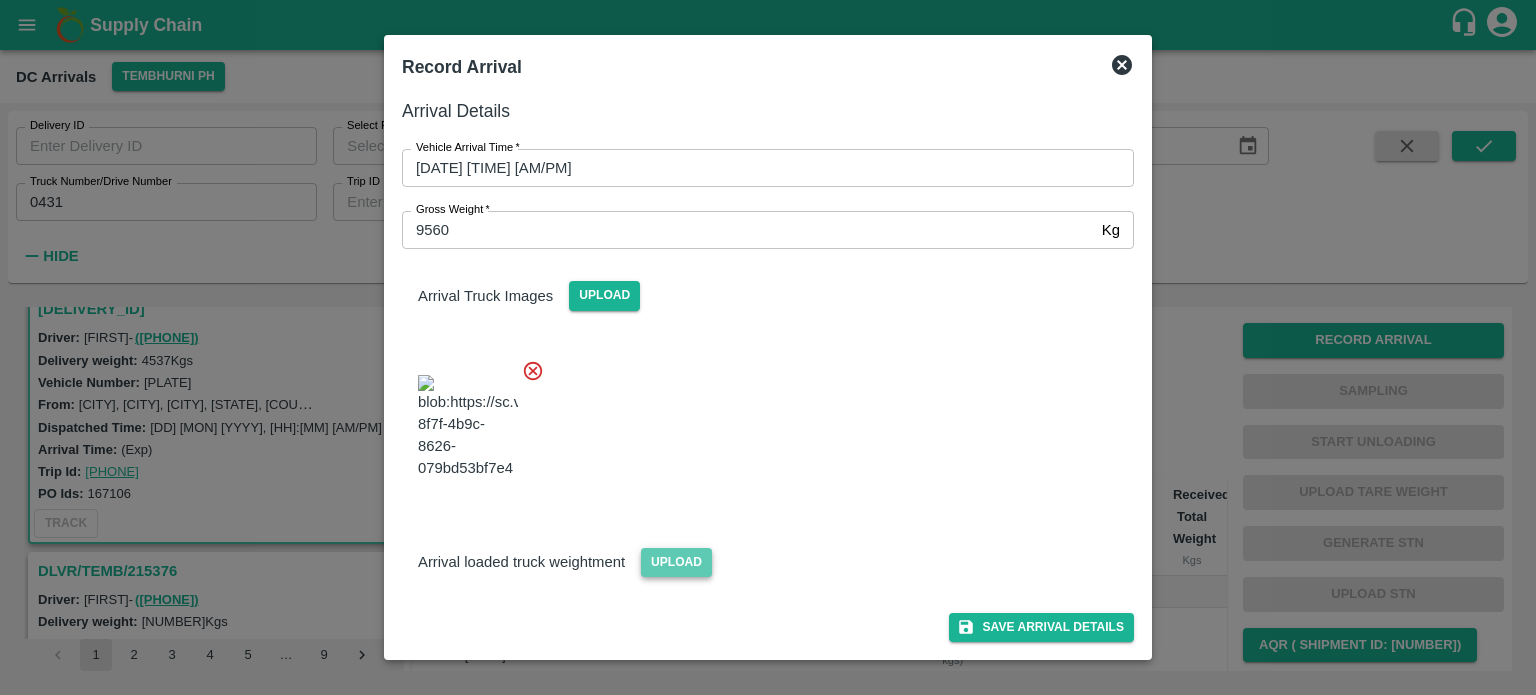 click on "Upload" at bounding box center [676, 562] 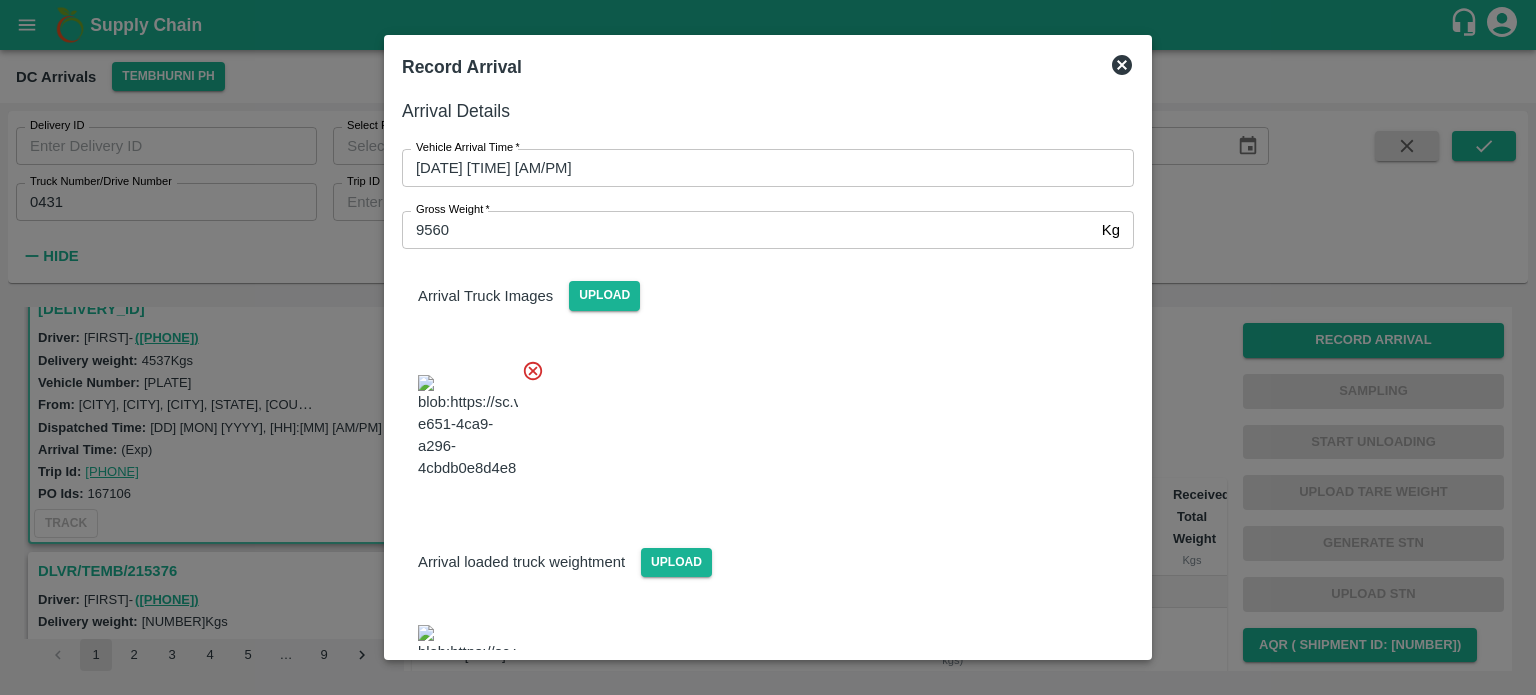 click at bounding box center [760, 421] 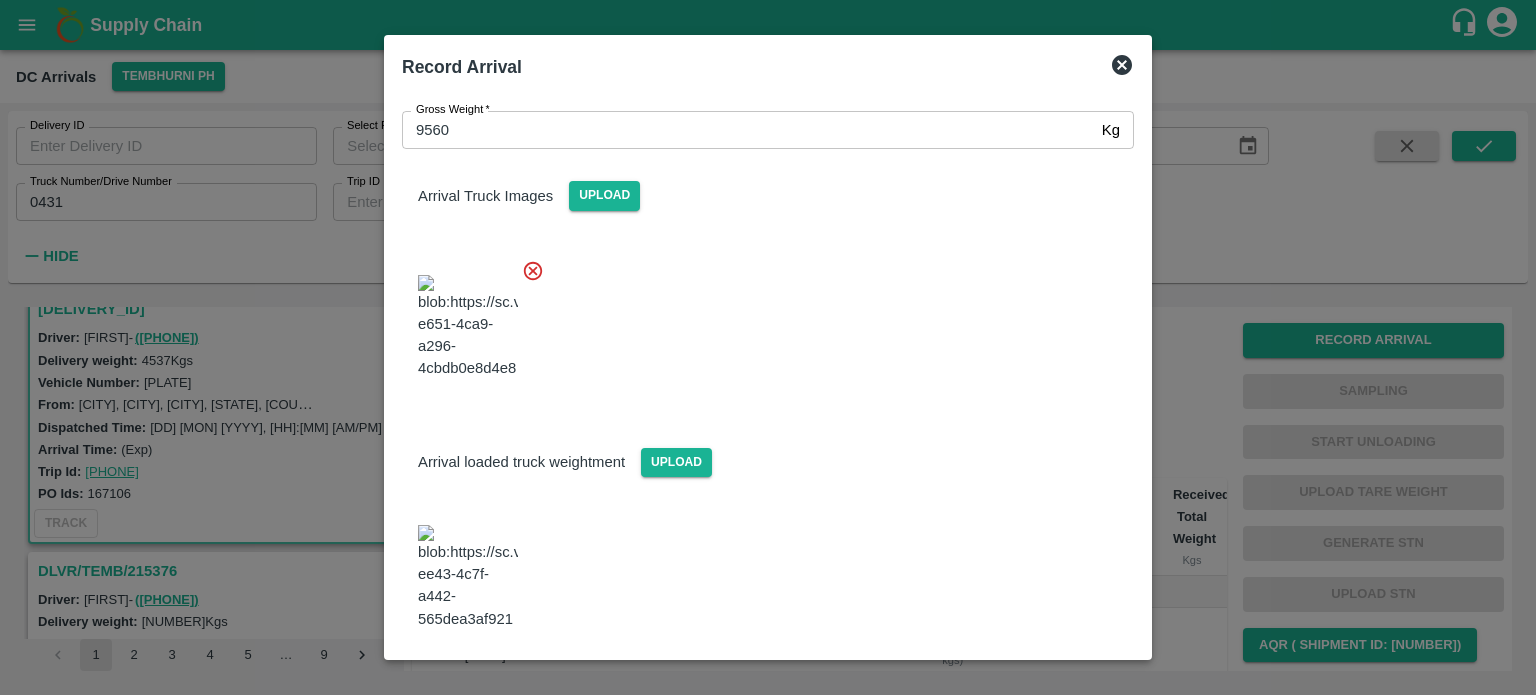 click on "Save Arrival Details" at bounding box center (1041, 684) 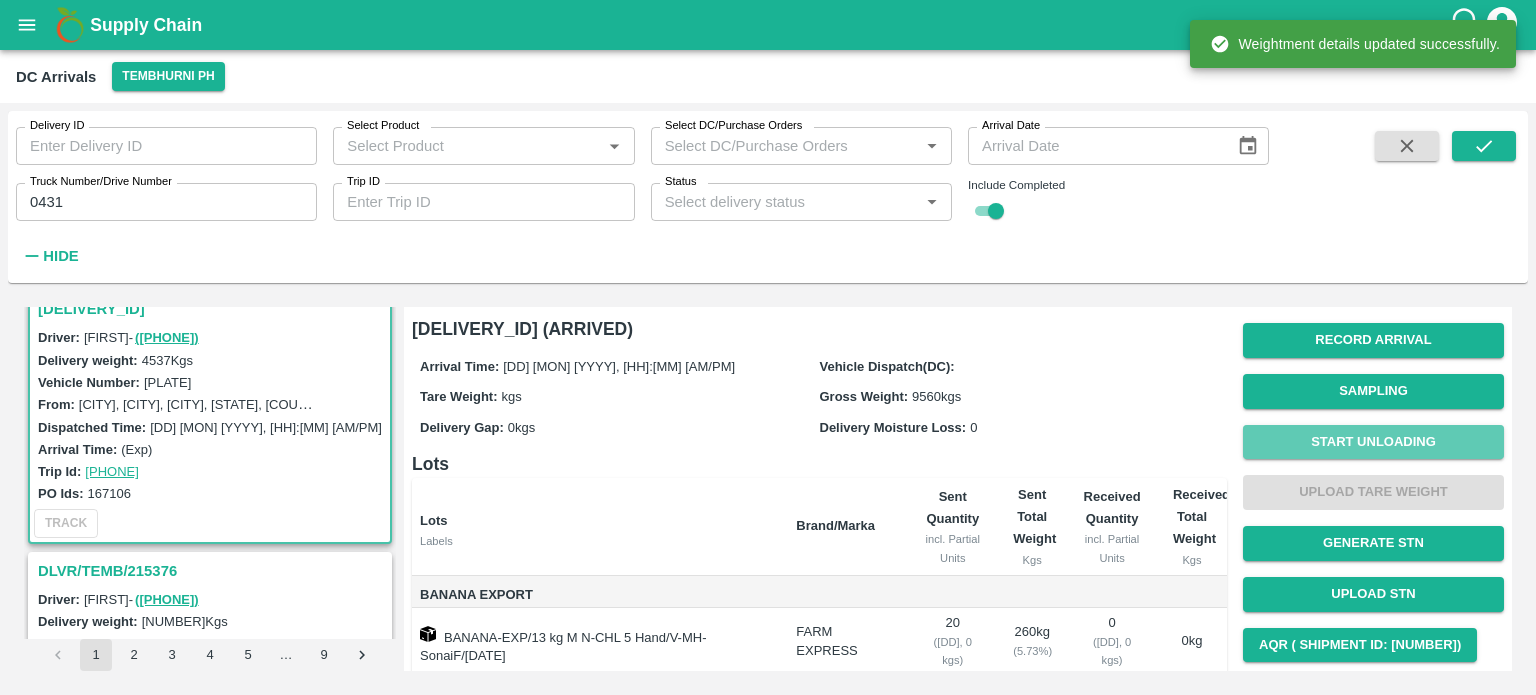 click on "Start Unloading" at bounding box center (1373, 442) 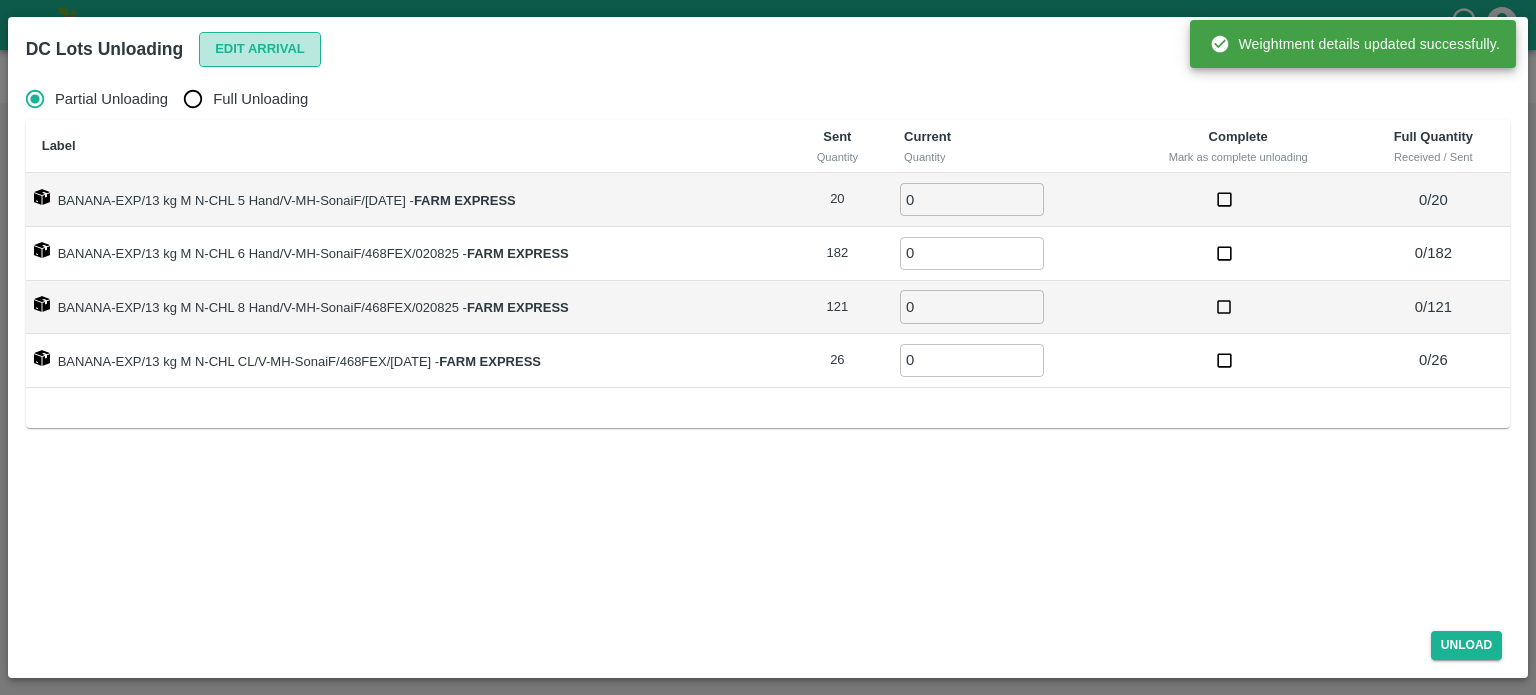 click on "Edit Arrival" at bounding box center (260, 49) 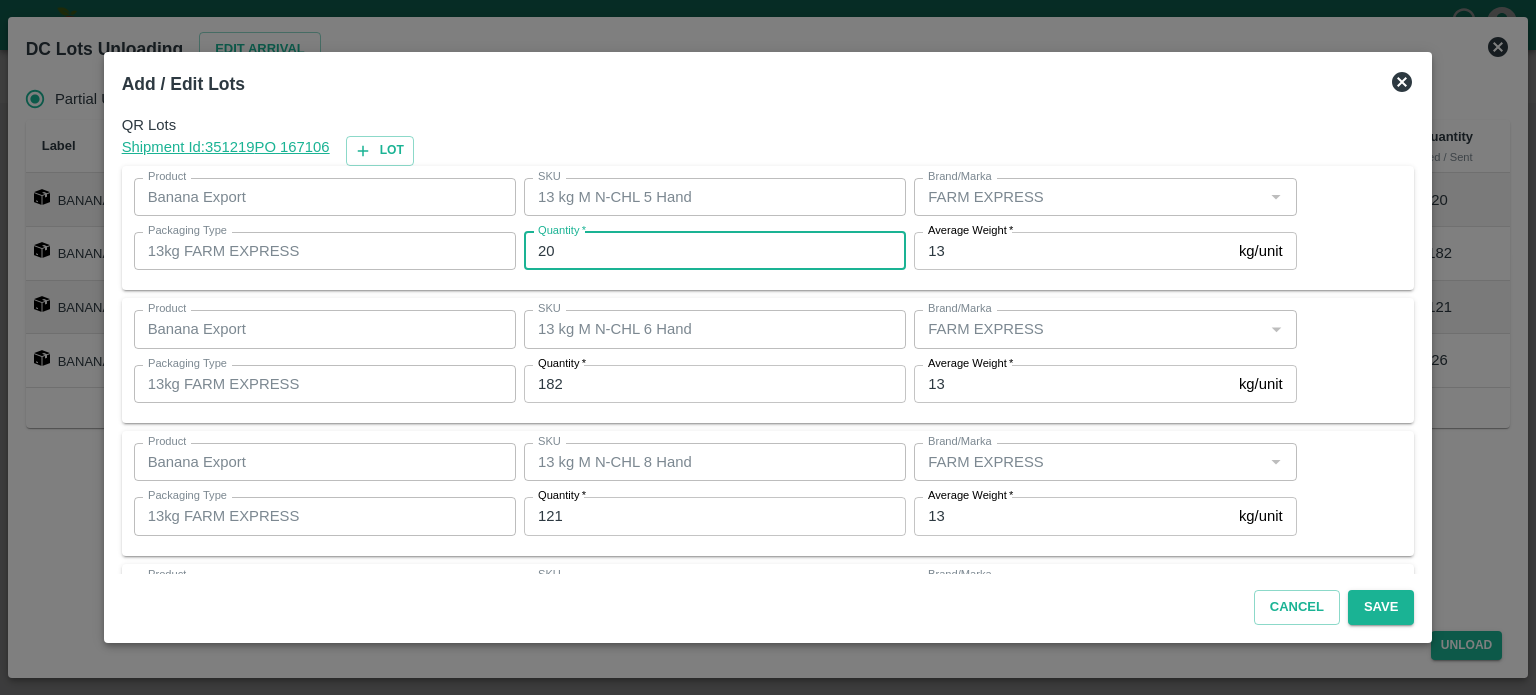 click on "20" at bounding box center (715, 251) 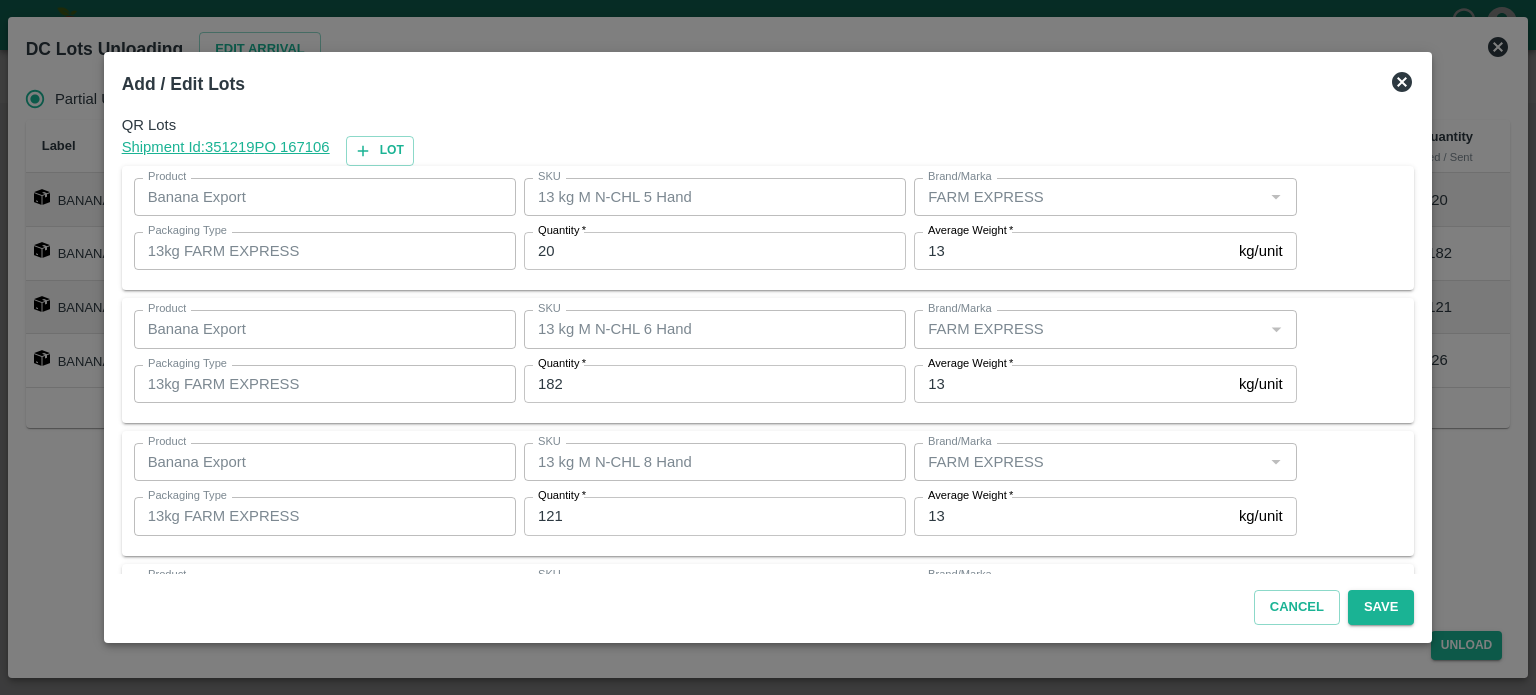 click 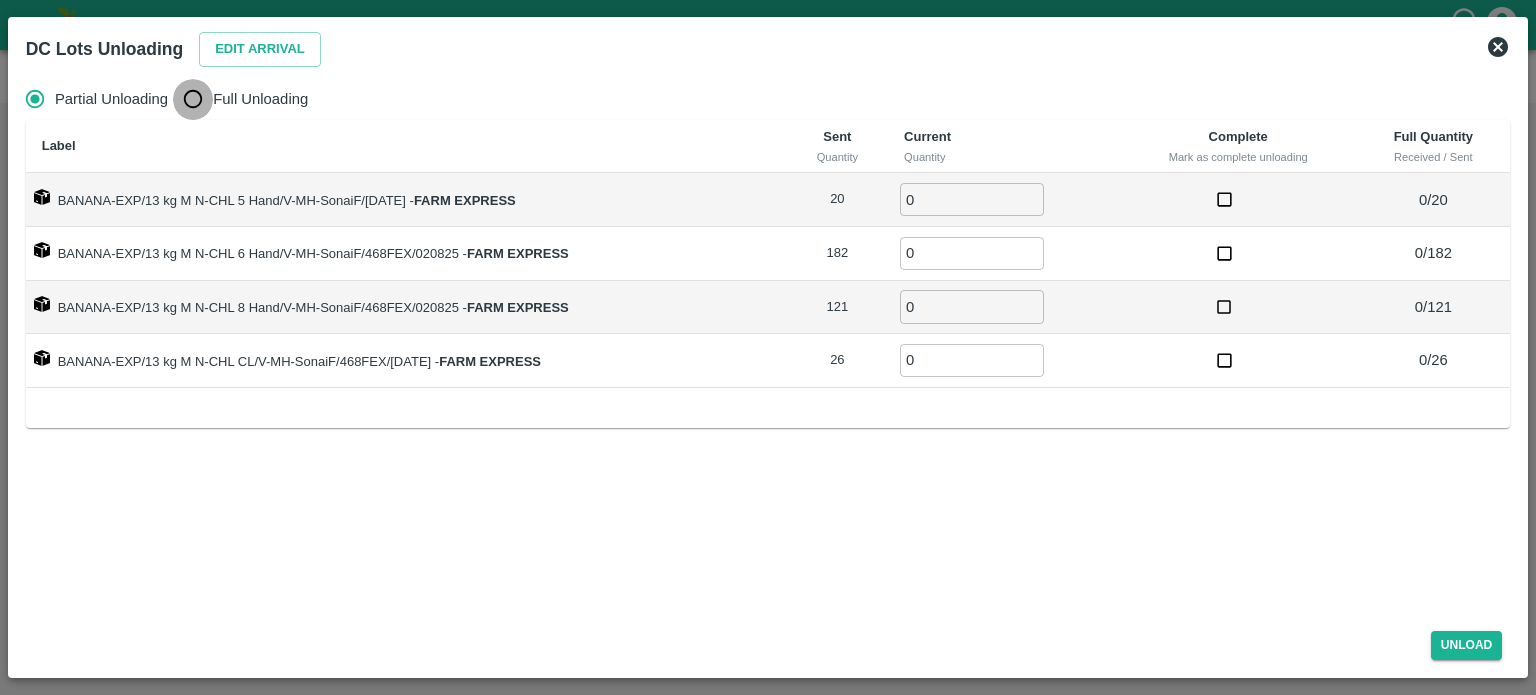 click on "Full Unloading" at bounding box center [193, 99] 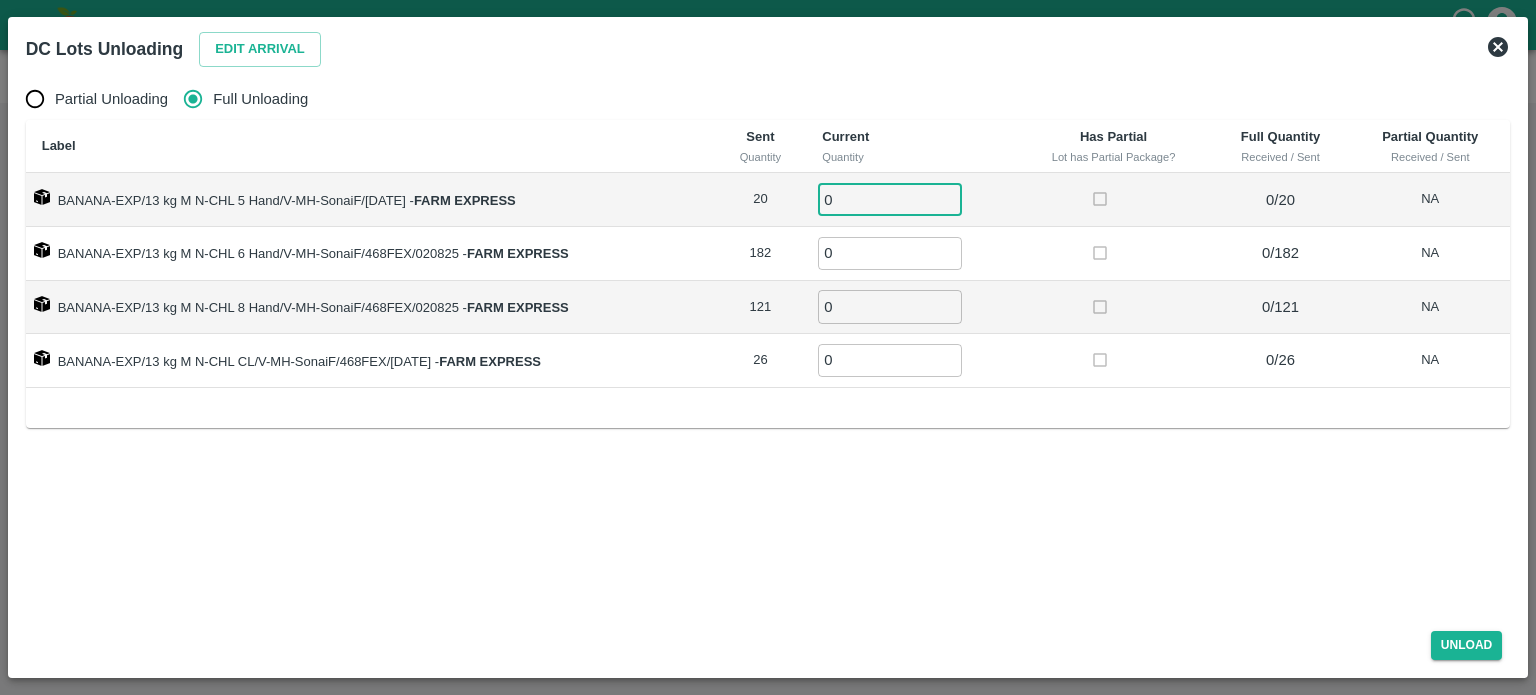 click on "0" at bounding box center [890, 199] 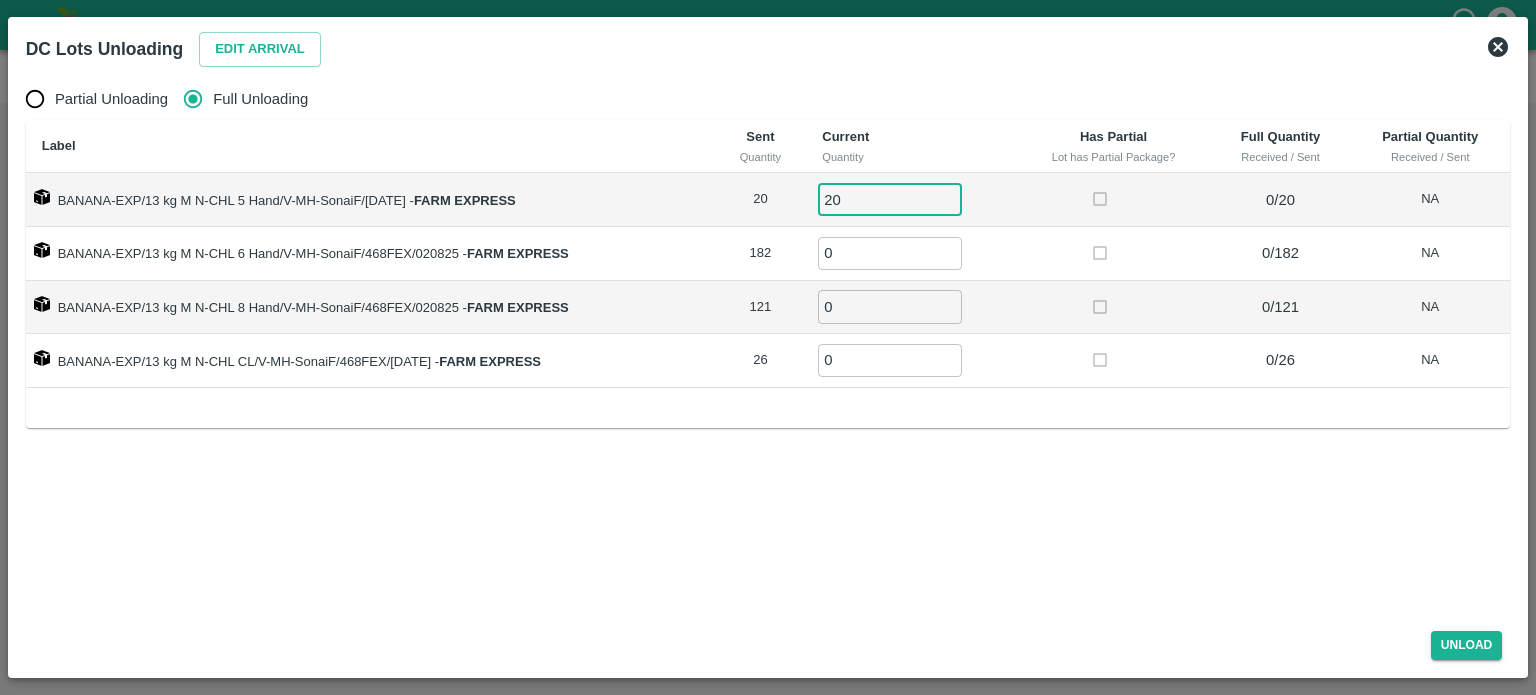 type on "20" 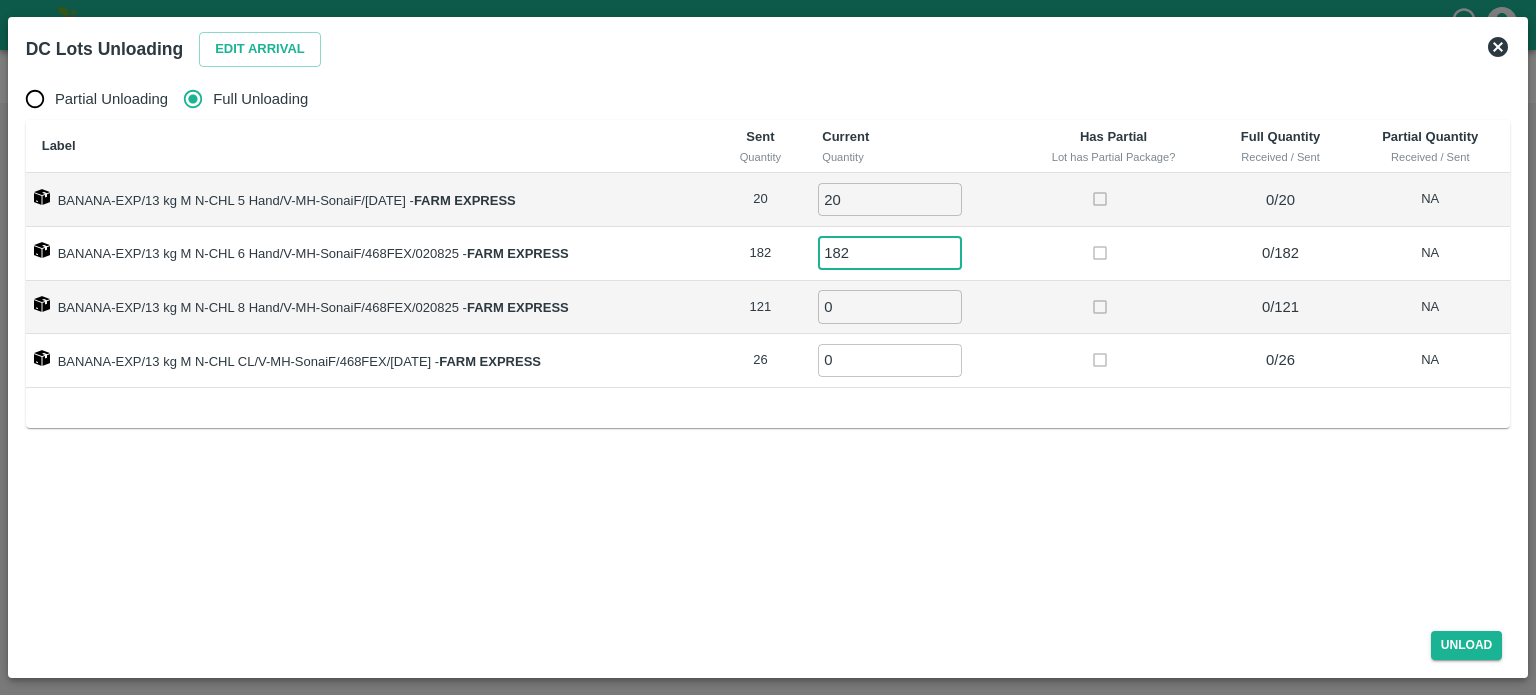 type on "182" 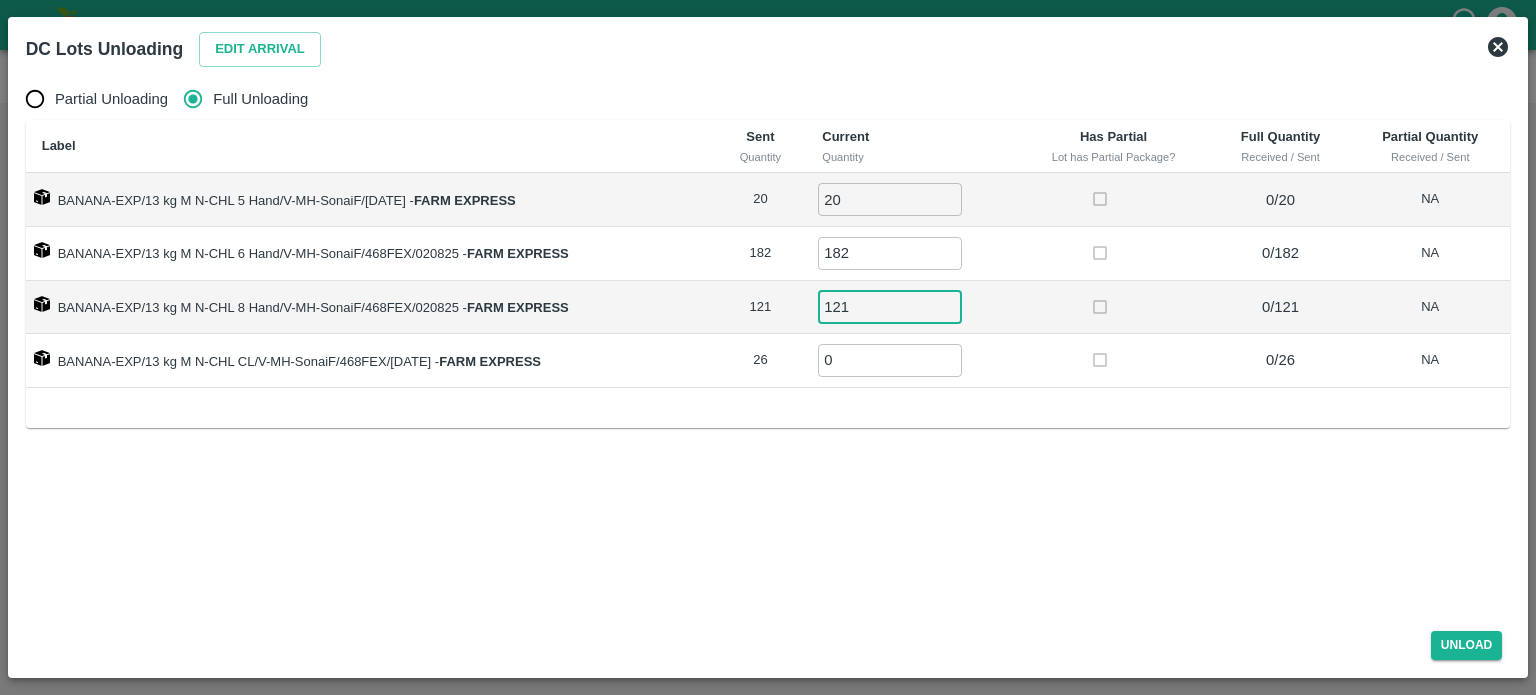 type on "121" 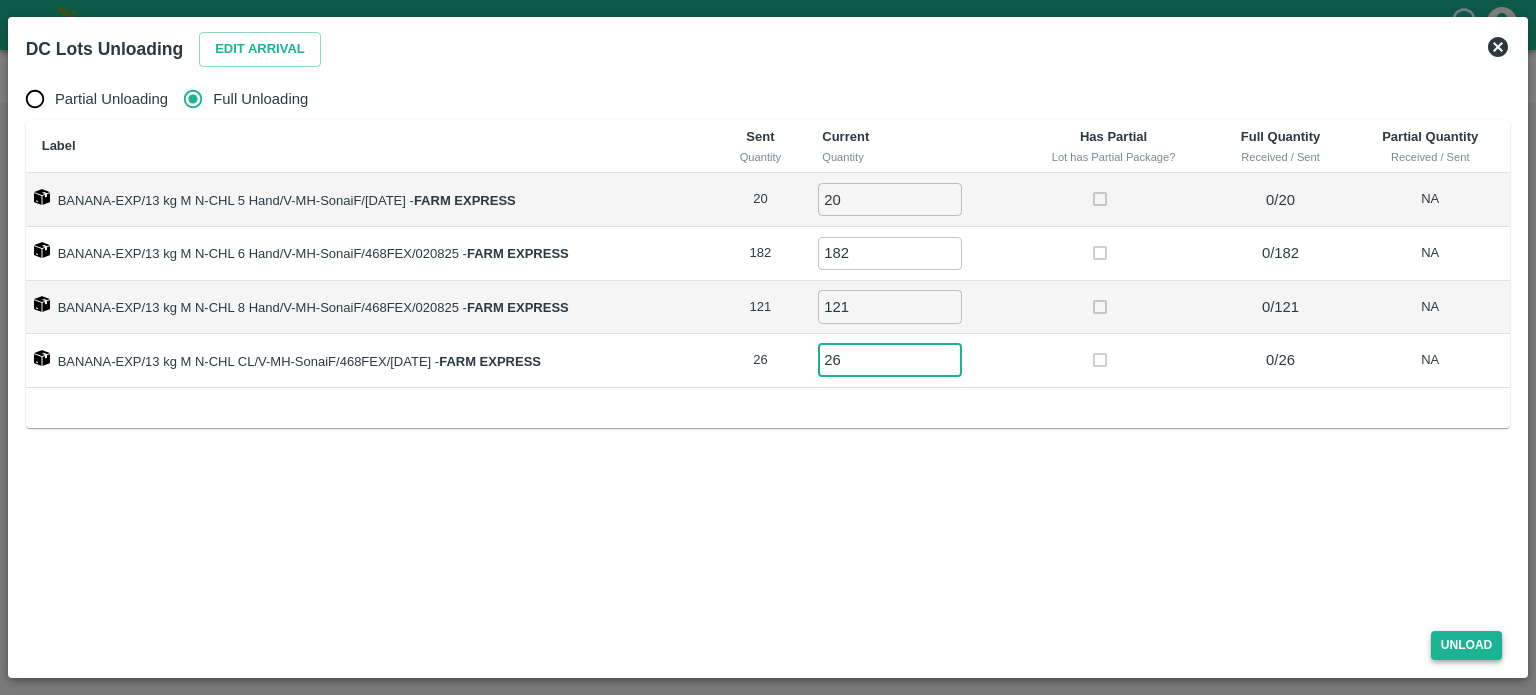 type on "26" 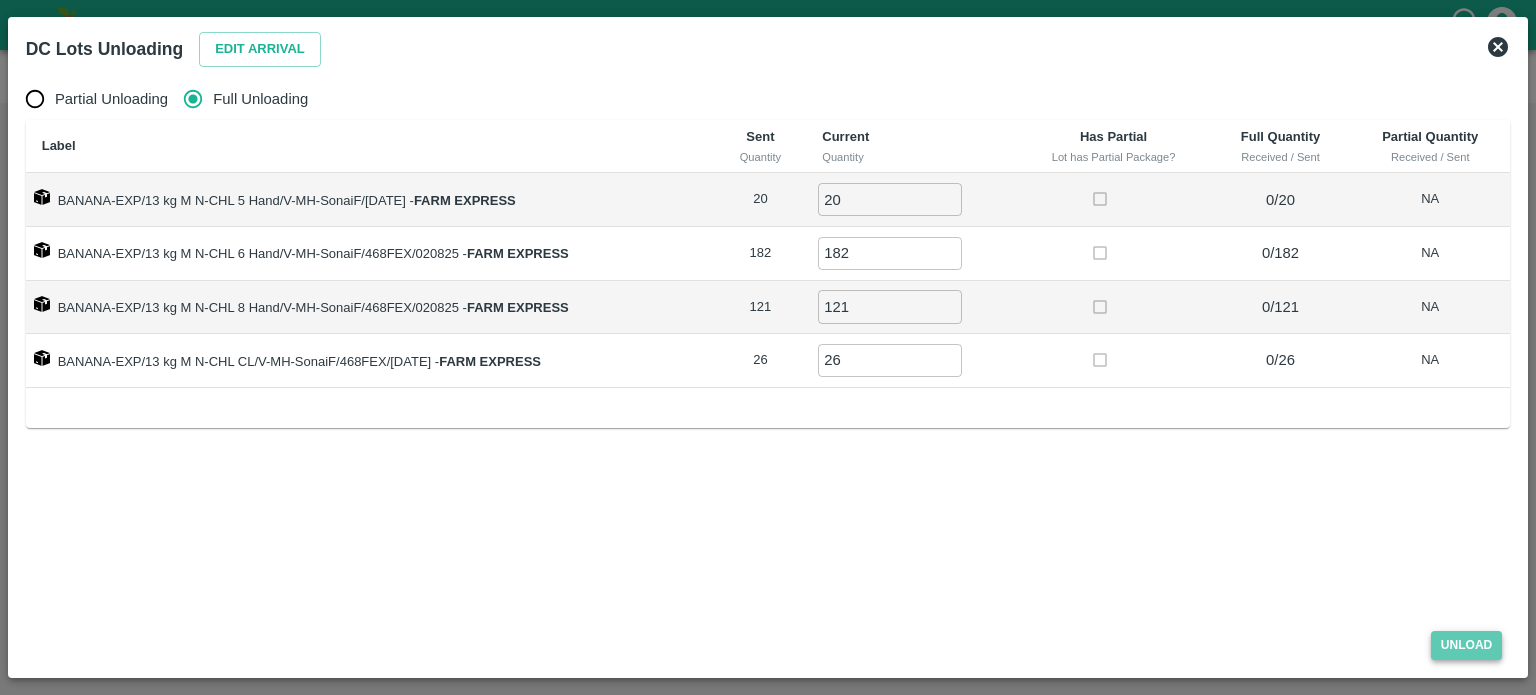 click on "Unload" at bounding box center [1467, 645] 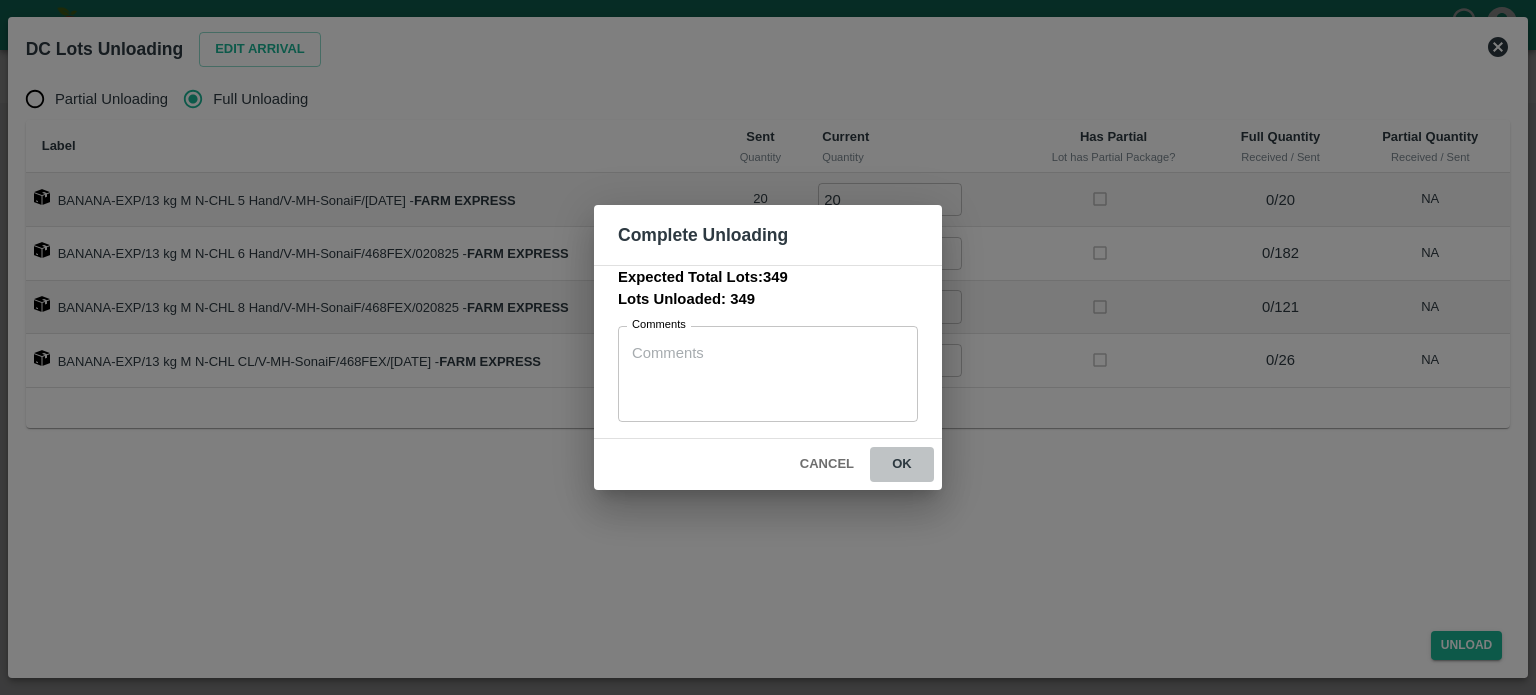 click on "ok" at bounding box center (902, 464) 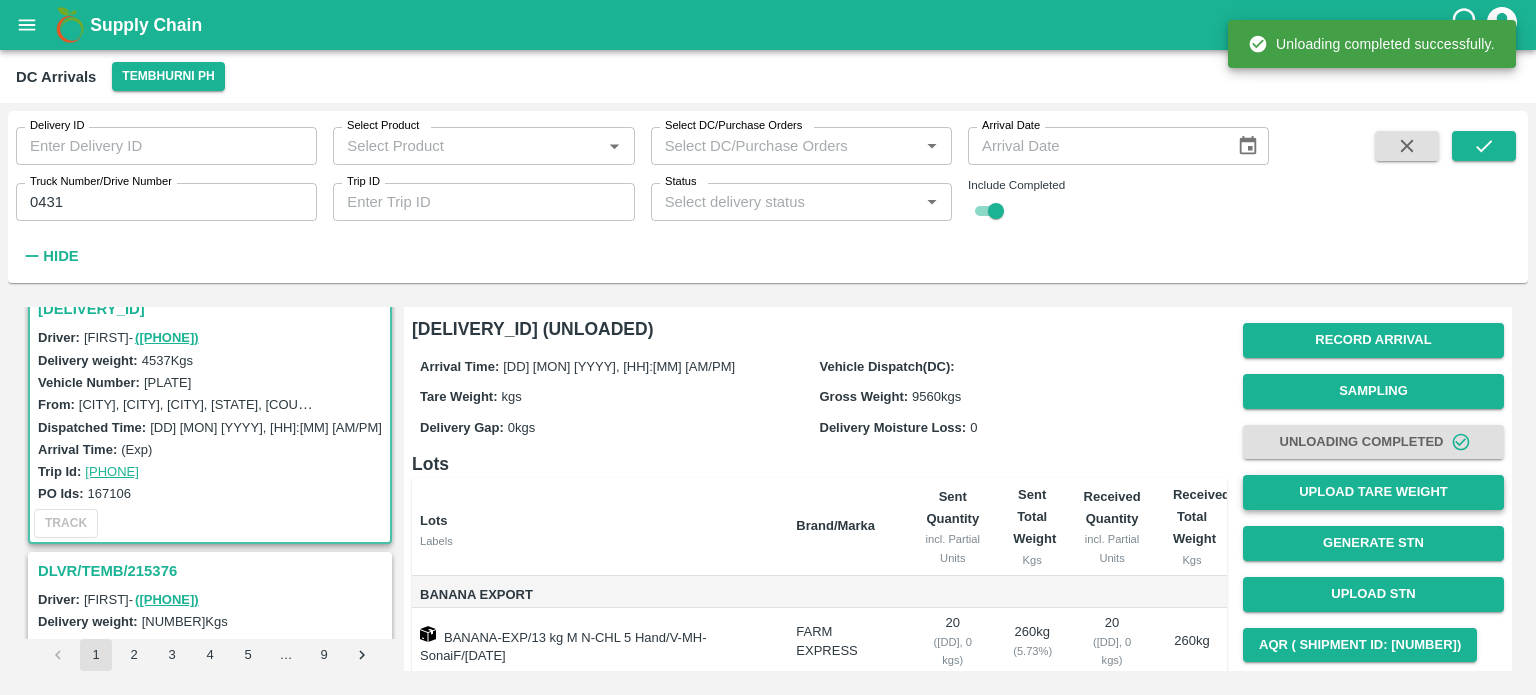 click on "Upload Tare Weight" at bounding box center (1373, 492) 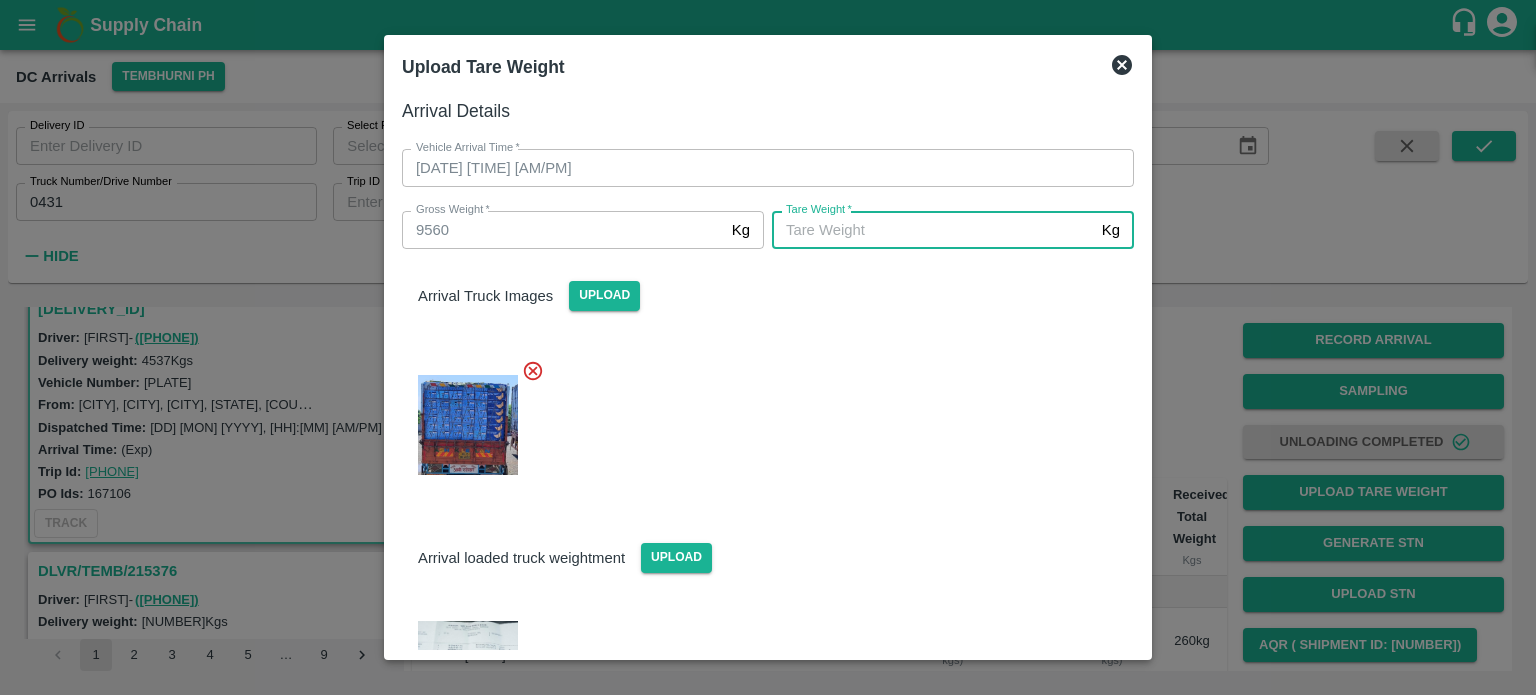 click on "Tare Weight   *" at bounding box center (933, 230) 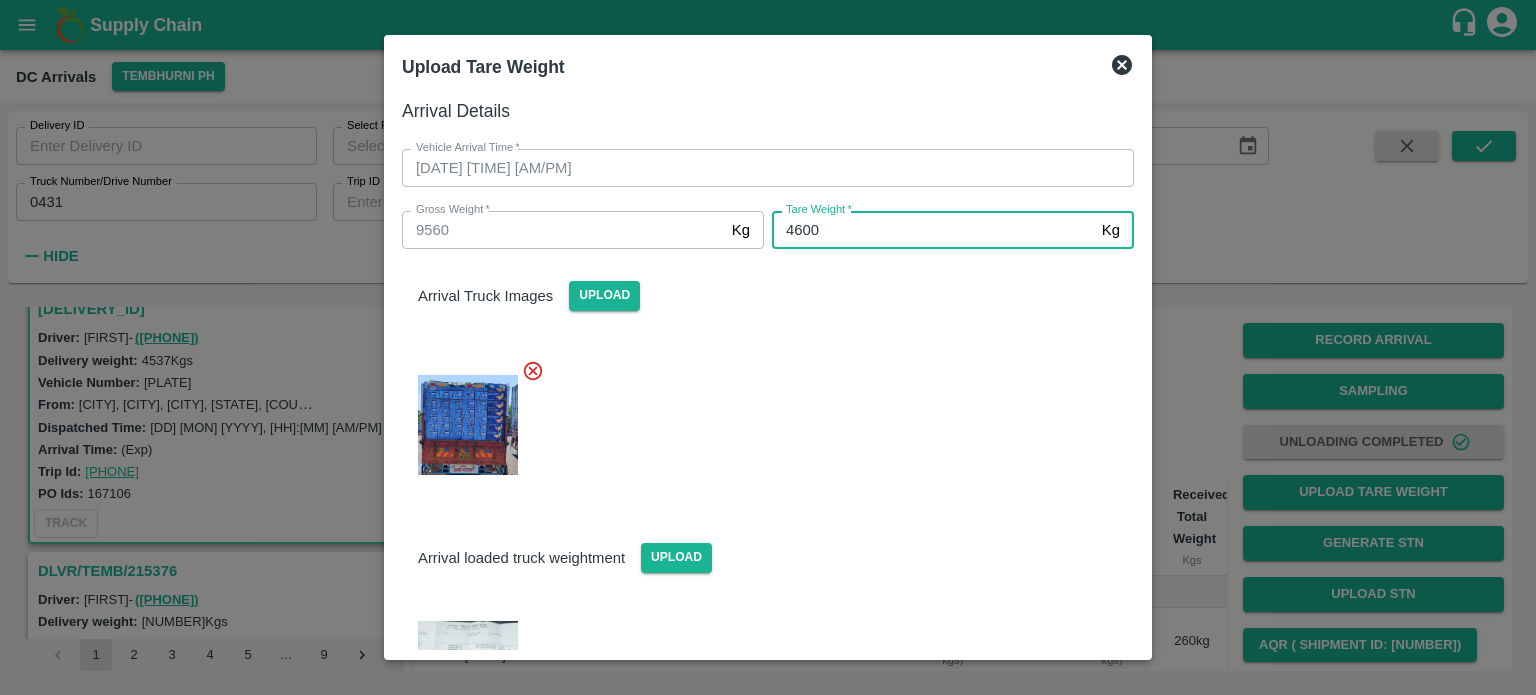 type on "4600" 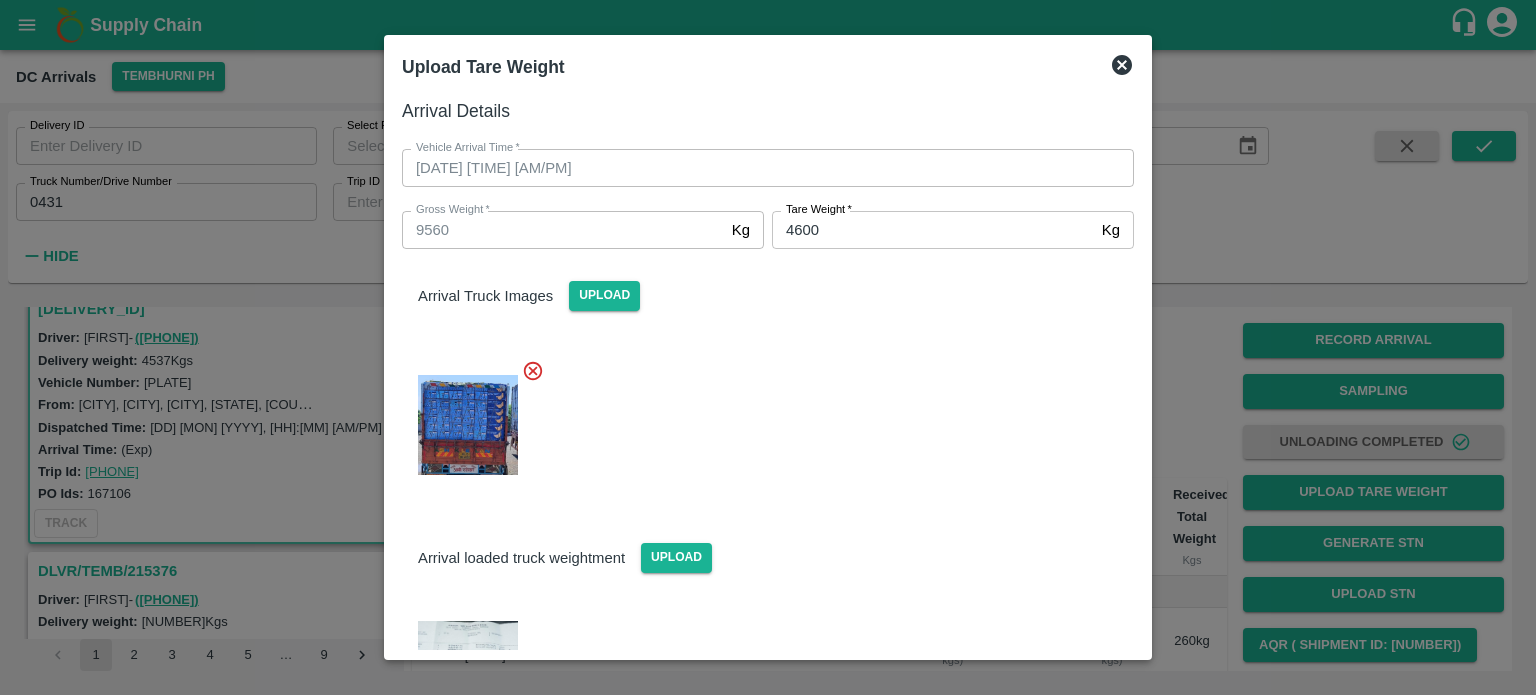 click at bounding box center [760, 419] 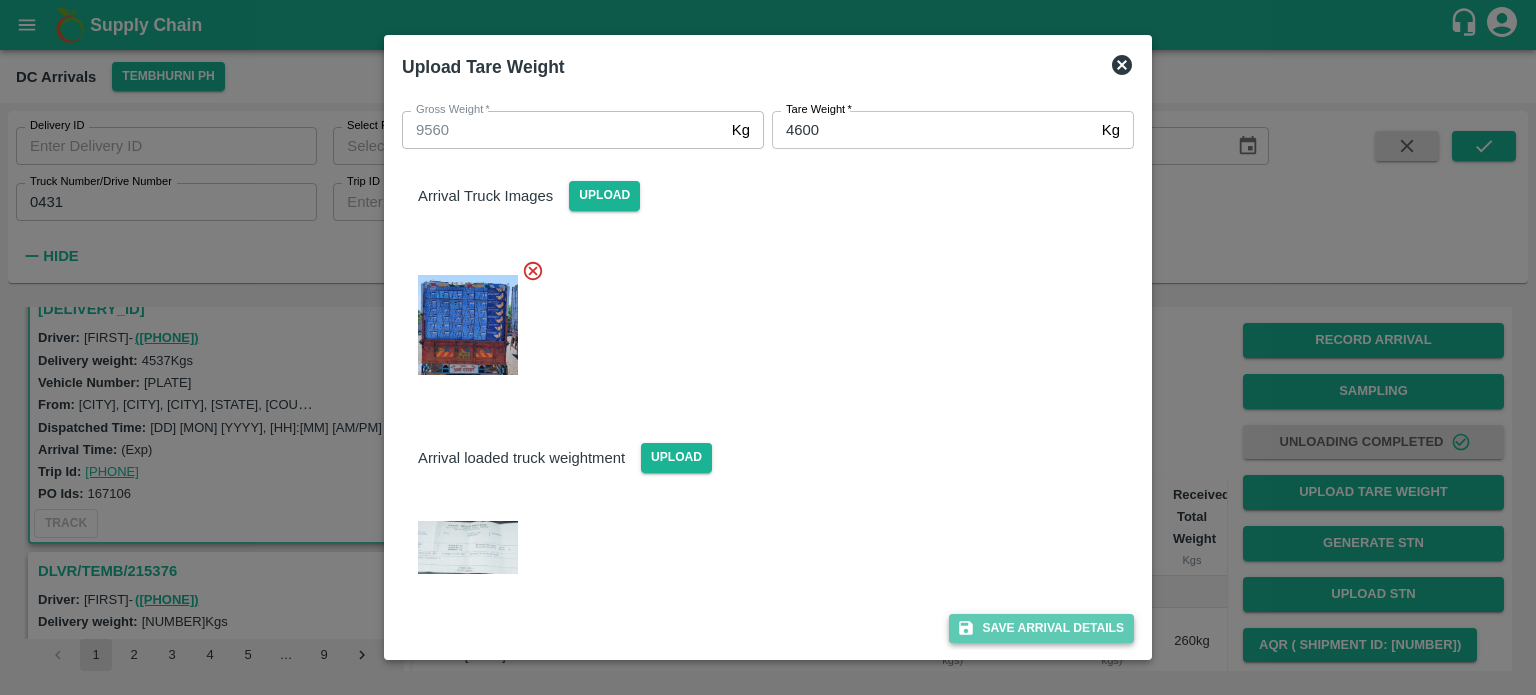 click on "Save Arrival Details" at bounding box center [1041, 628] 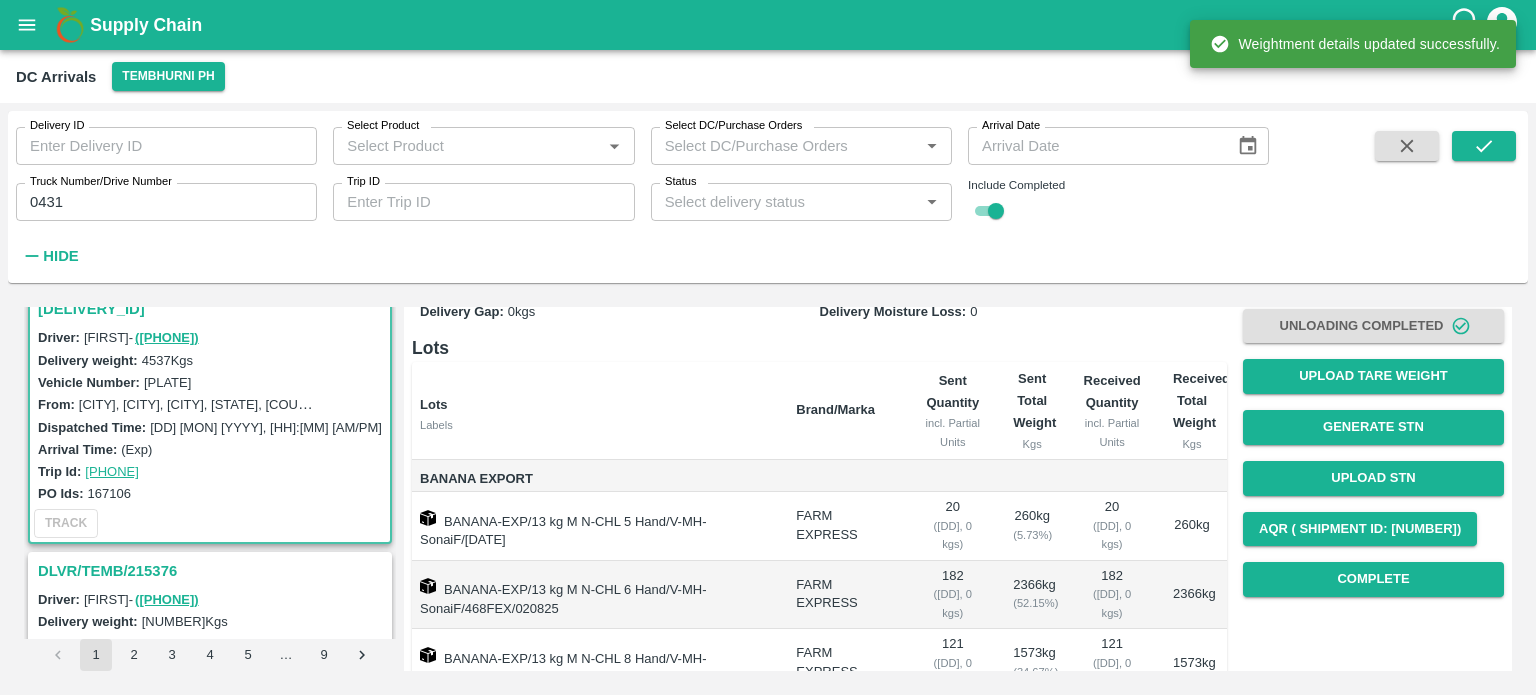 scroll, scrollTop: 118, scrollLeft: 0, axis: vertical 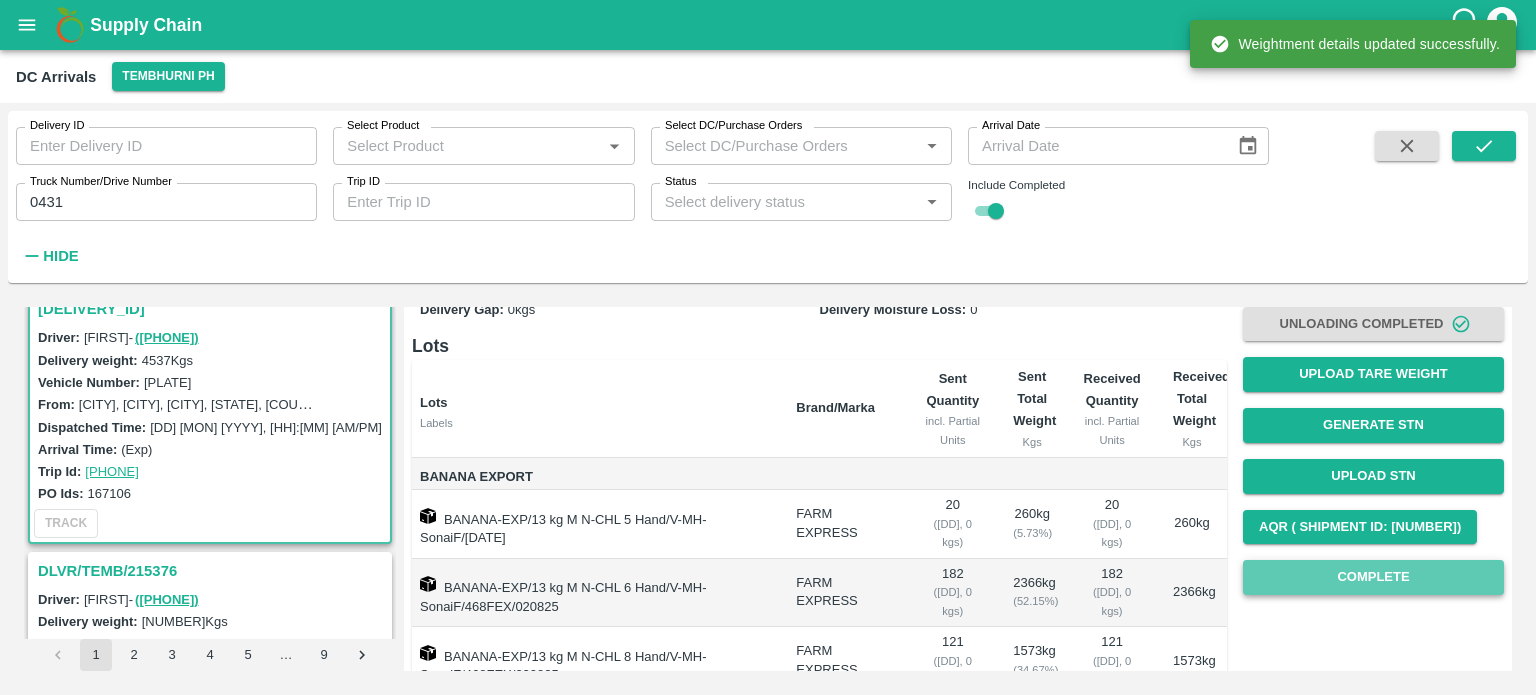 click on "Complete" at bounding box center (1373, 577) 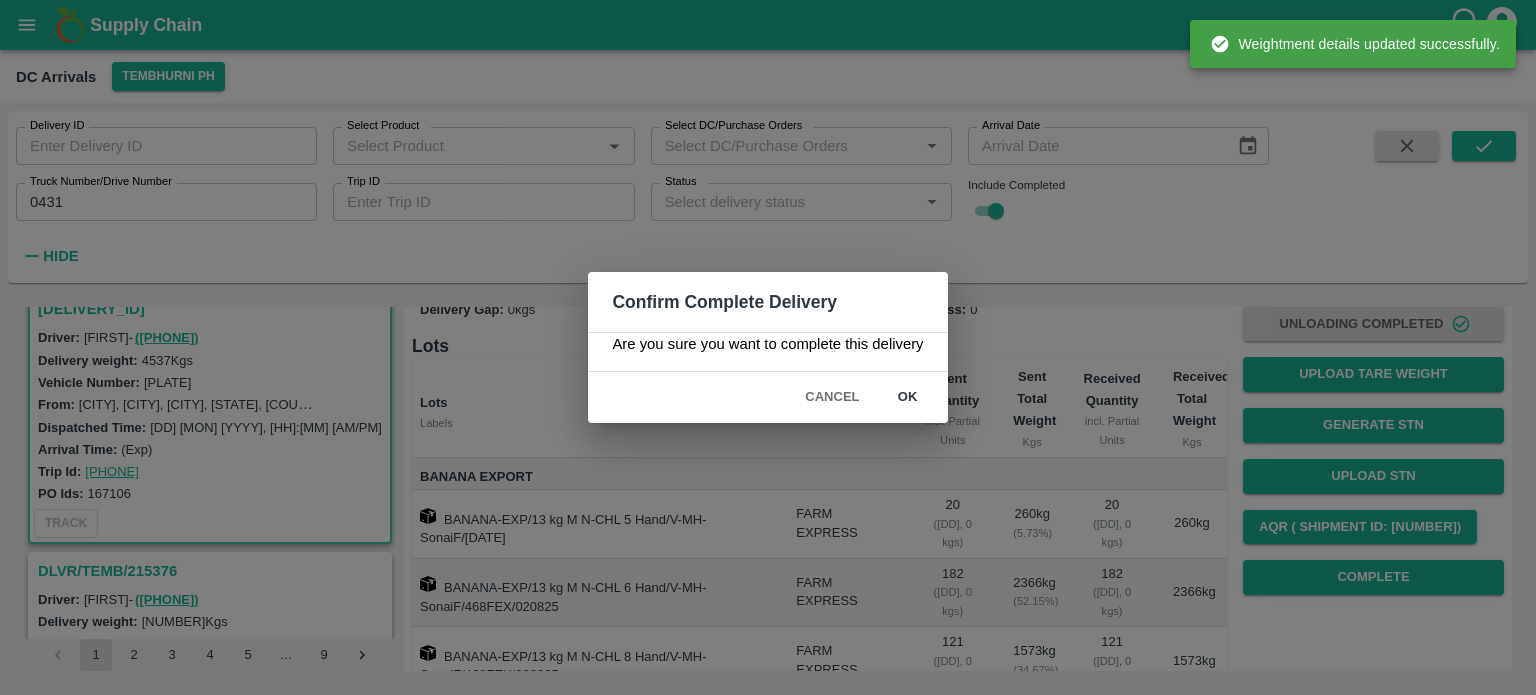 click on "ok" at bounding box center (908, 397) 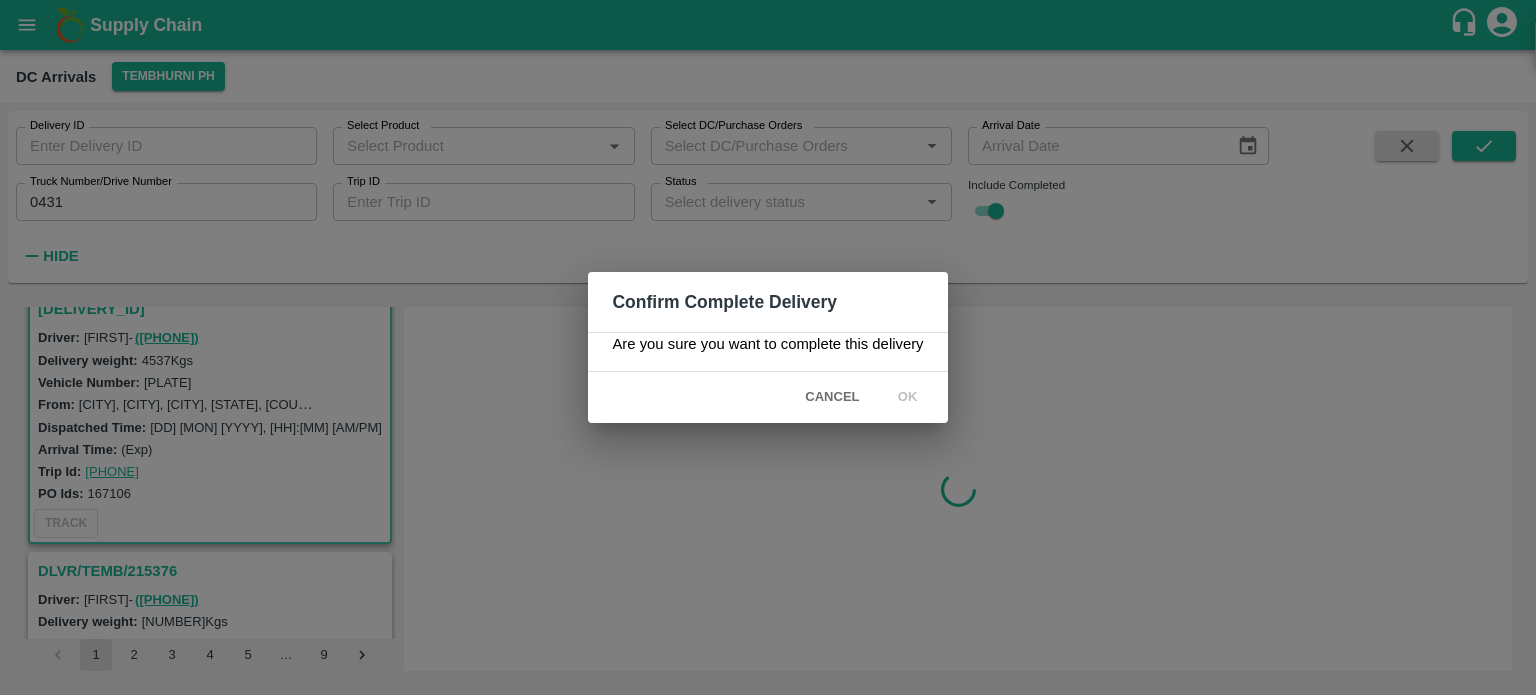 scroll, scrollTop: 0, scrollLeft: 0, axis: both 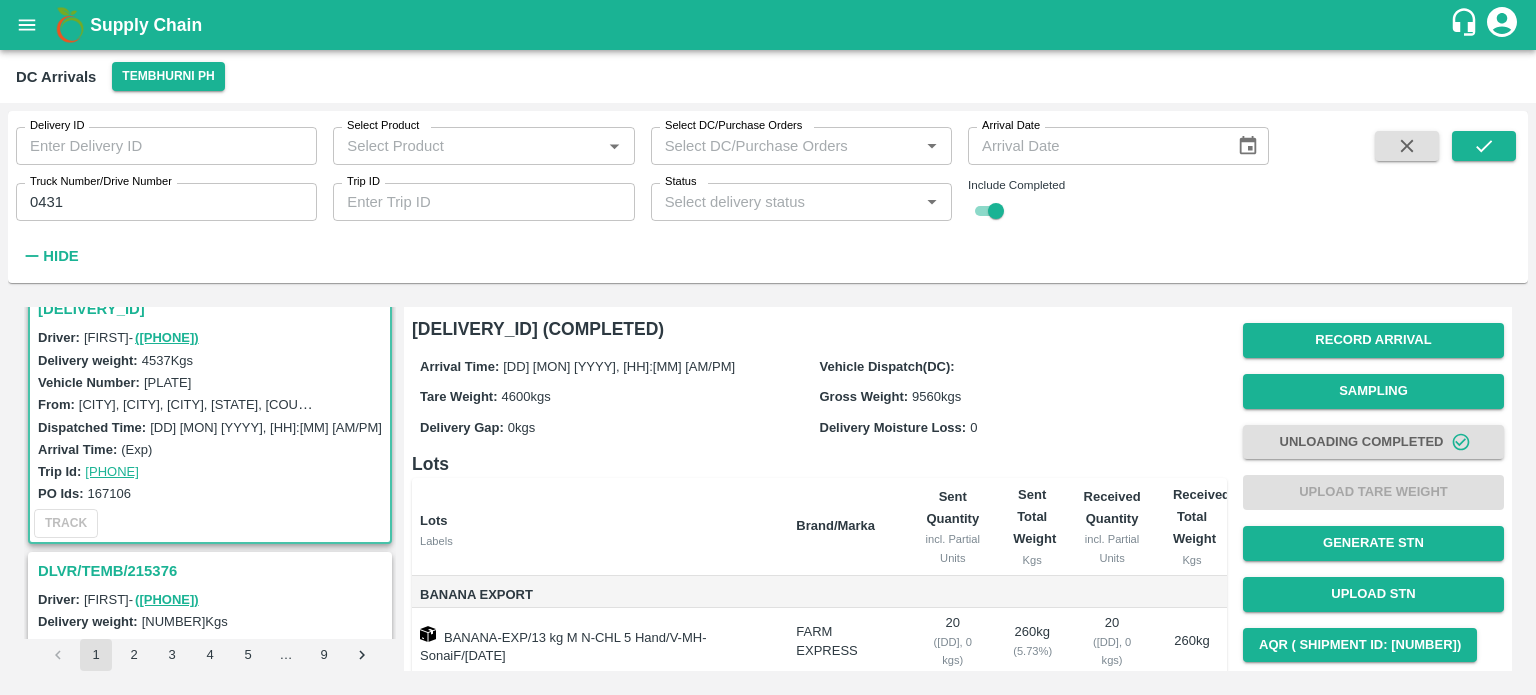 click on "0431" at bounding box center (166, 202) 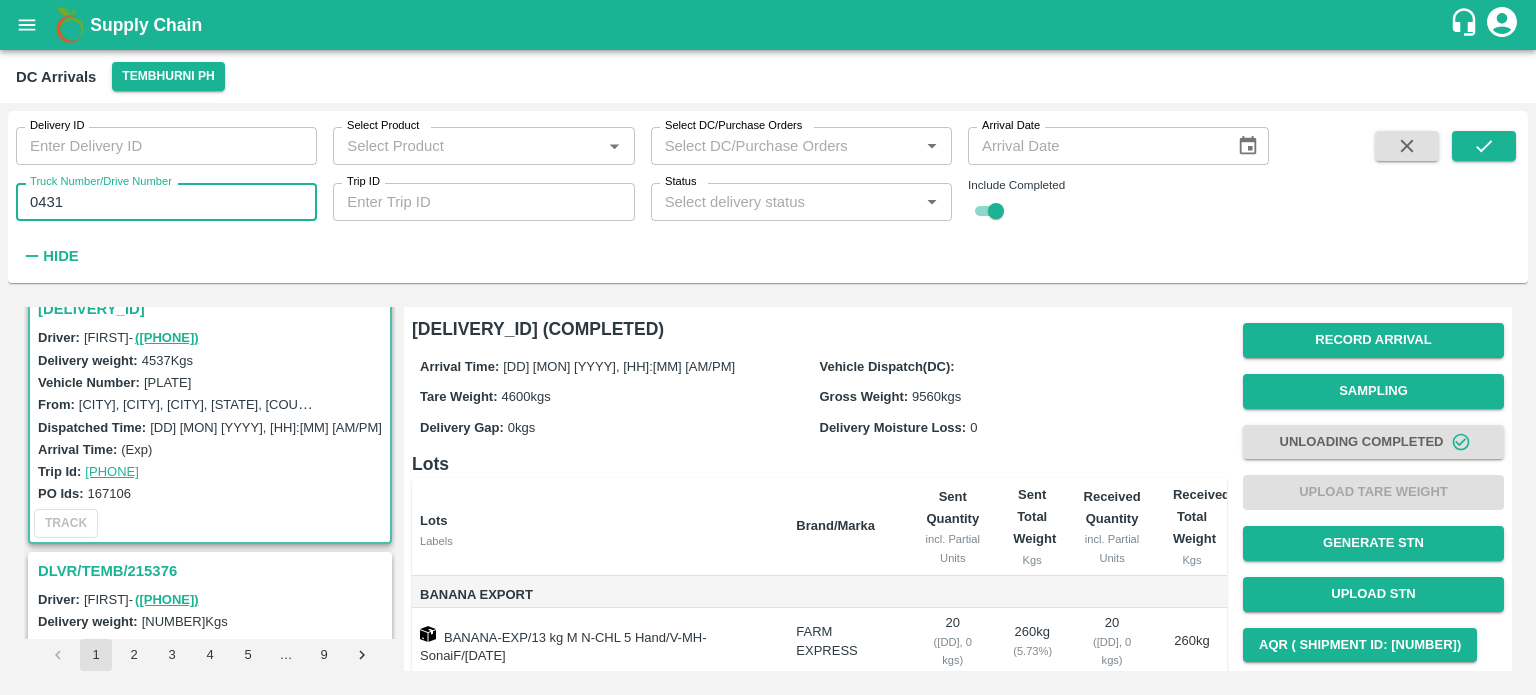 click on "0431" at bounding box center (166, 202) 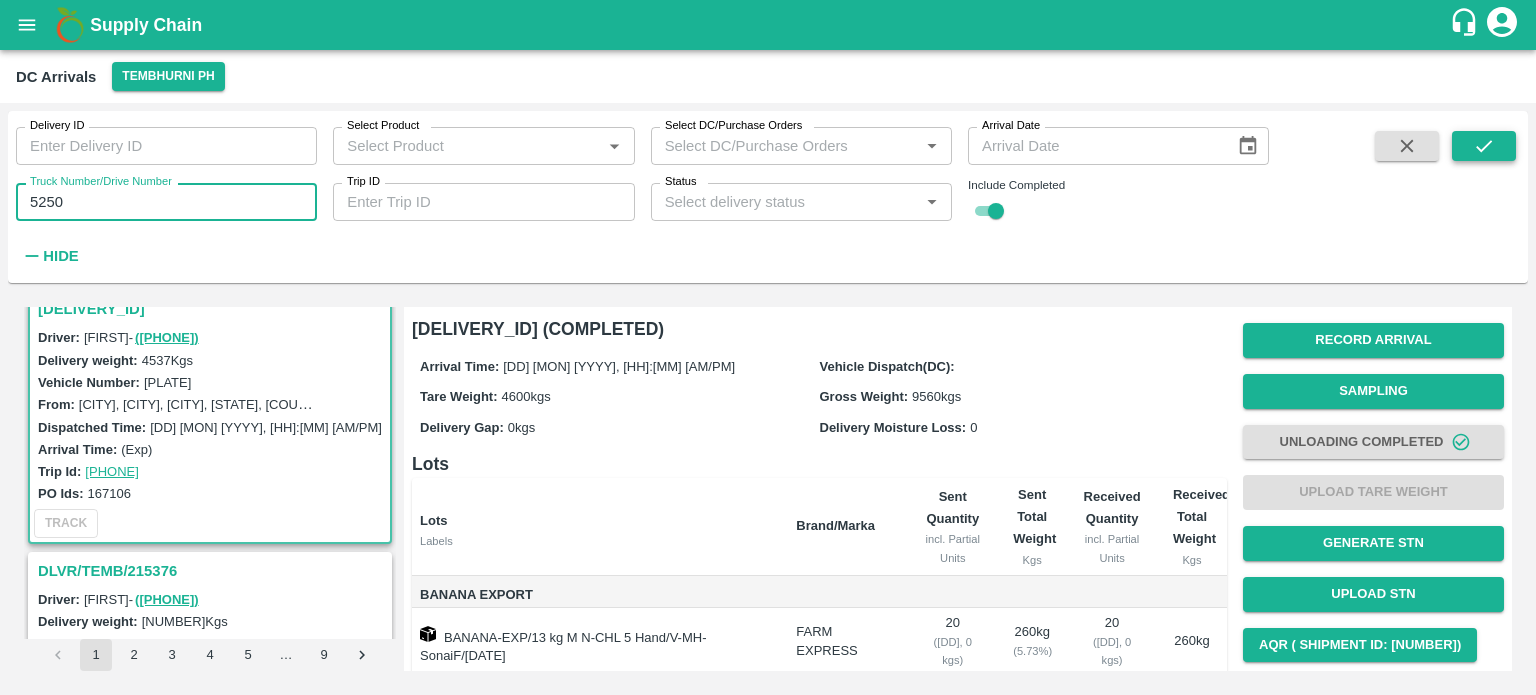 type on "5250" 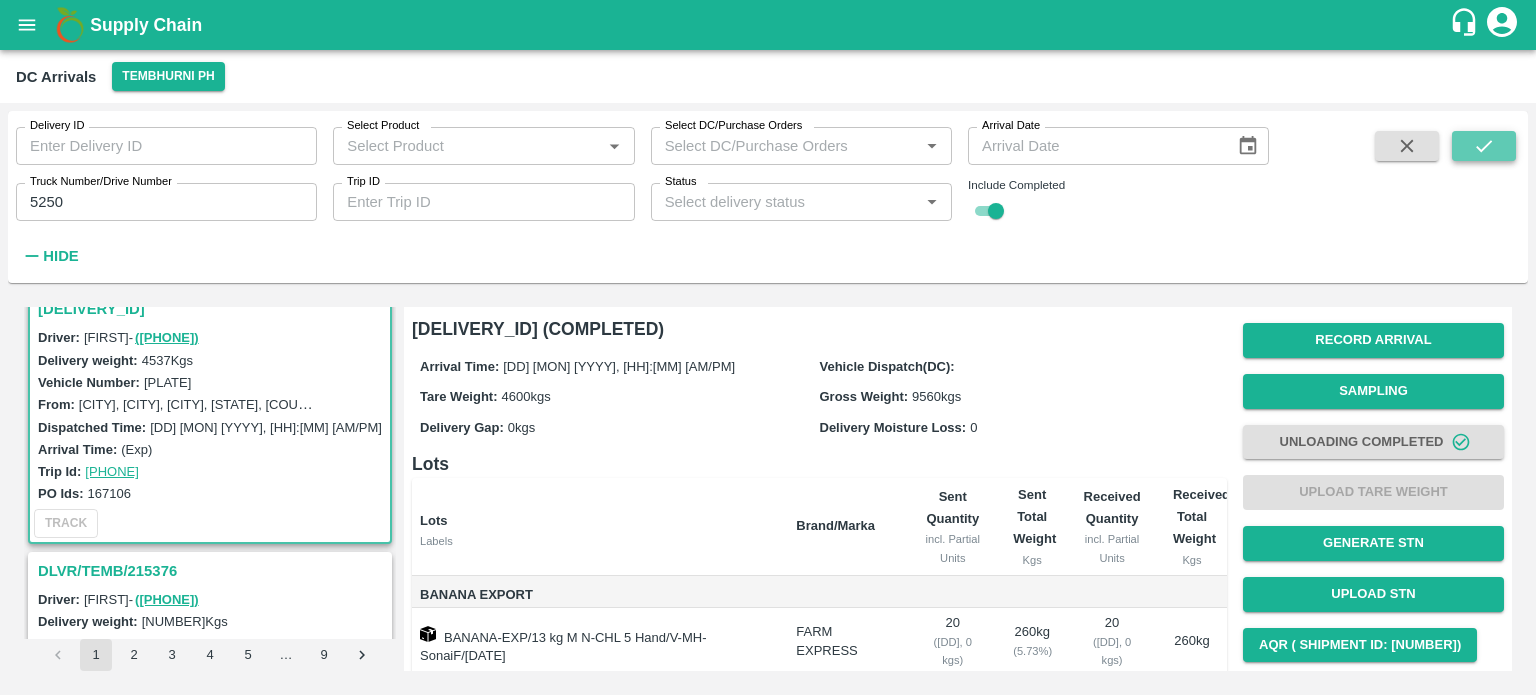 click at bounding box center [1484, 146] 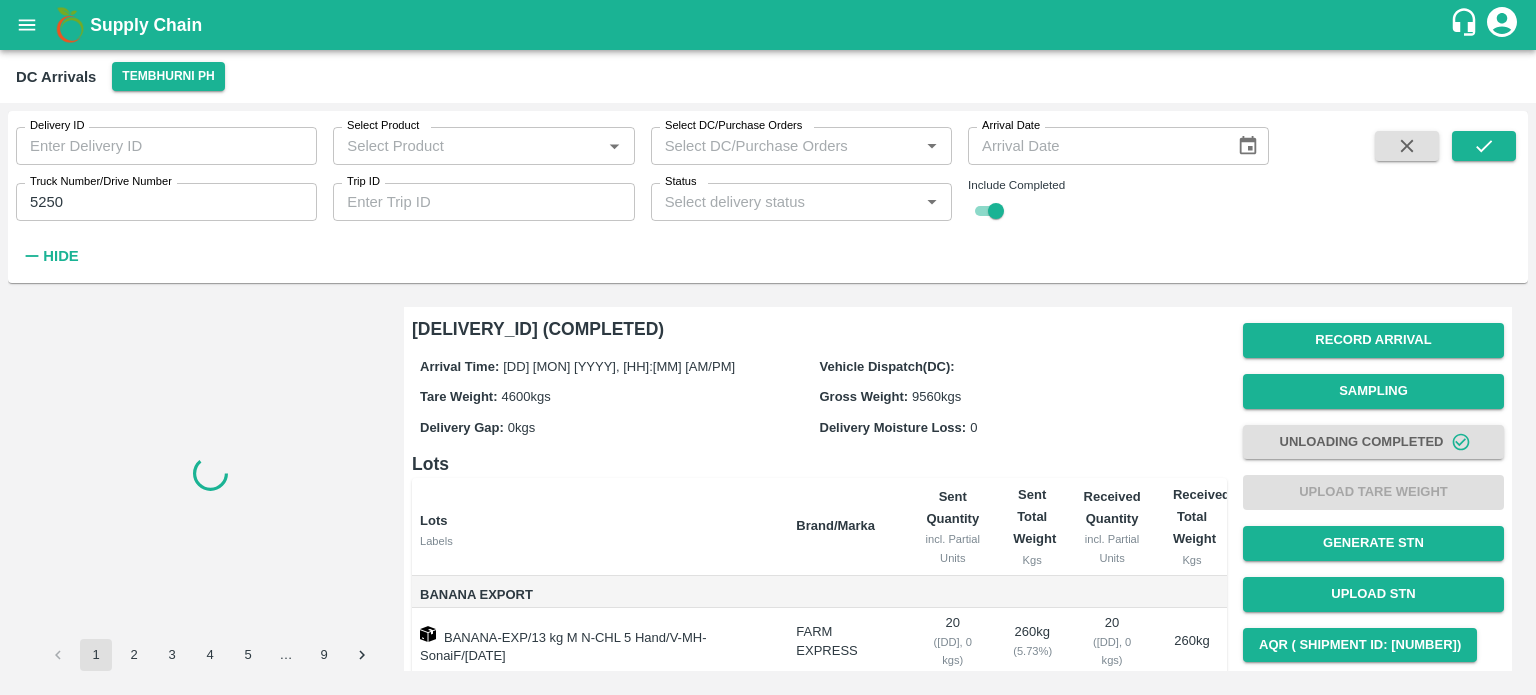 scroll, scrollTop: 0, scrollLeft: 0, axis: both 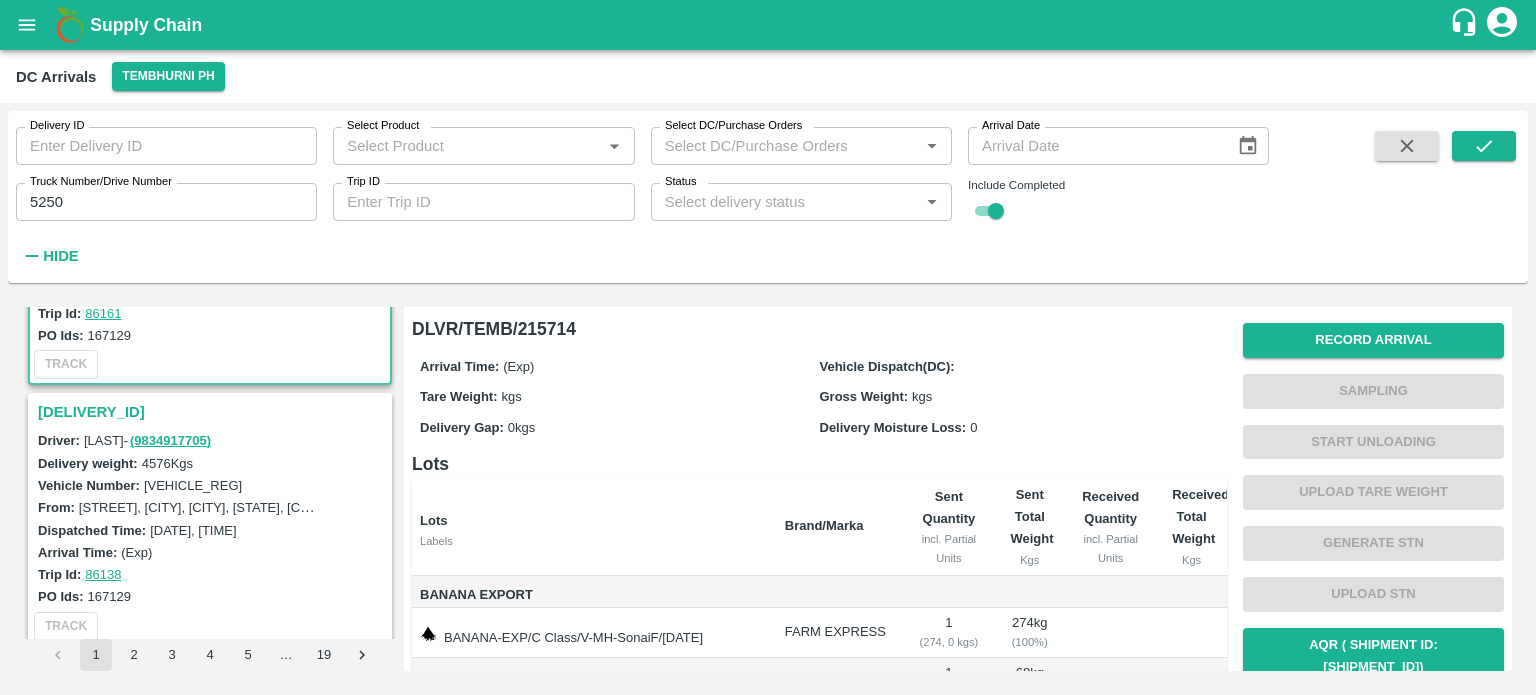 click on "[DELIVERY_ID]" at bounding box center [213, 412] 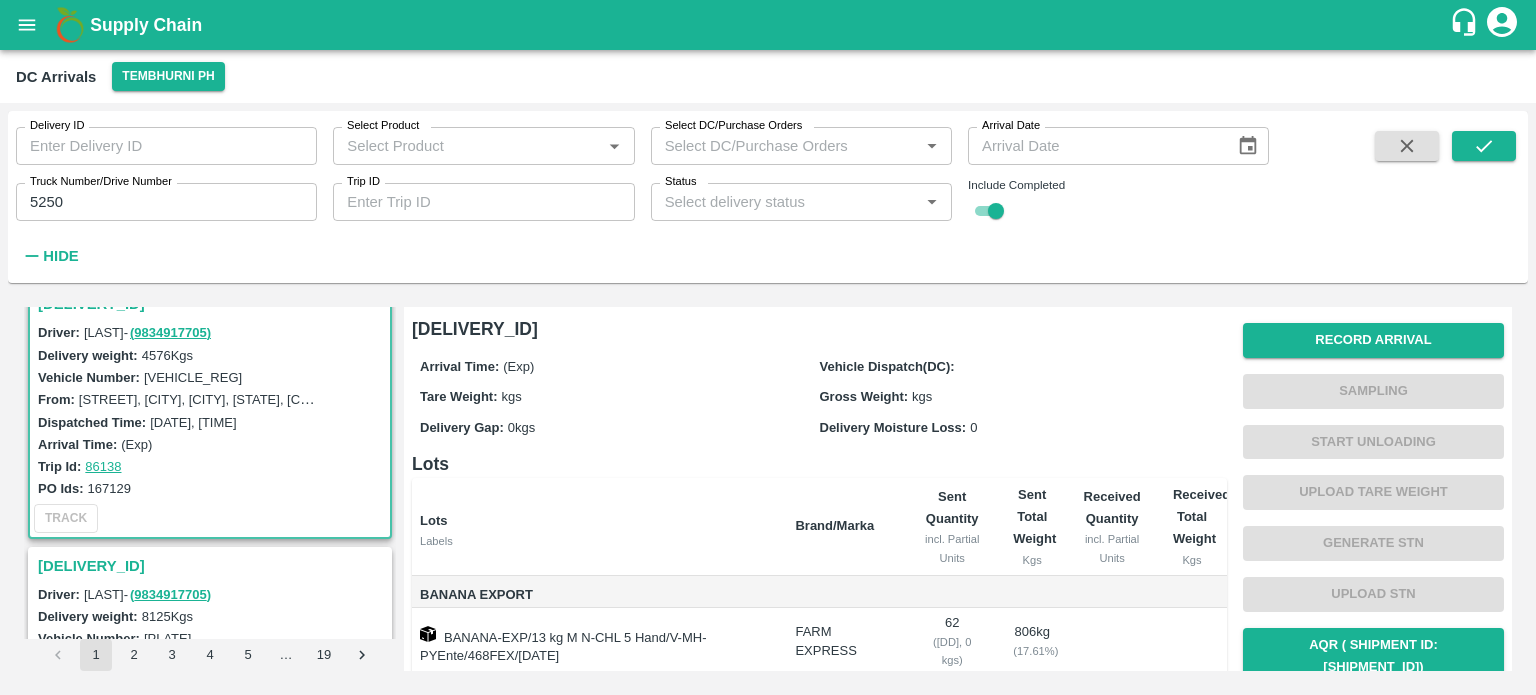 scroll, scrollTop: 276, scrollLeft: 0, axis: vertical 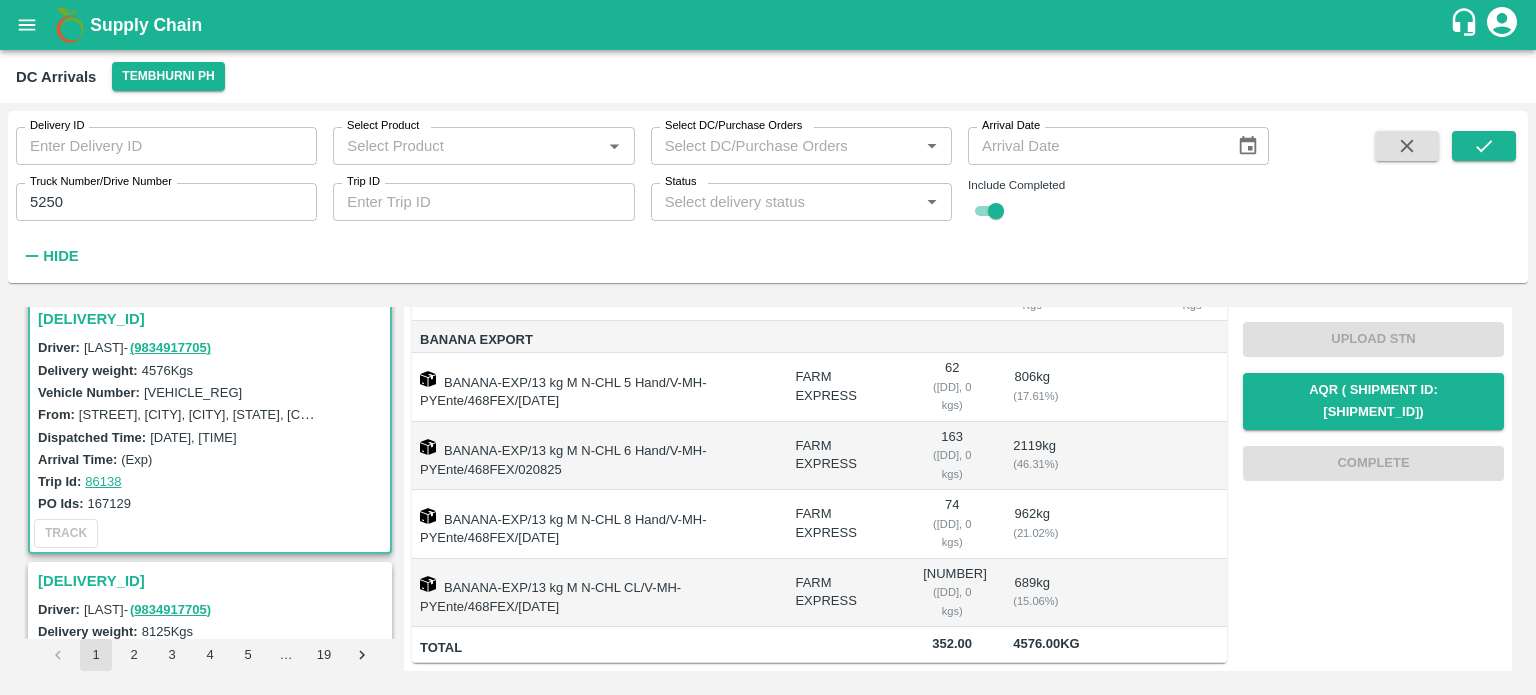 click on "[VEHICLE_REG]" at bounding box center [193, 392] 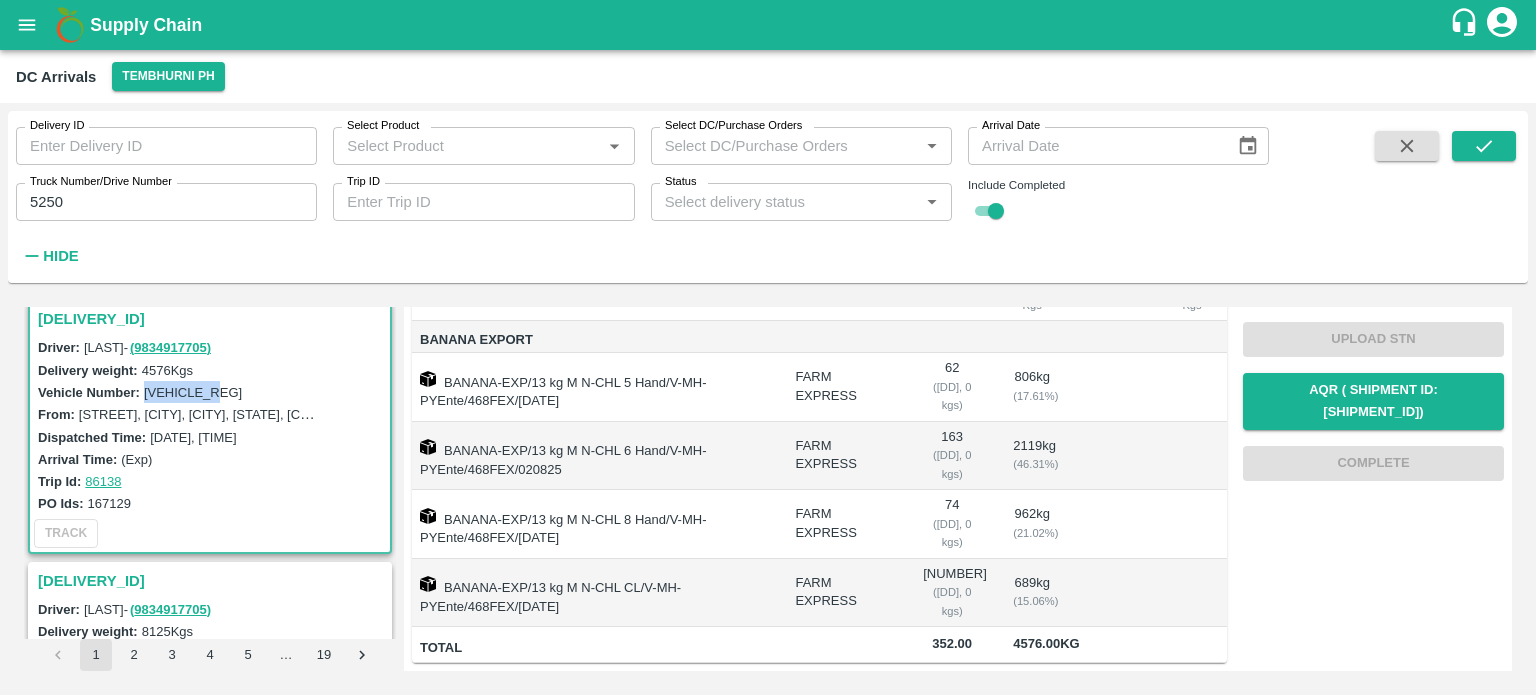 click on "[VEHICLE_REG]" at bounding box center (193, 392) 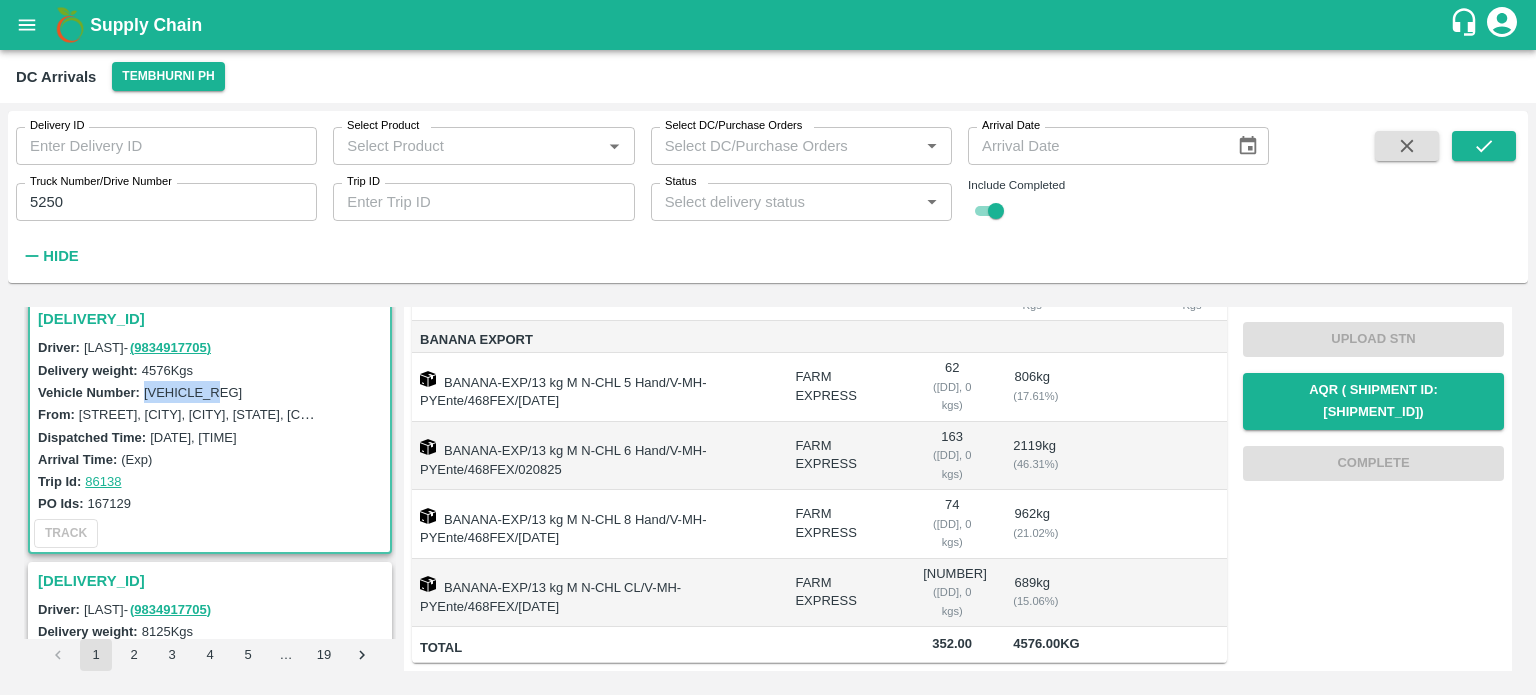 scroll, scrollTop: 0, scrollLeft: 0, axis: both 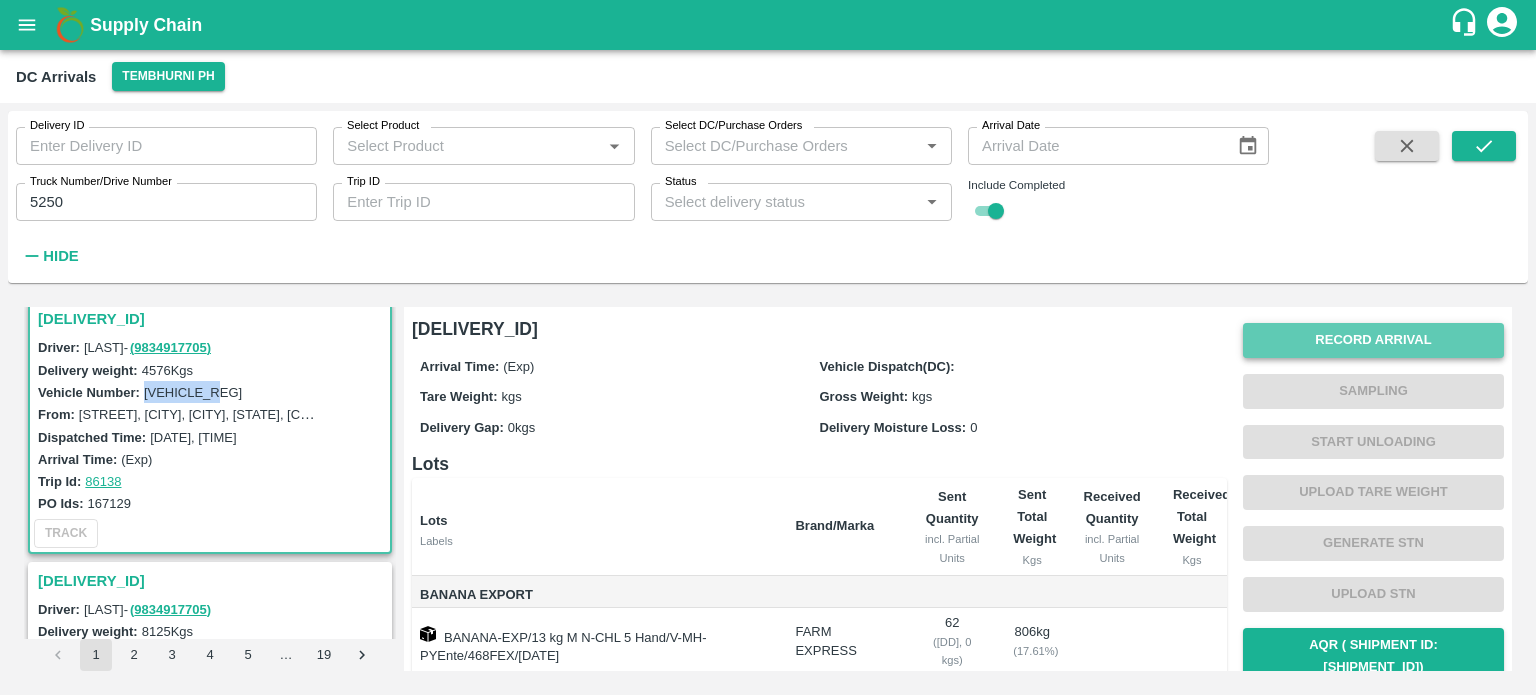 click on "Record Arrival" at bounding box center (1373, 340) 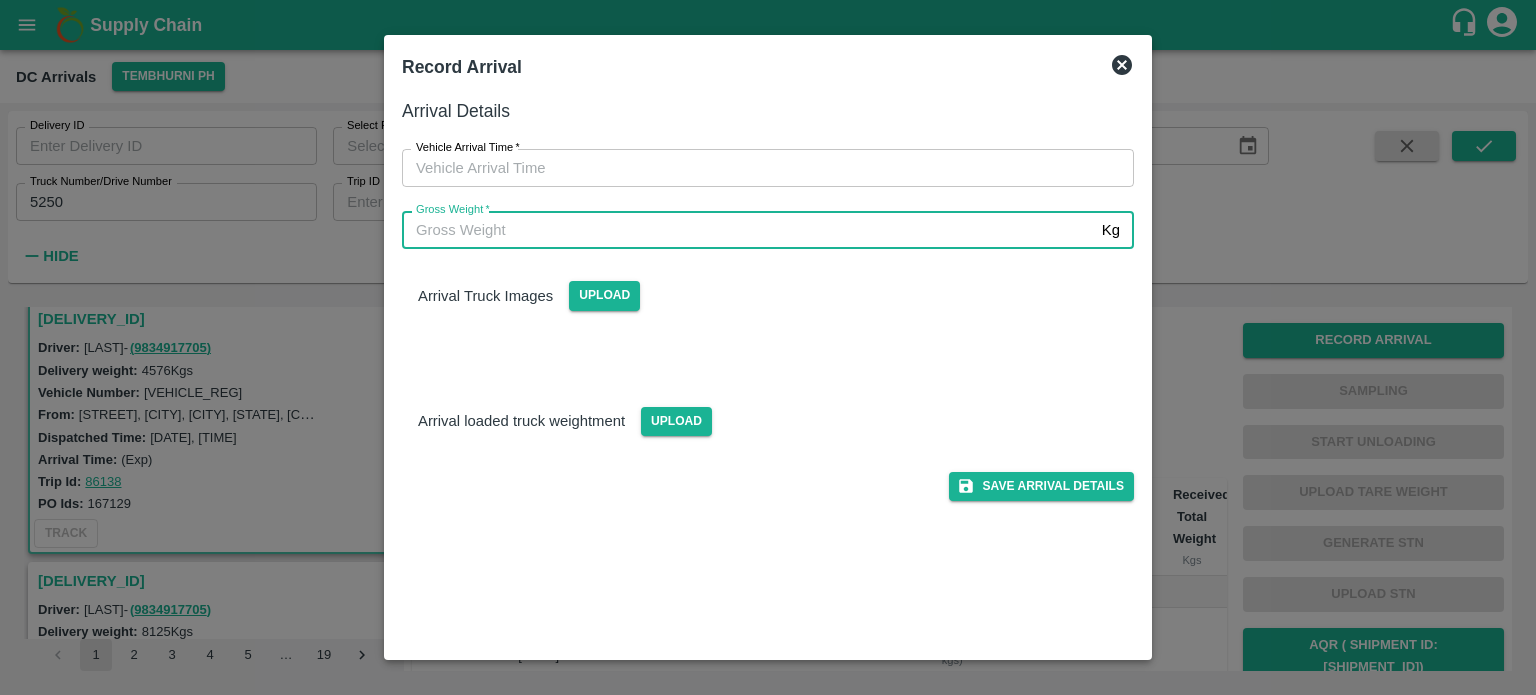 click on "Gross Weight   *" at bounding box center (748, 230) 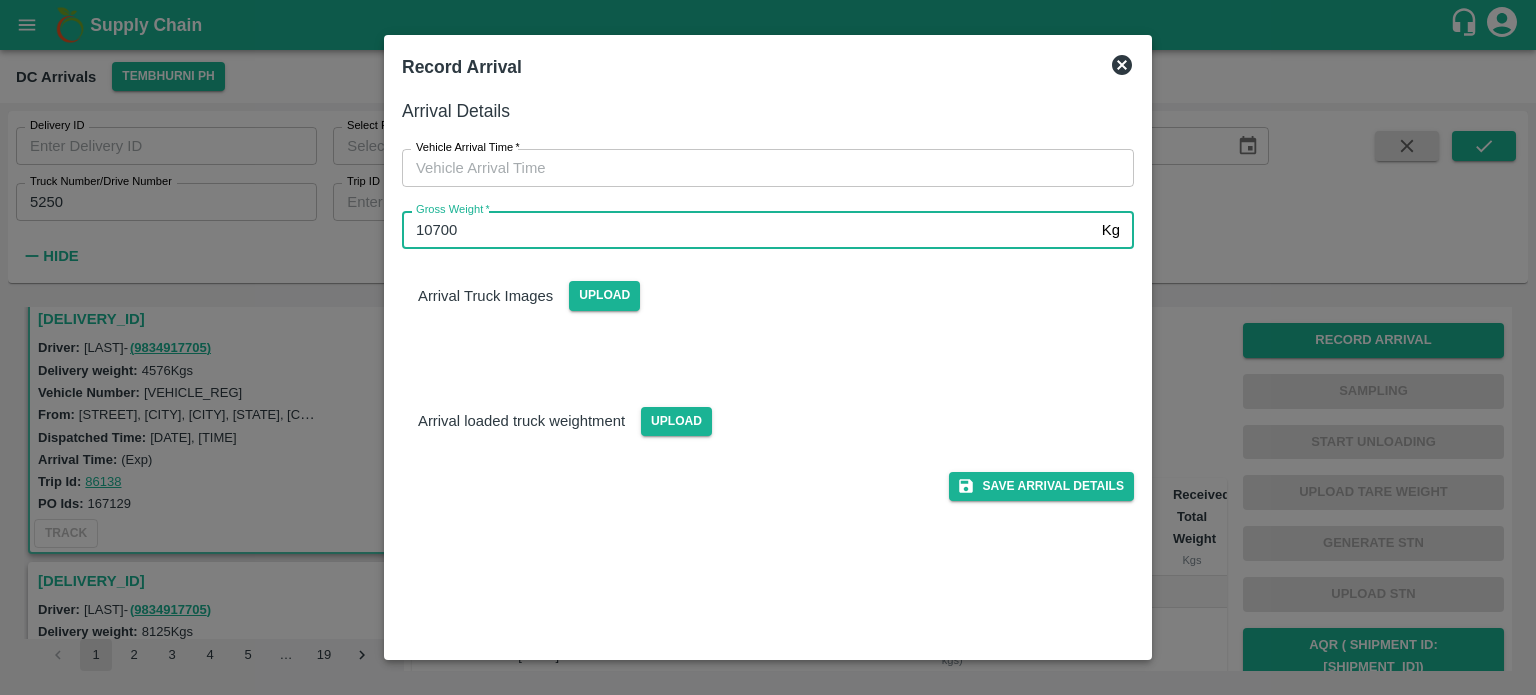 type on "10700" 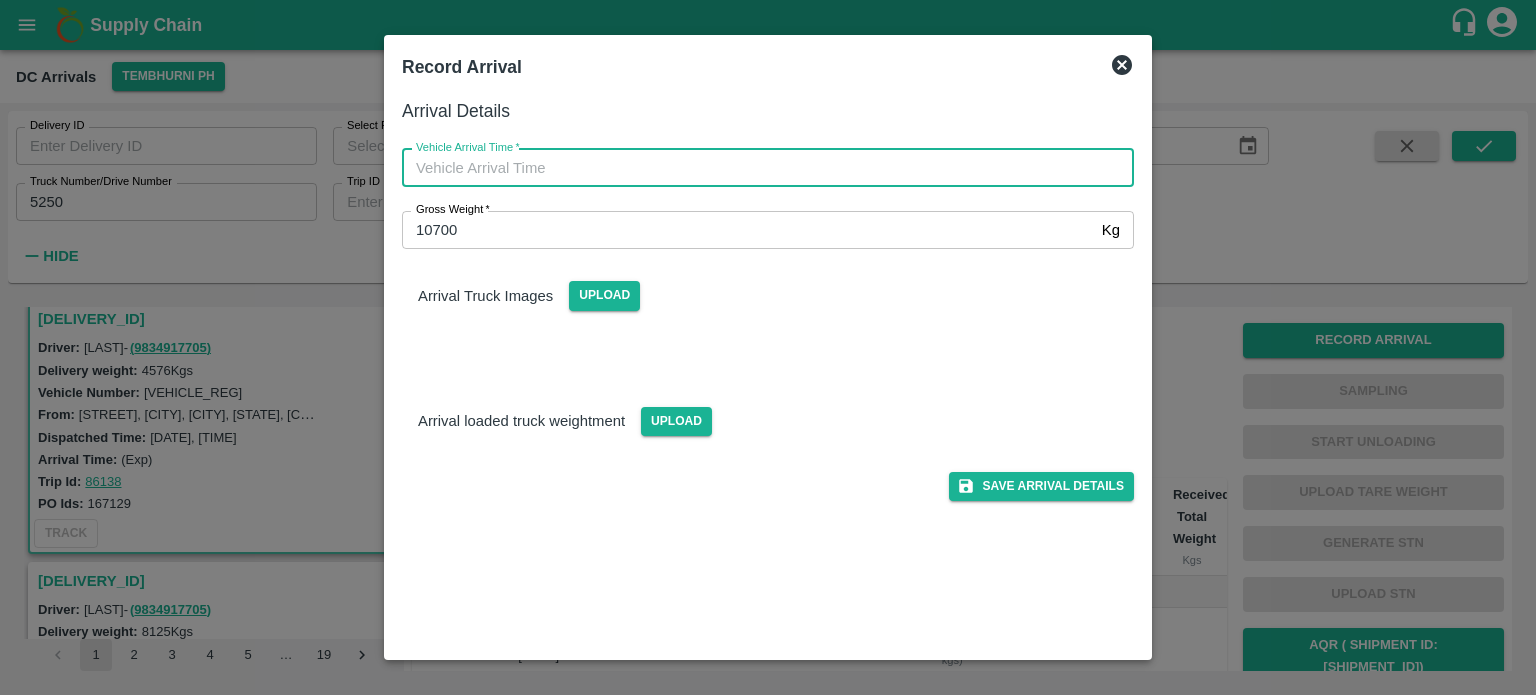 type on "DD/MM/YYYY hh:mm aa" 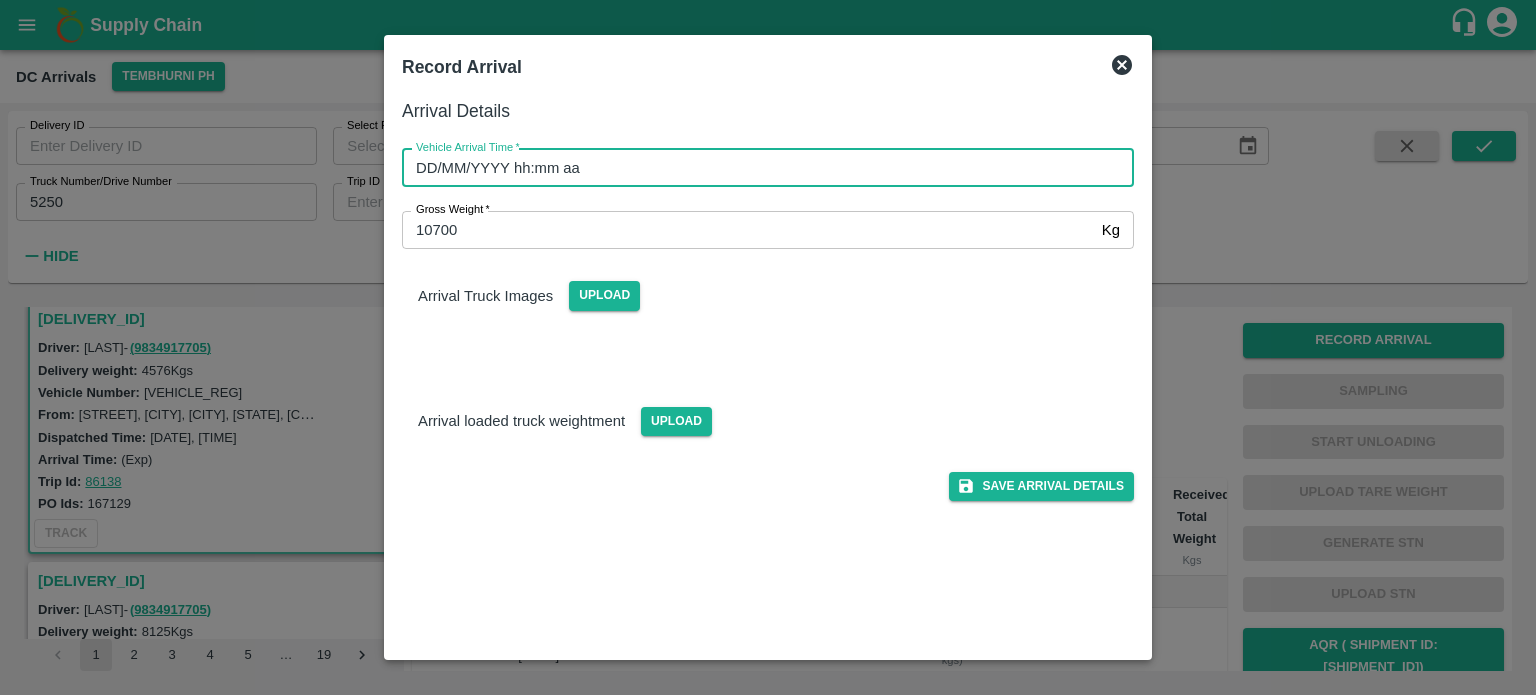 click on "DD/MM/YYYY hh:mm aa" at bounding box center [761, 168] 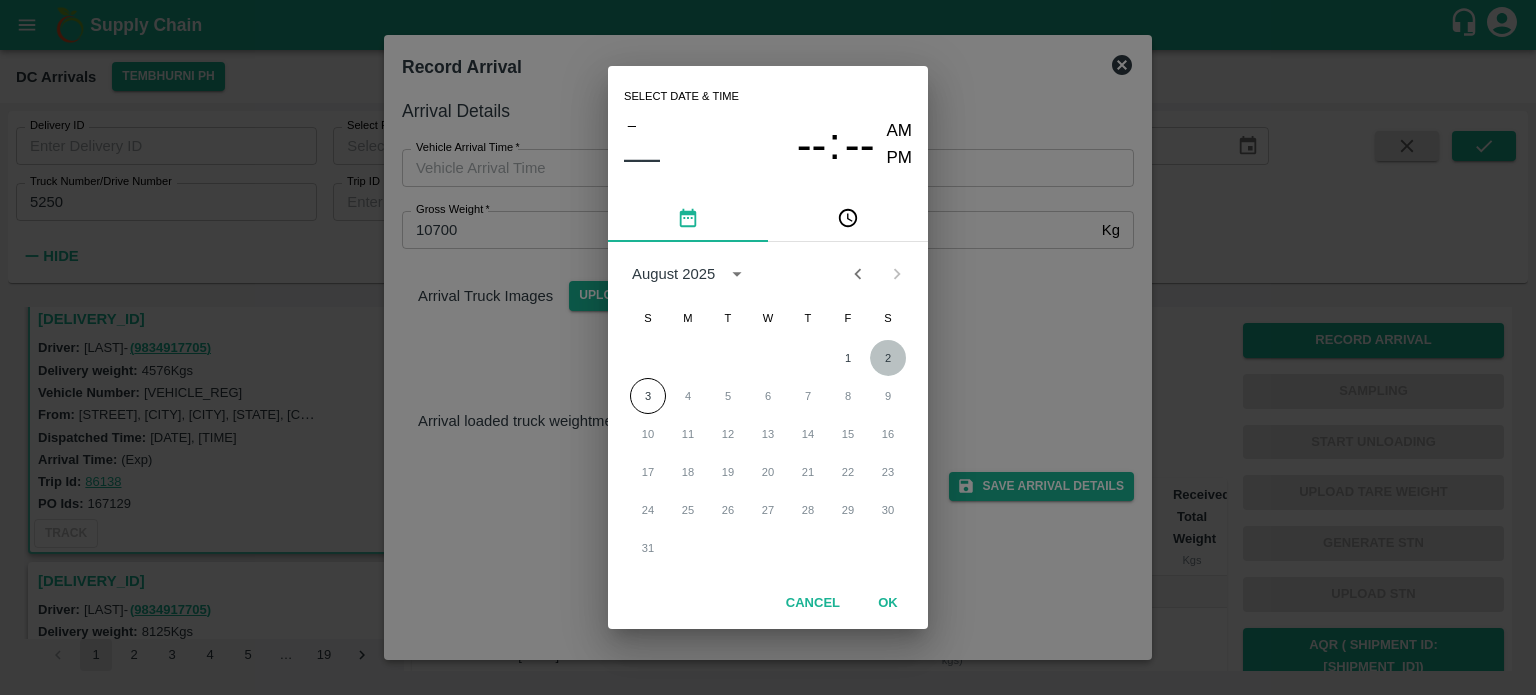 click on "2" at bounding box center [888, 358] 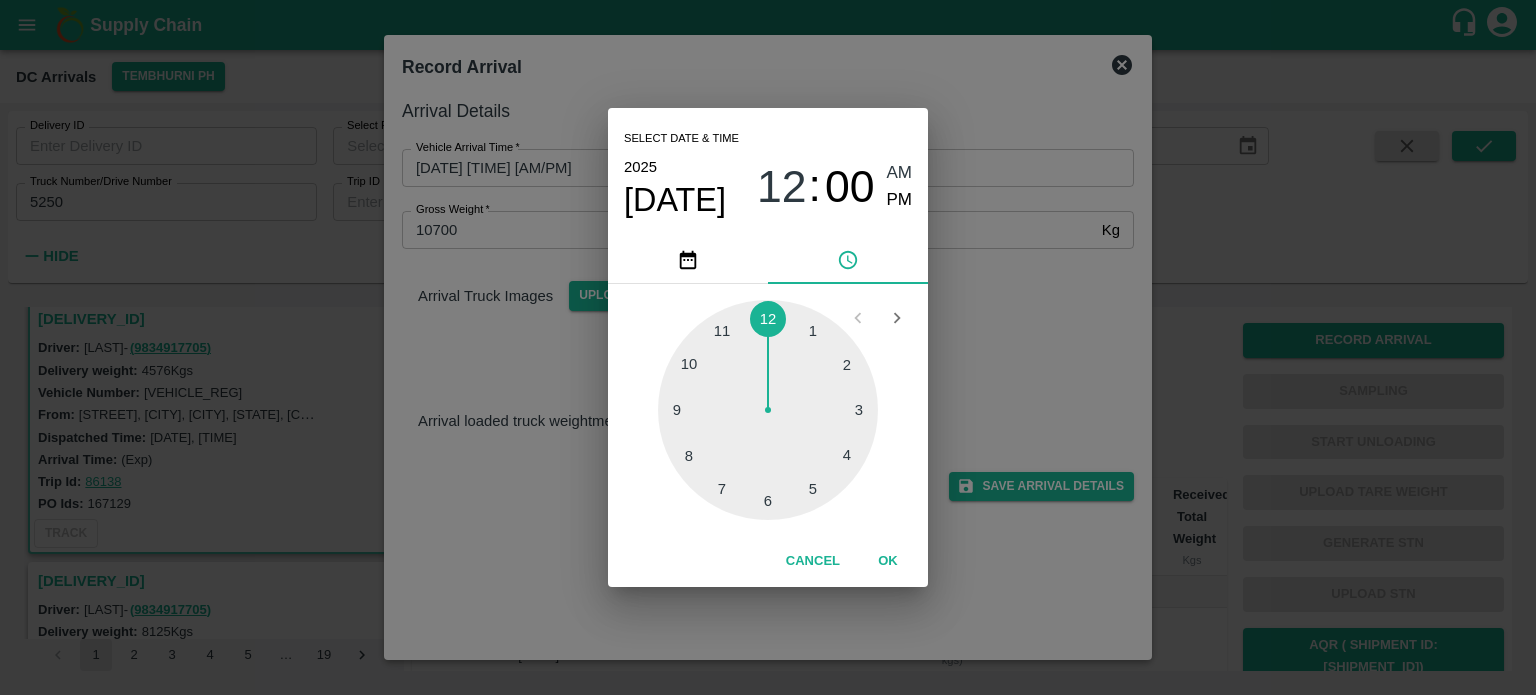 click at bounding box center [768, 410] 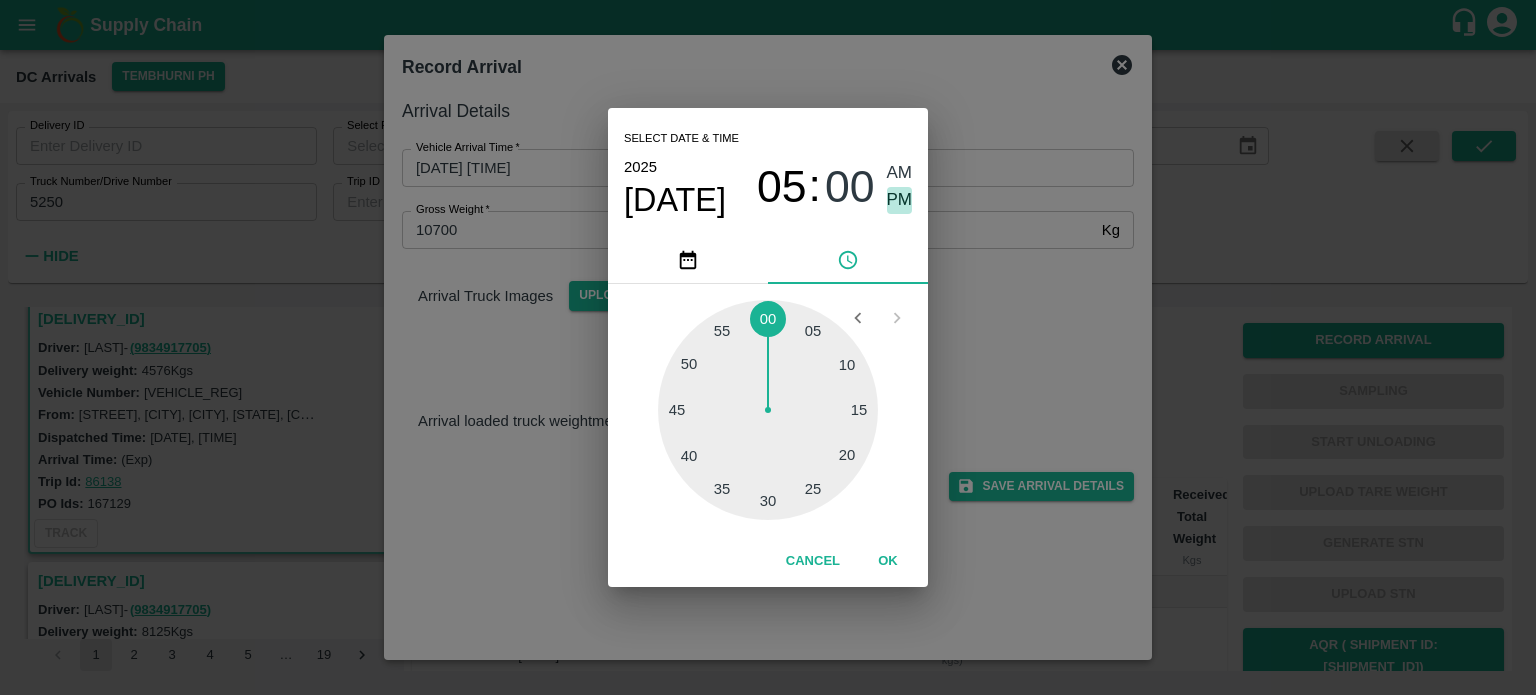 click on "PM" at bounding box center [900, 200] 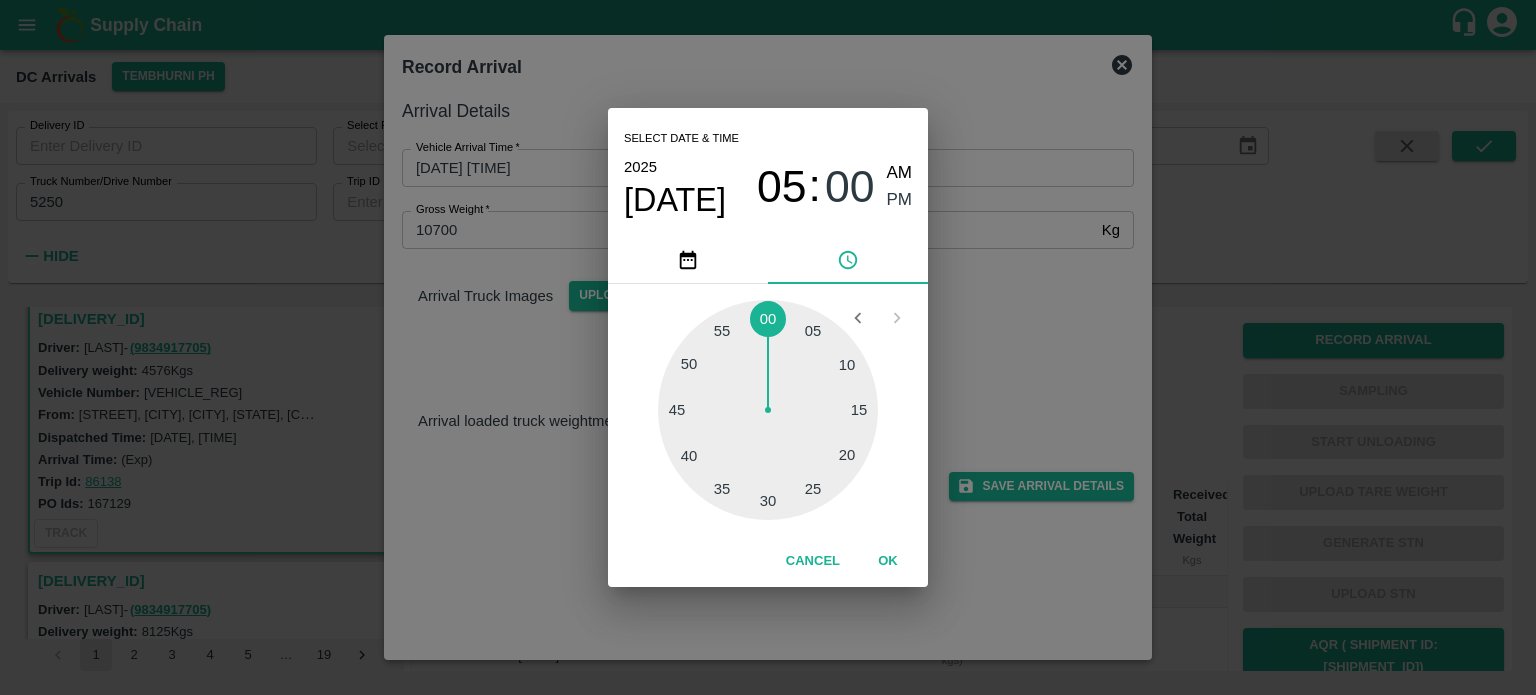 click on "Select date & time 2025 Aug 2 05 : 00 AM PM 05 10 15 20 25 30 35 40 45 50 55 00 Cancel OK" at bounding box center [768, 347] 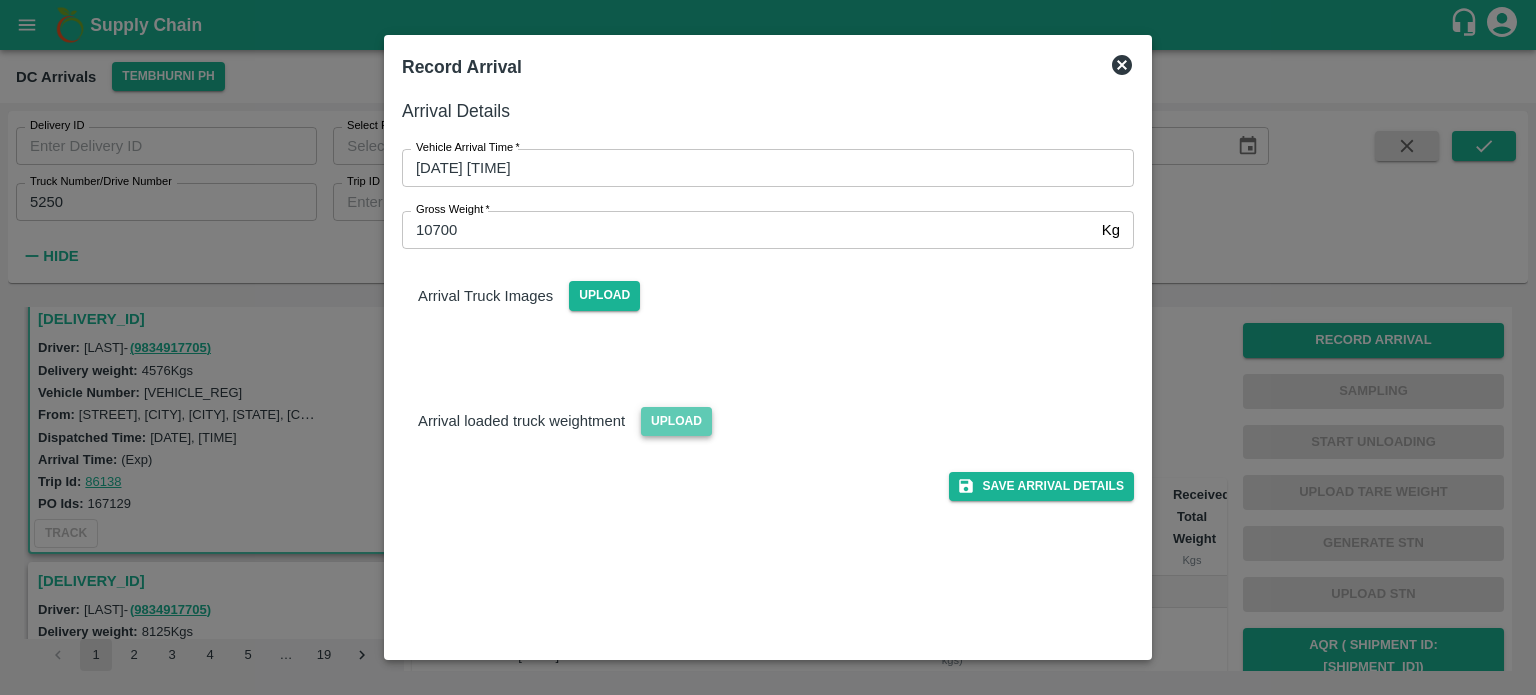 click on "Upload" at bounding box center (676, 421) 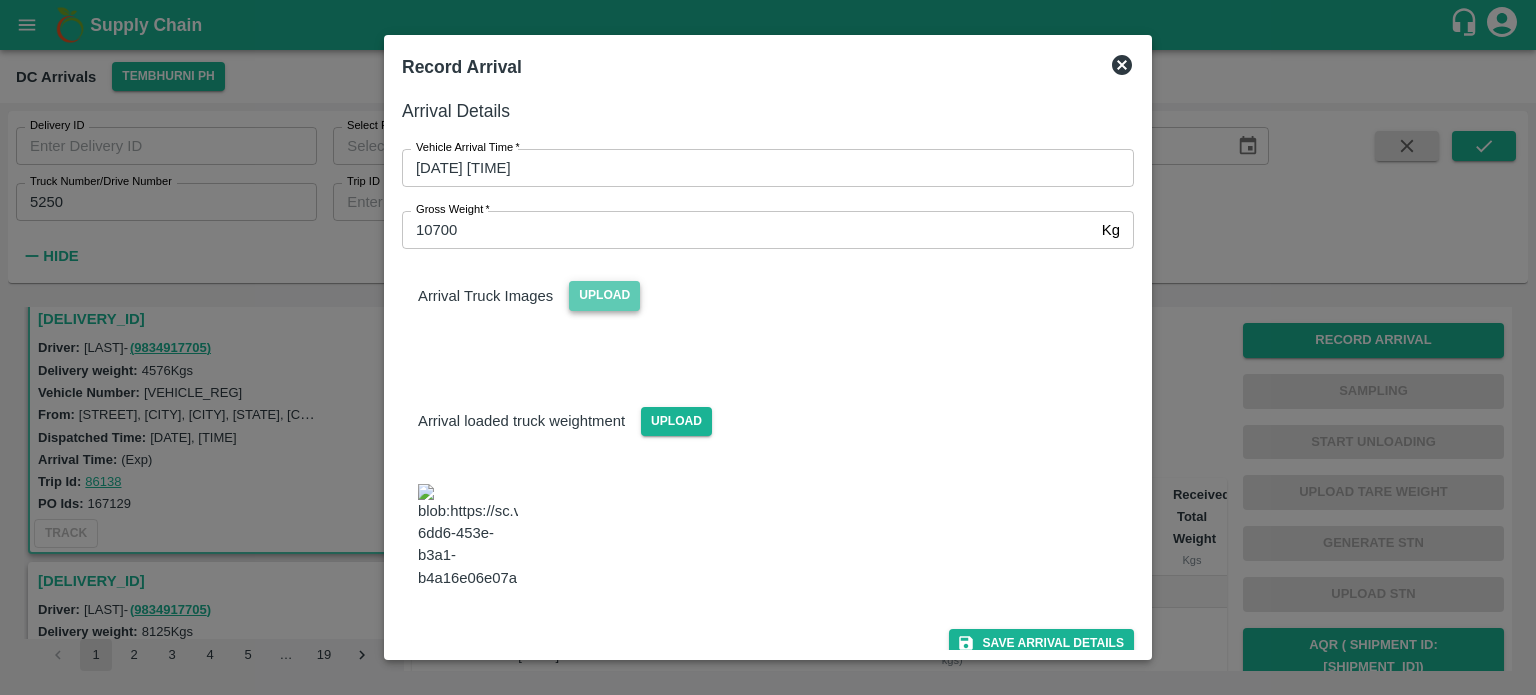 click on "Upload" at bounding box center [604, 295] 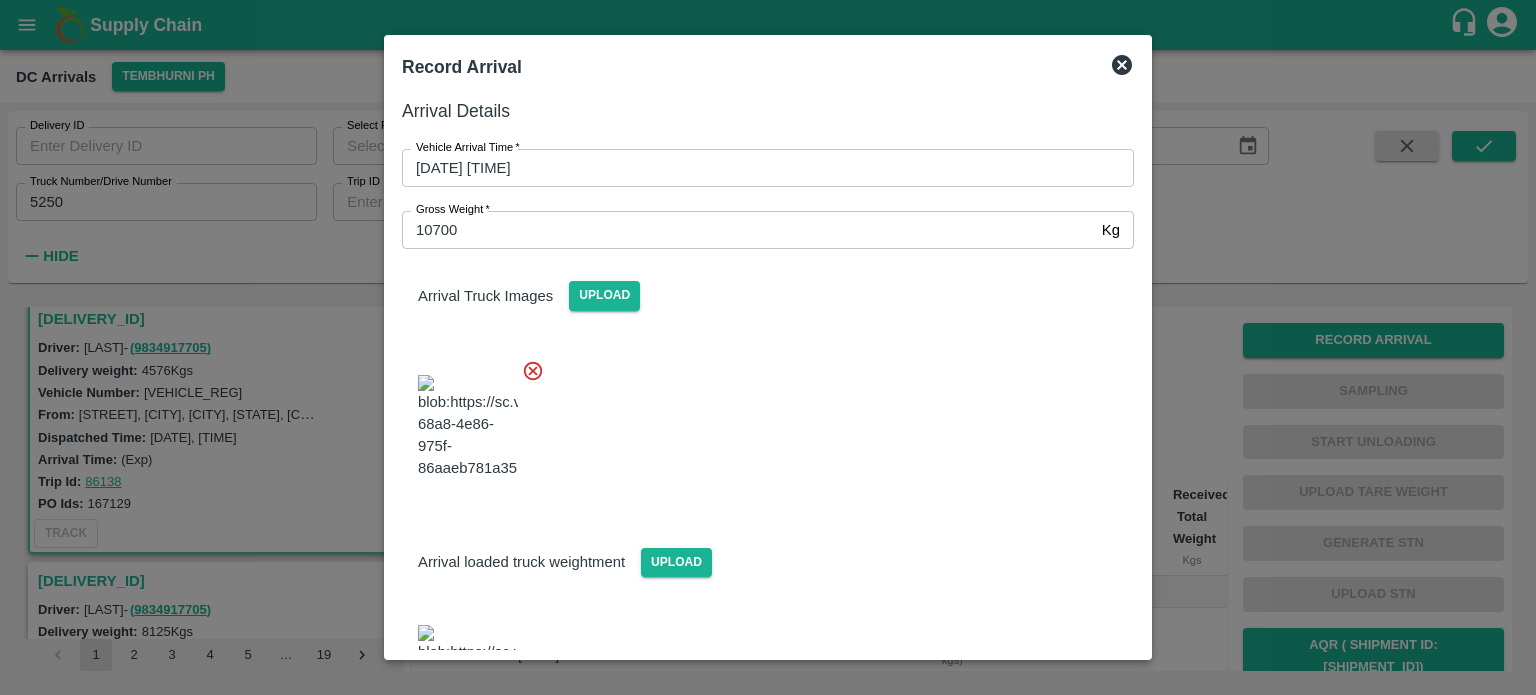 click at bounding box center (760, 421) 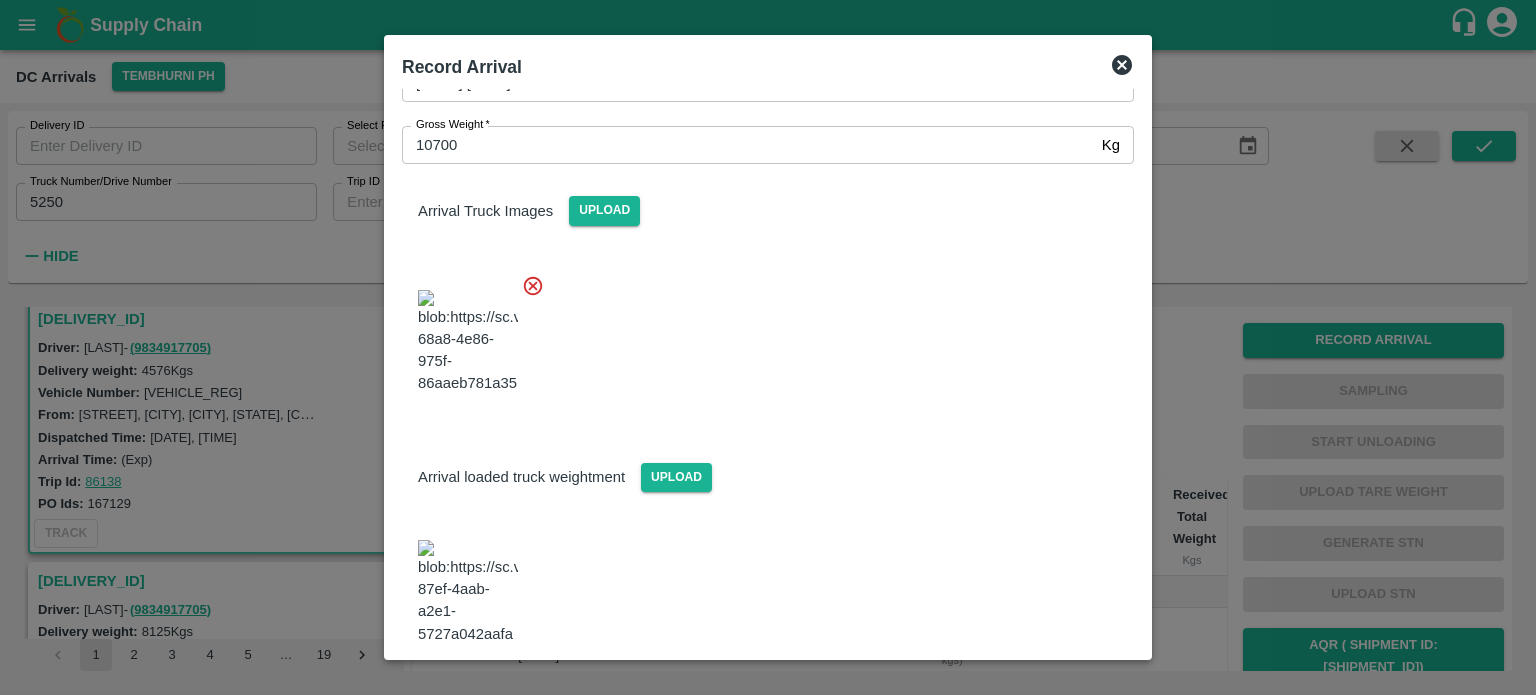 click on "Save Arrival Details" at bounding box center (1041, 699) 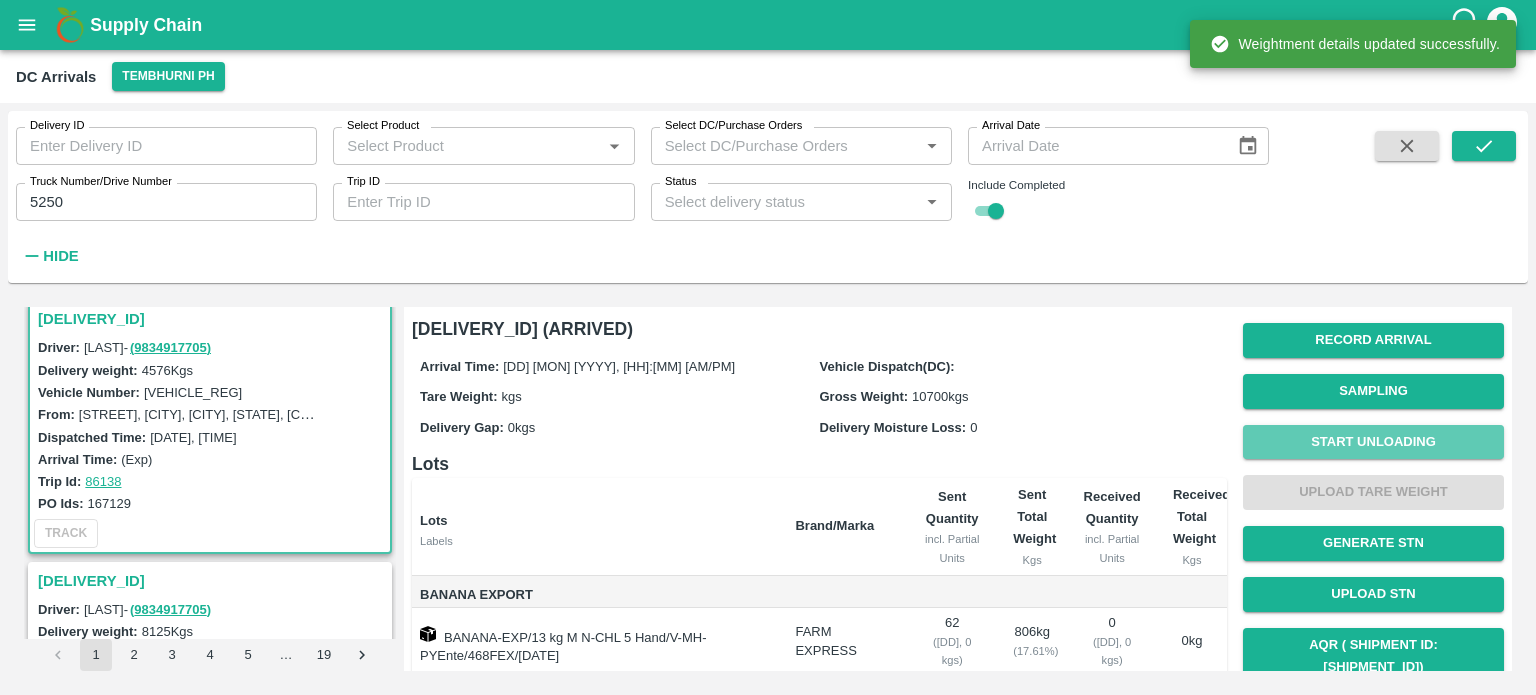 click on "Start Unloading" at bounding box center (1373, 442) 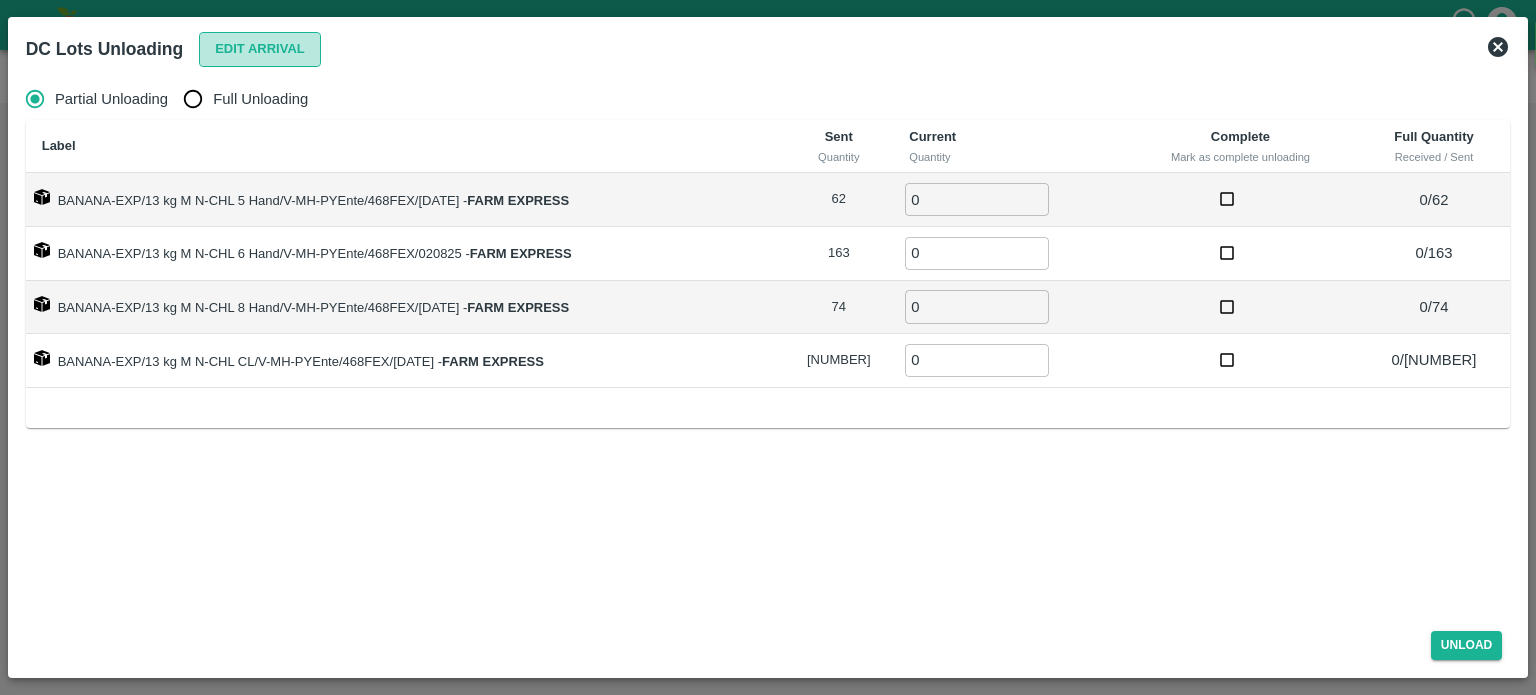 click on "Edit Arrival" at bounding box center (260, 49) 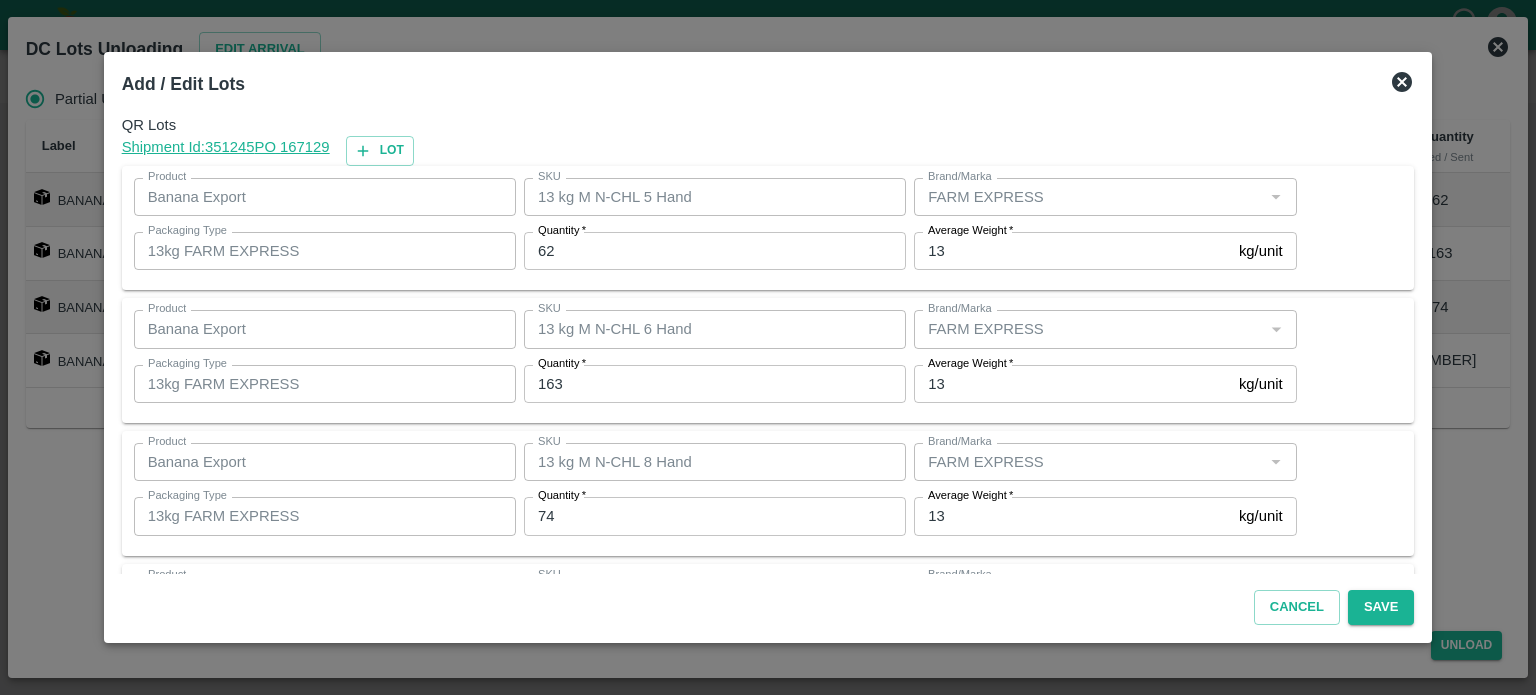 click on "62" at bounding box center [715, 251] 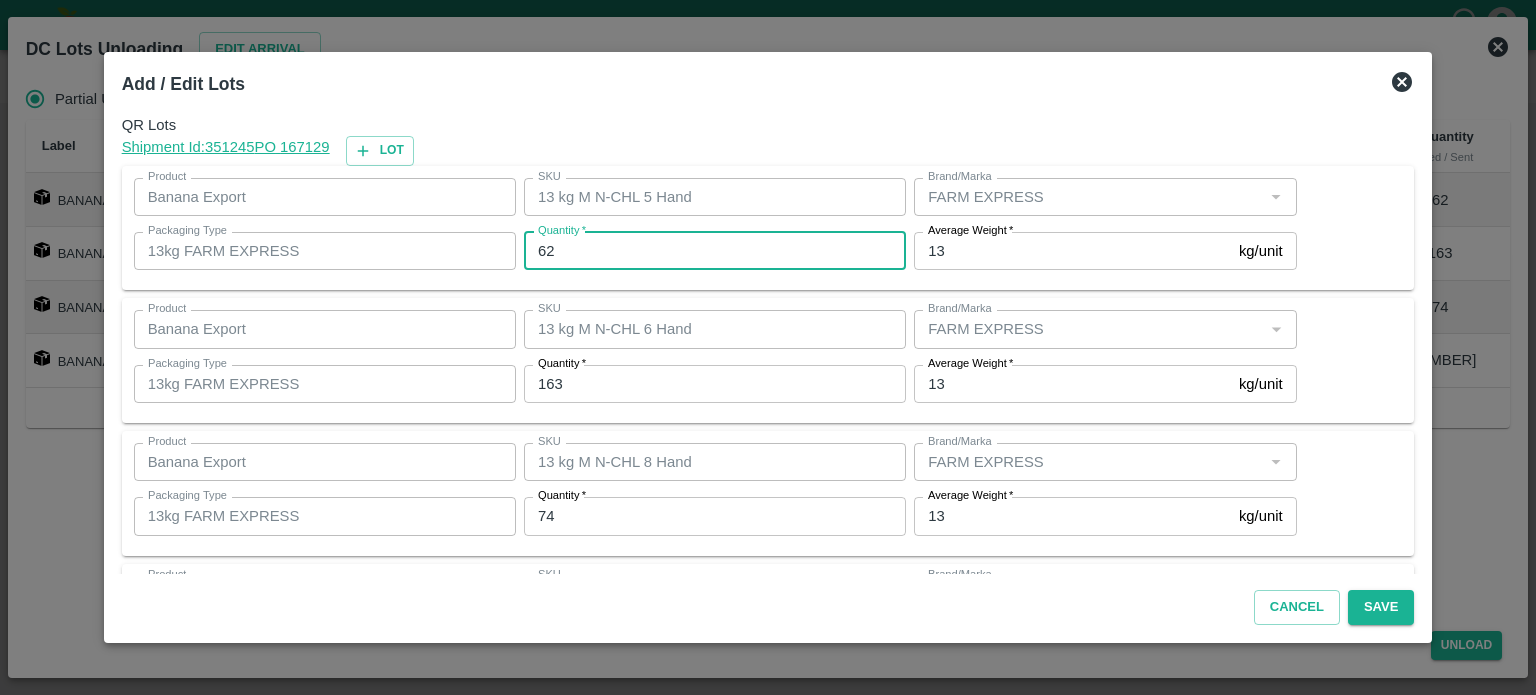 click on "62" at bounding box center [715, 251] 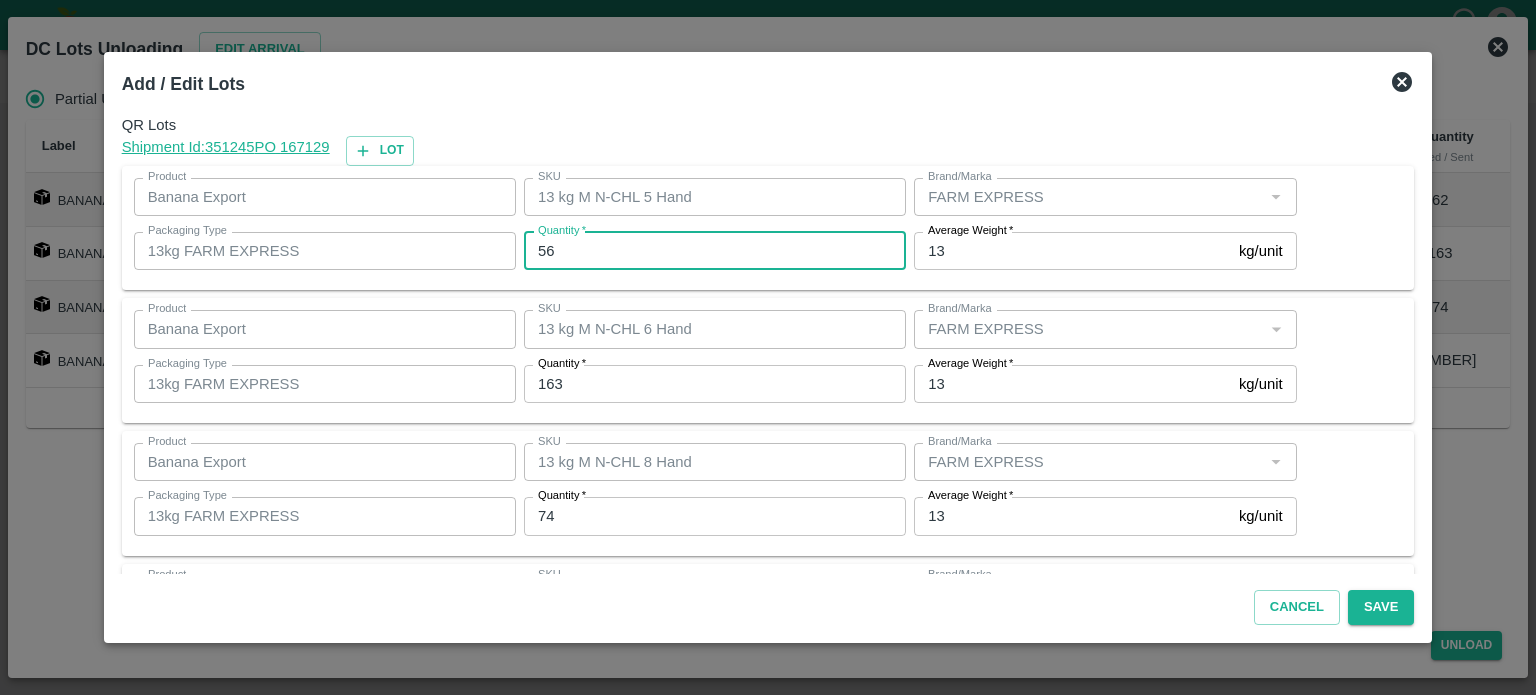 type on "56" 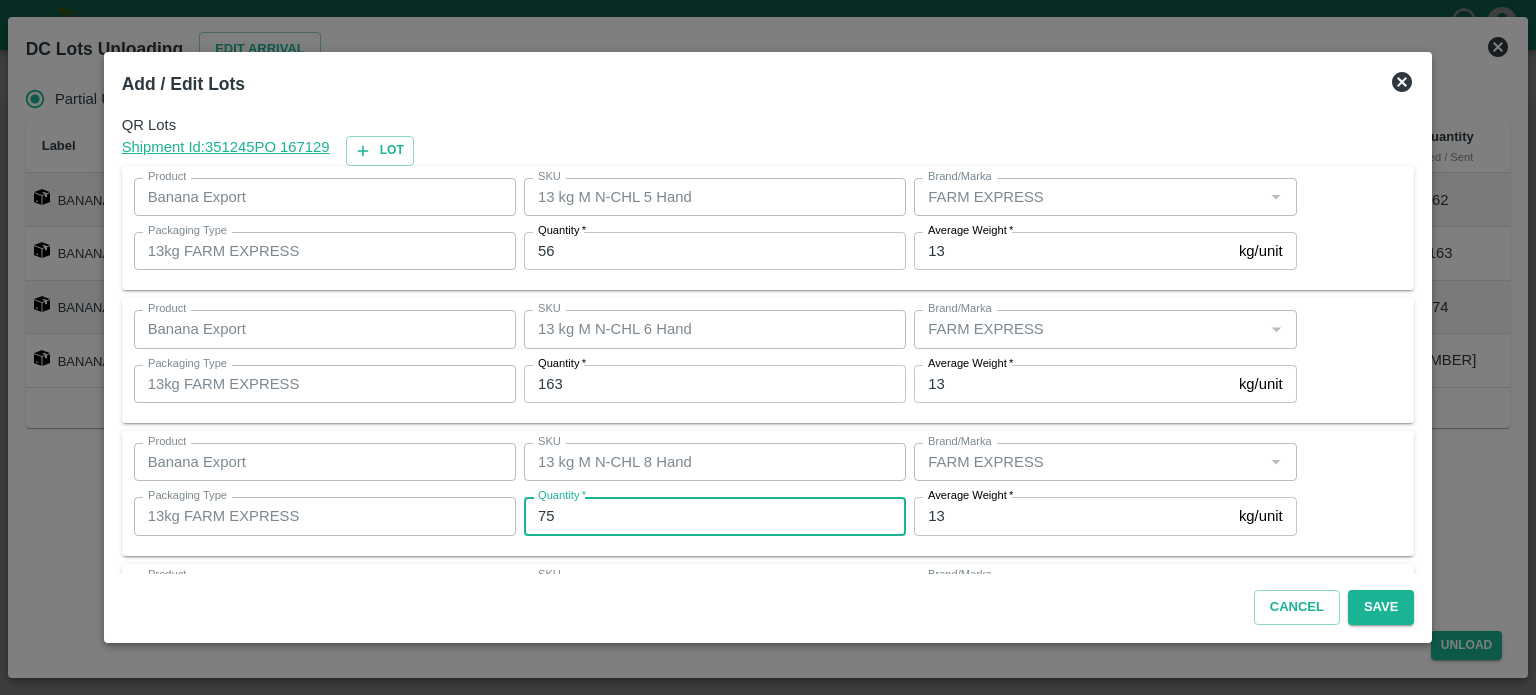 type on "75" 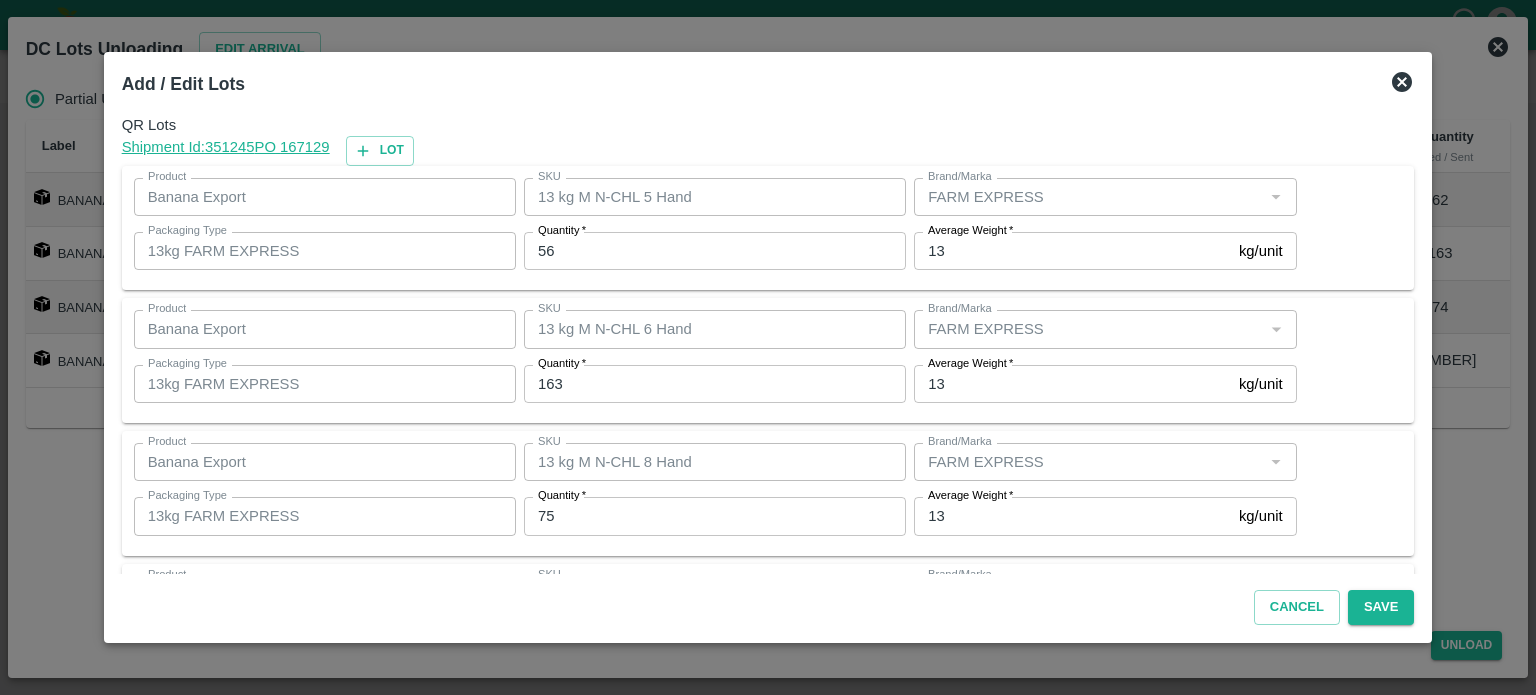 scroll, scrollTop: 129, scrollLeft: 0, axis: vertical 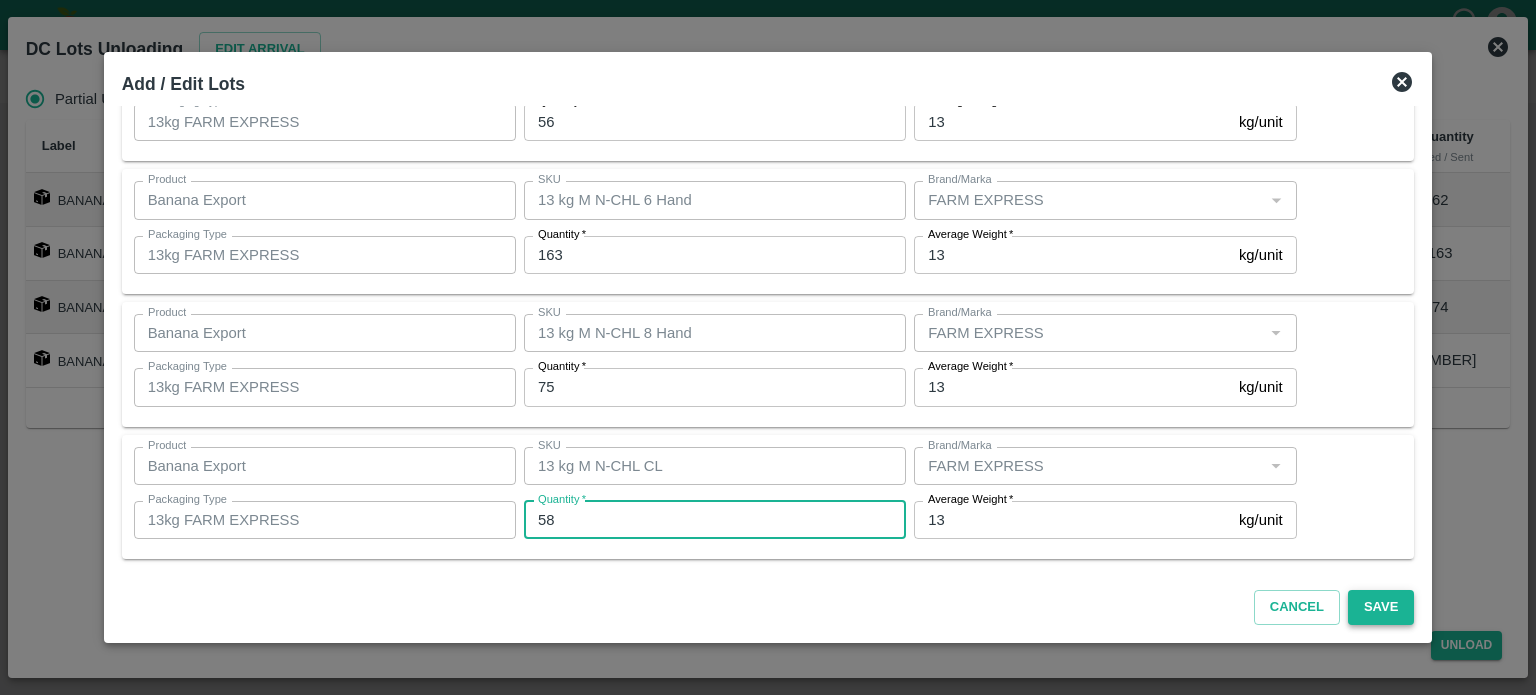 type on "58" 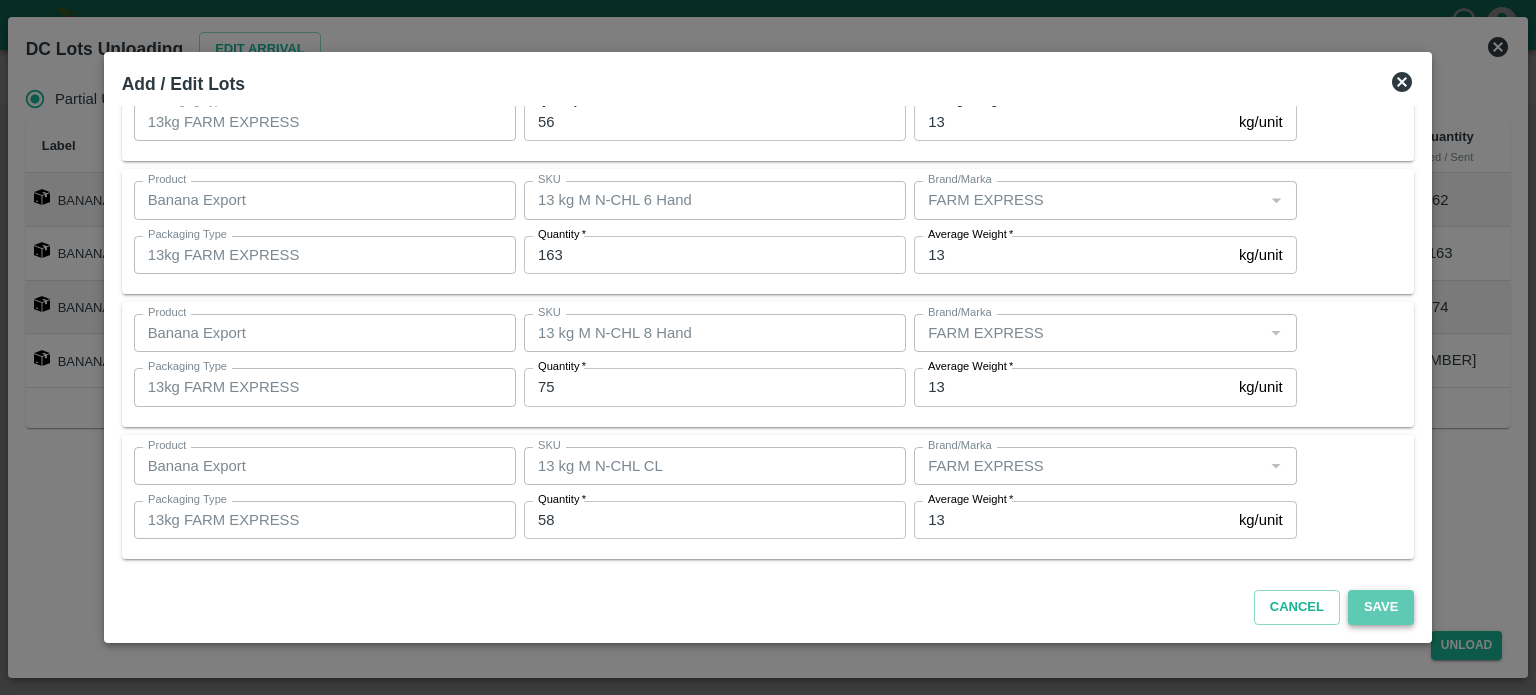 click on "Save" at bounding box center (1381, 607) 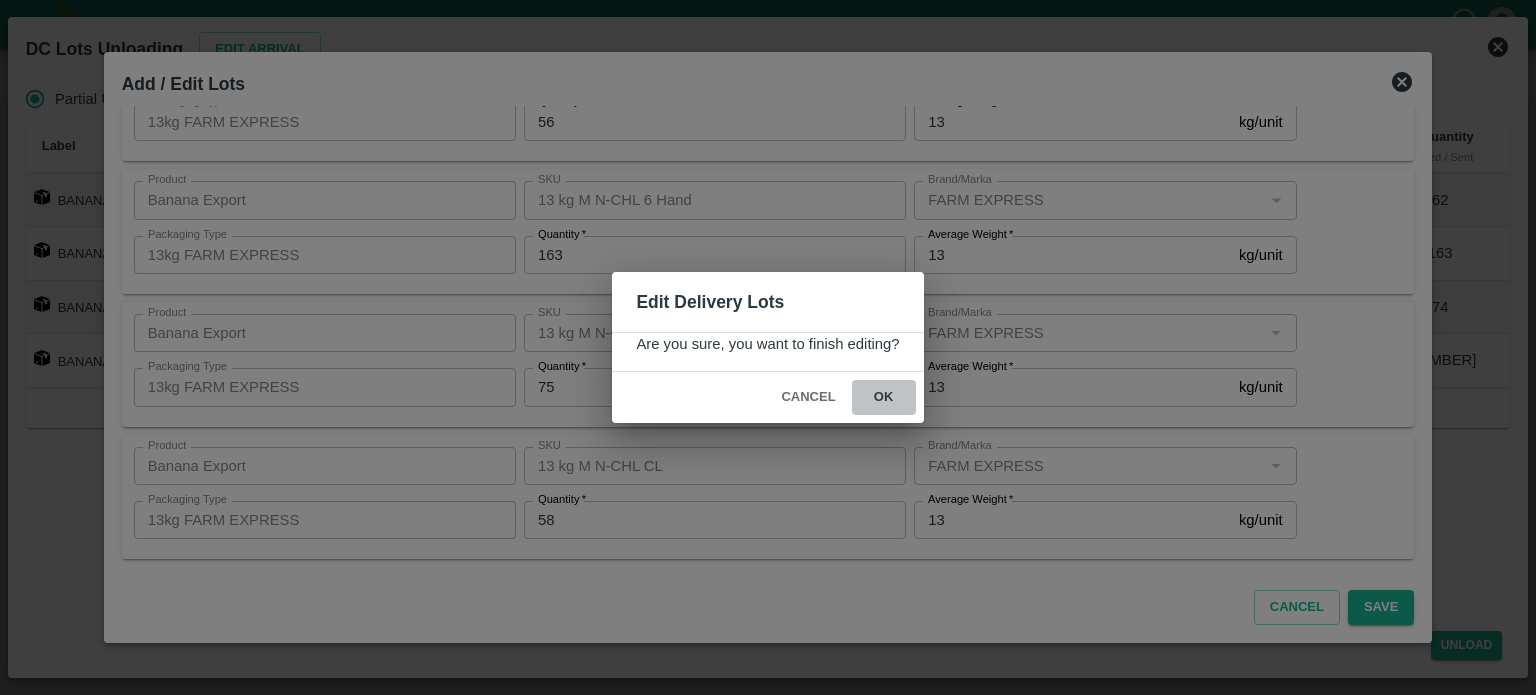 click on "ok" at bounding box center [884, 397] 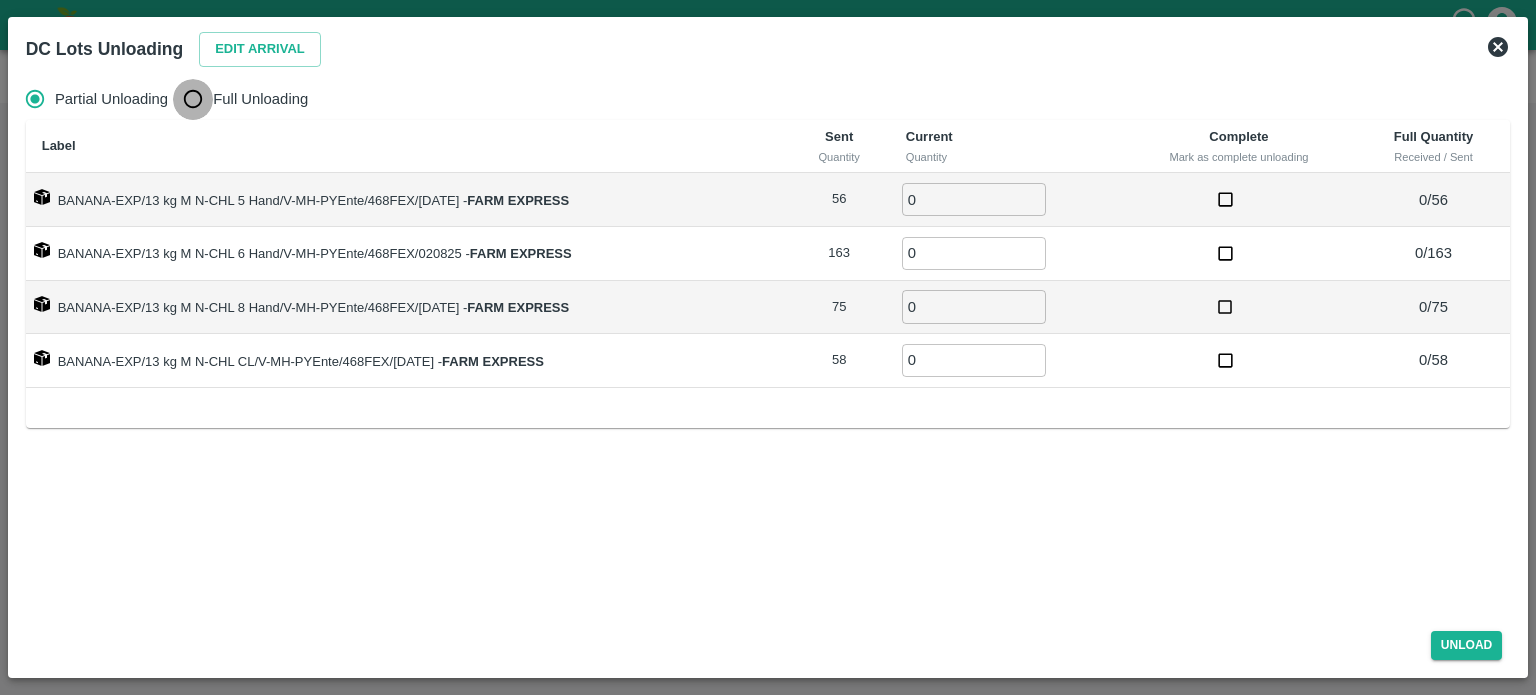 click on "Full Unloading" at bounding box center (193, 99) 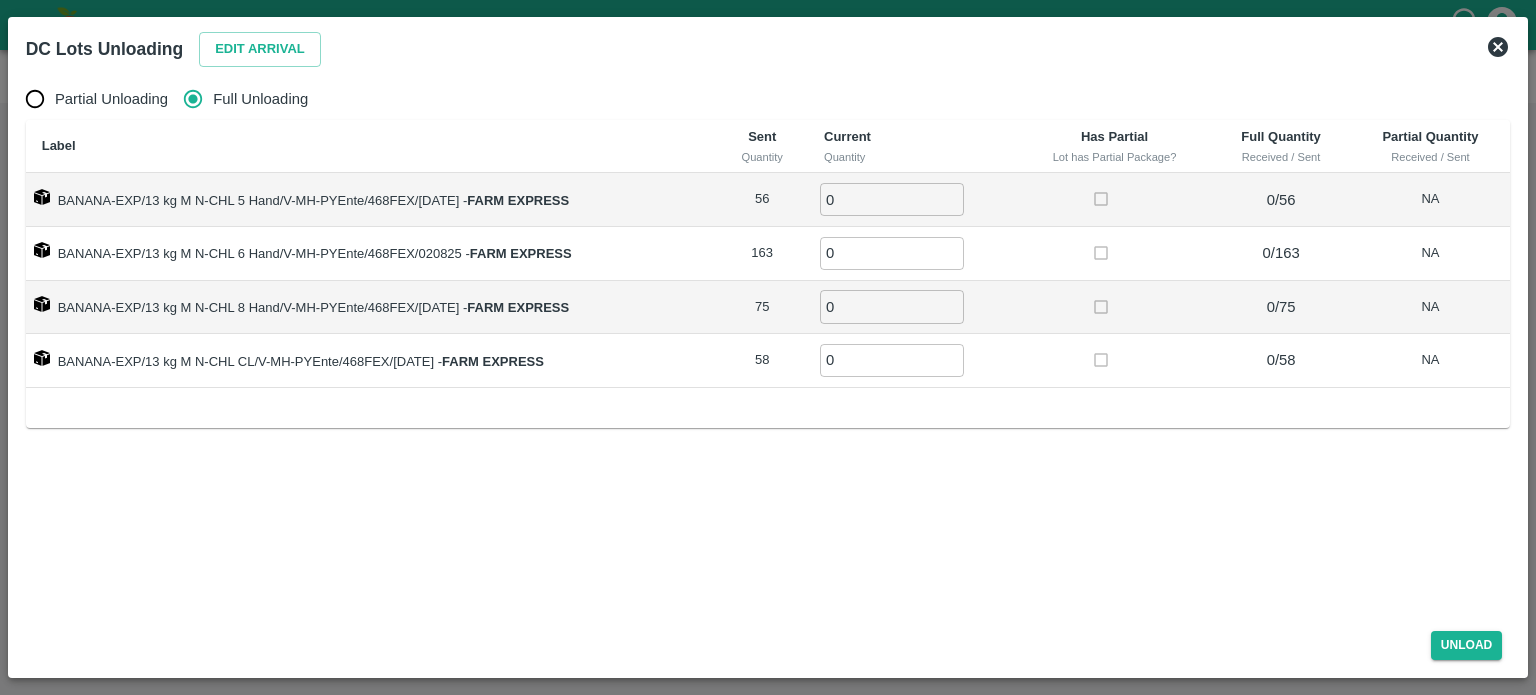 click on "0" at bounding box center [892, 199] 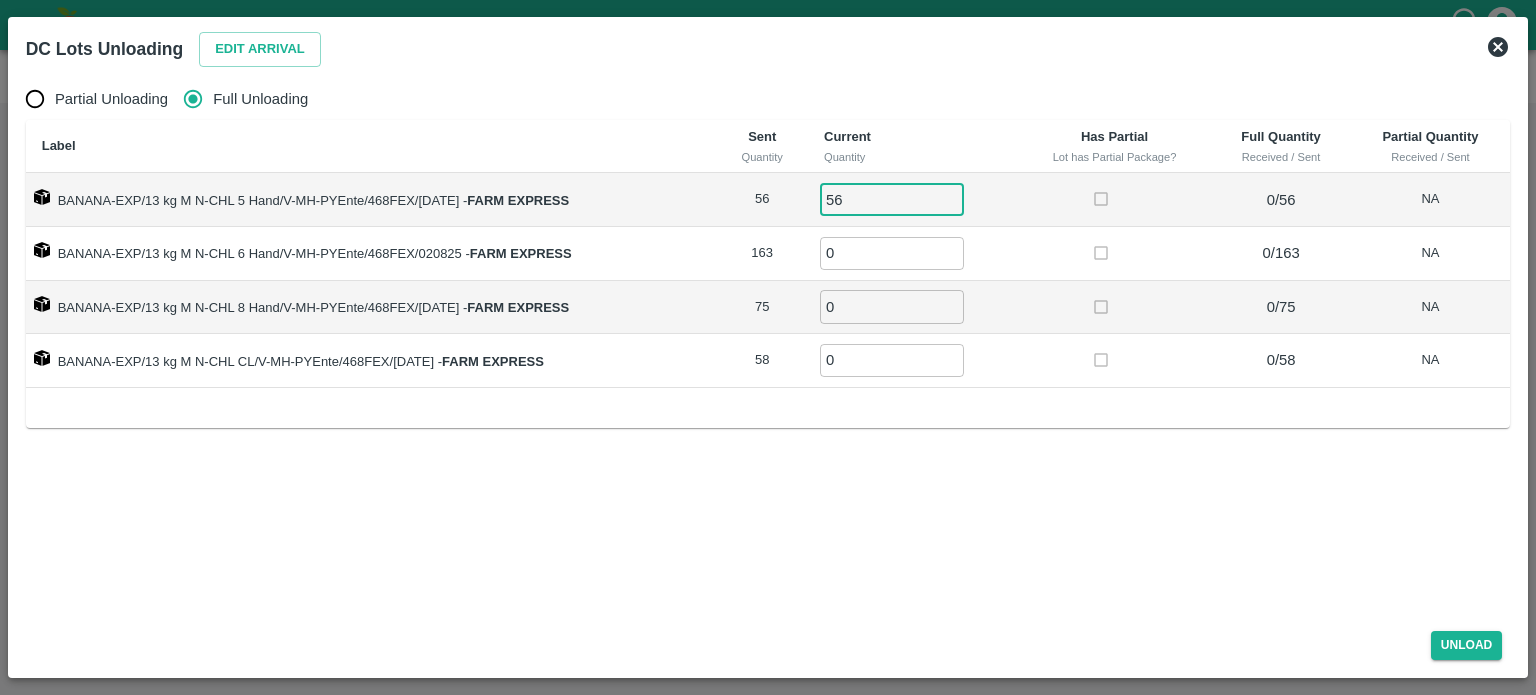type on "56" 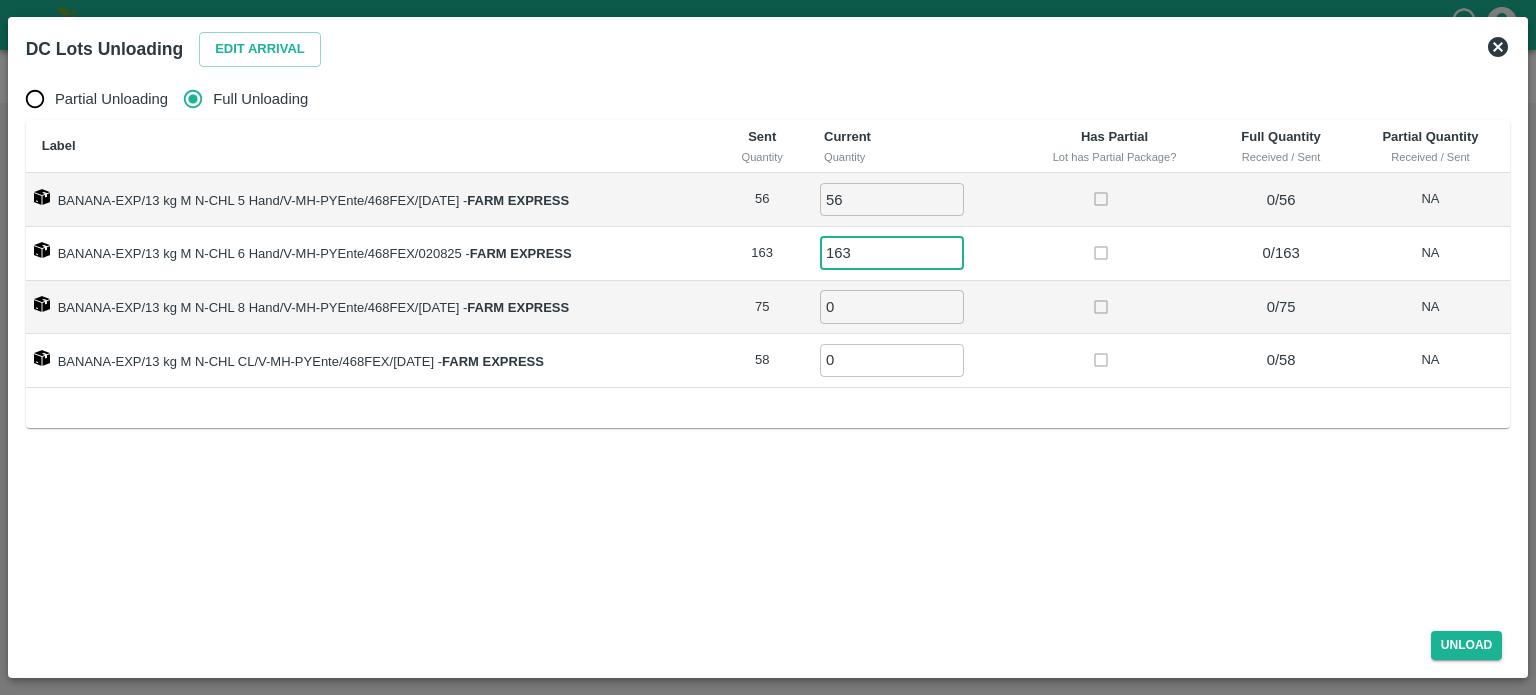 type on "163" 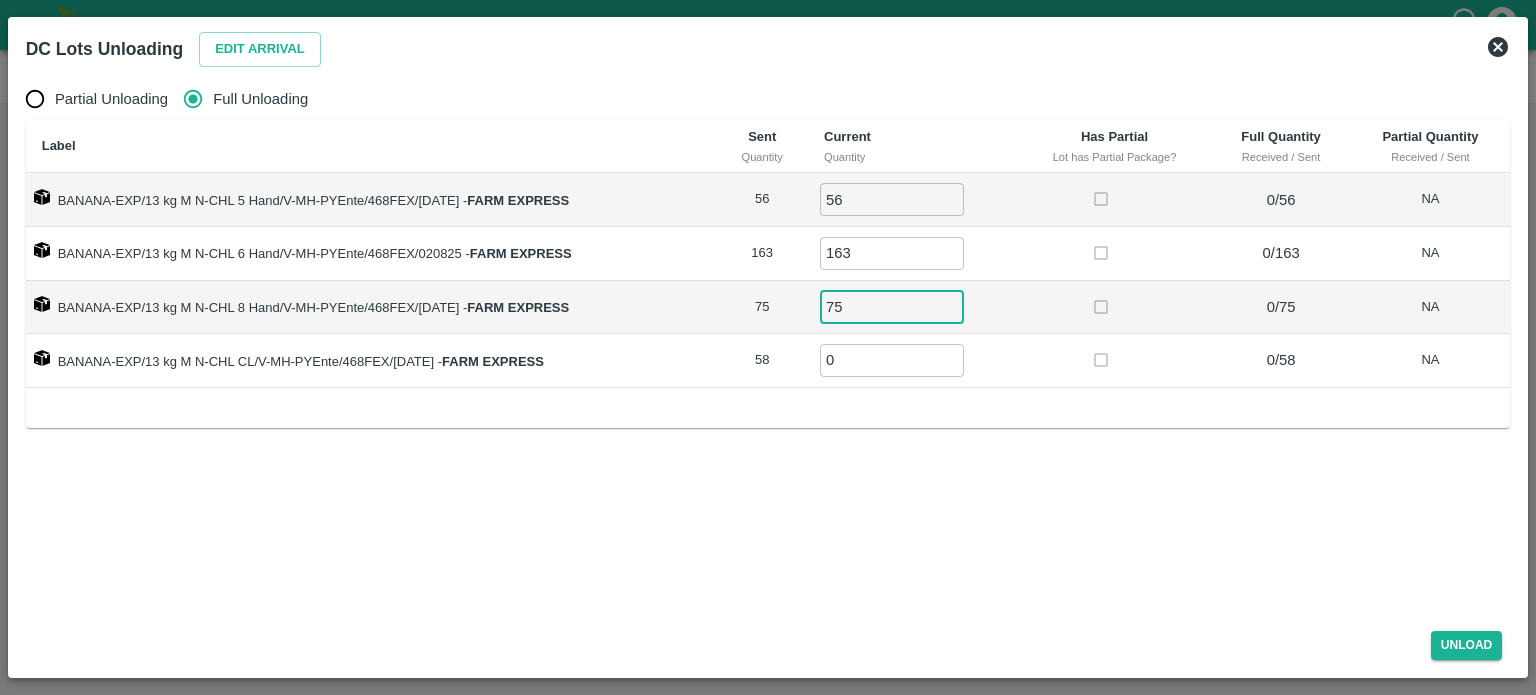 type on "75" 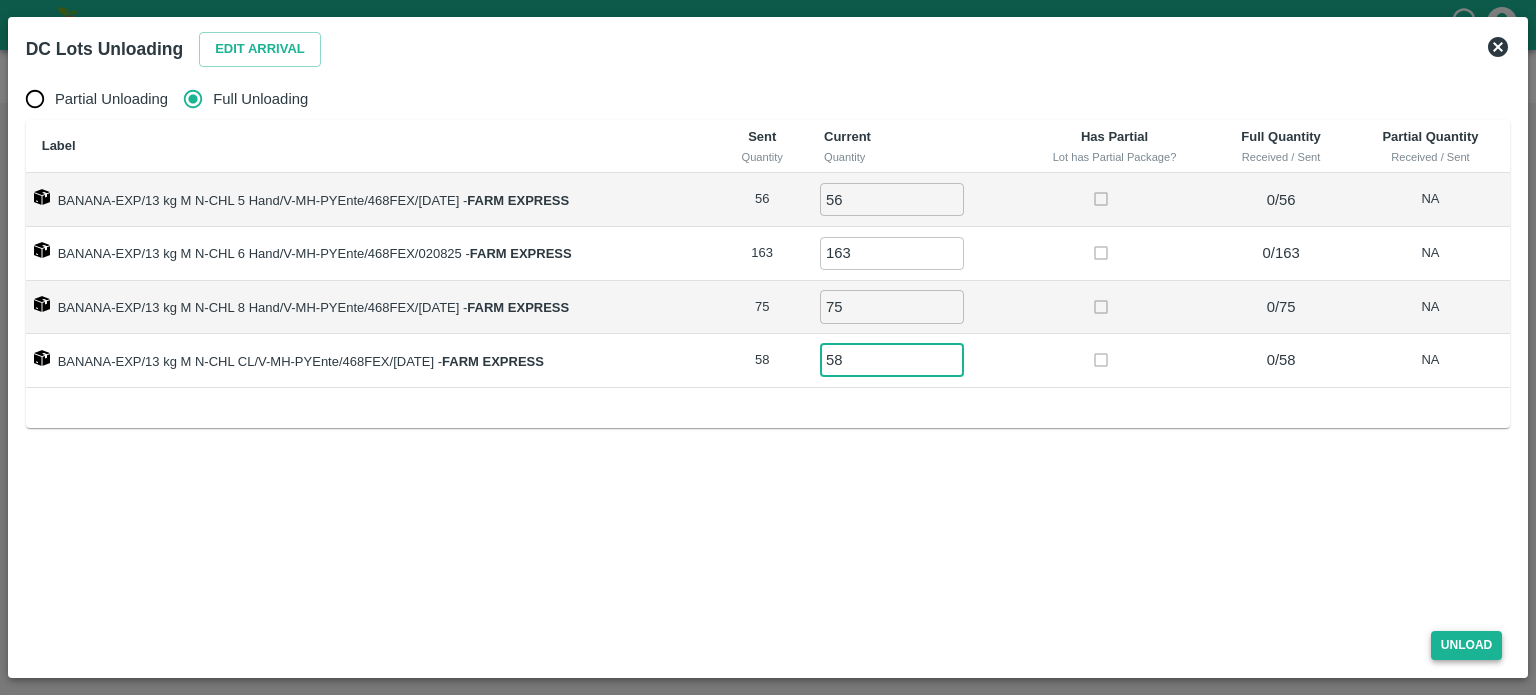 type on "58" 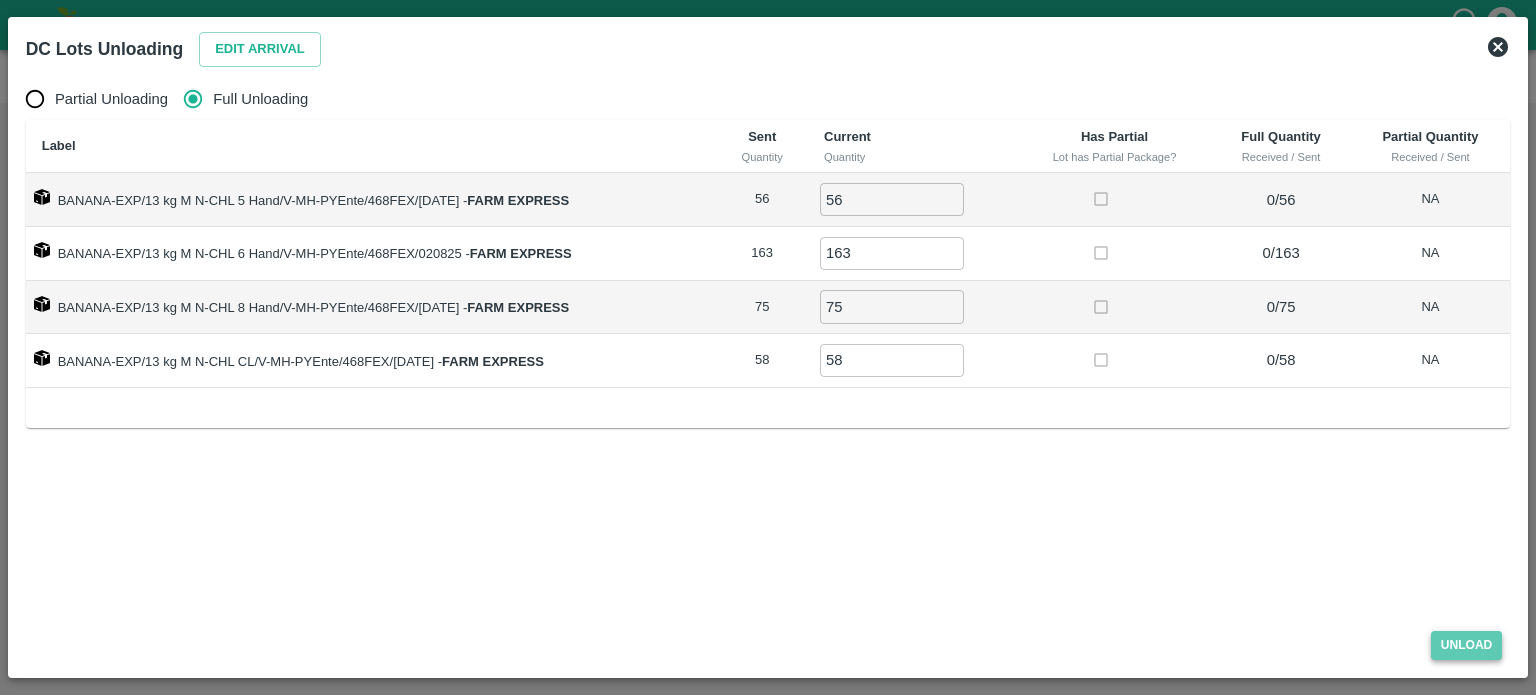 click on "Unload" at bounding box center [1467, 645] 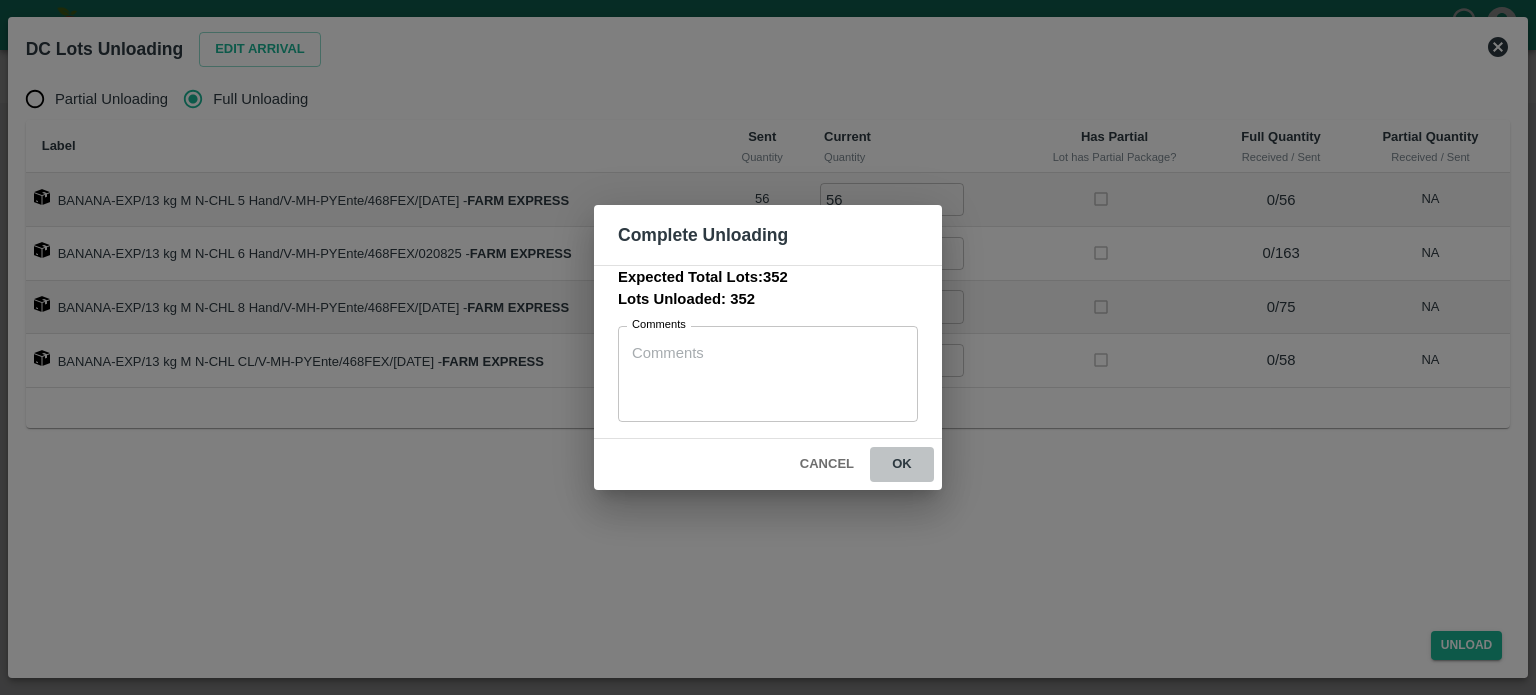 click on "ok" at bounding box center [902, 464] 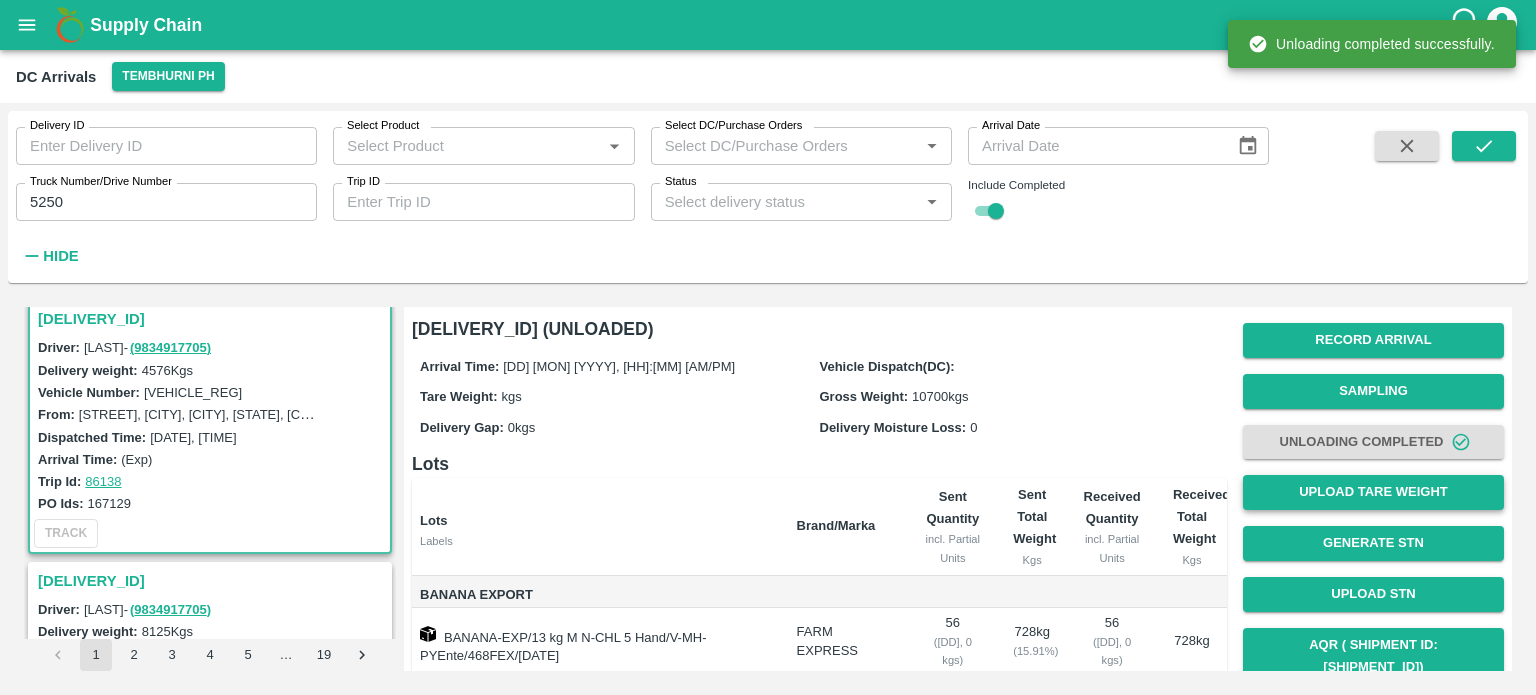 click on "Upload Tare Weight" at bounding box center [1373, 492] 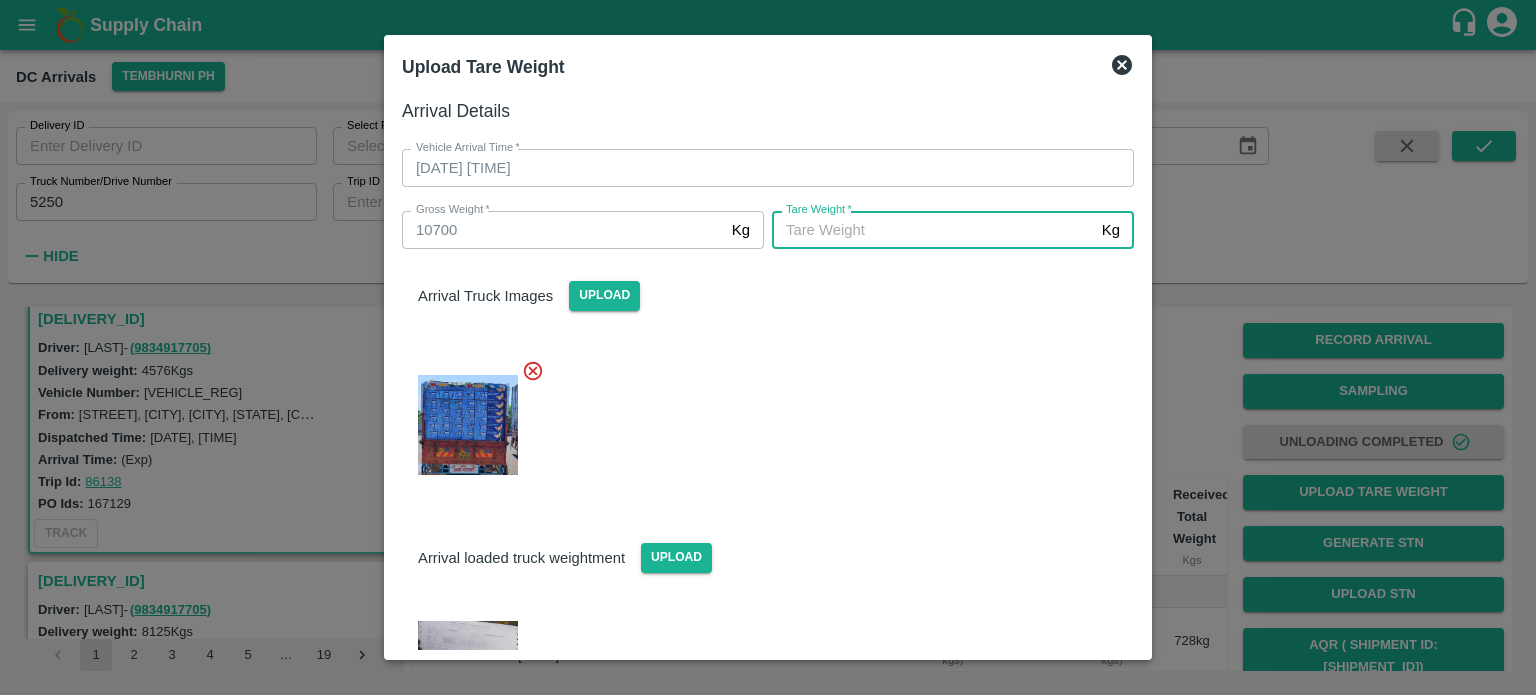 click on "Tare Weight   *" at bounding box center [933, 230] 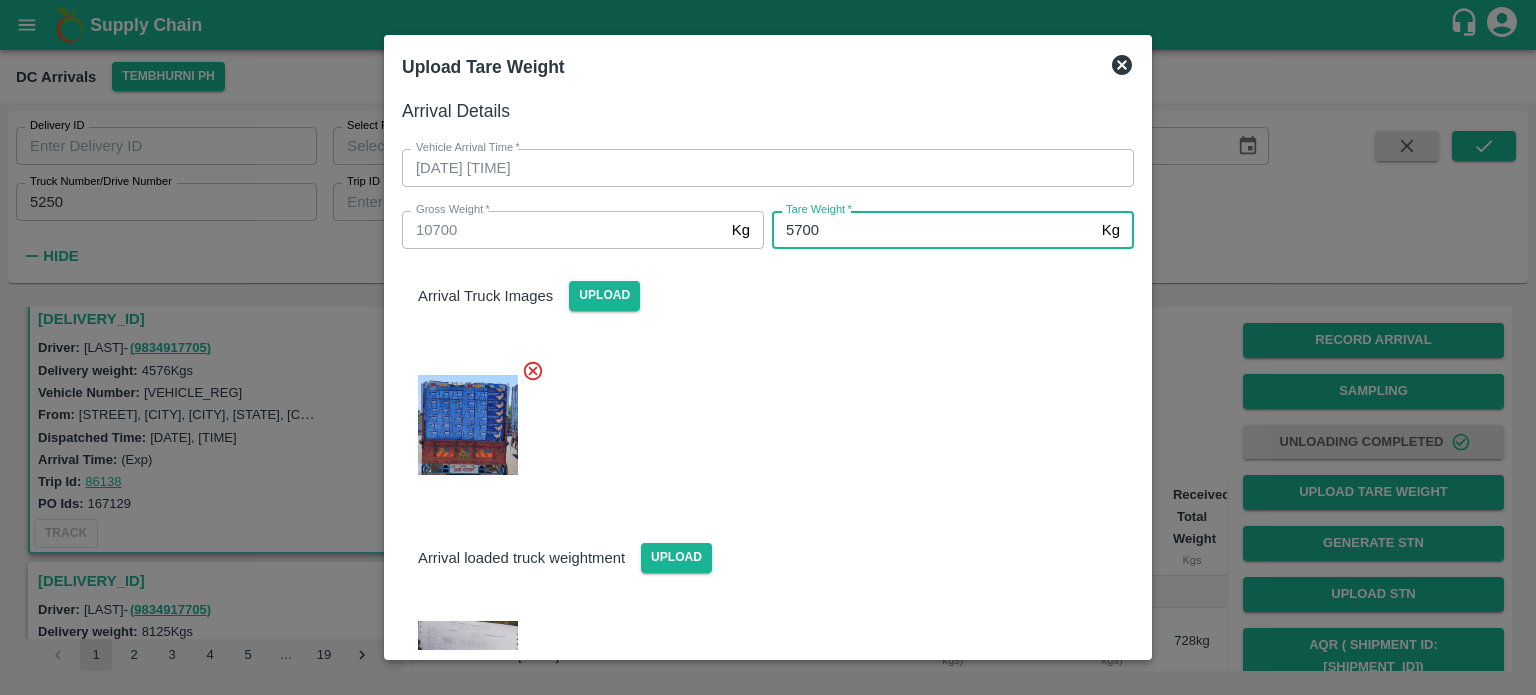 type on "5700" 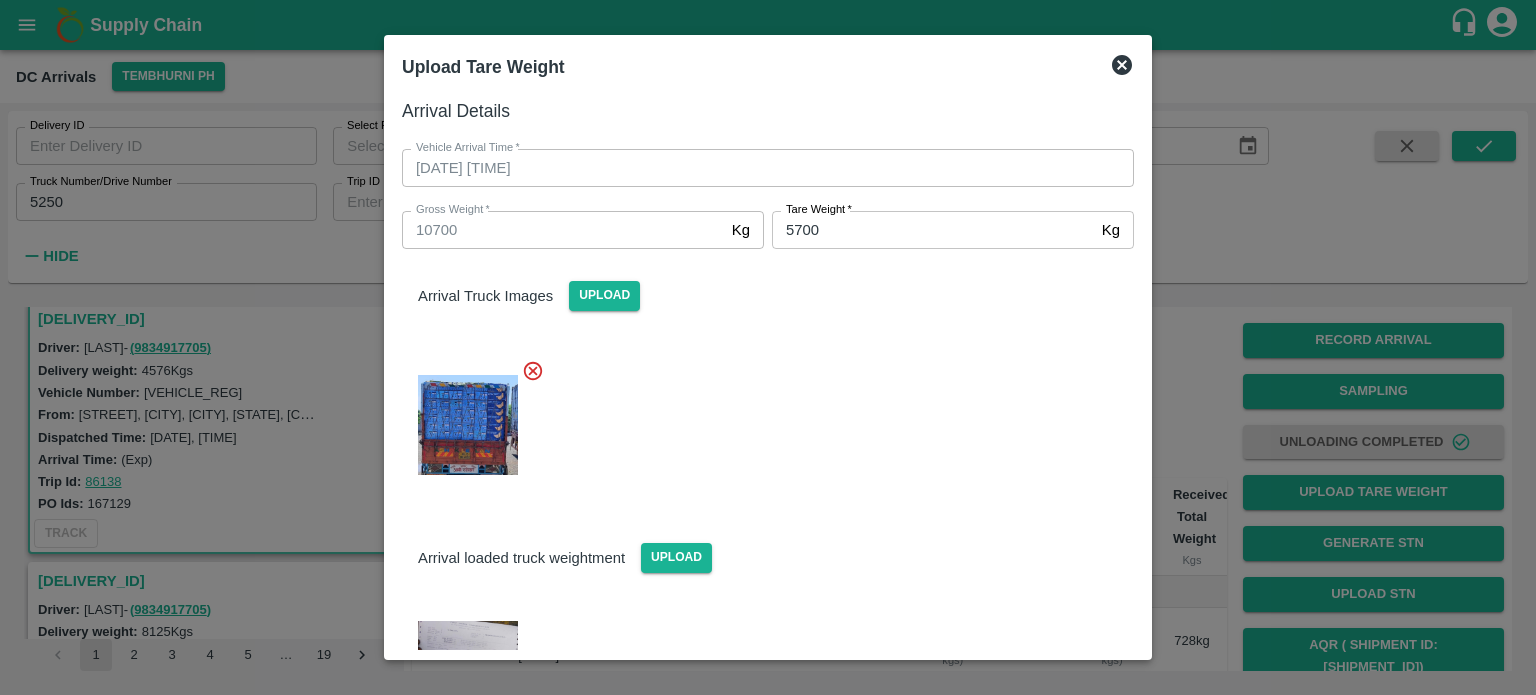 click at bounding box center (760, 419) 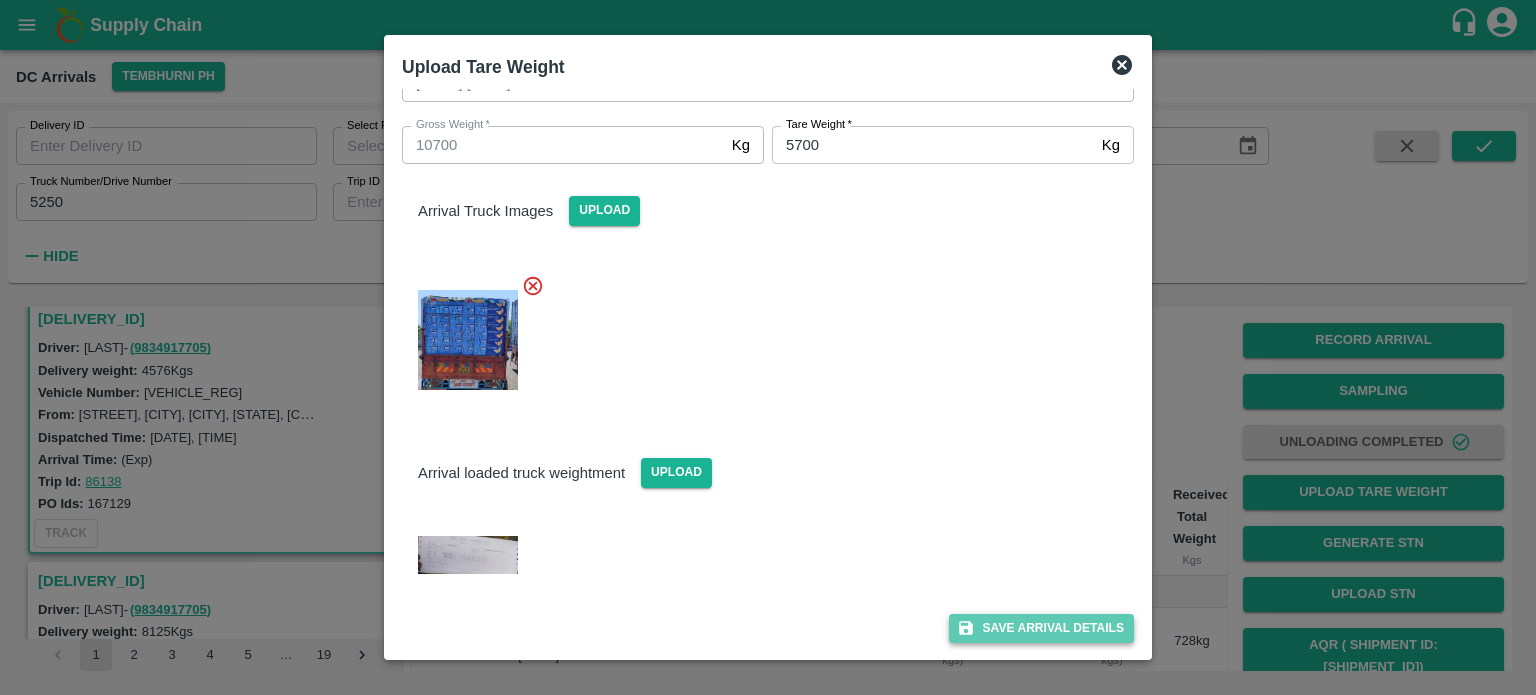 click on "Save Arrival Details" at bounding box center (1041, 628) 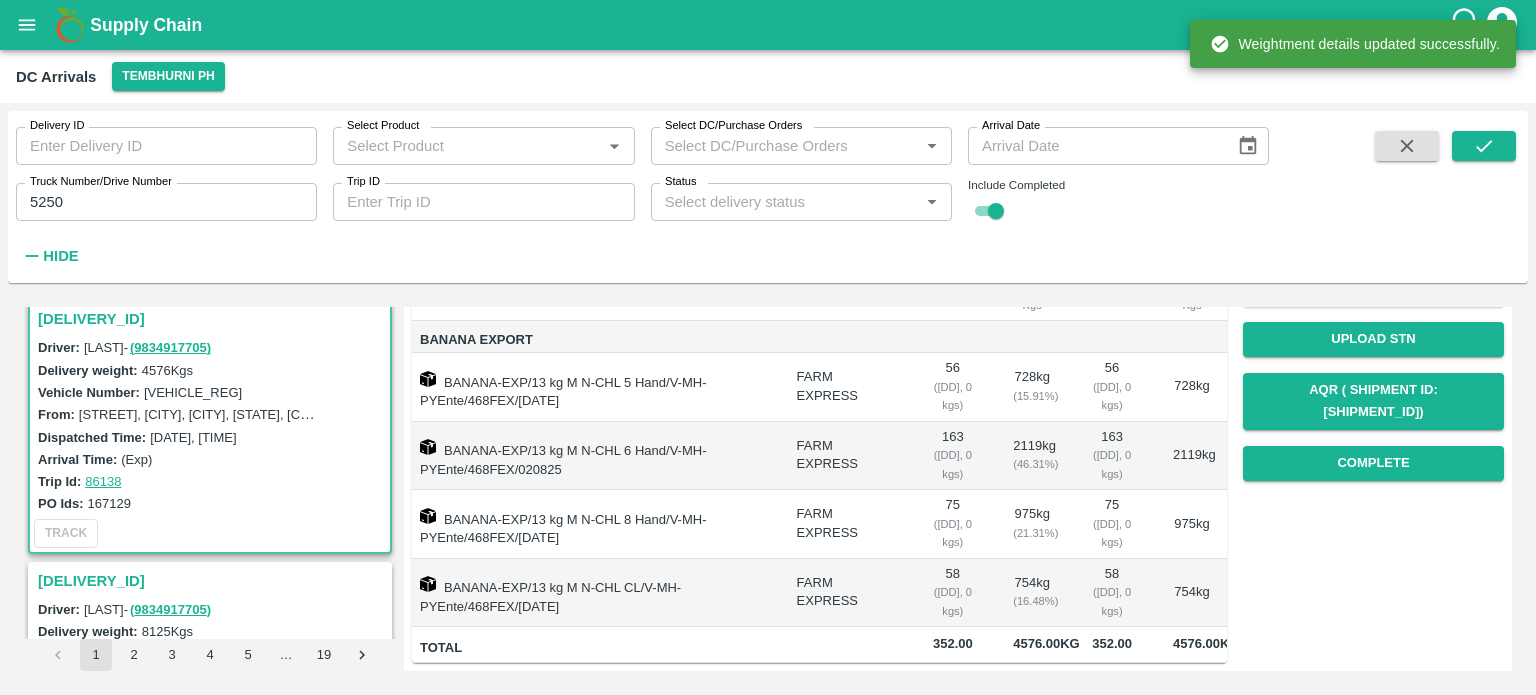 scroll, scrollTop: 264, scrollLeft: 0, axis: vertical 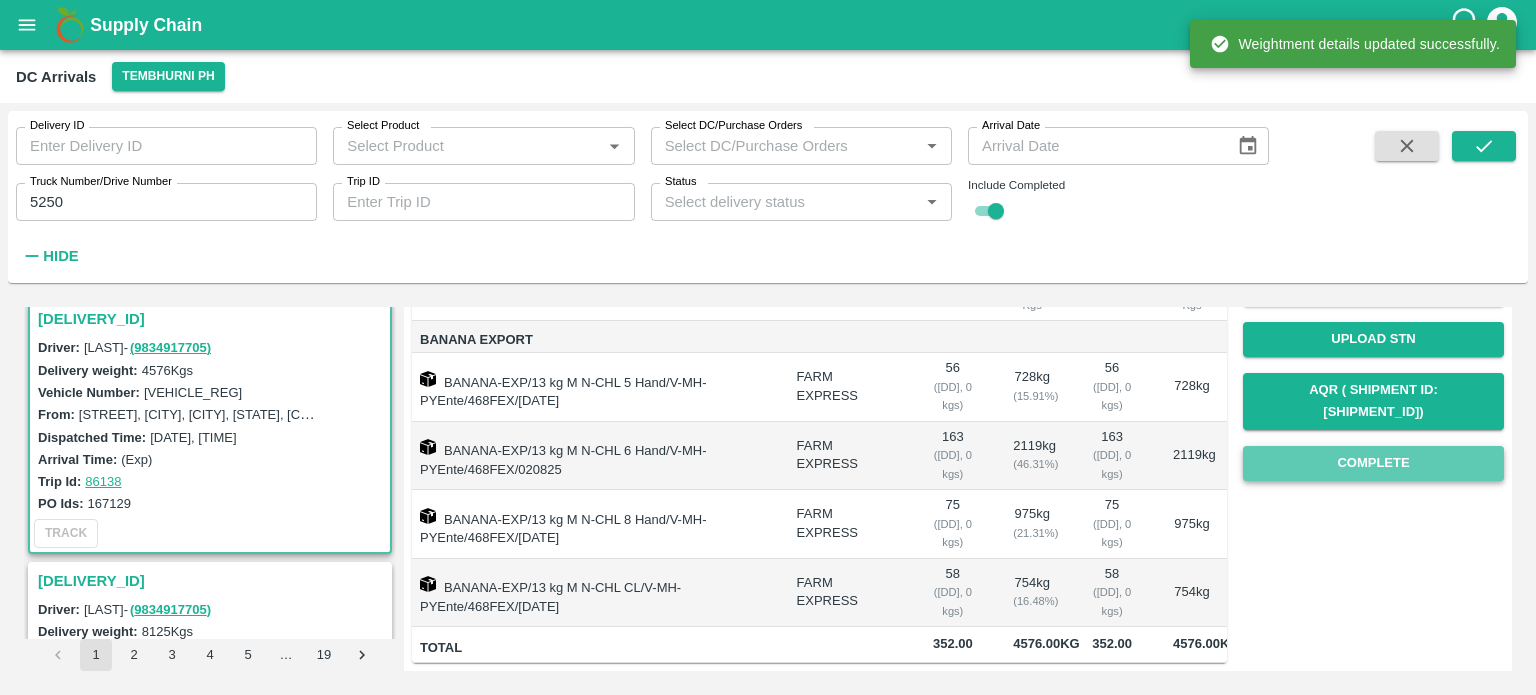 click on "Complete" at bounding box center [1373, 463] 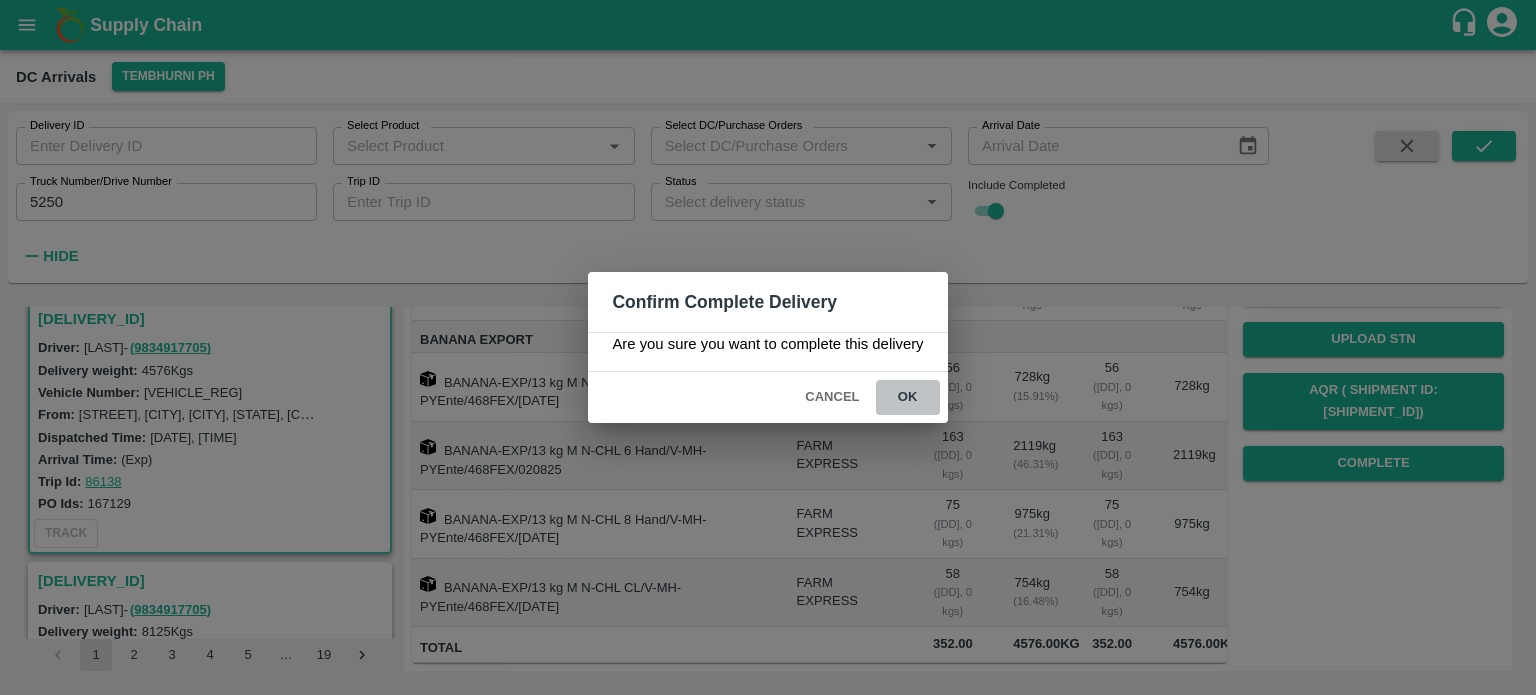 click on "ok" at bounding box center (908, 397) 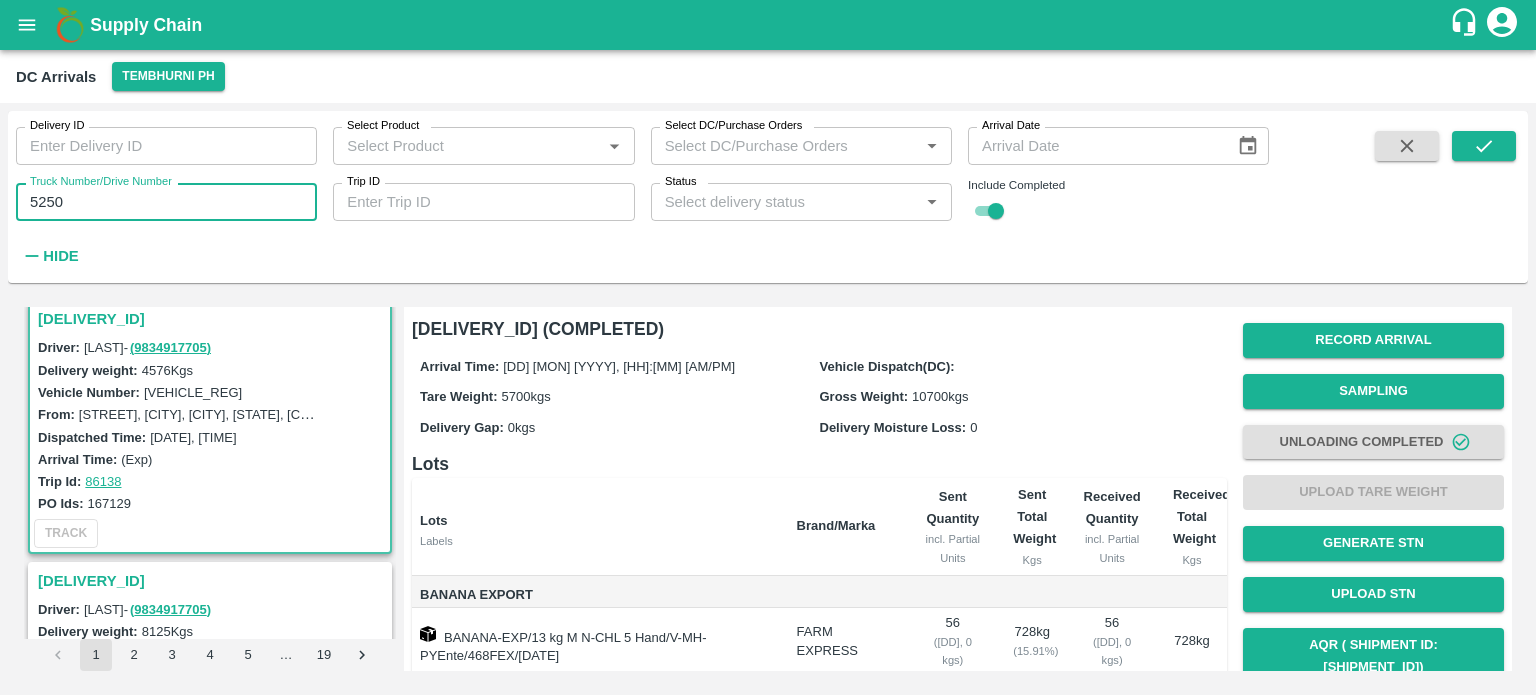 click on "5250" at bounding box center (166, 202) 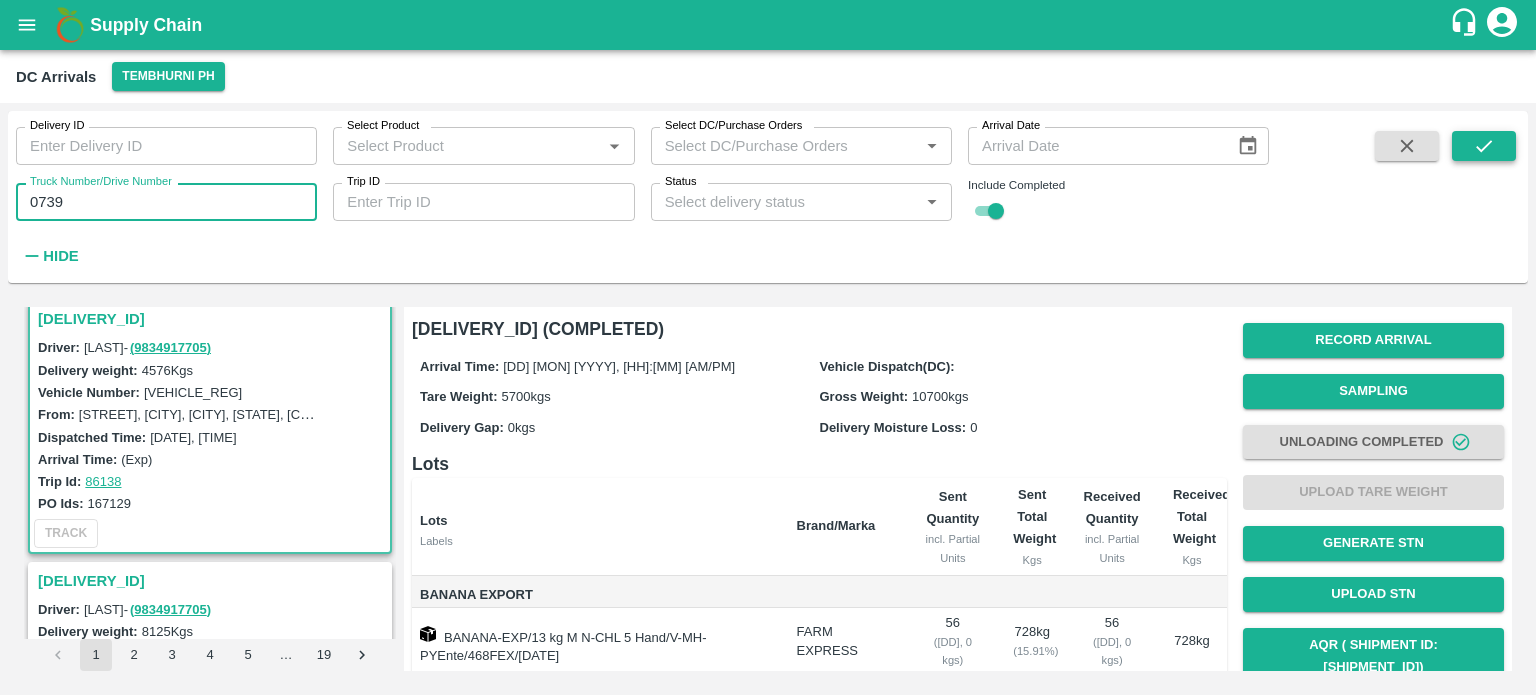 type on "0739" 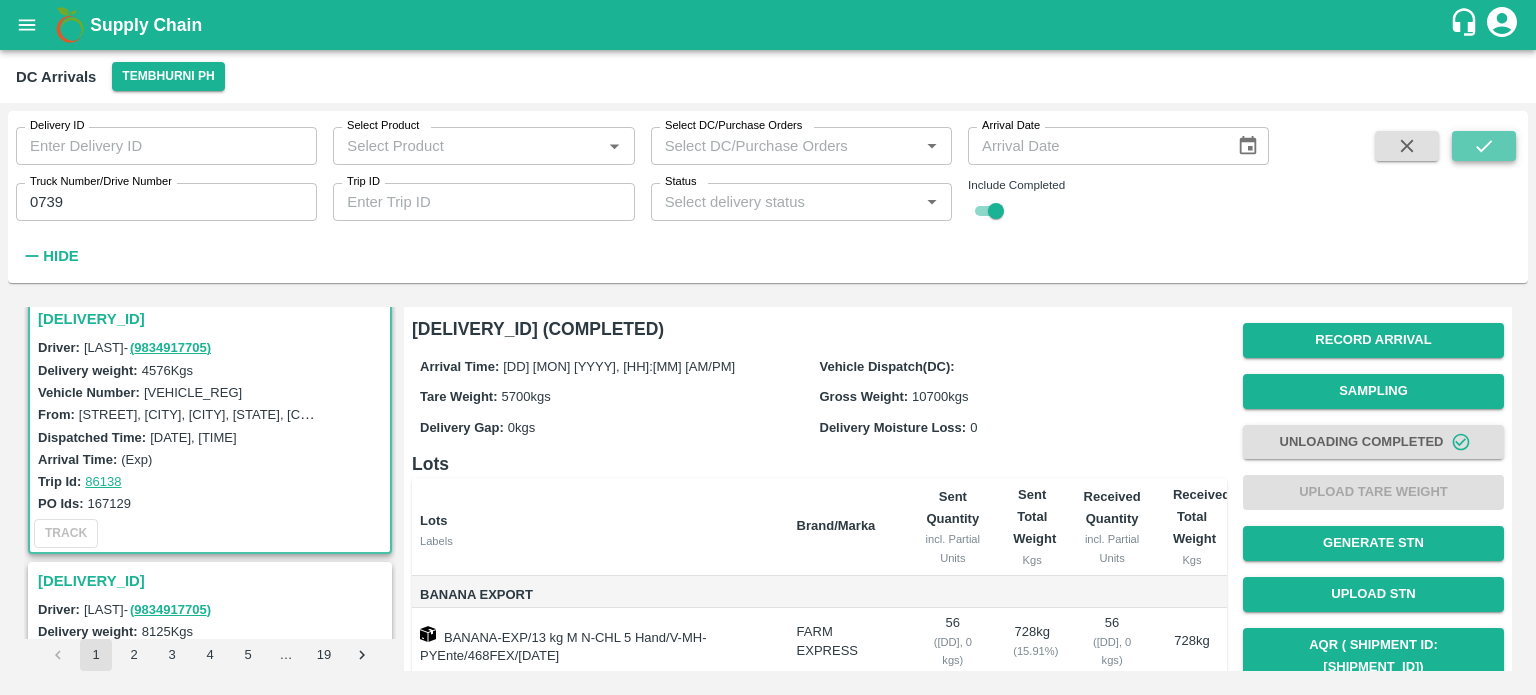 click 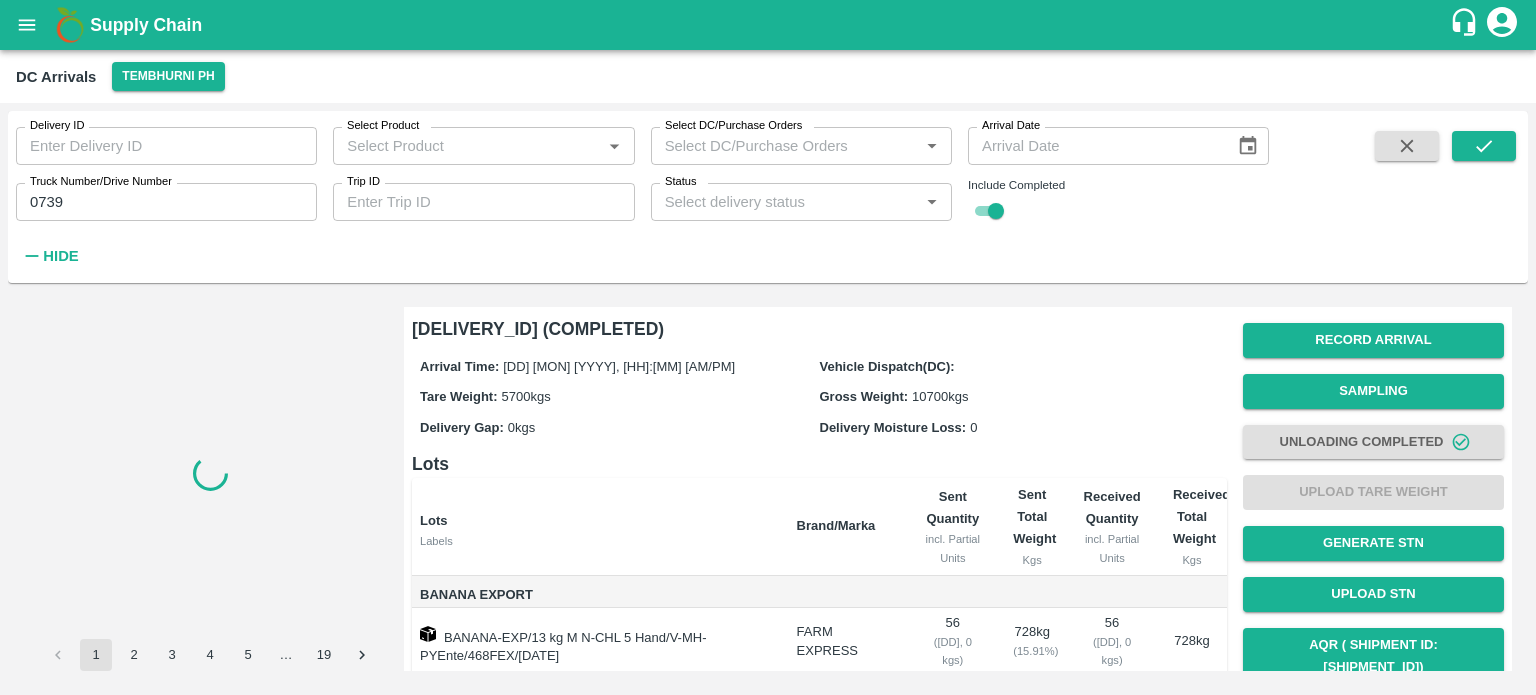 scroll, scrollTop: 0, scrollLeft: 0, axis: both 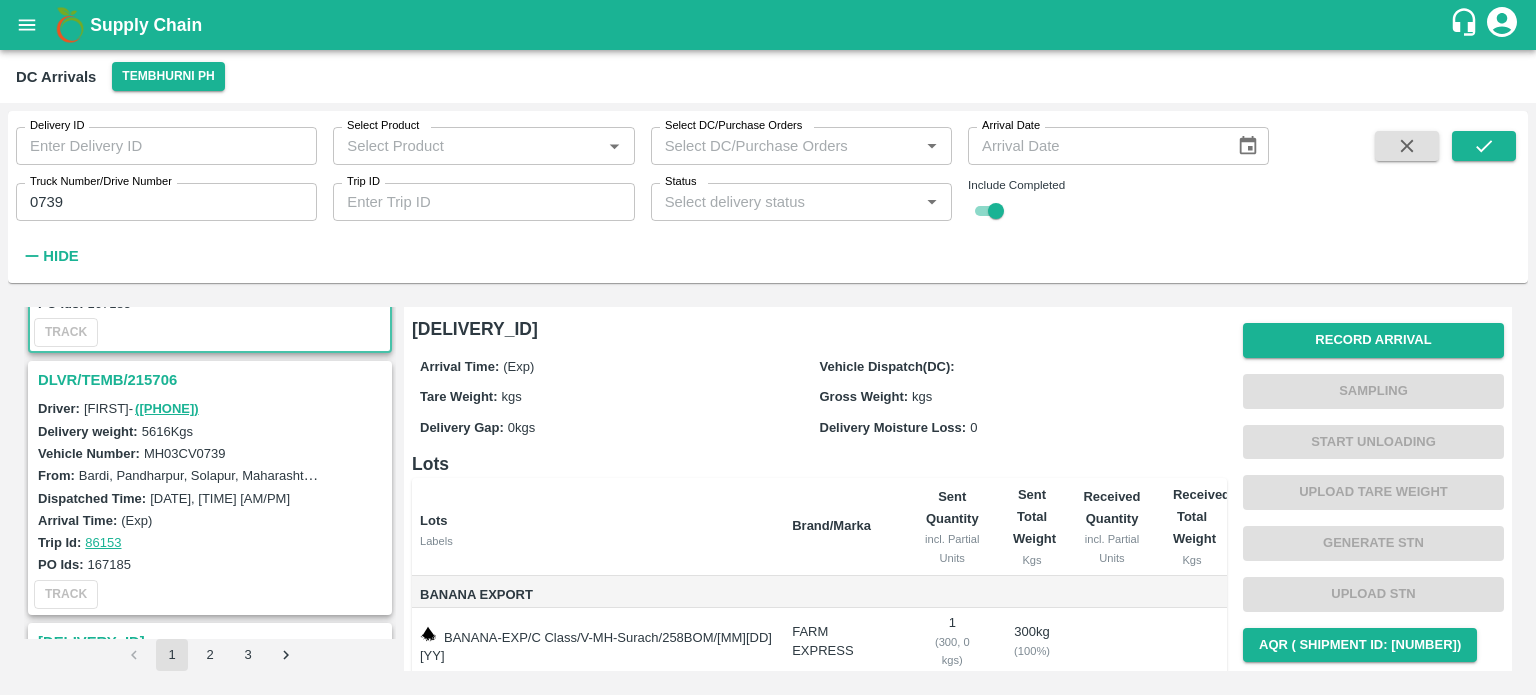 click on "DLVR/TEMB/215706" at bounding box center [213, 380] 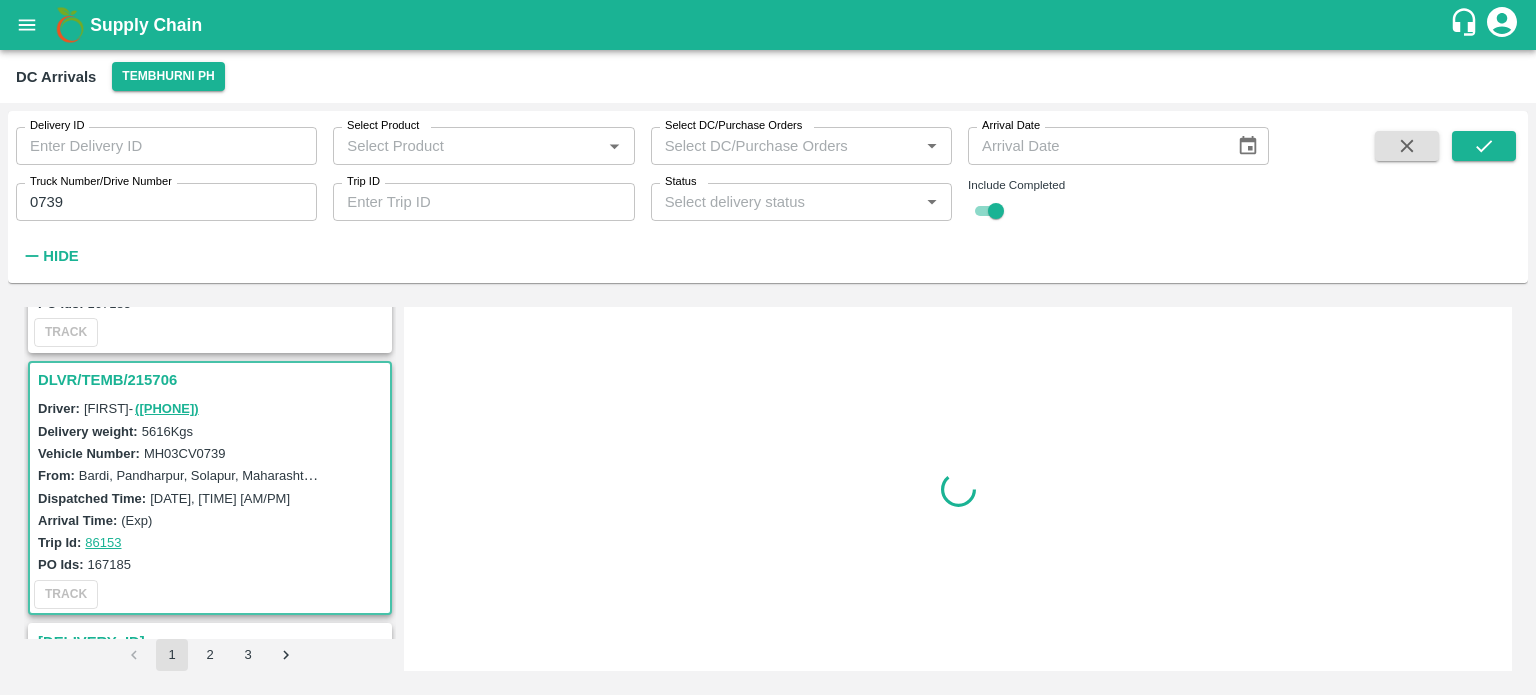 scroll, scrollTop: 268, scrollLeft: 0, axis: vertical 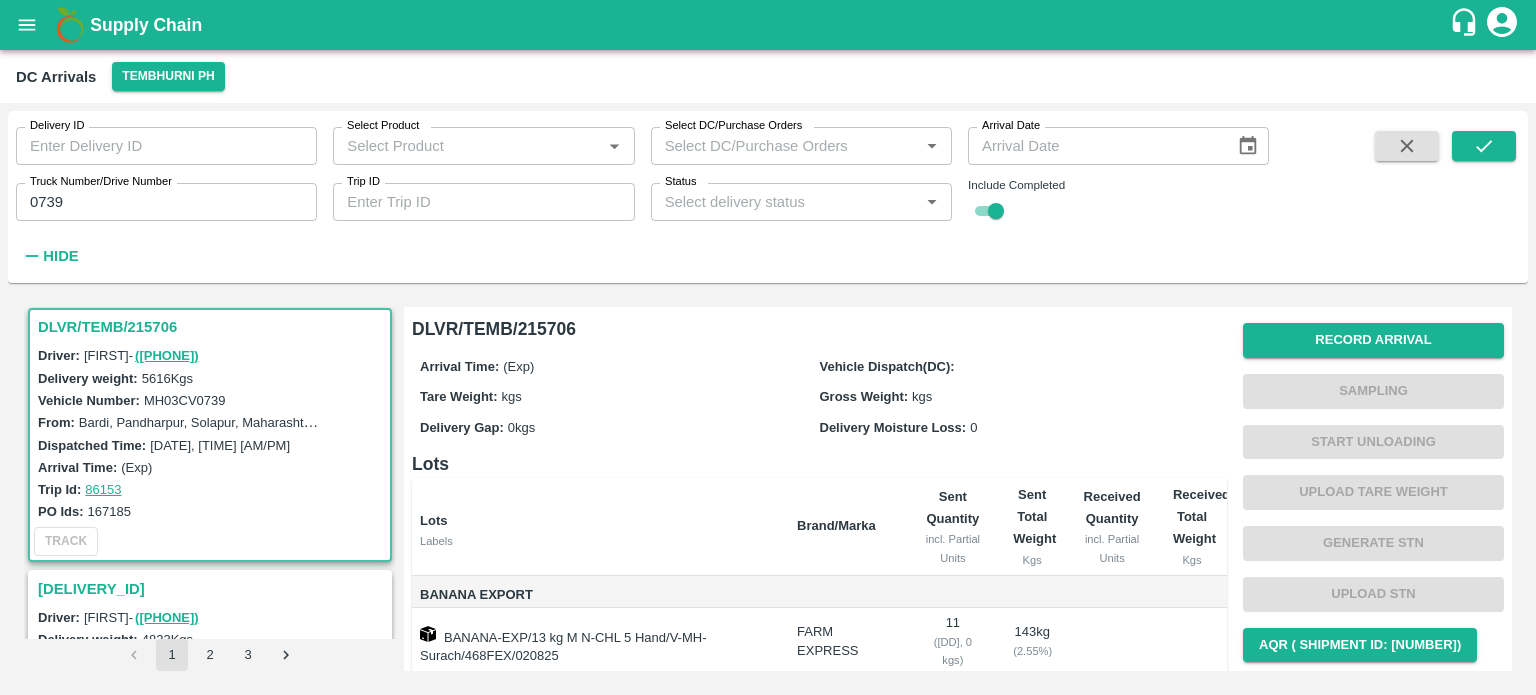click on "Bardi, Pandharpur, Solapur, Maharashtra, India" at bounding box center (199, 422) 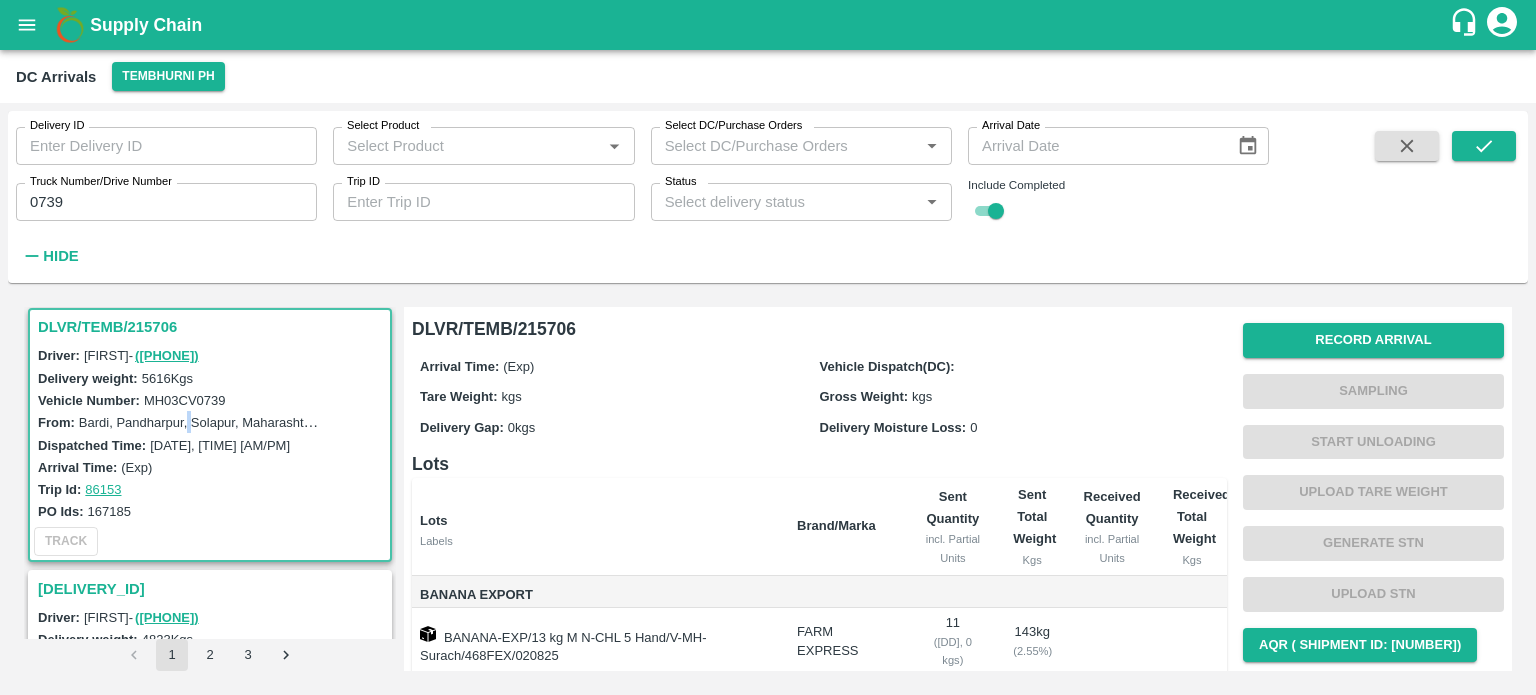 click on "Bardi, Pandharpur, Solapur, Maharashtra, India" at bounding box center [199, 422] 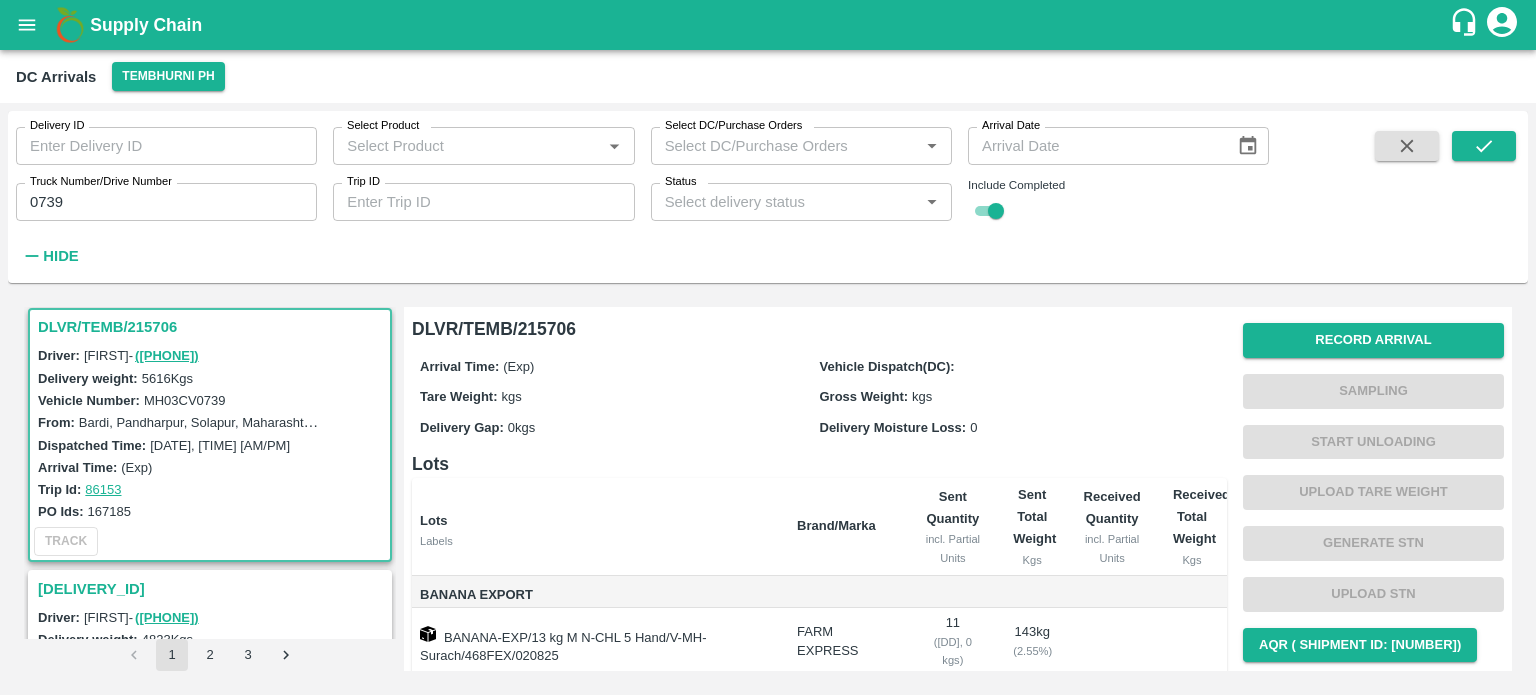 click on "MH03CV0739" at bounding box center (185, 400) 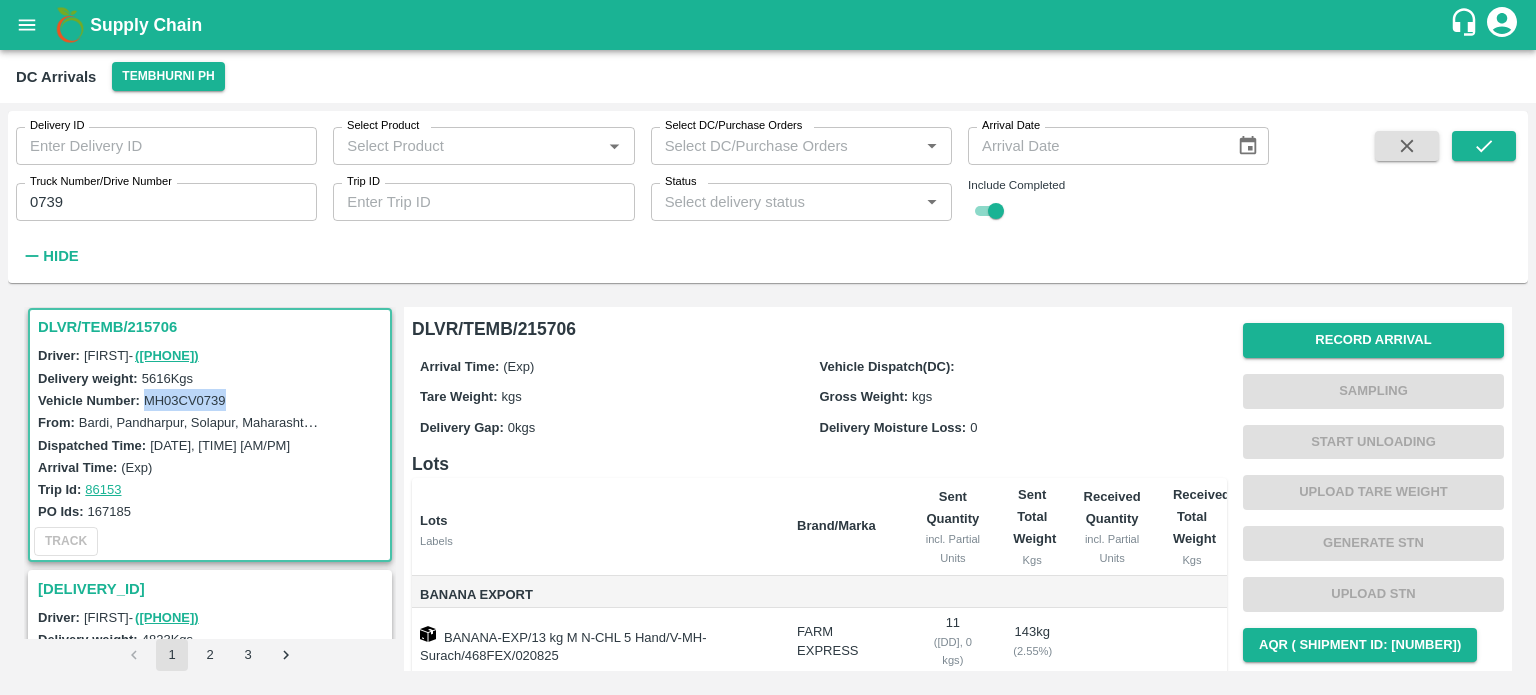 click on "MH03CV0739" at bounding box center (185, 400) 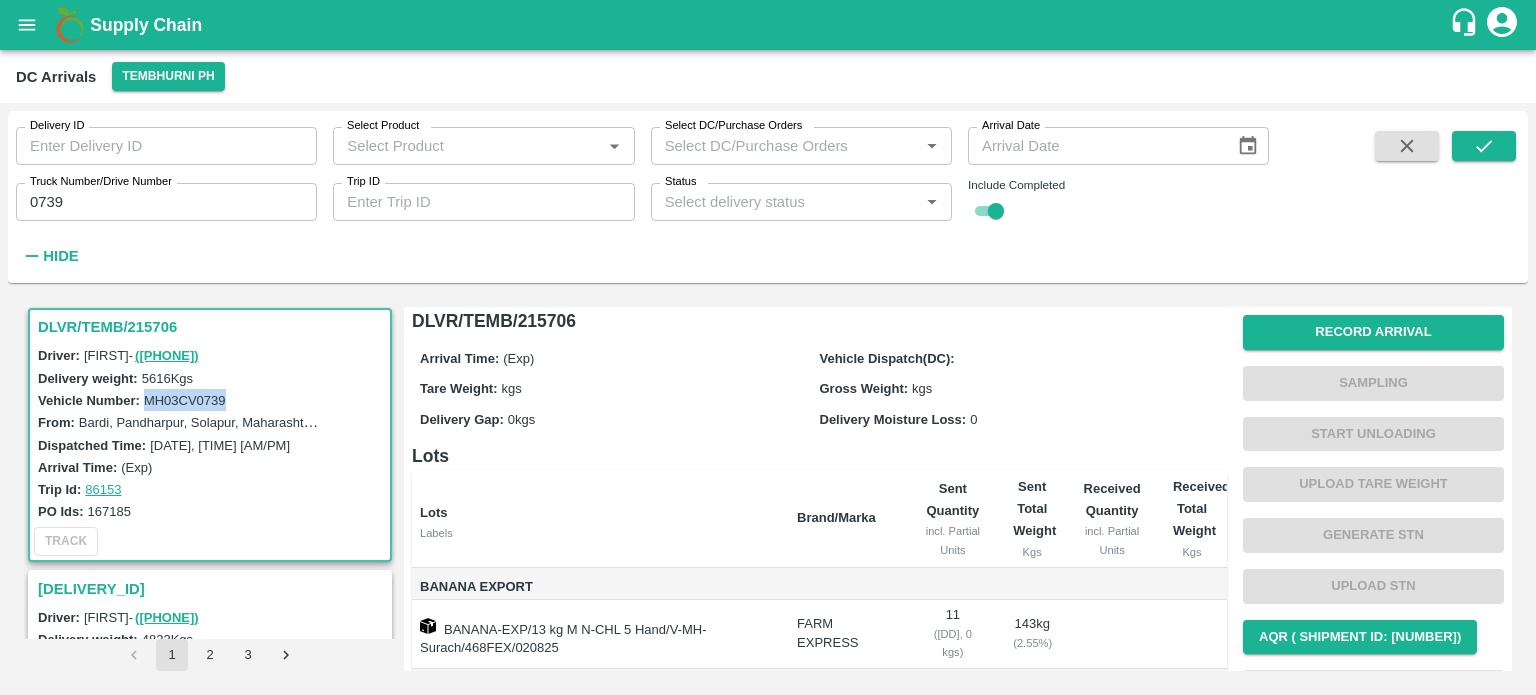 scroll, scrollTop: 0, scrollLeft: 0, axis: both 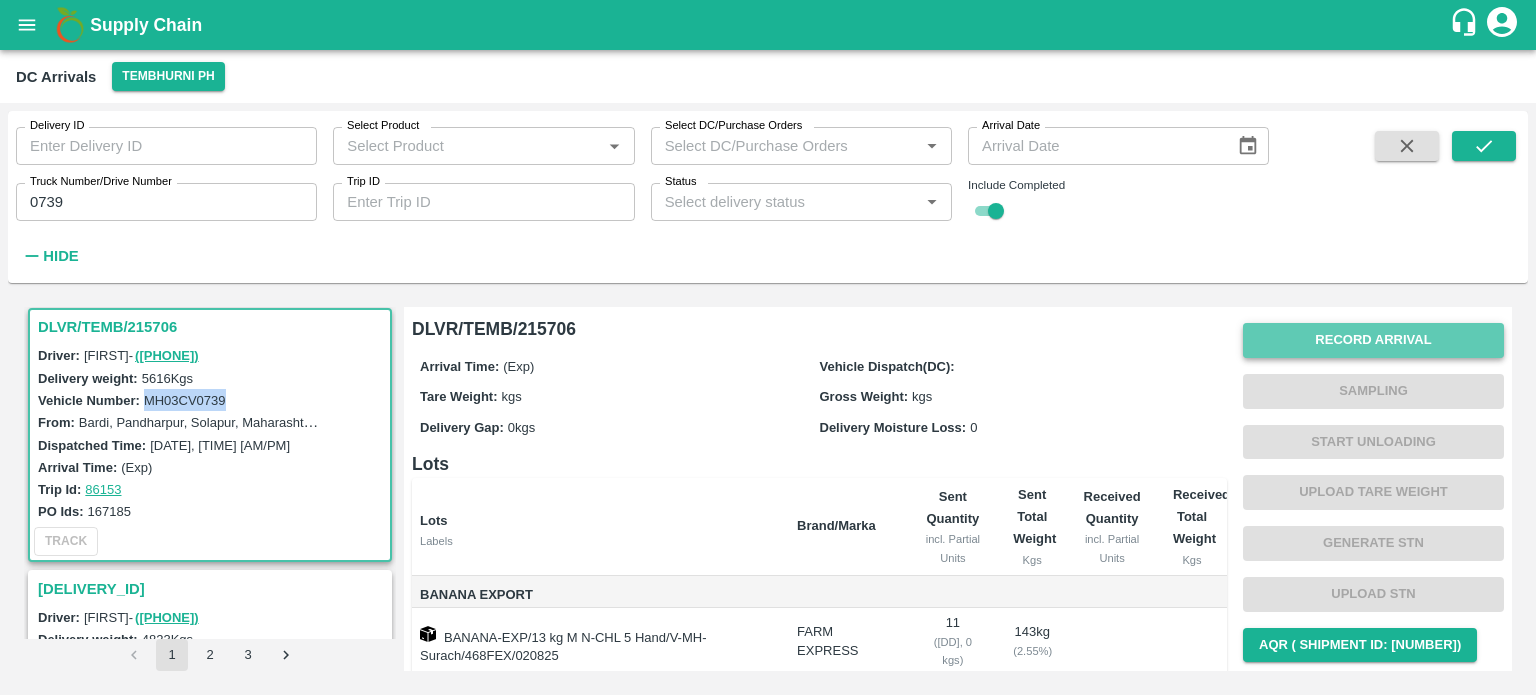 click on "Record Arrival" at bounding box center (1373, 340) 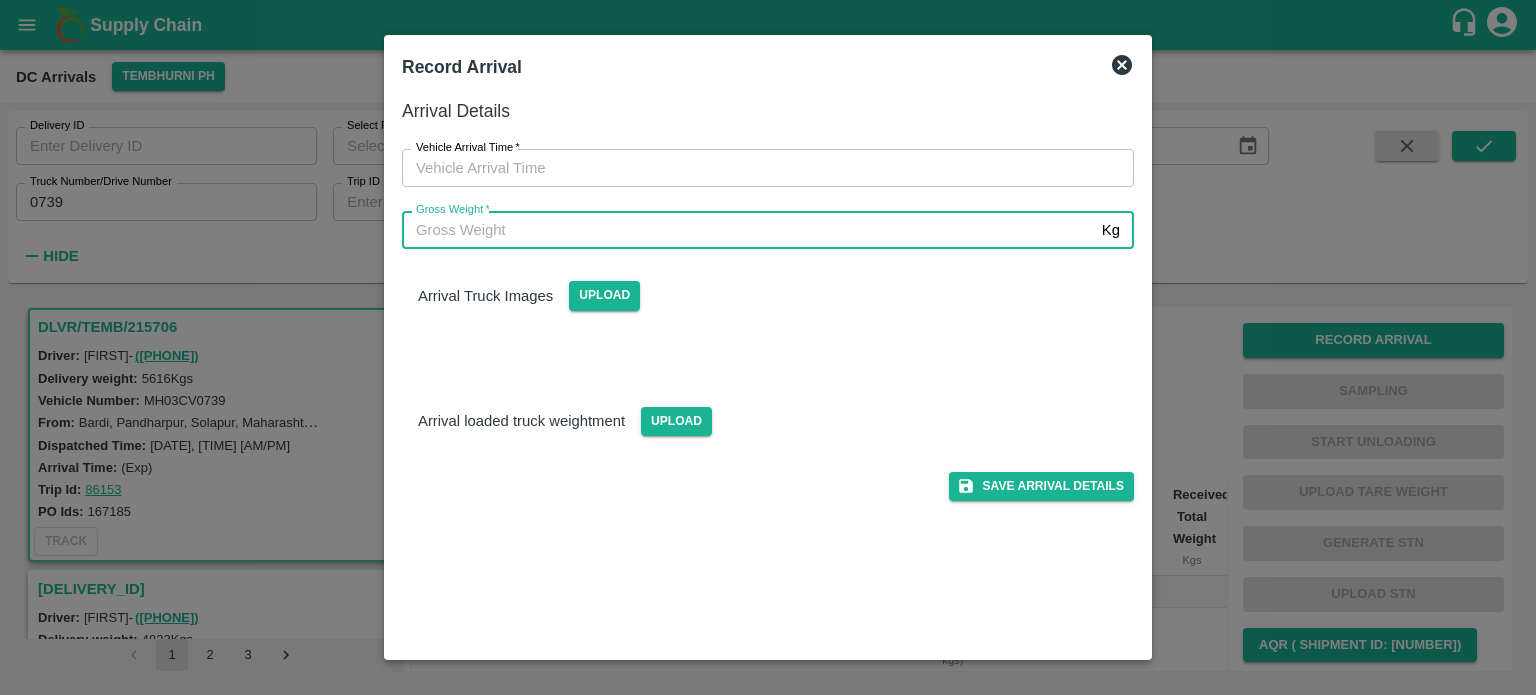 click on "Gross Weight   *" at bounding box center (748, 230) 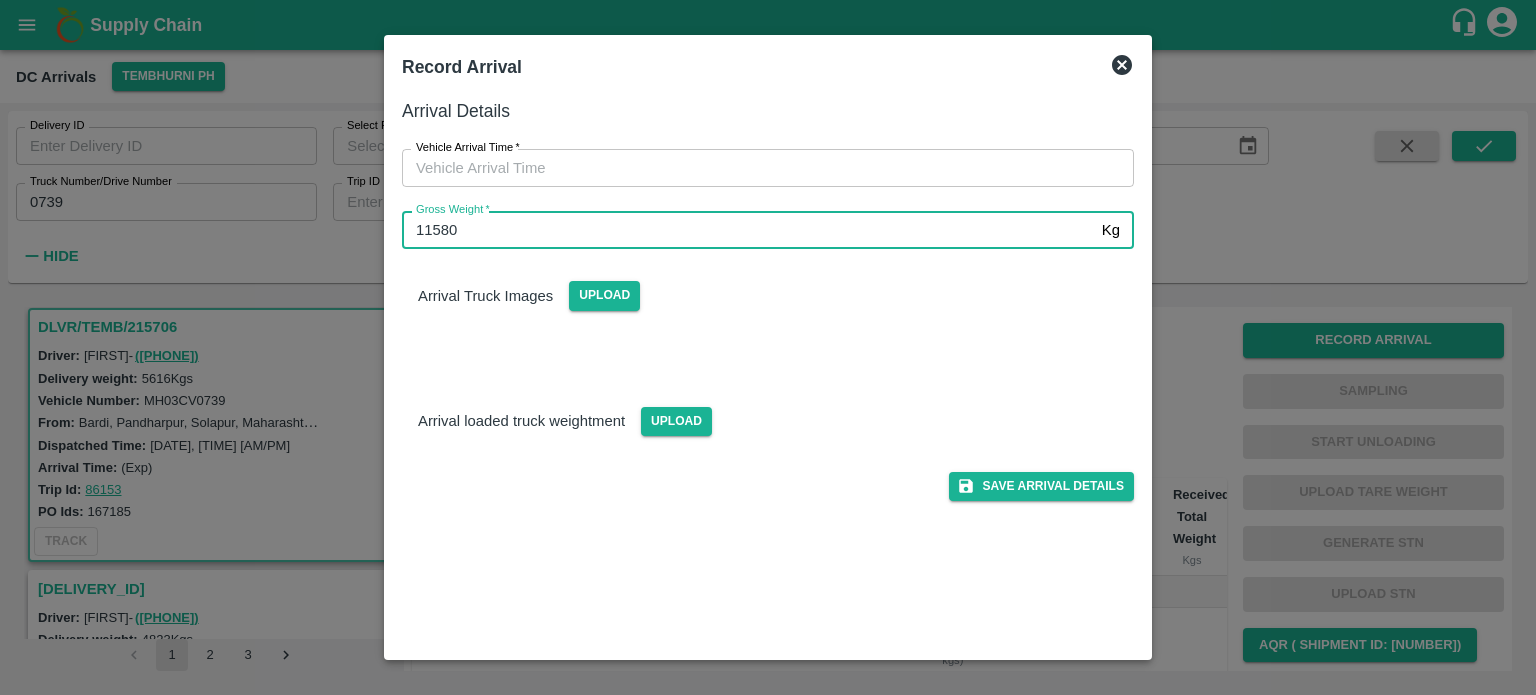 type on "11580" 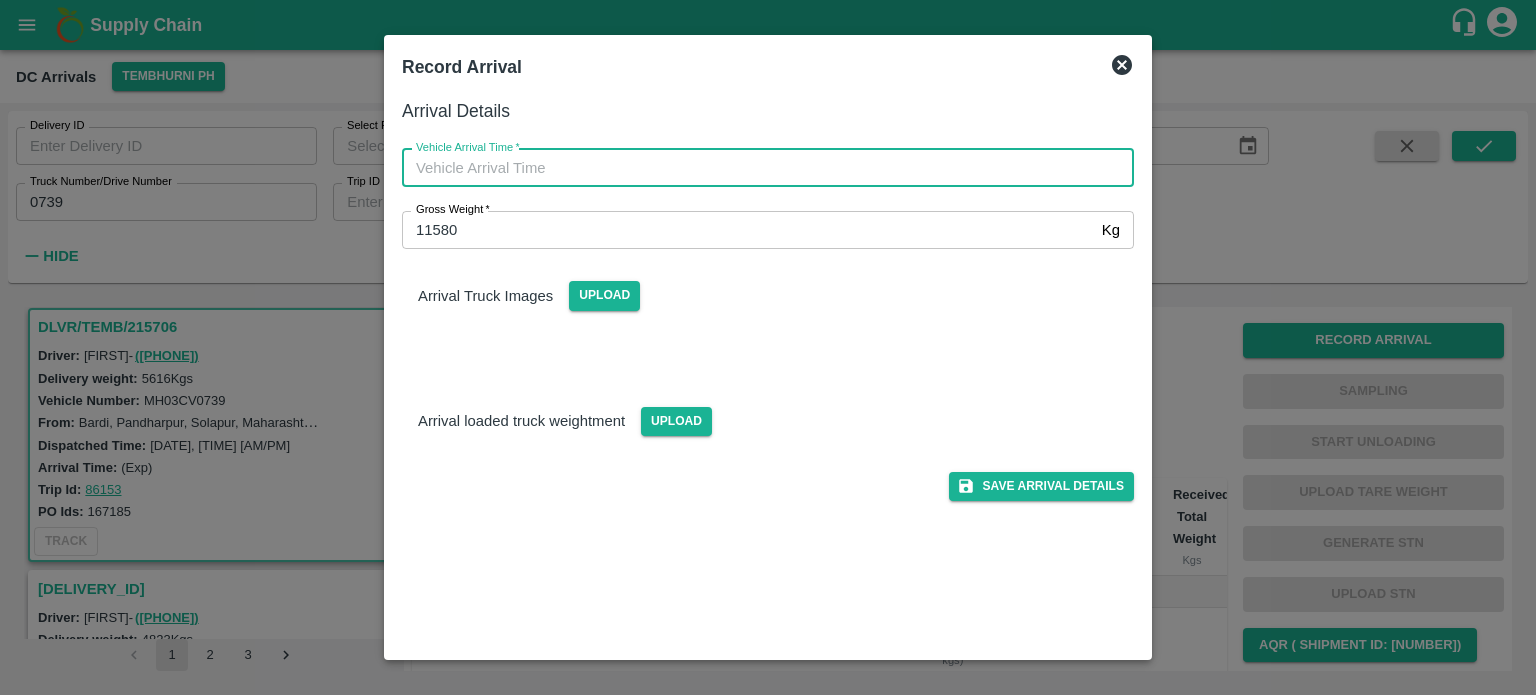 type on "DD/MM/YYYY hh:mm aa" 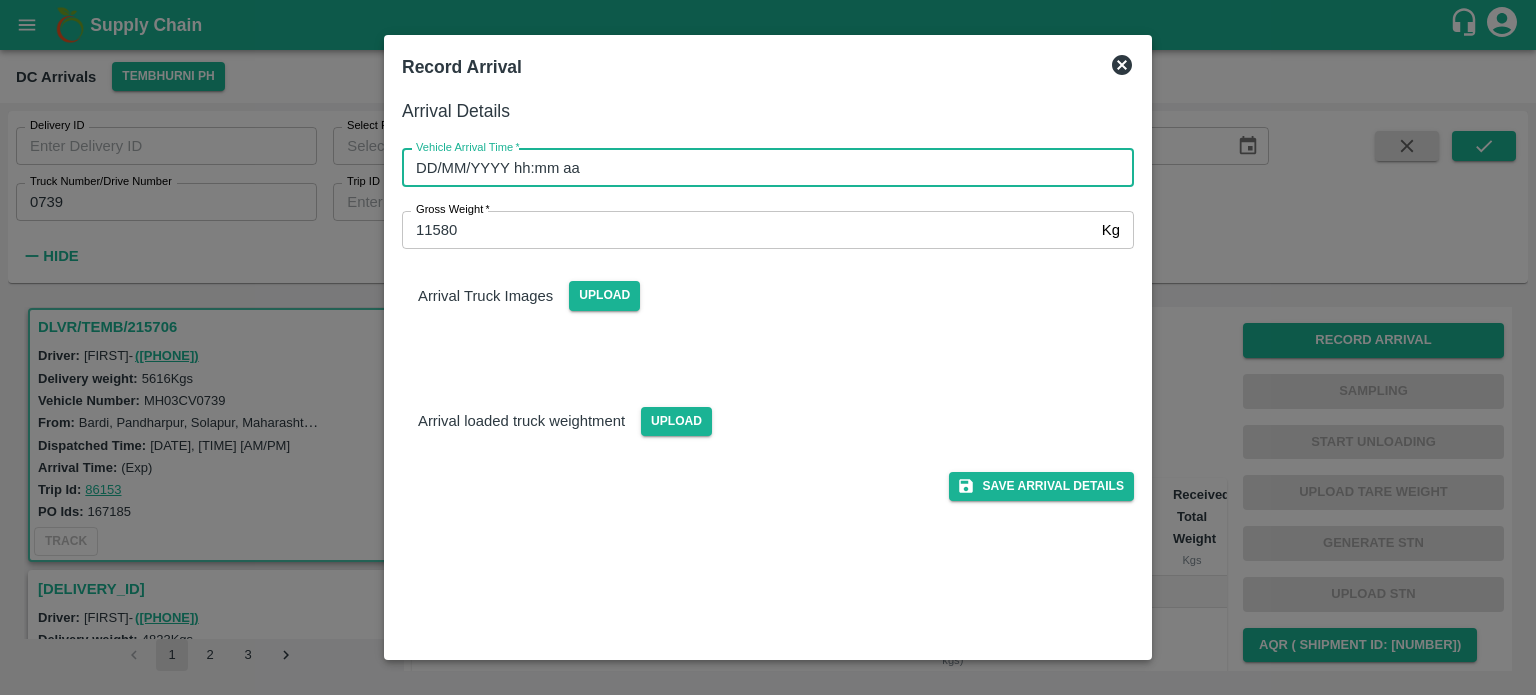 click on "DD/MM/YYYY hh:mm aa" at bounding box center [761, 168] 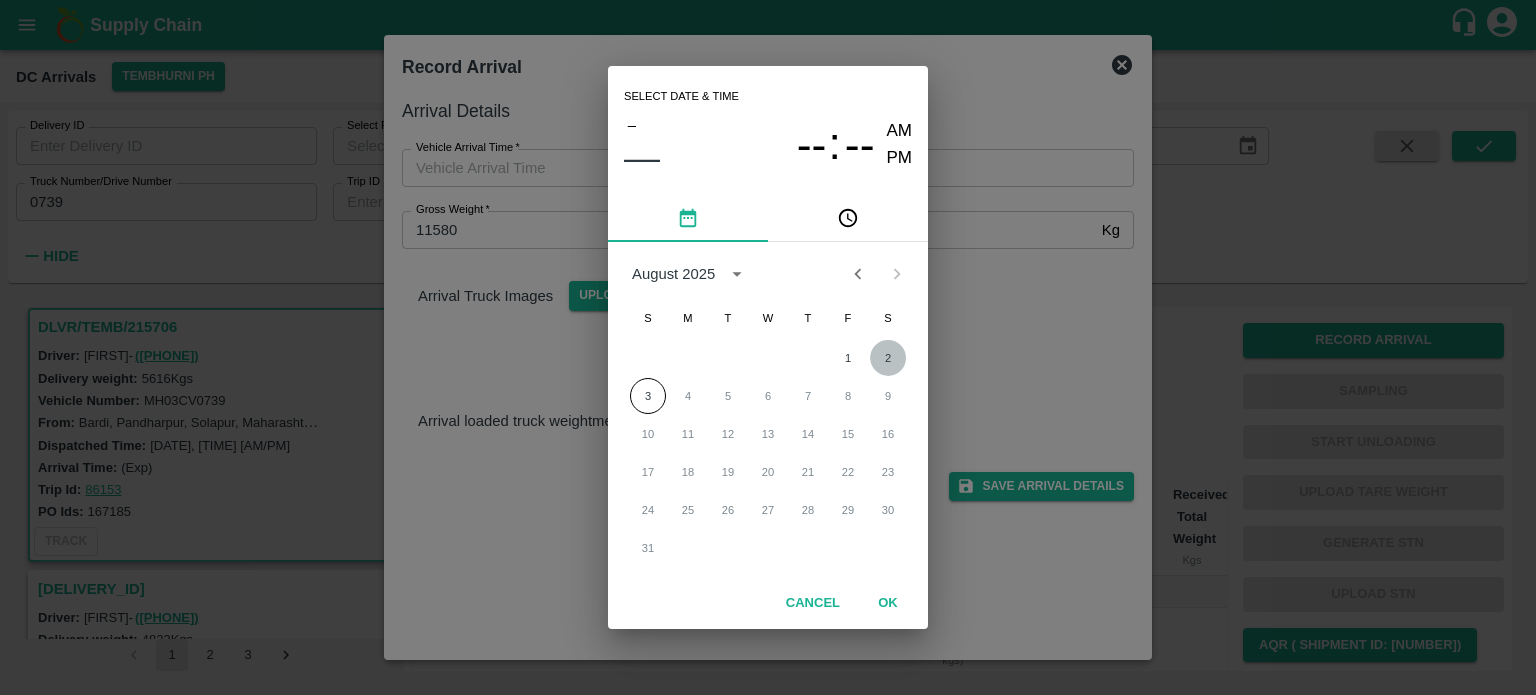 click on "2" at bounding box center [888, 358] 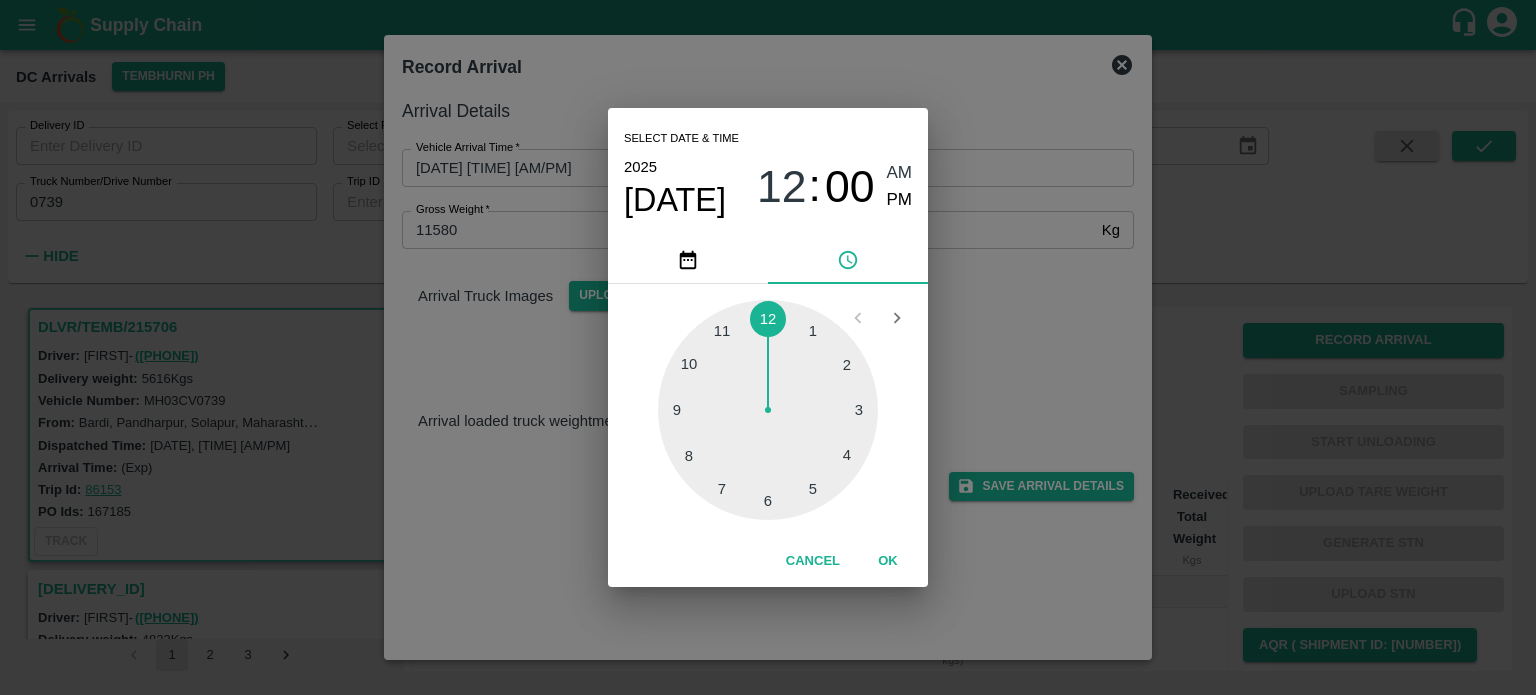 click at bounding box center [768, 410] 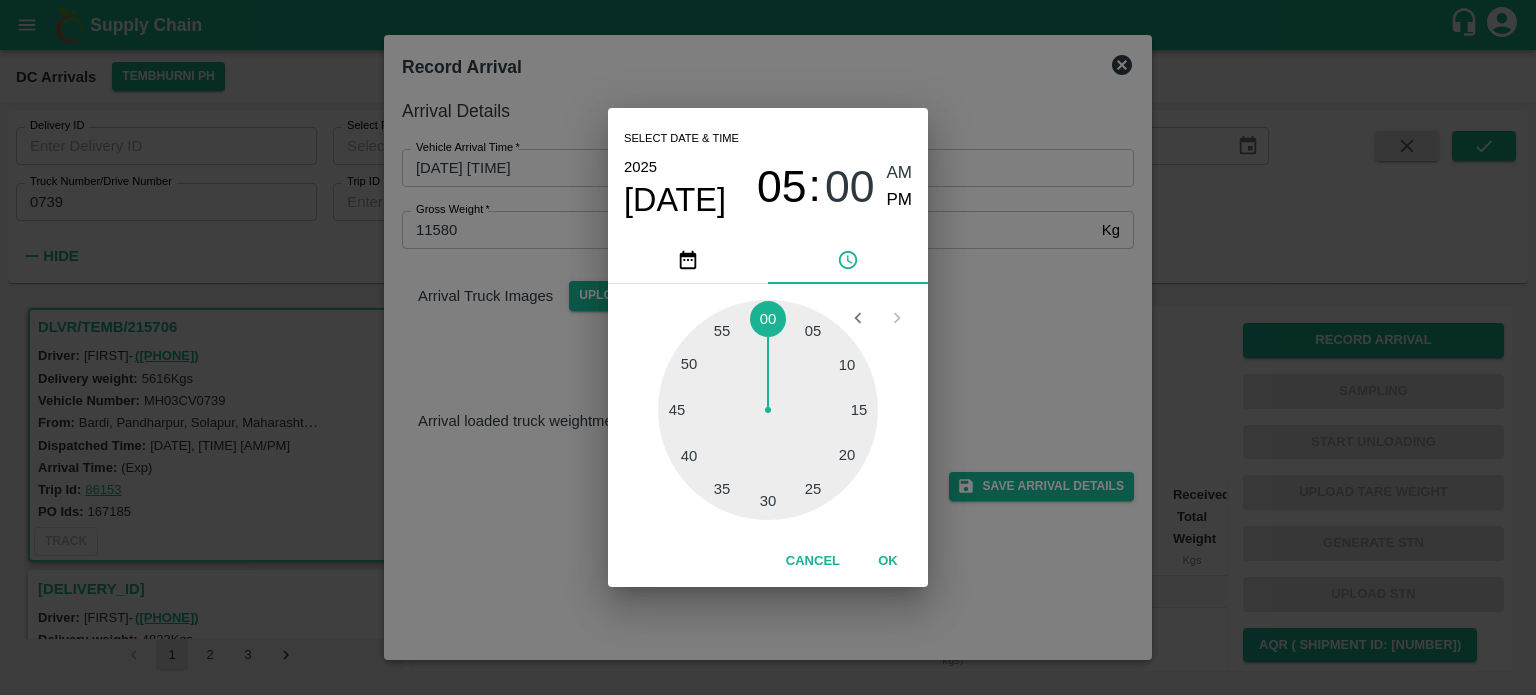 click at bounding box center [768, 410] 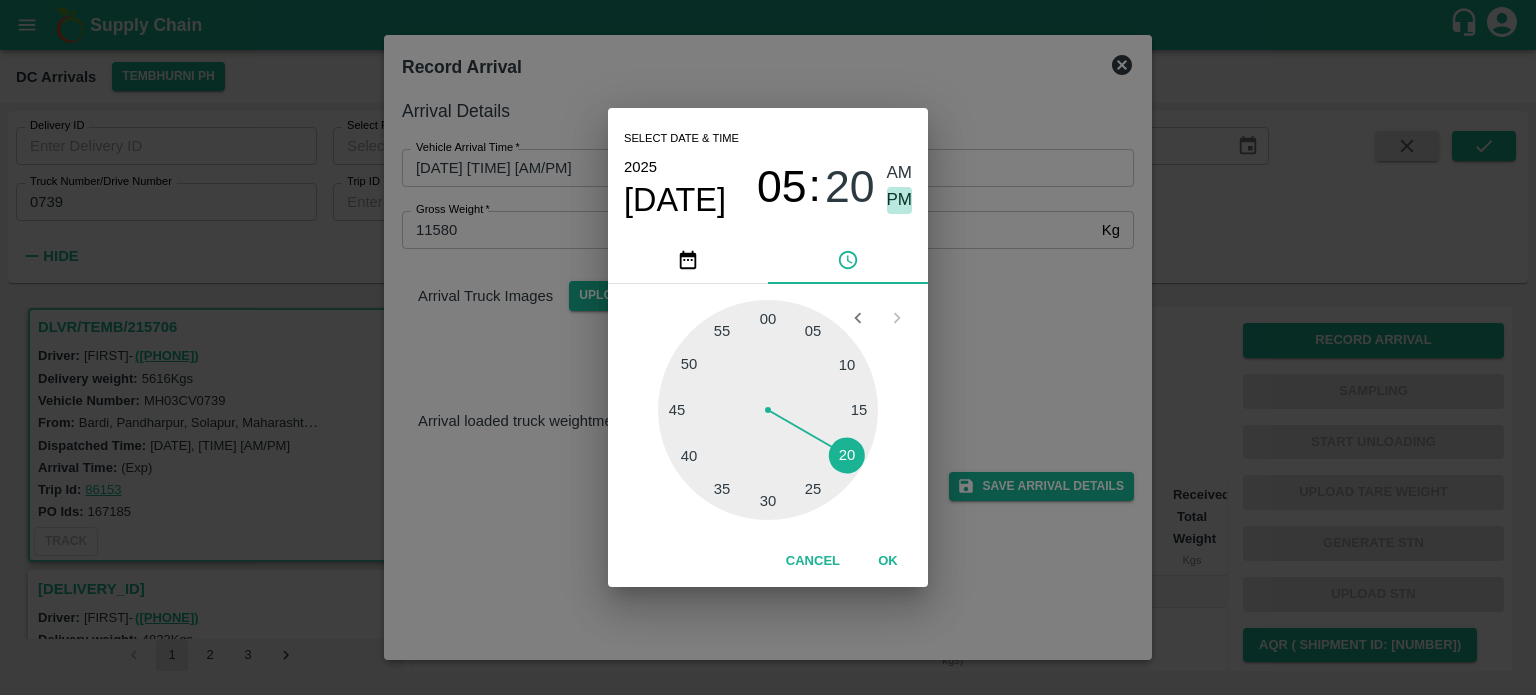 click on "PM" at bounding box center (900, 200) 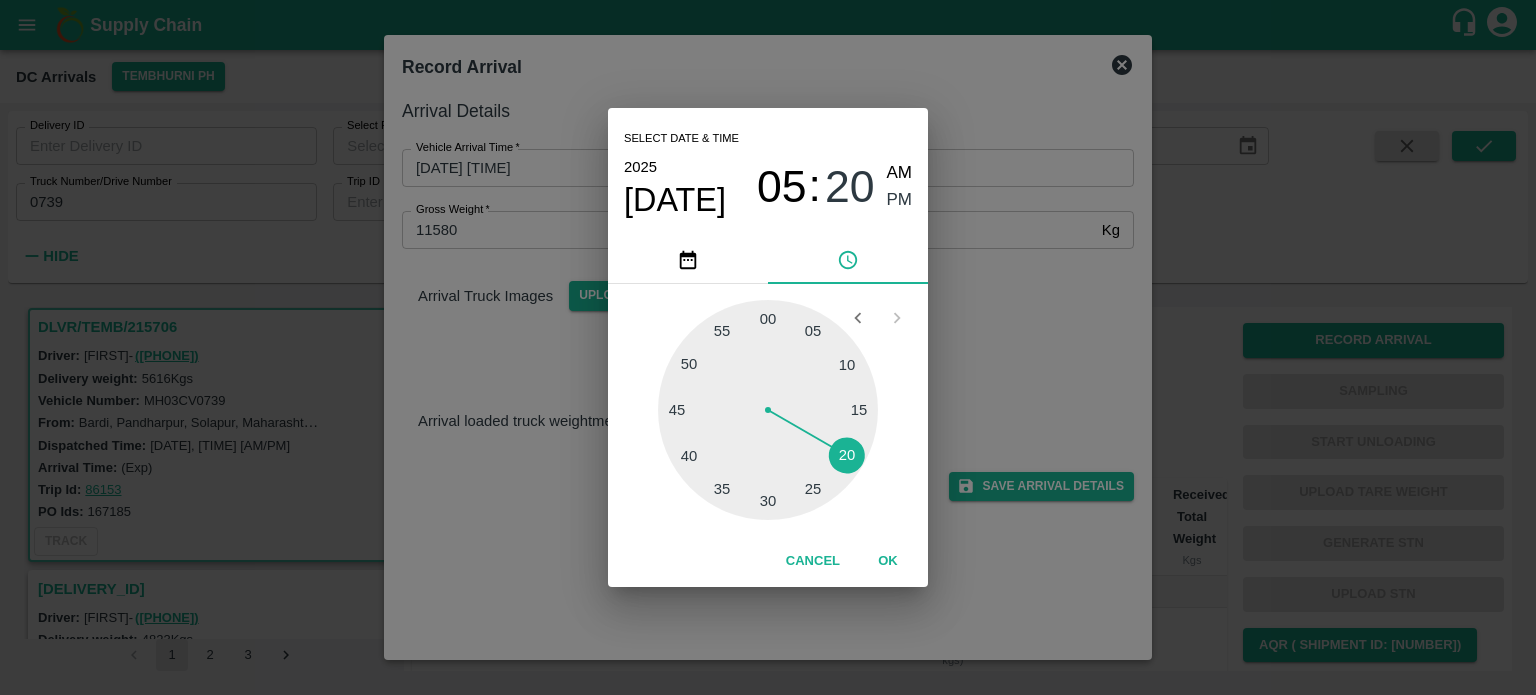 click on "Select date & time 2025 Aug 2 05 : 20 AM PM 05 10 15 20 25 30 35 40 45 50 55 00 Cancel OK" at bounding box center (768, 347) 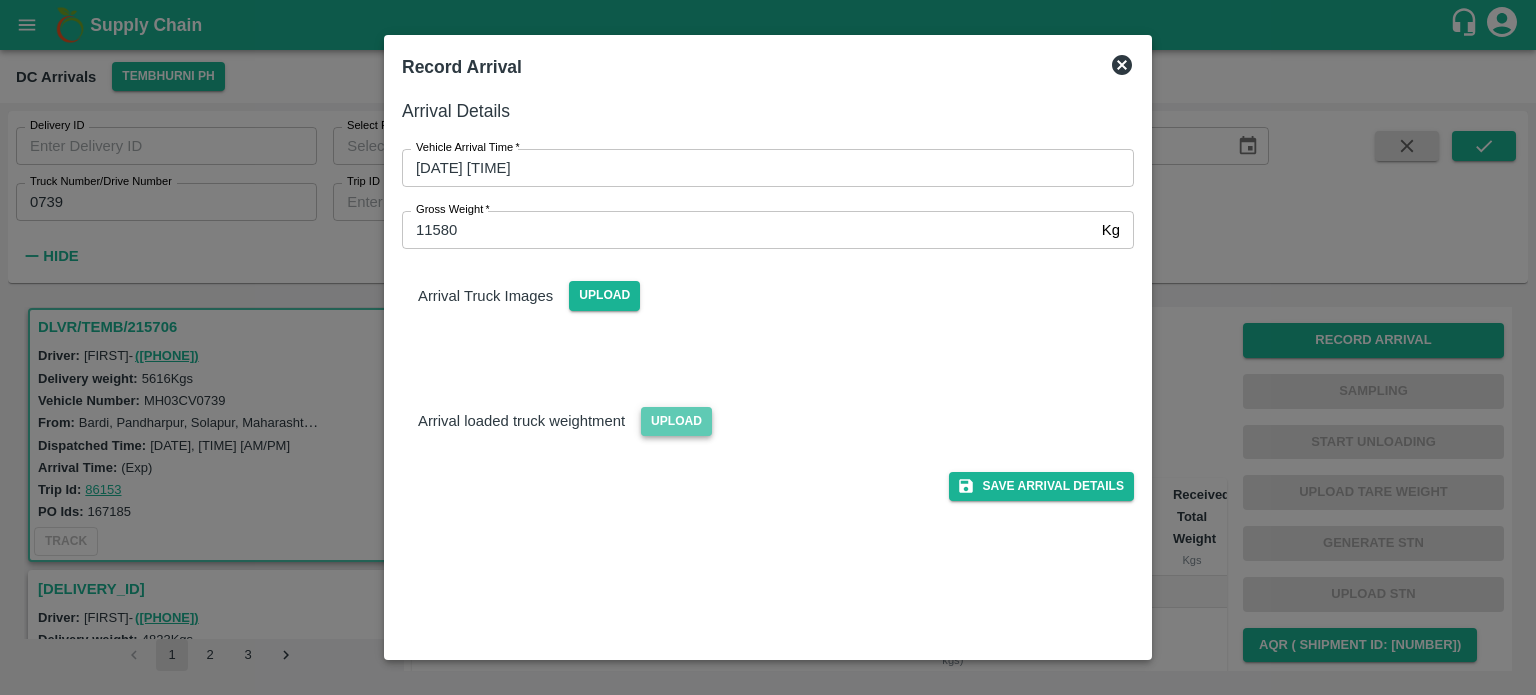 click on "Upload" at bounding box center (676, 421) 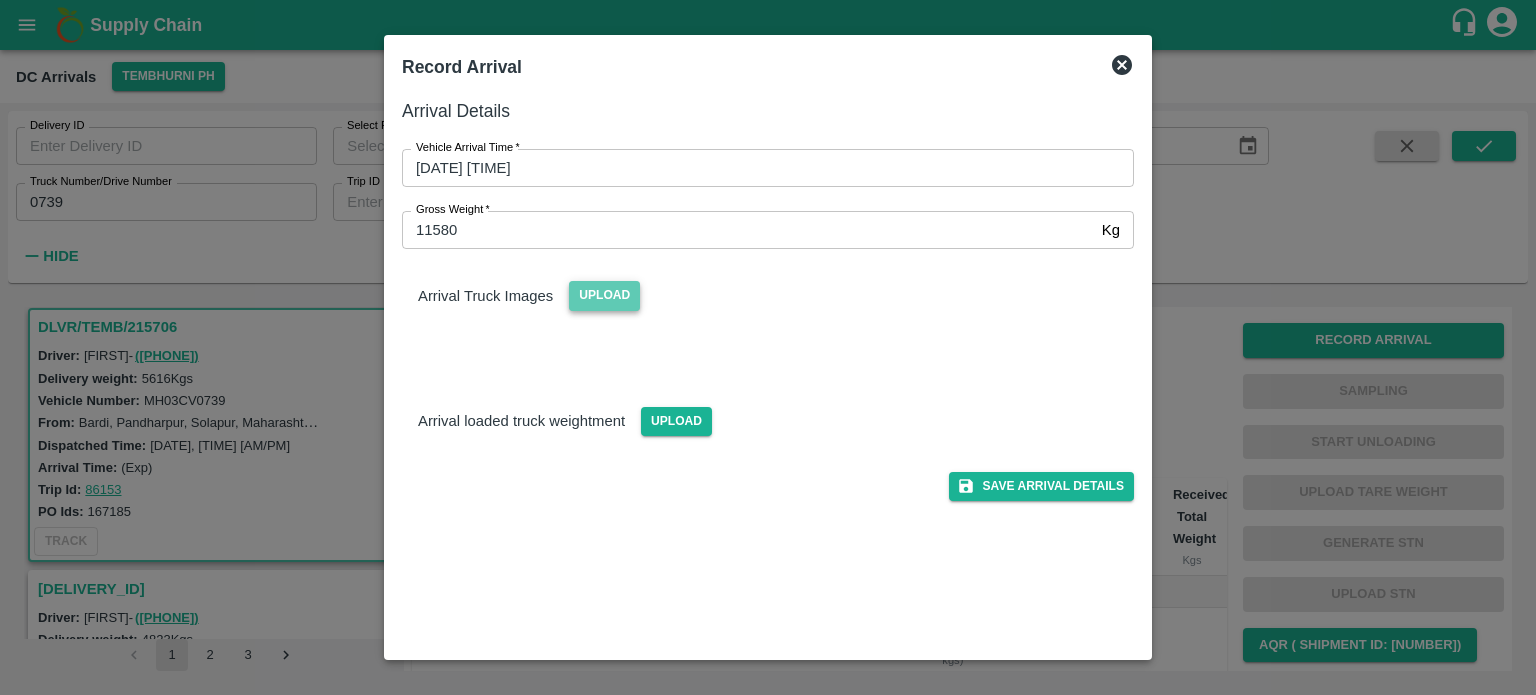 click on "Upload" at bounding box center [604, 295] 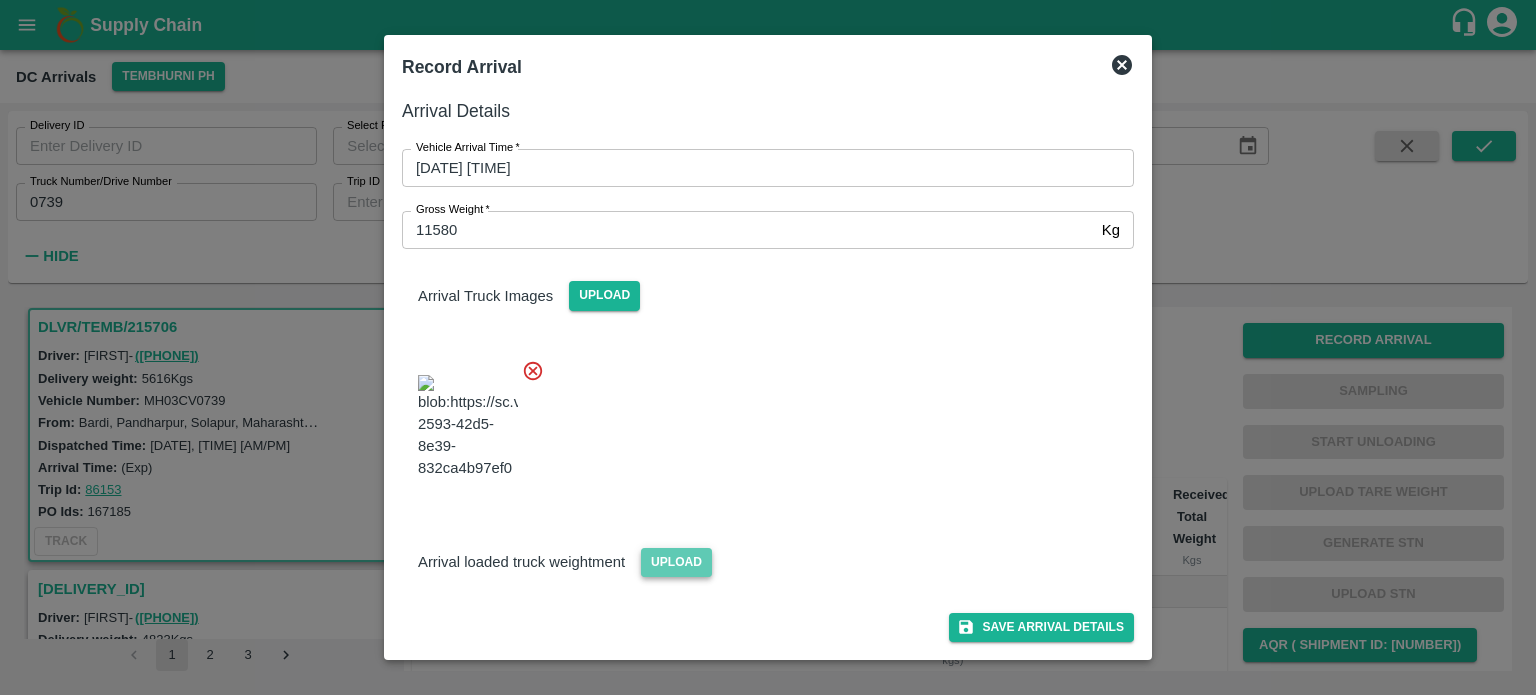 click on "Upload" at bounding box center [676, 562] 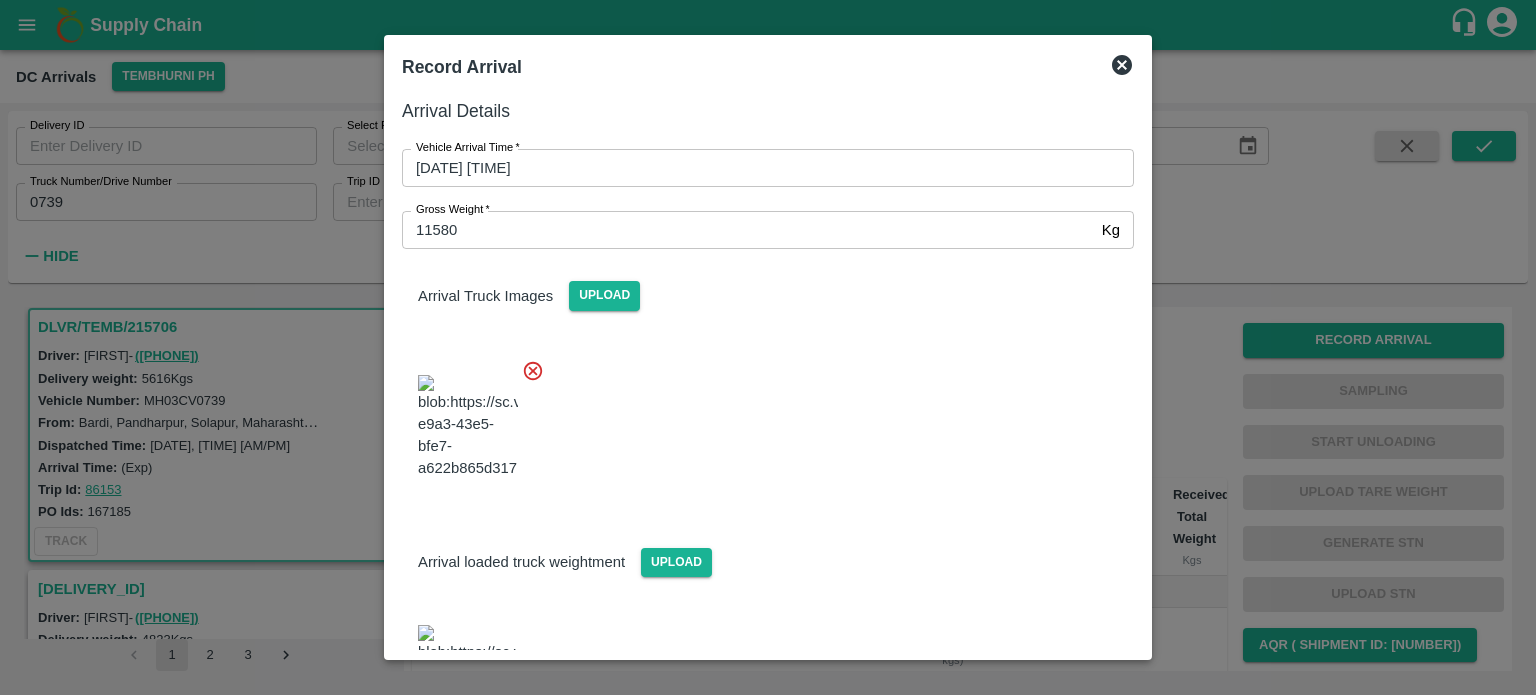 click at bounding box center (760, 421) 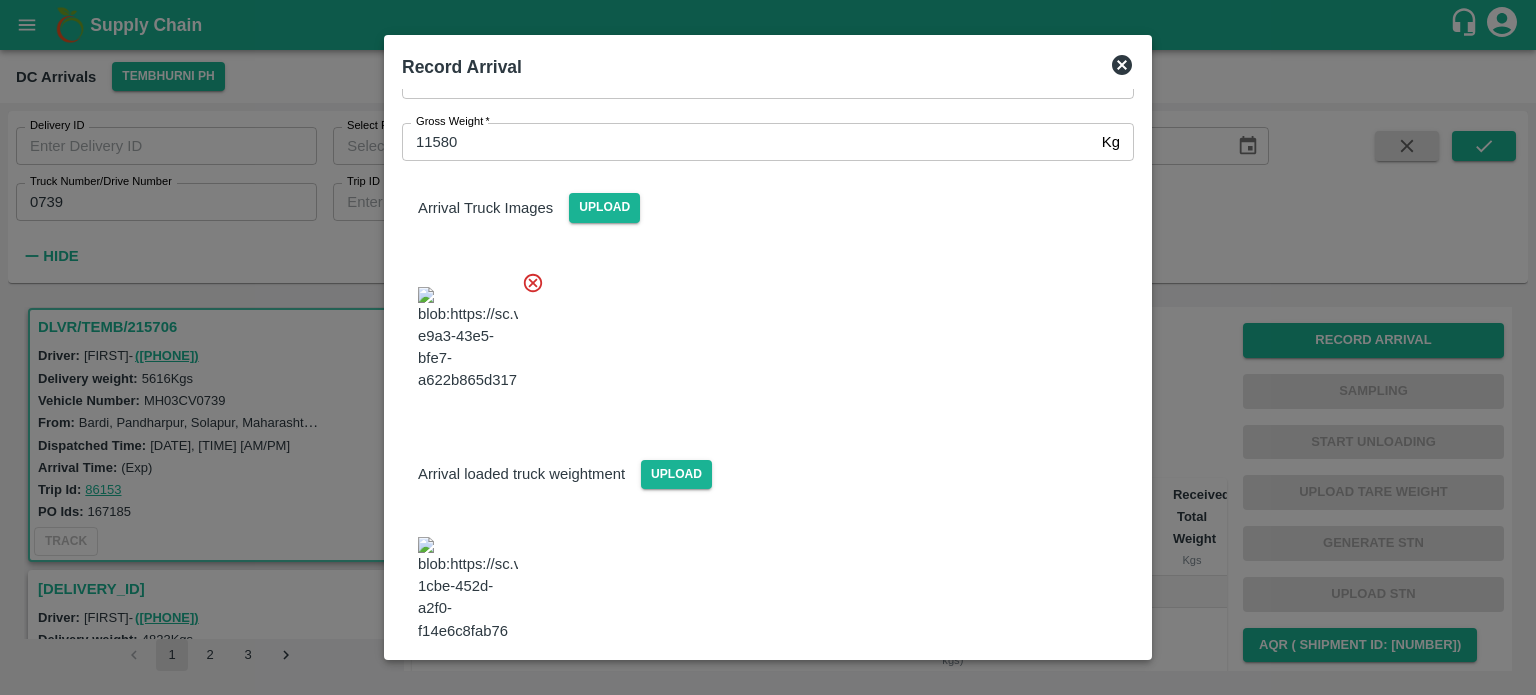 click on "Save Arrival Details" at bounding box center [1041, 696] 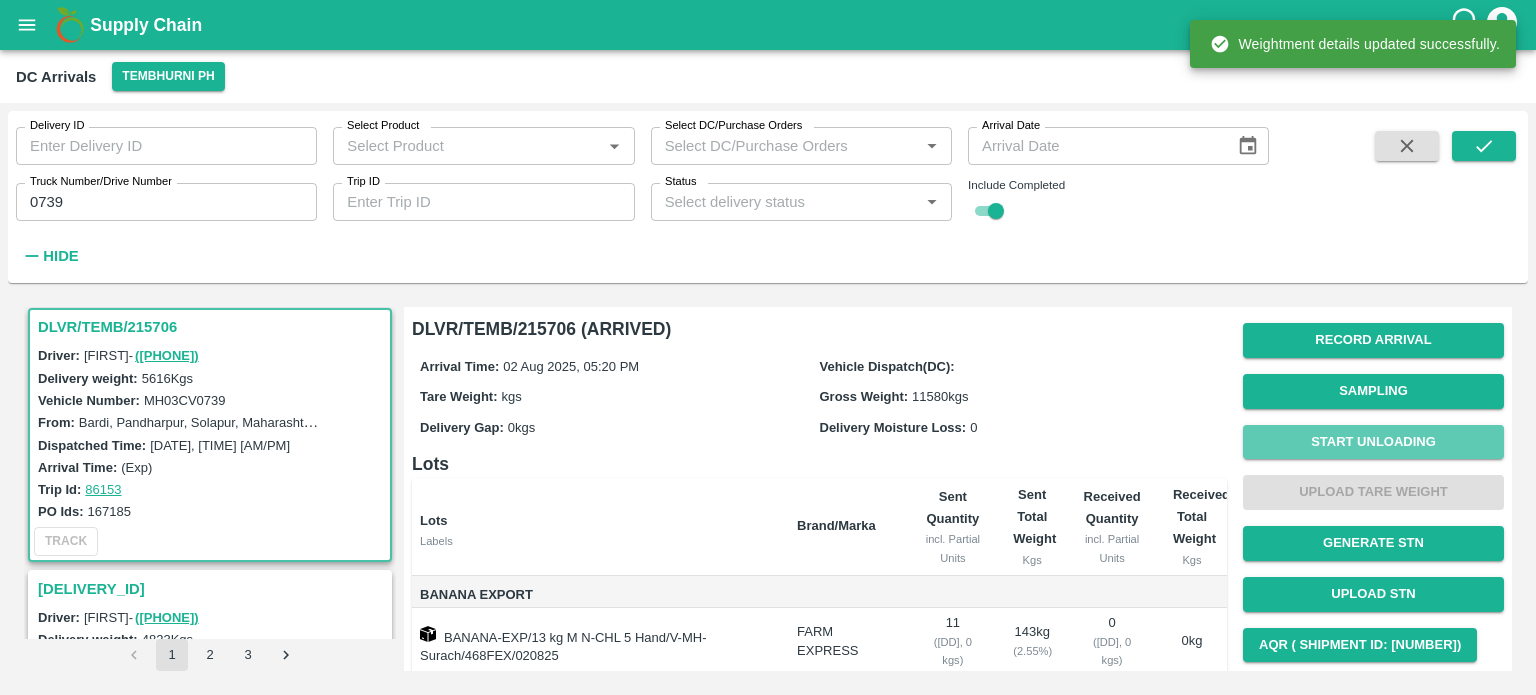 click on "Start Unloading" at bounding box center (1373, 442) 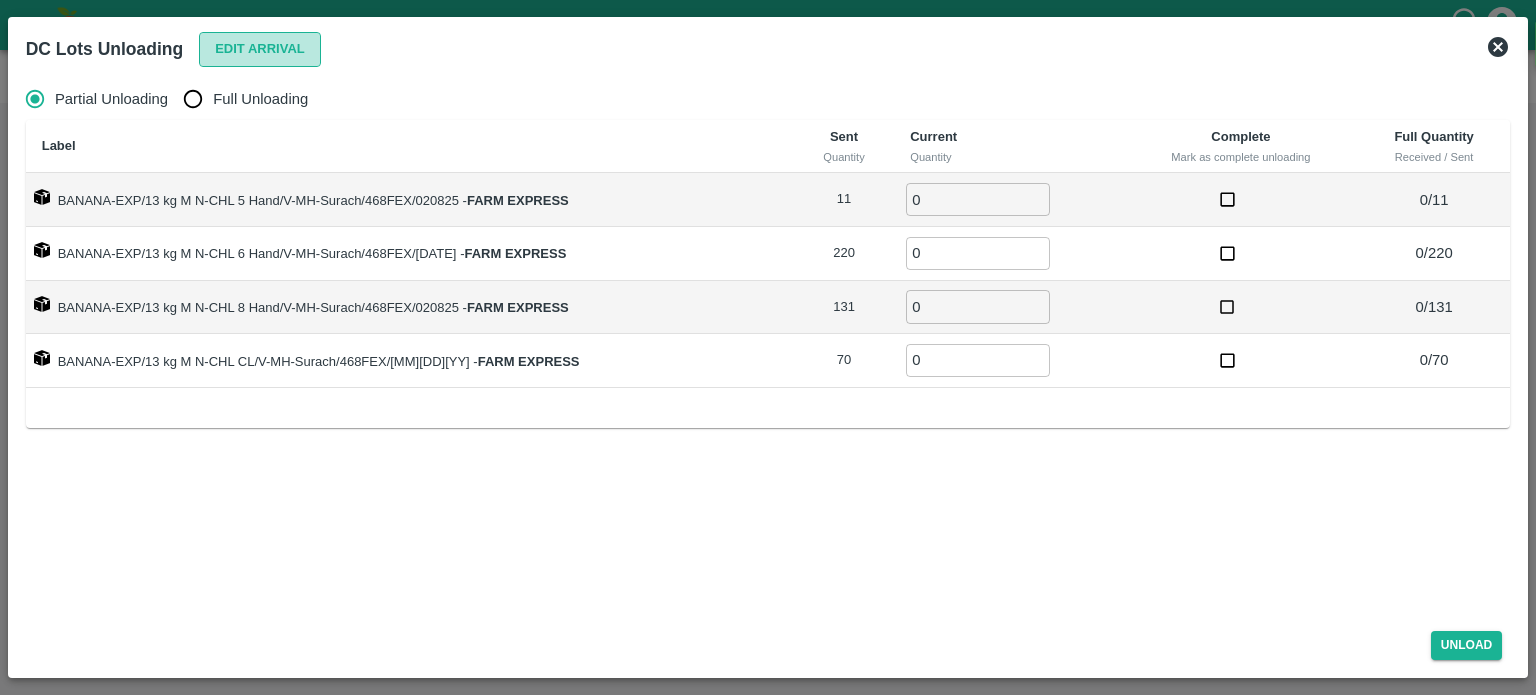 click on "Edit Arrival" at bounding box center [260, 49] 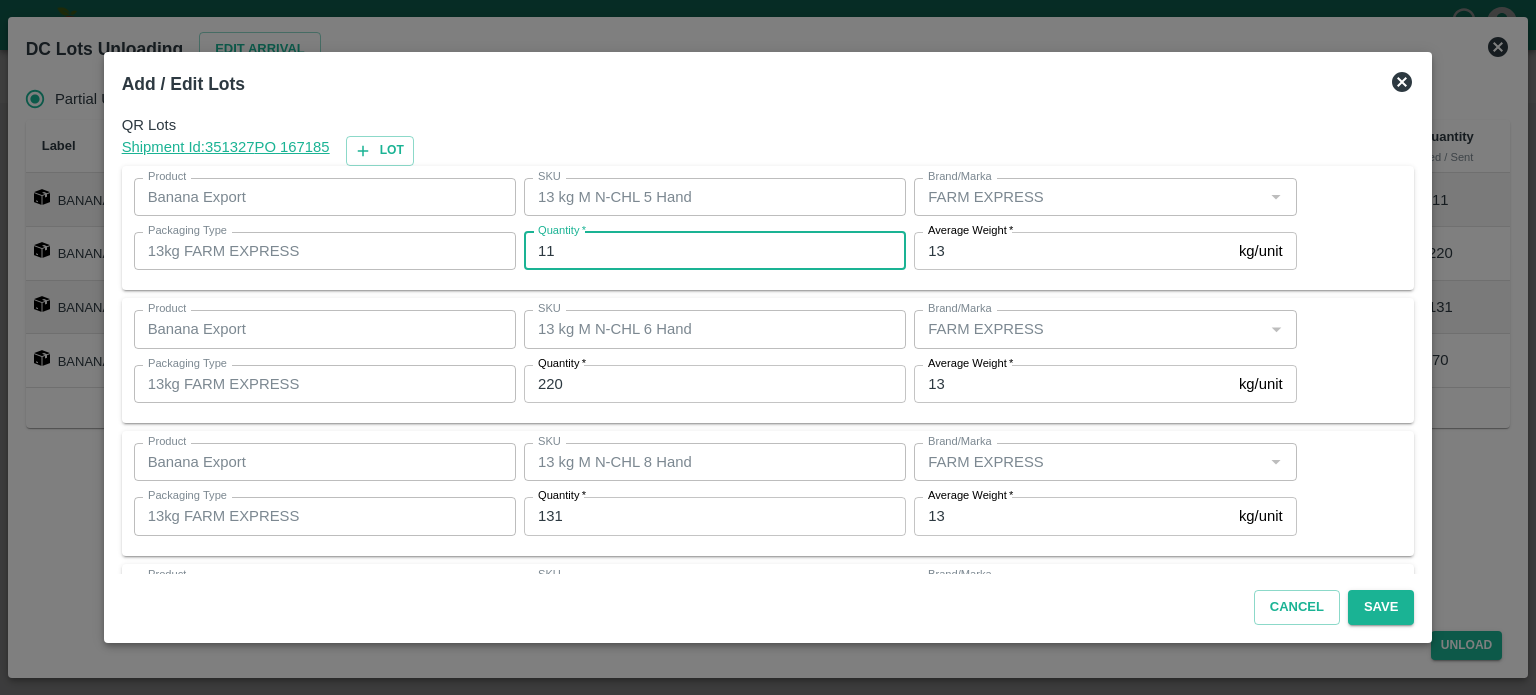 click on "11" at bounding box center [715, 251] 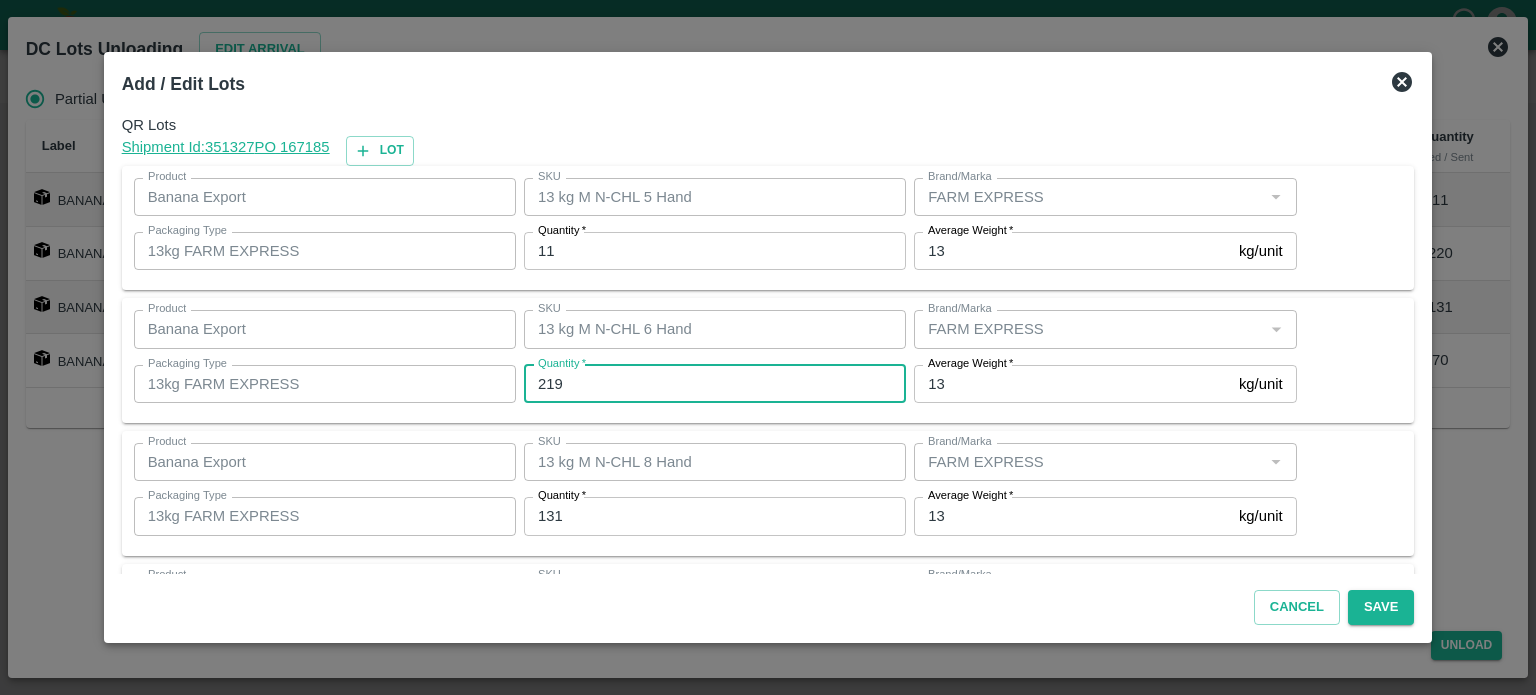 type on "219" 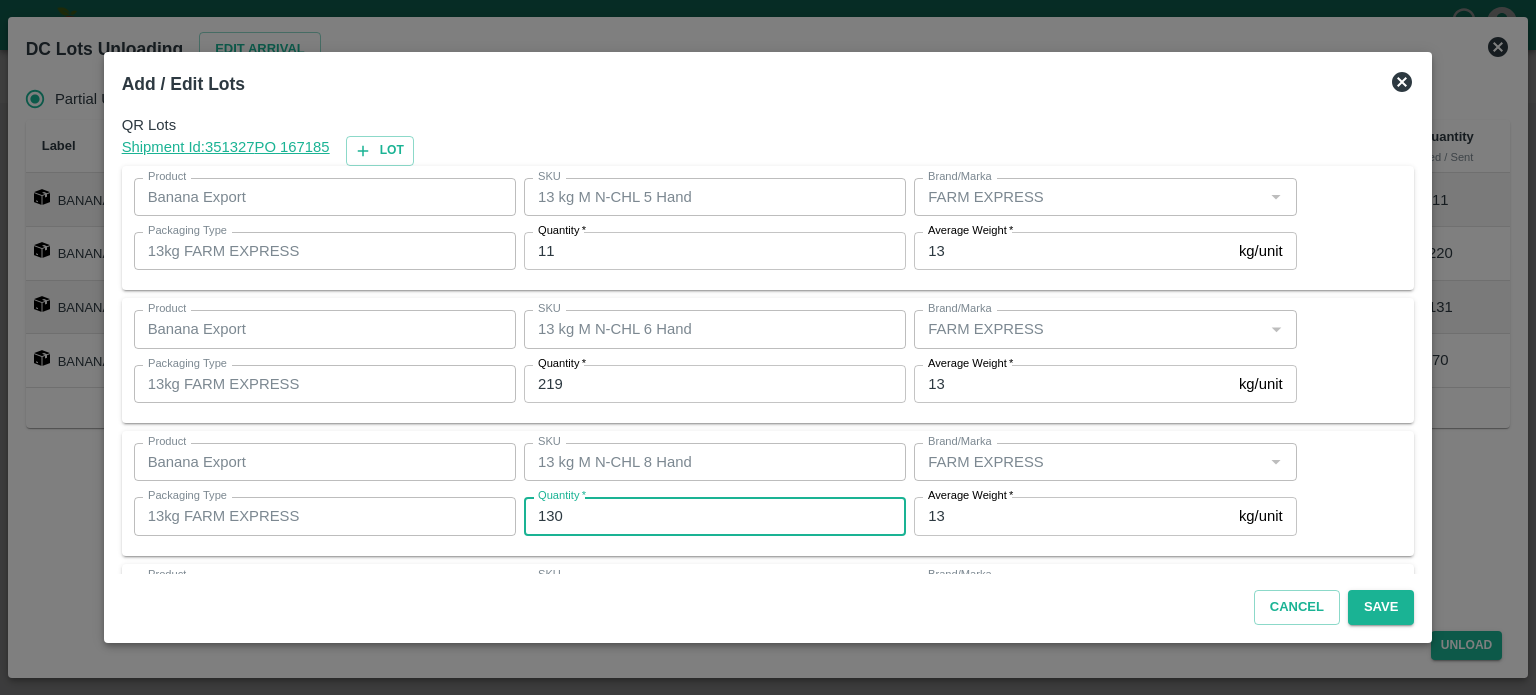 type on "130" 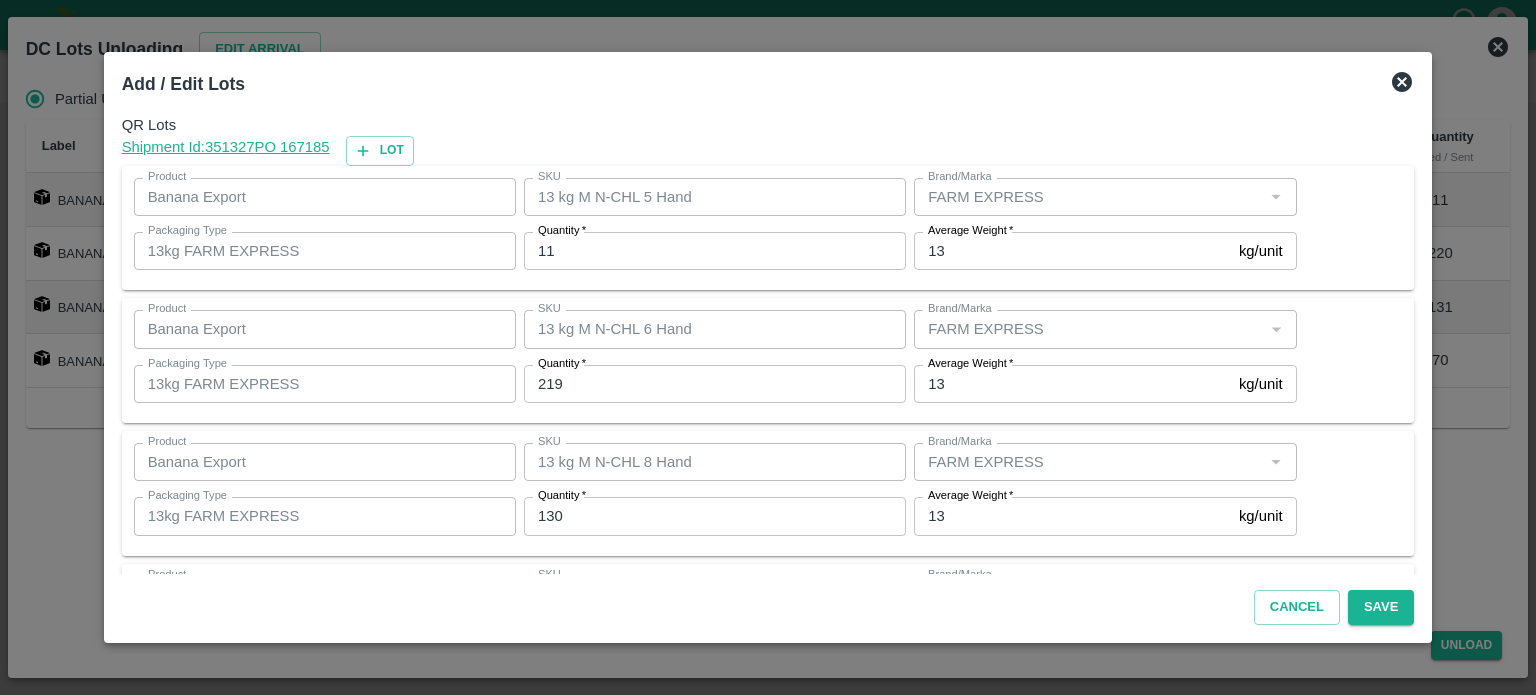 scroll, scrollTop: 129, scrollLeft: 0, axis: vertical 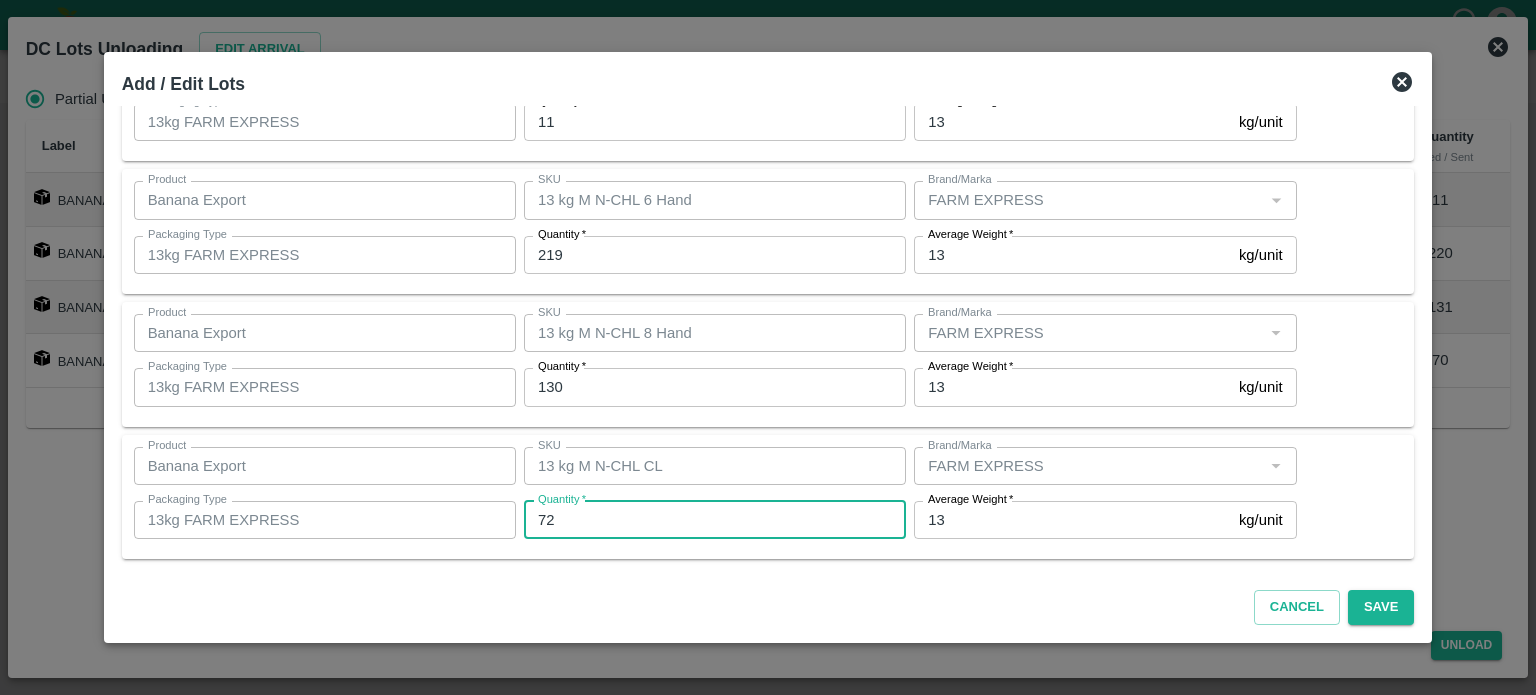type on "72" 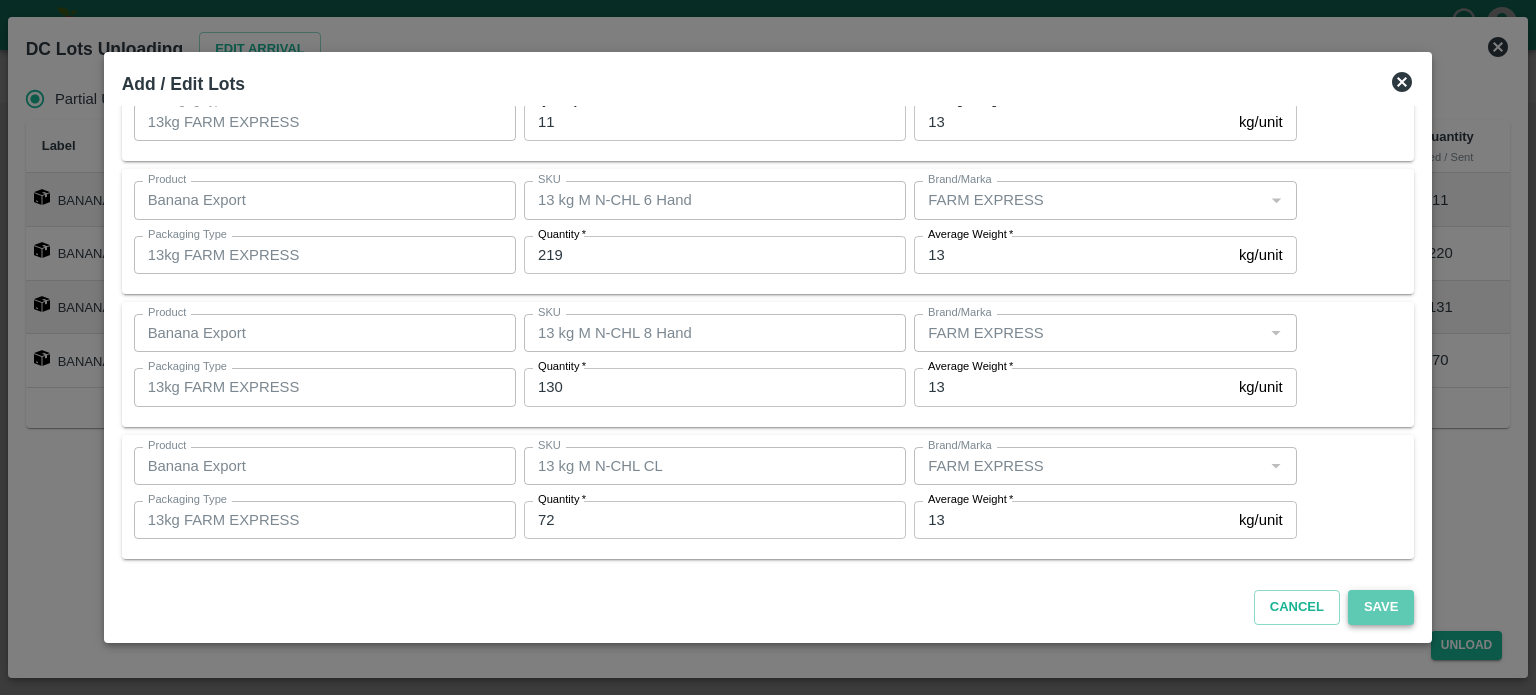 click on "Save" at bounding box center (1381, 607) 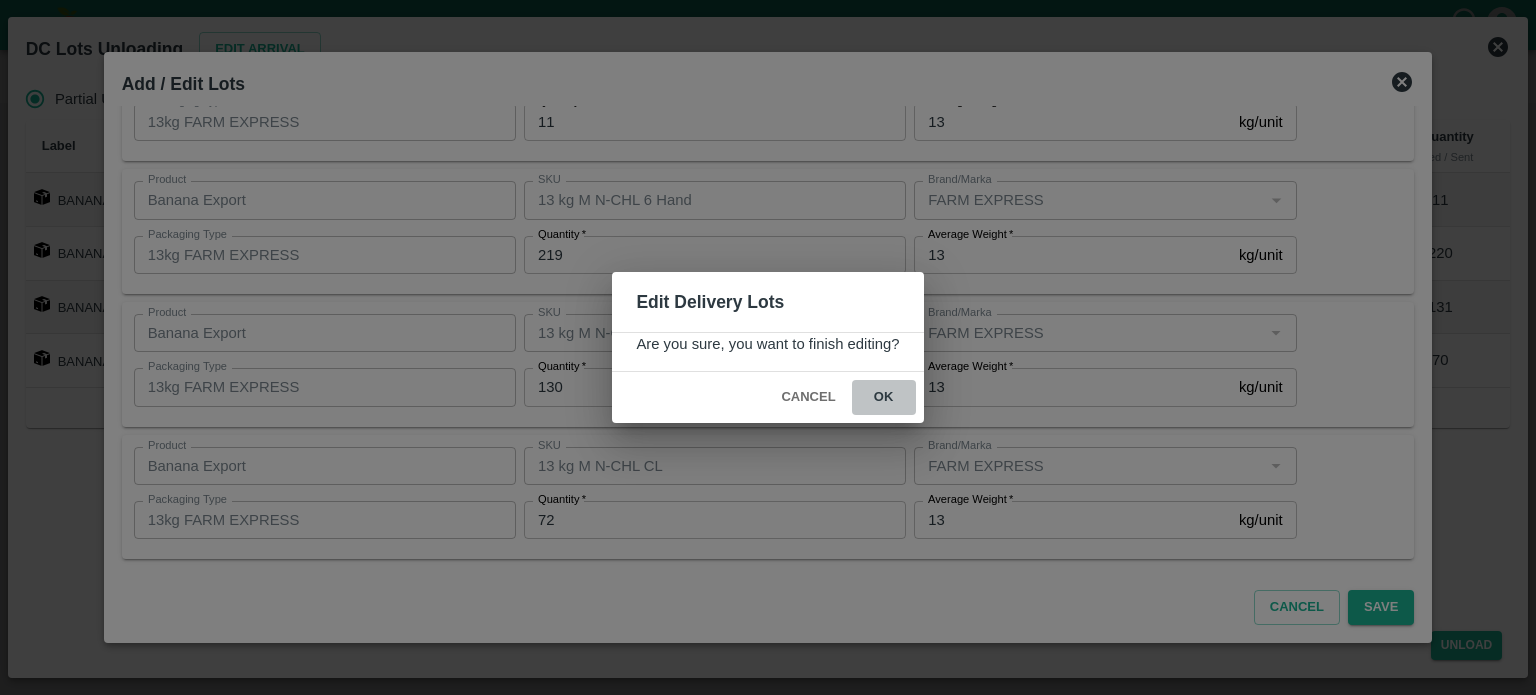 click on "ok" at bounding box center (884, 397) 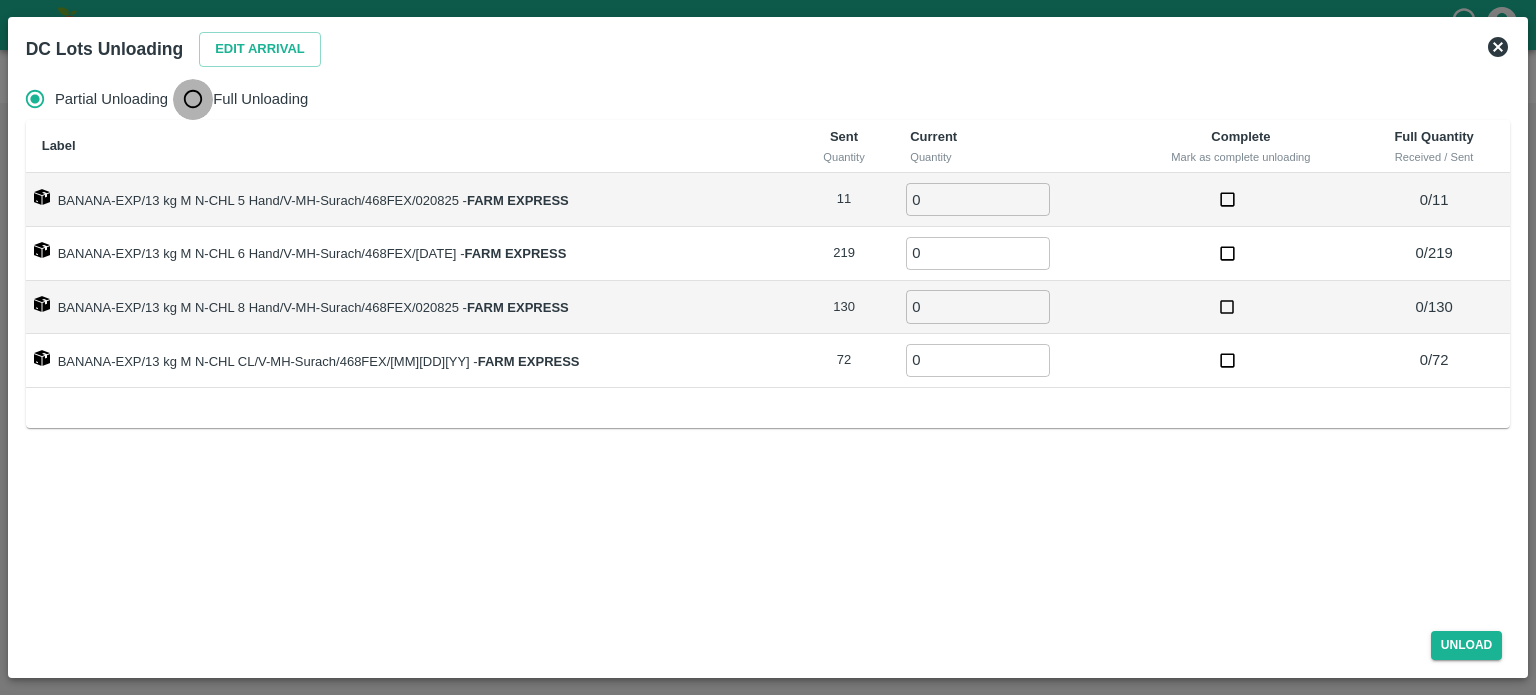 click on "Full Unloading" at bounding box center (193, 99) 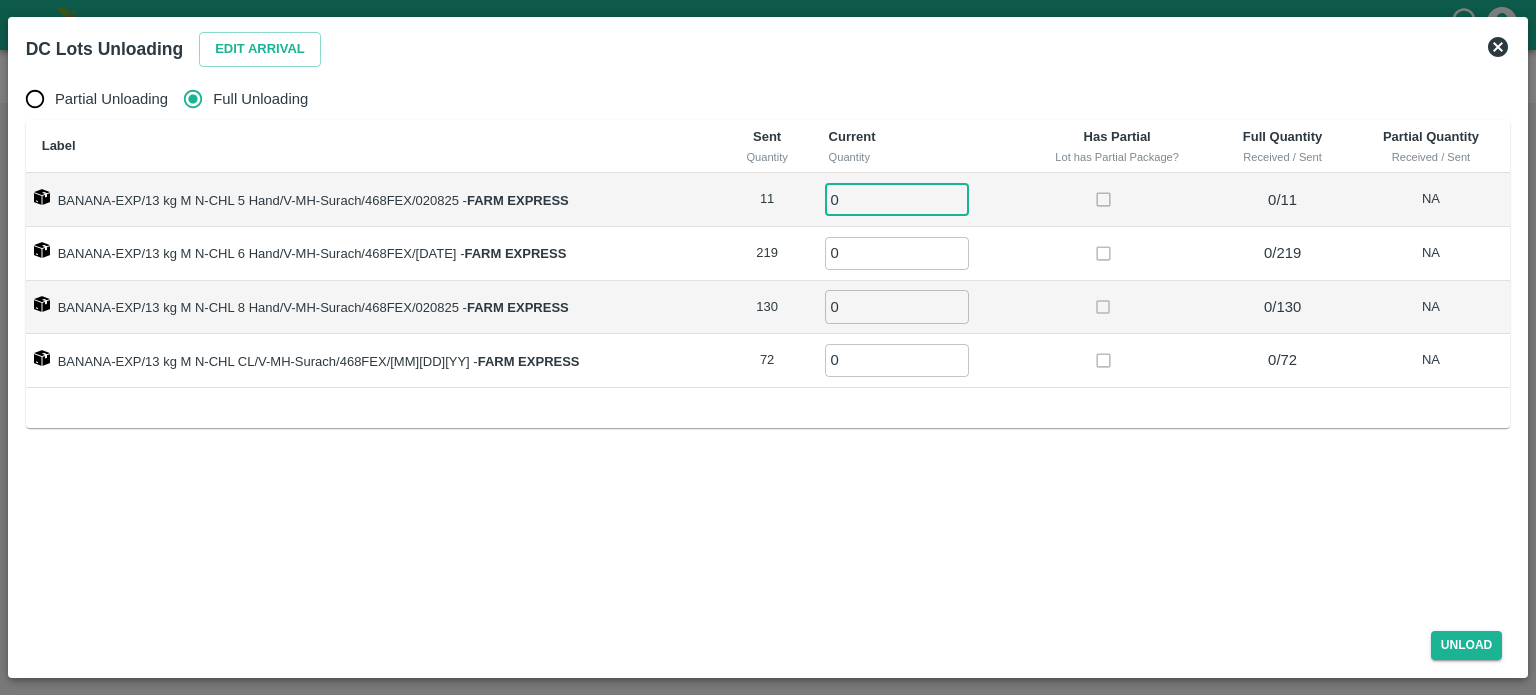 click on "0" at bounding box center [897, 199] 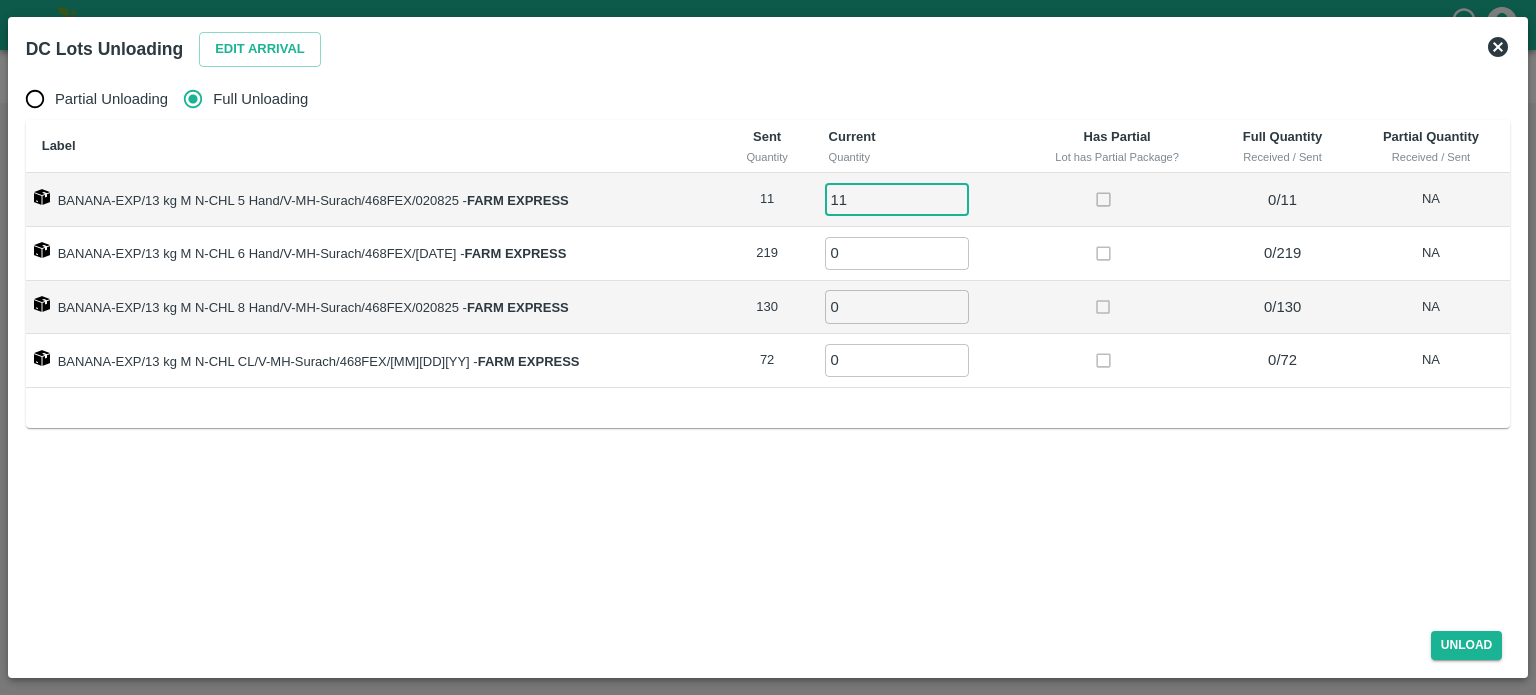 type on "11" 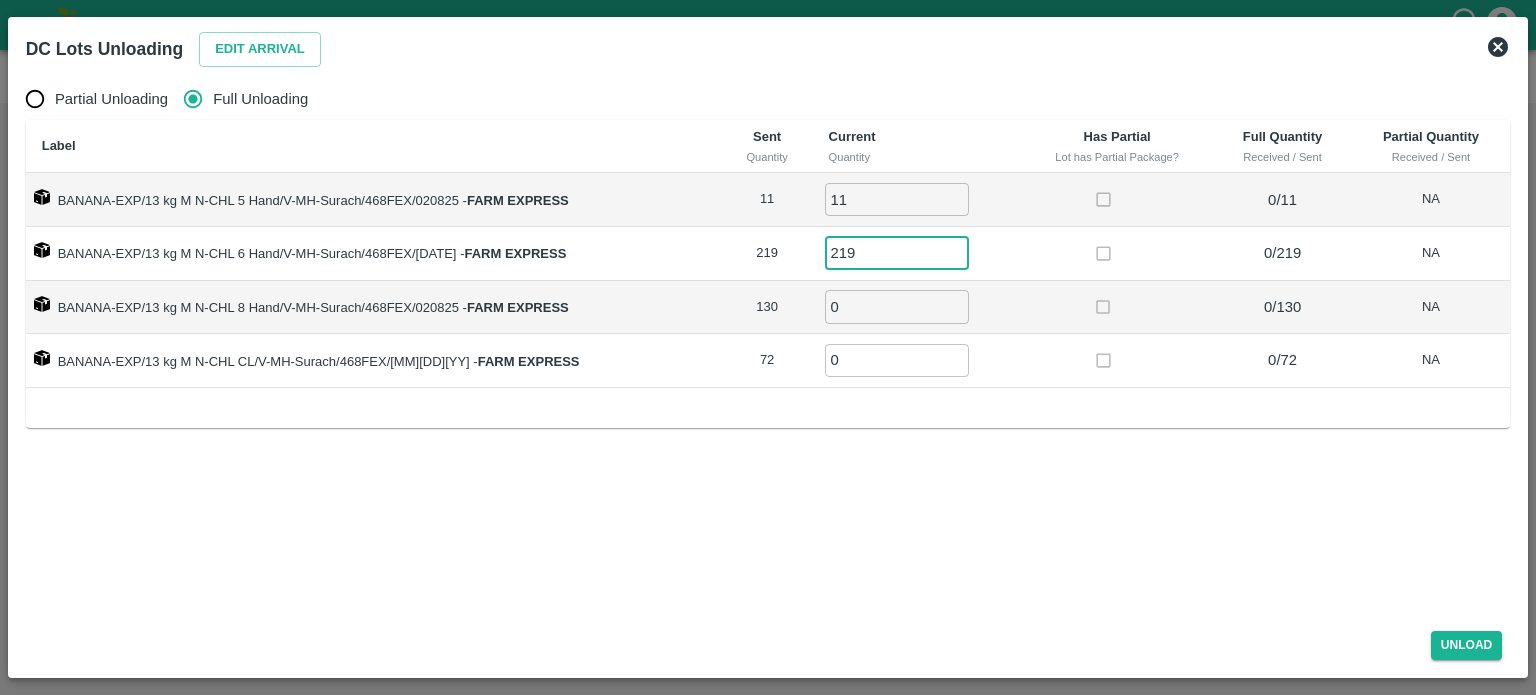 type on "219" 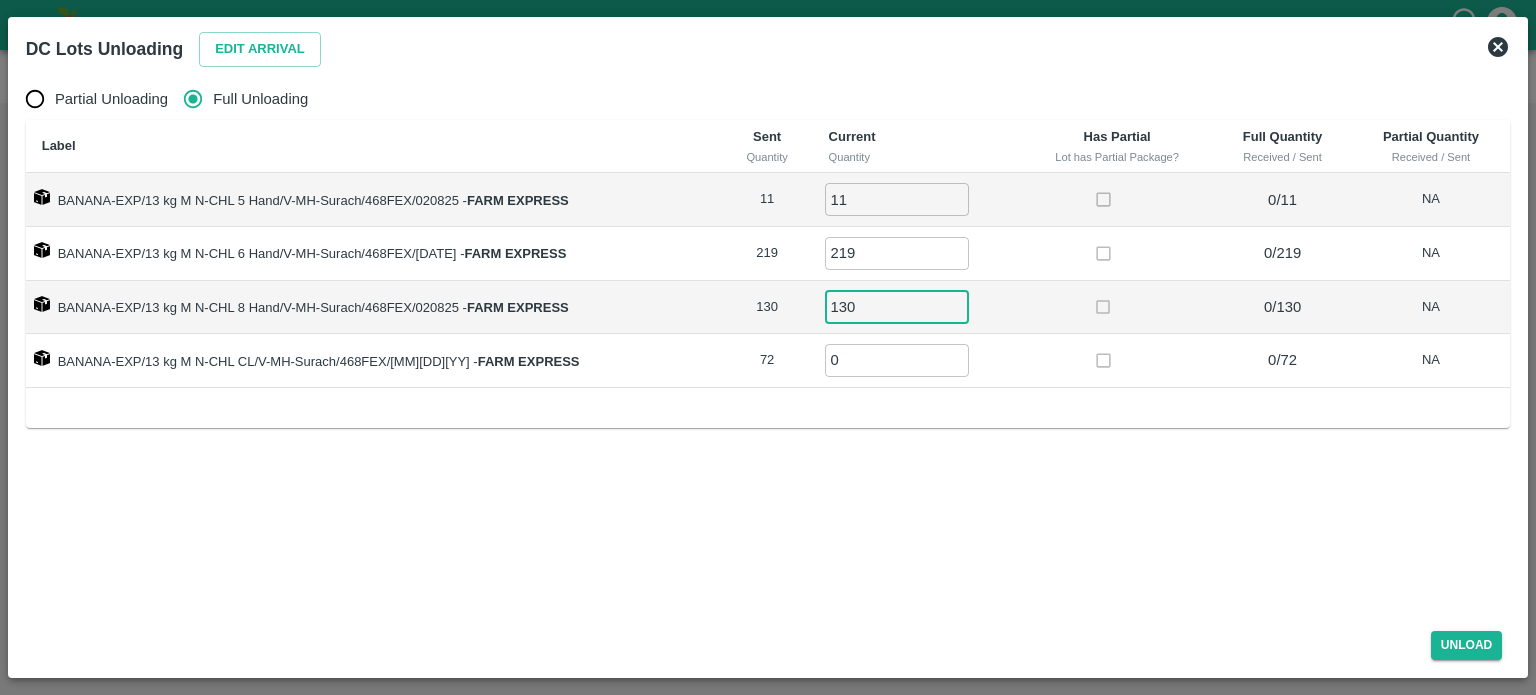 type on "130" 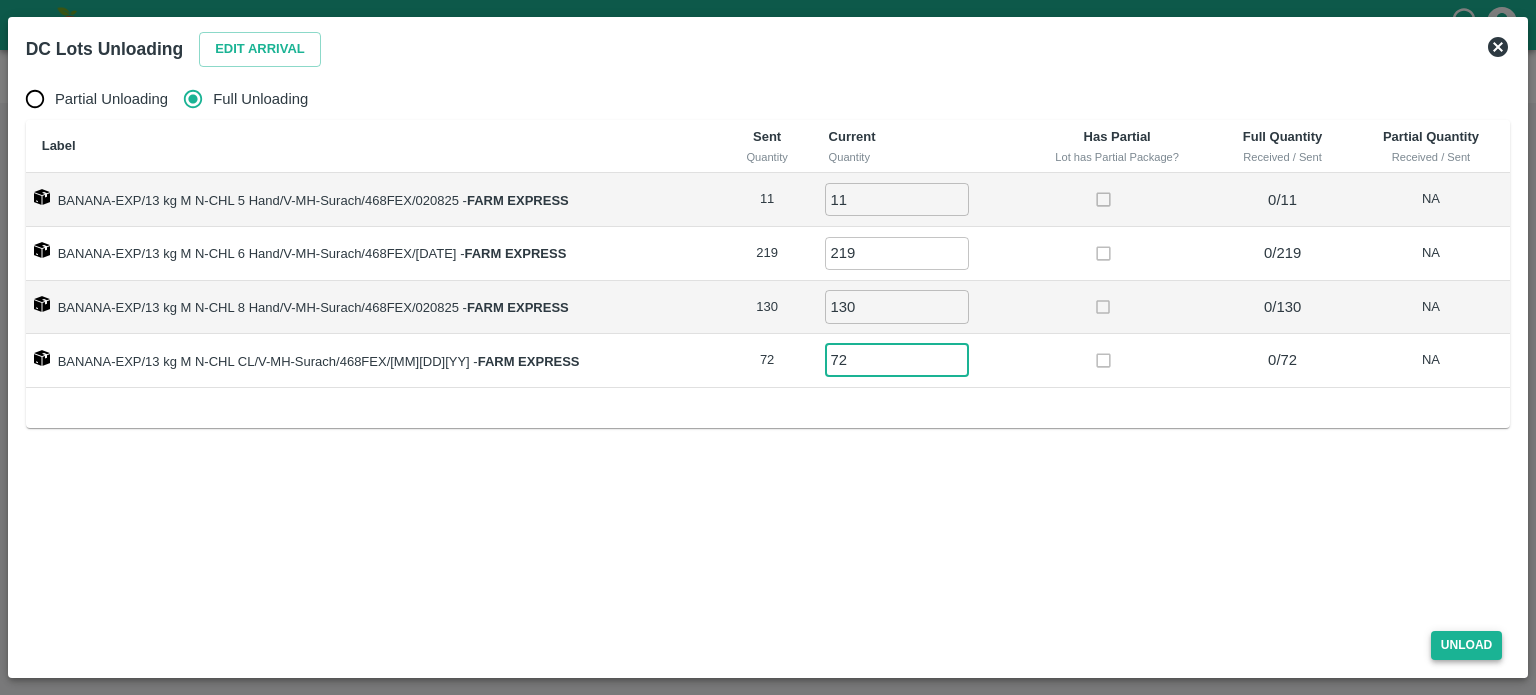type on "72" 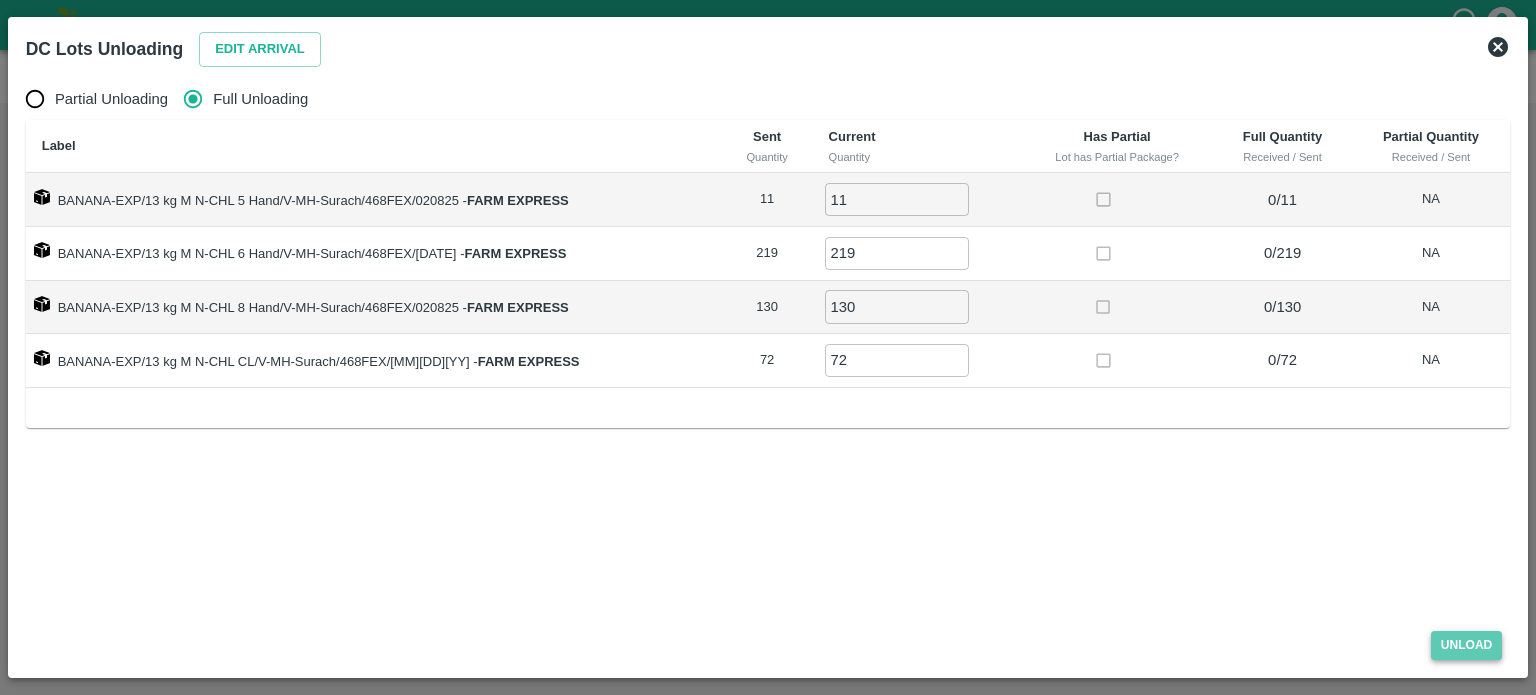 click on "Unload" at bounding box center (1467, 645) 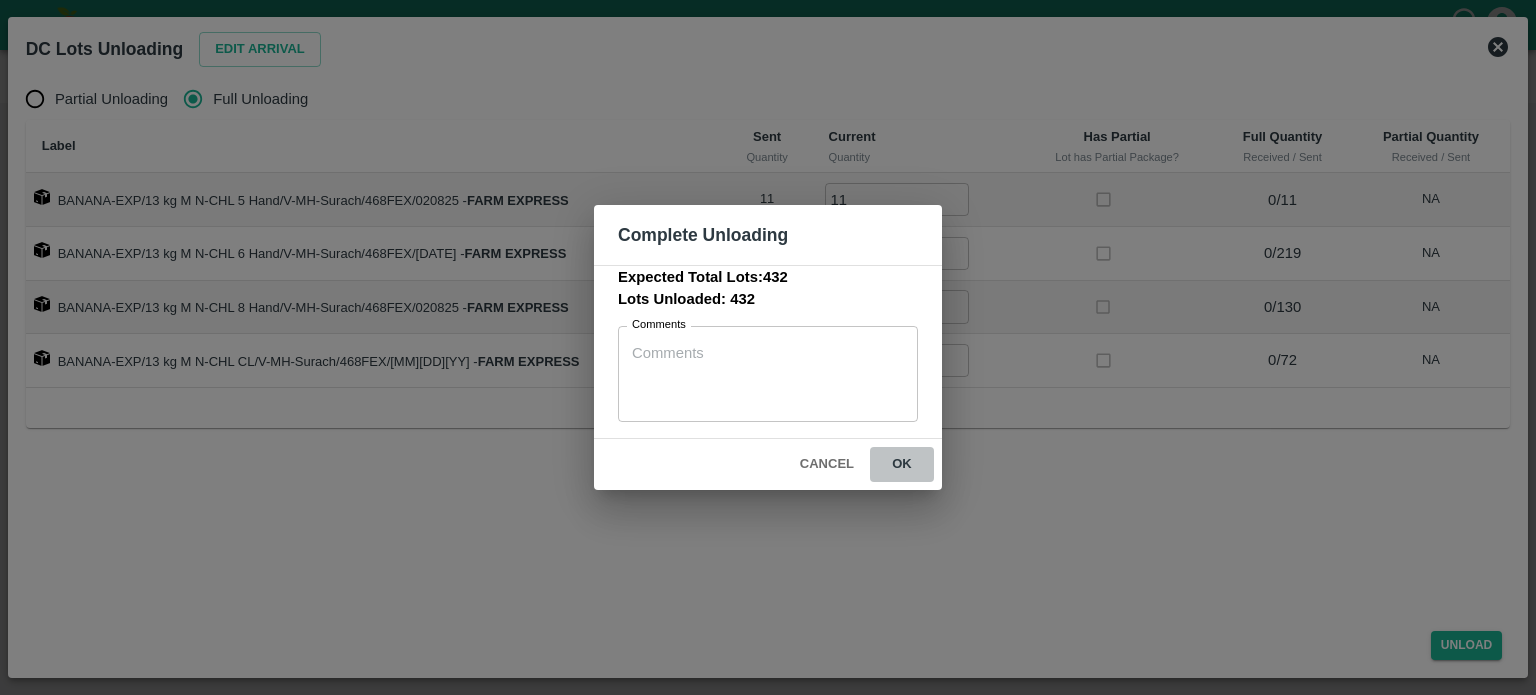 click on "ok" at bounding box center [902, 464] 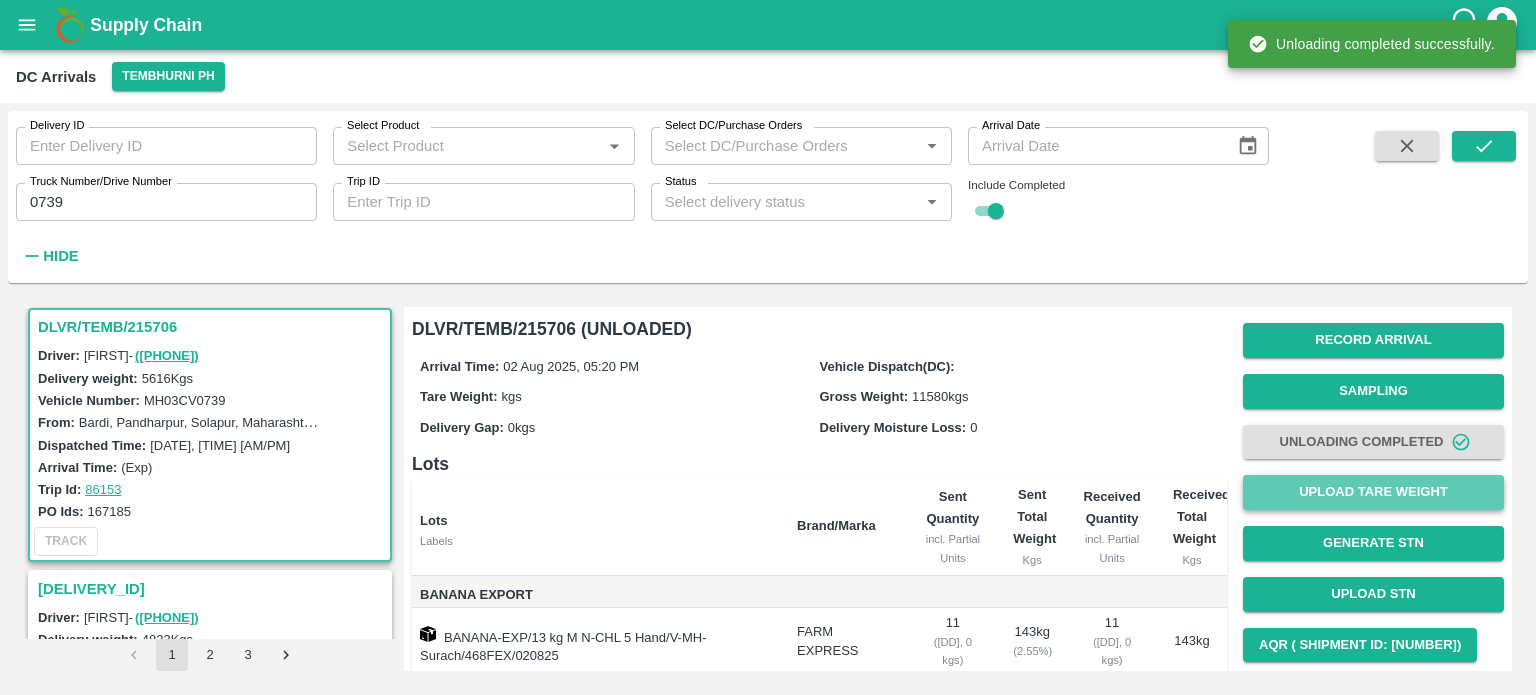 click on "Upload Tare Weight" at bounding box center [1373, 492] 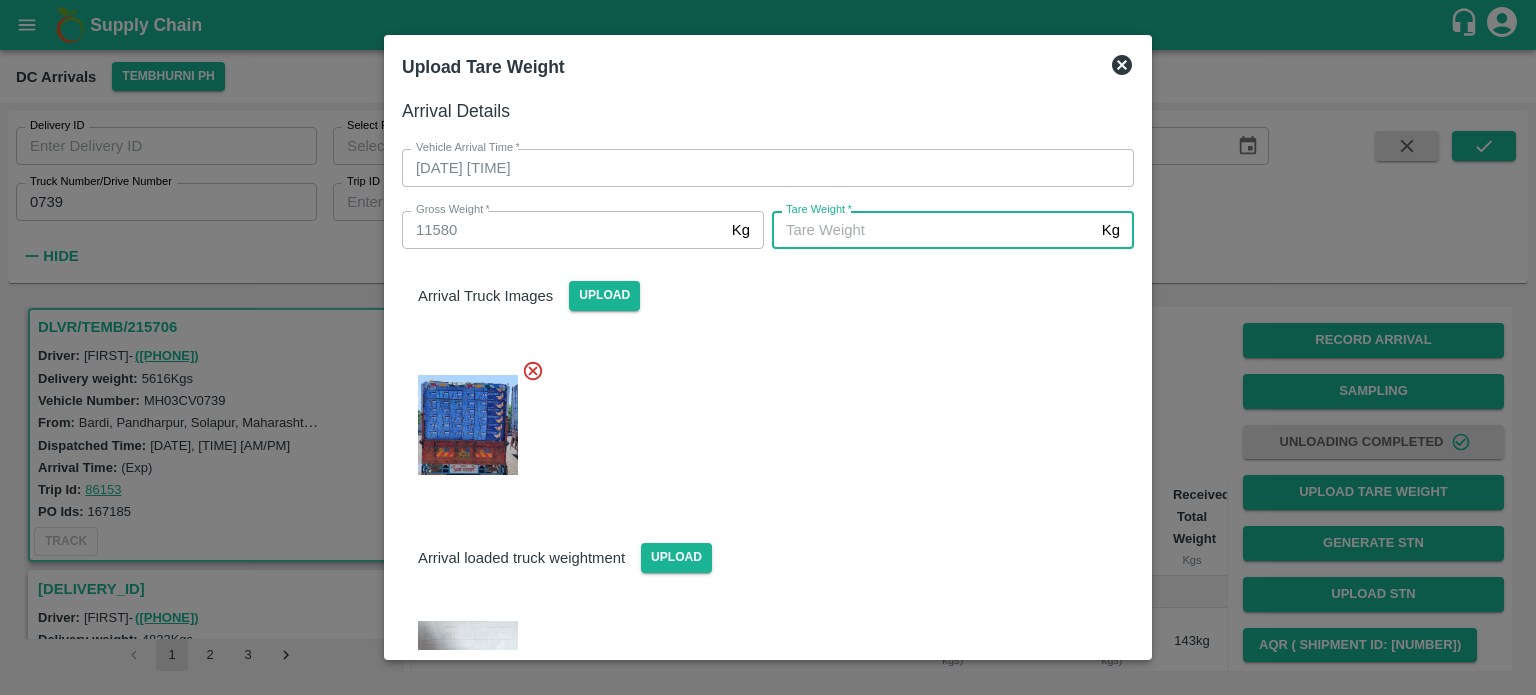 click on "Tare Weight   *" at bounding box center (933, 230) 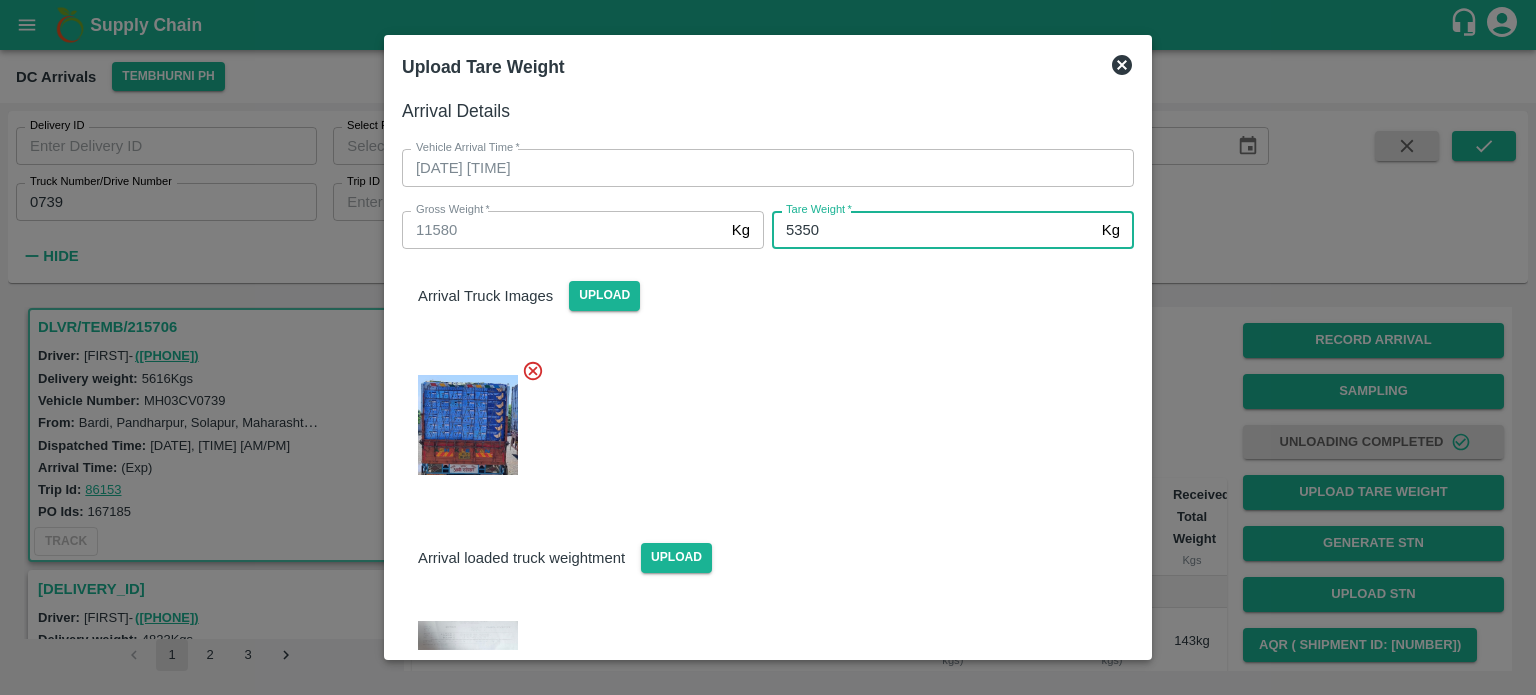 type on "5350" 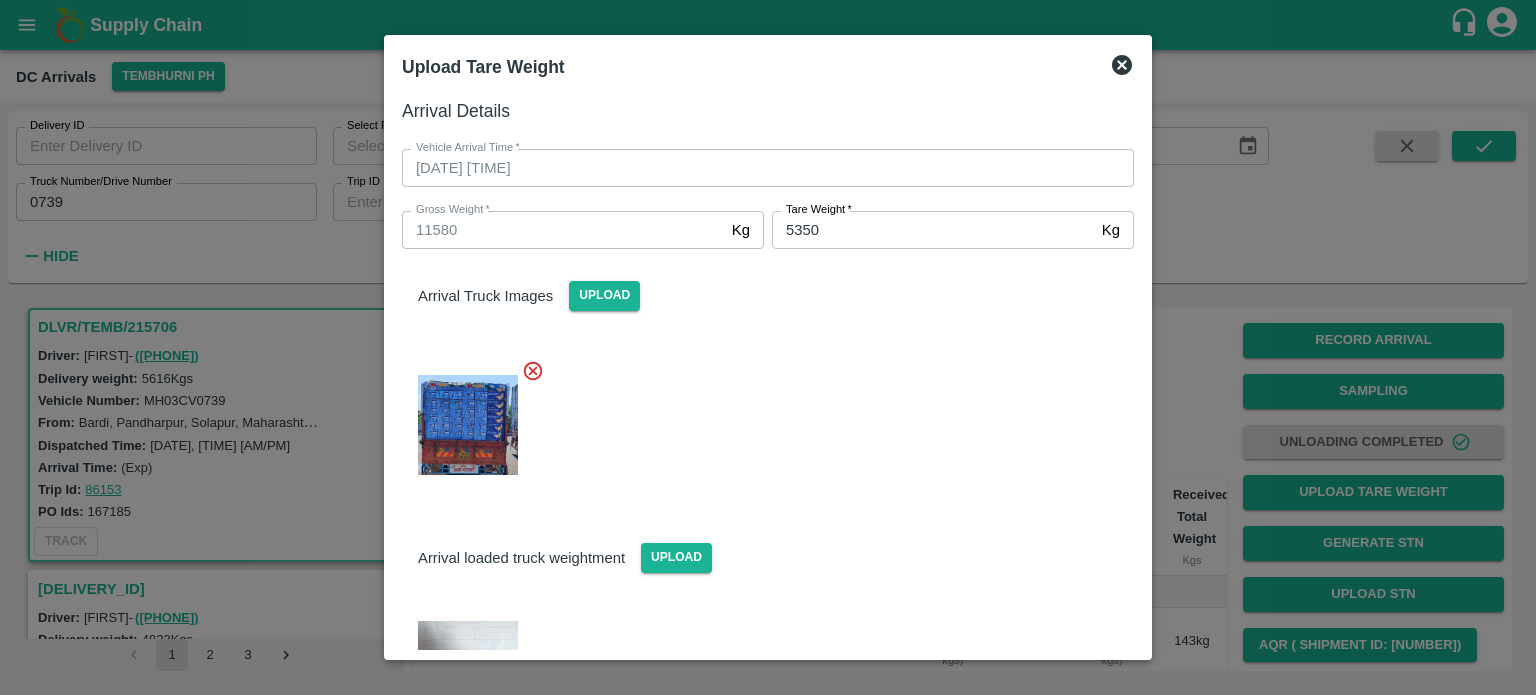 click on "Arrival loaded truck weightment Upload" at bounding box center (760, 588) 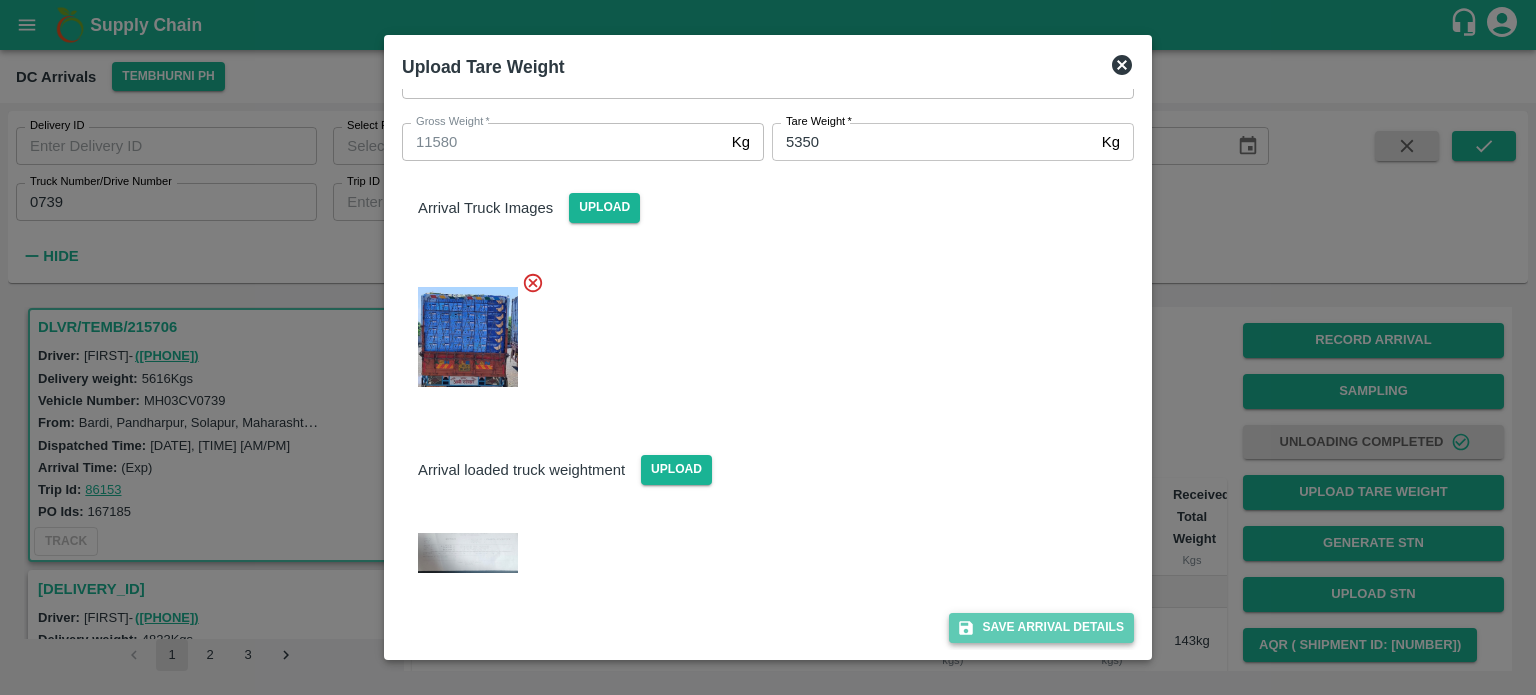 click on "Save Arrival Details" at bounding box center [1041, 627] 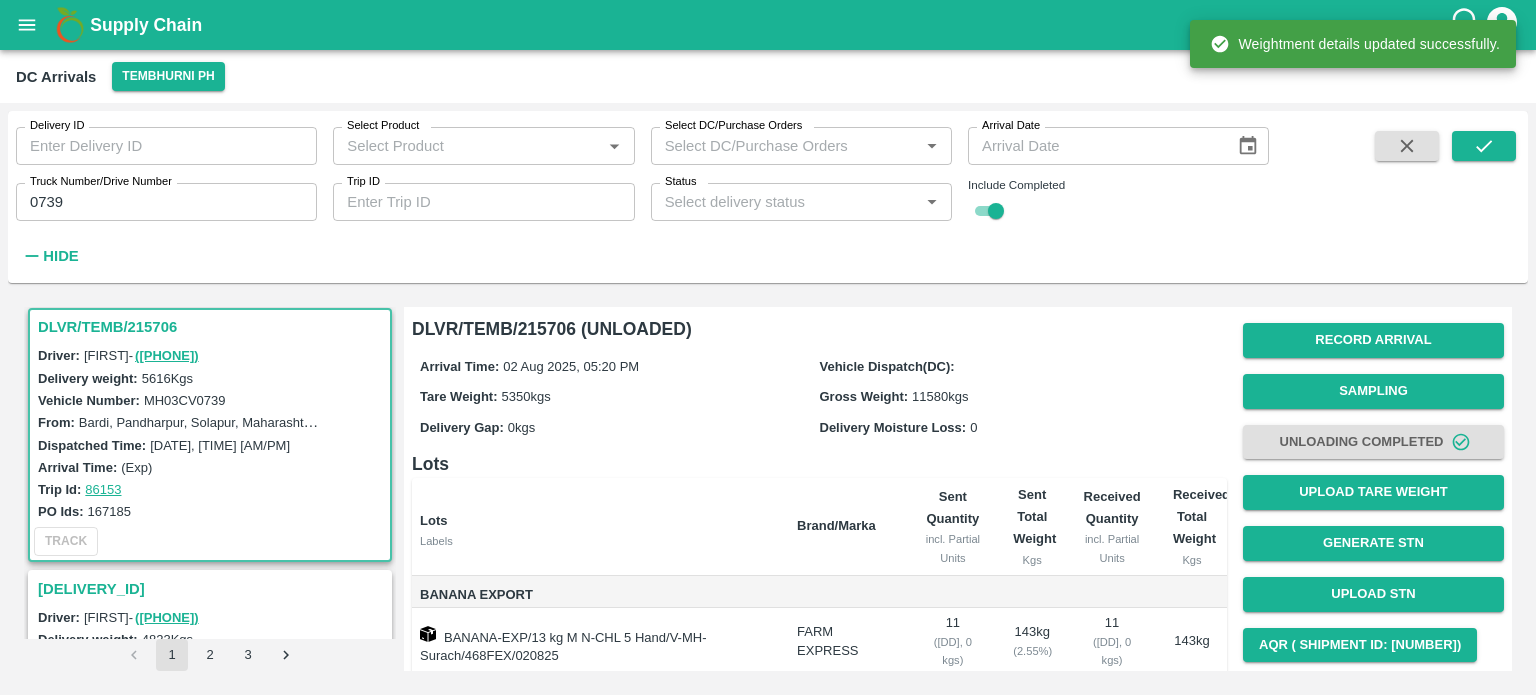 scroll, scrollTop: 284, scrollLeft: 0, axis: vertical 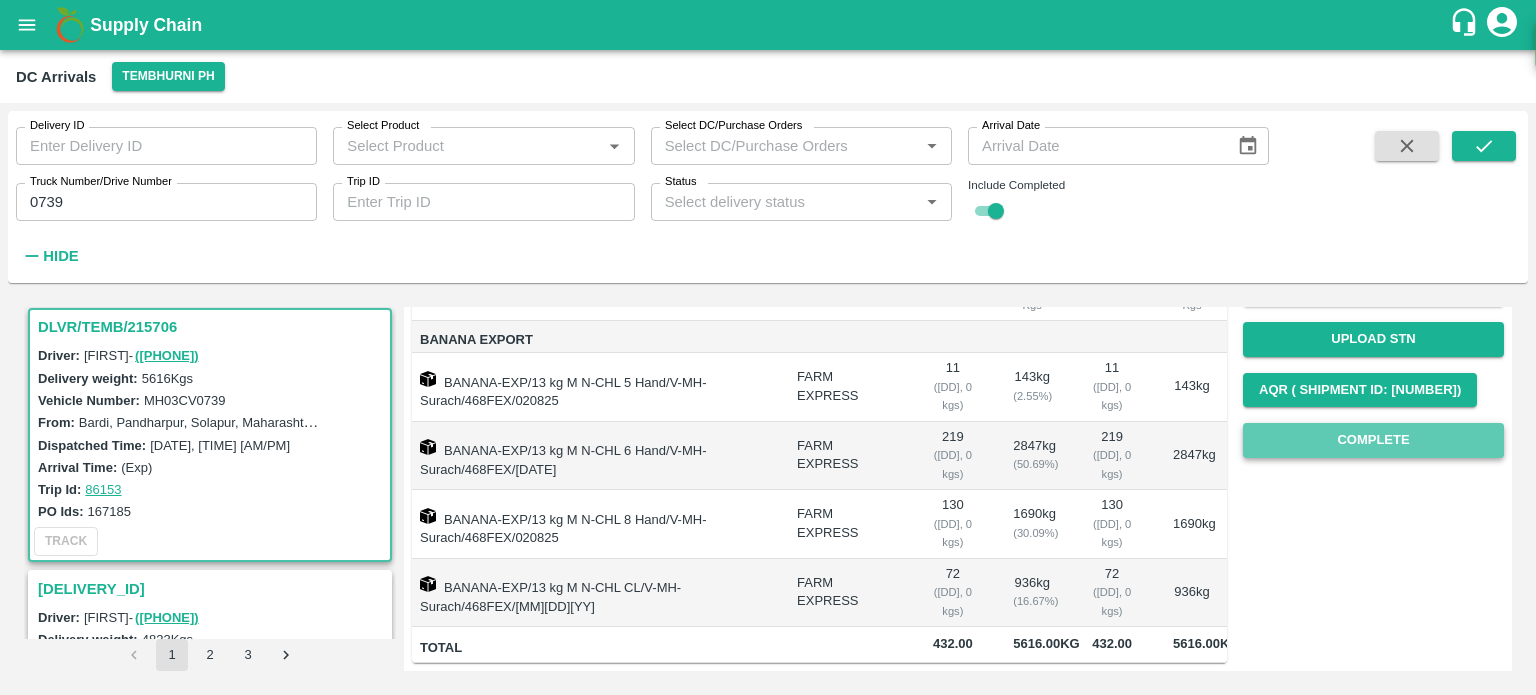 click on "Complete" at bounding box center (1373, 440) 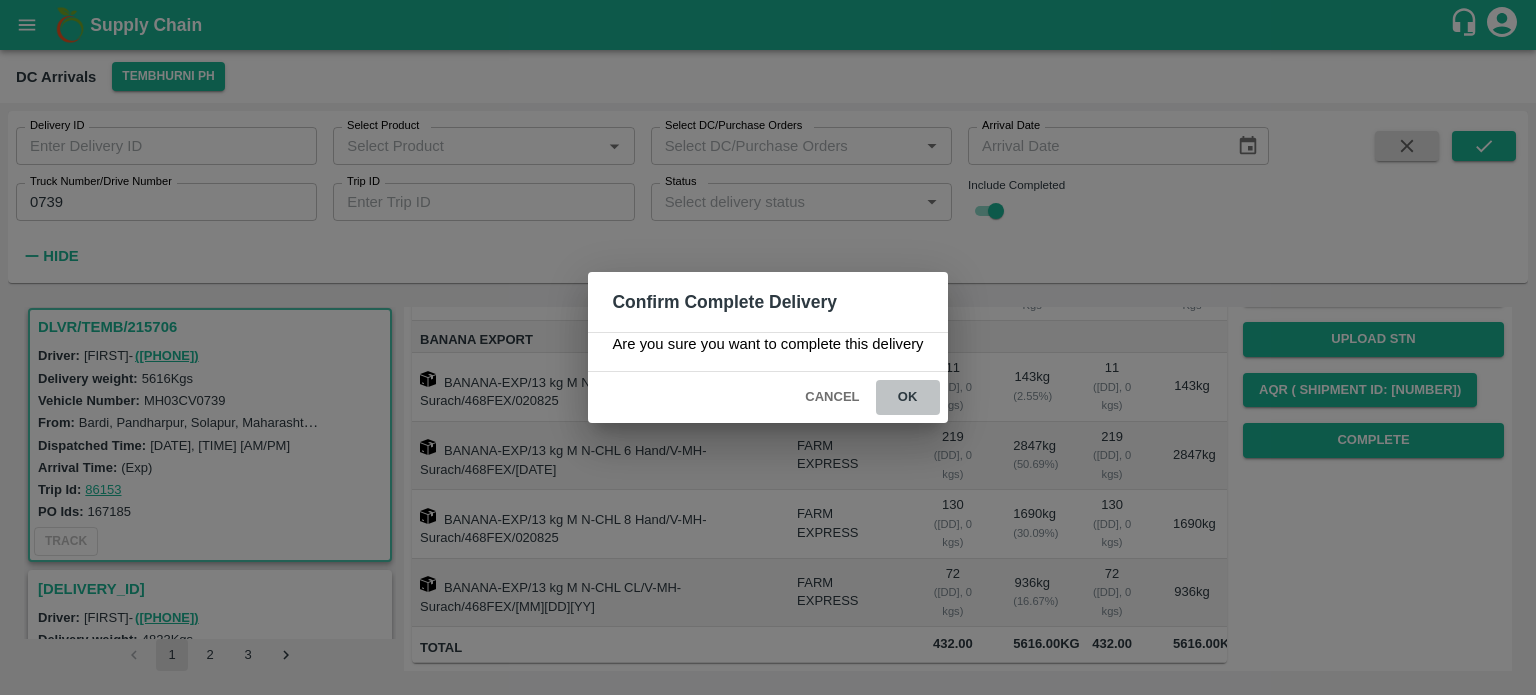 click on "ok" at bounding box center (908, 397) 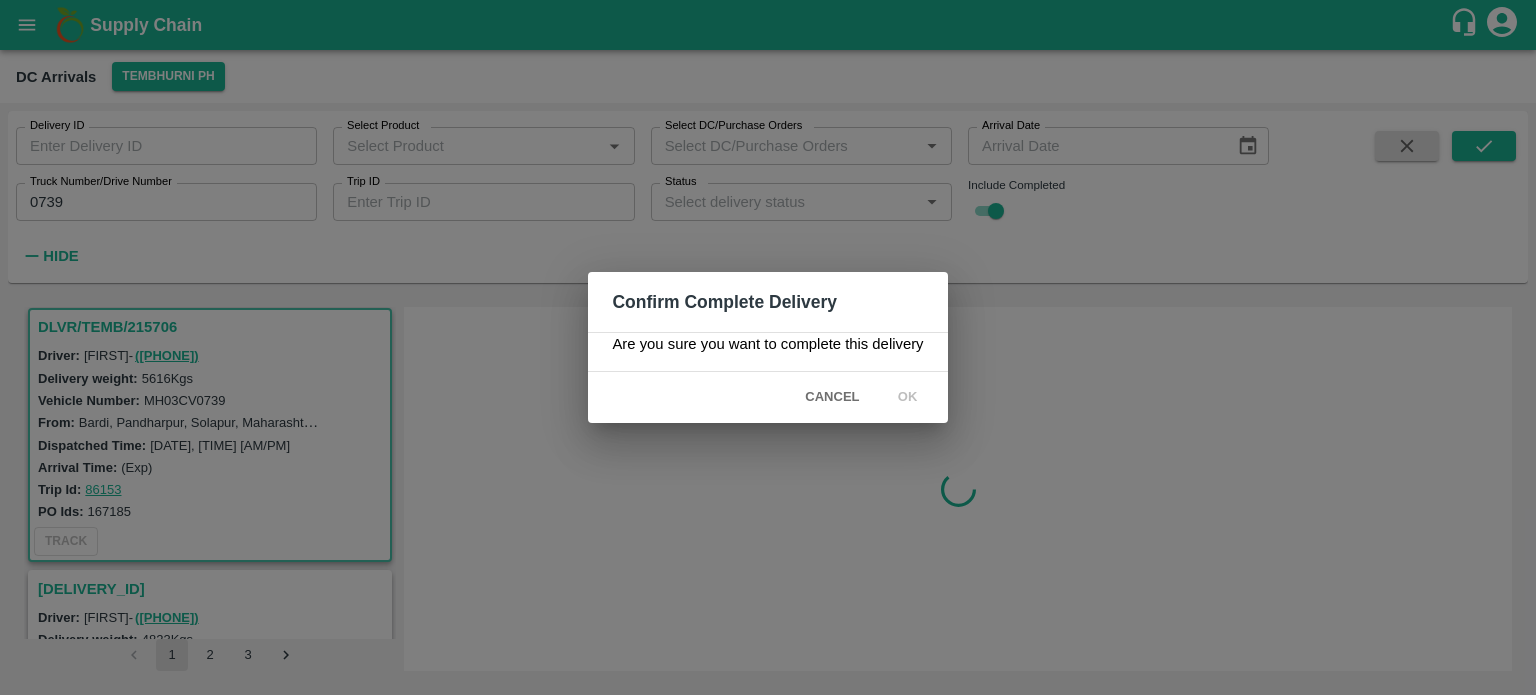 scroll, scrollTop: 0, scrollLeft: 0, axis: both 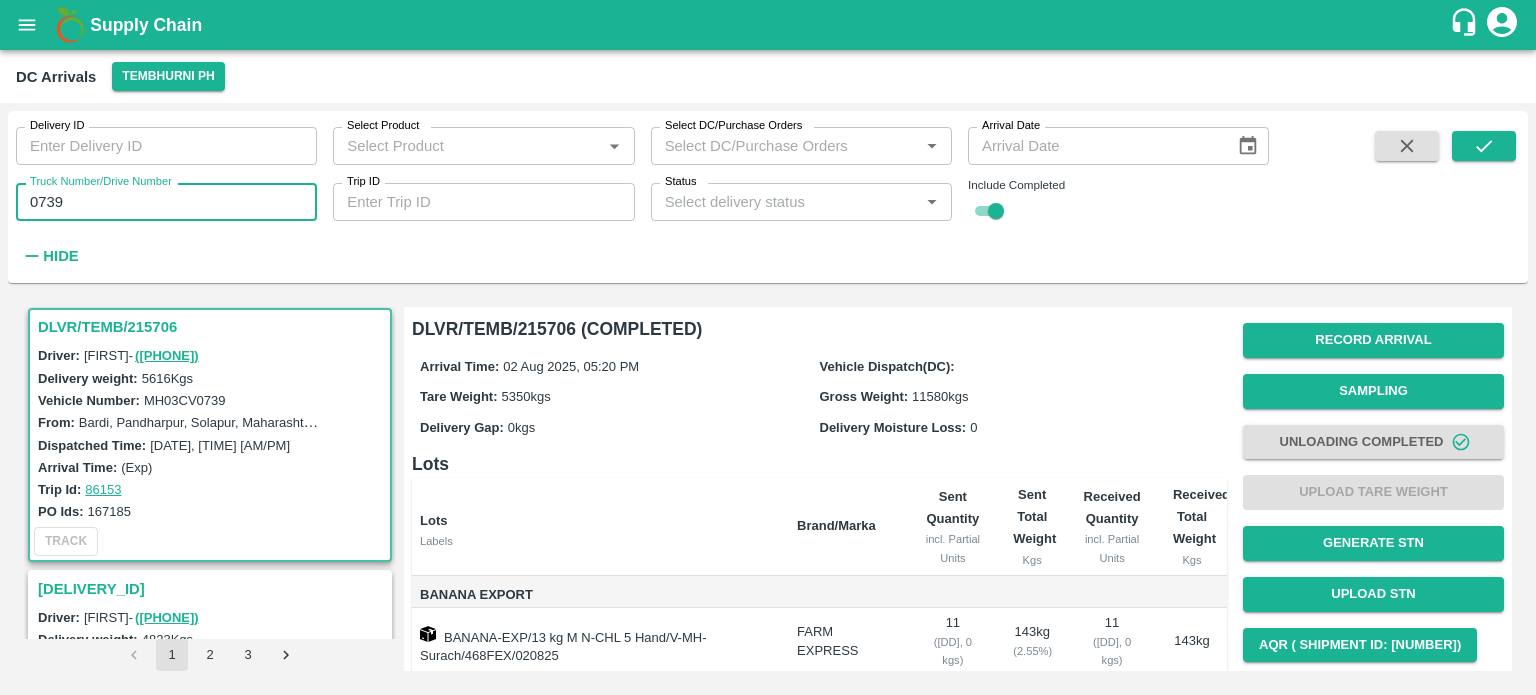 click on "0739" at bounding box center [166, 202] 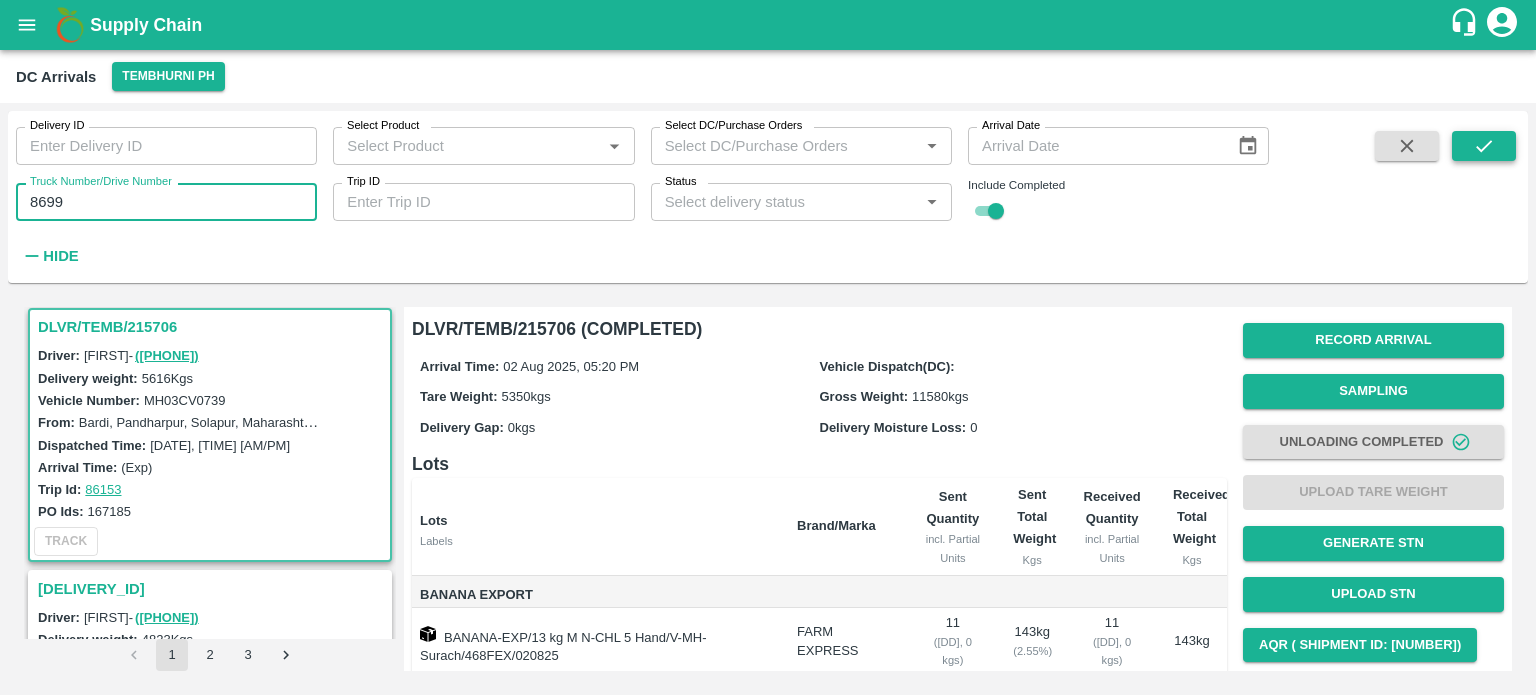 type on "8699" 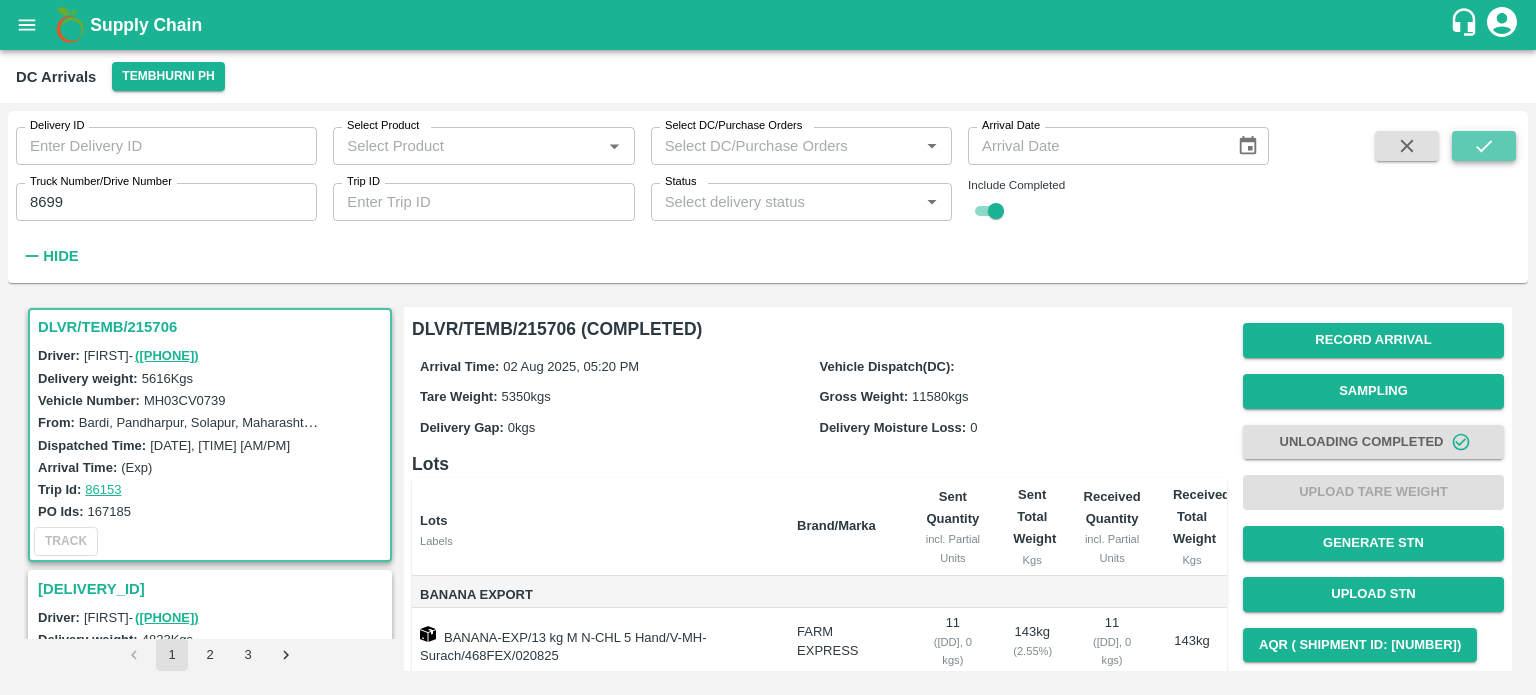 click at bounding box center (1484, 146) 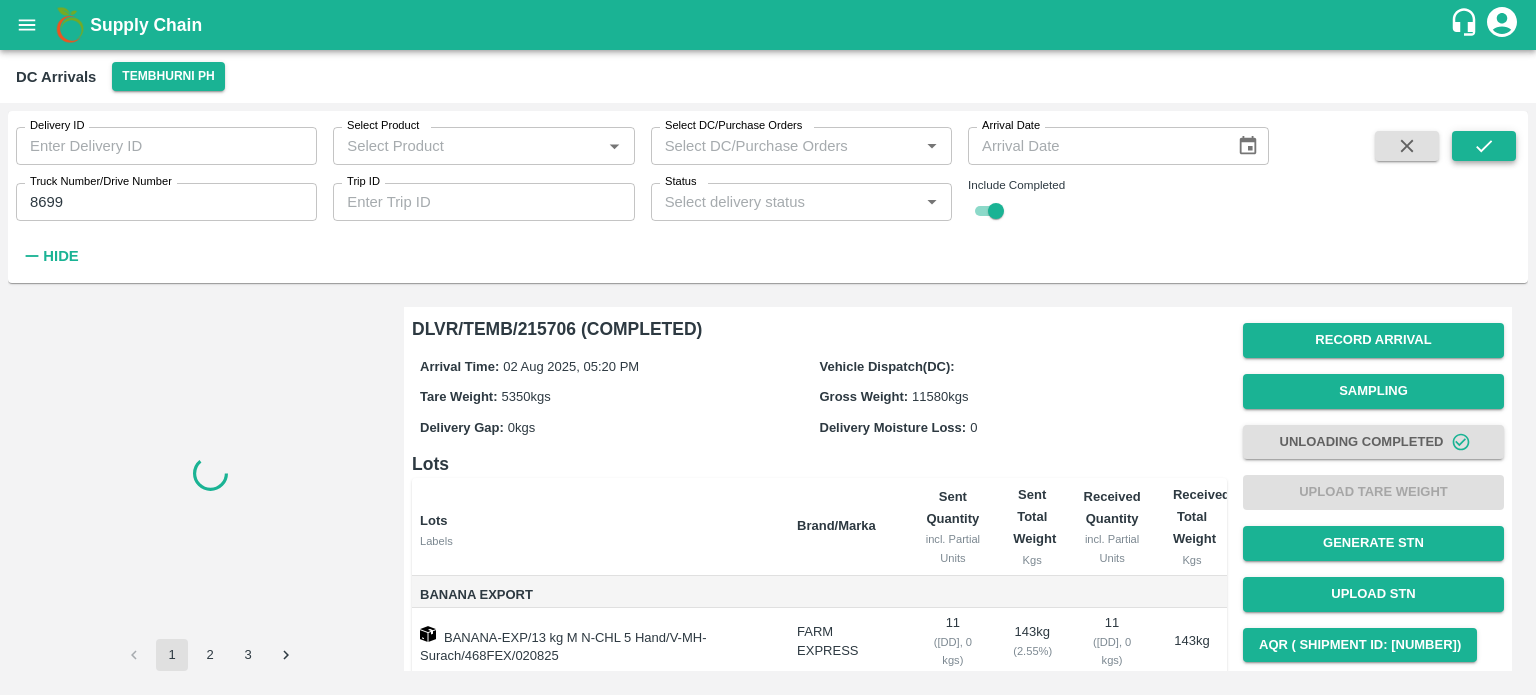 scroll, scrollTop: 0, scrollLeft: 0, axis: both 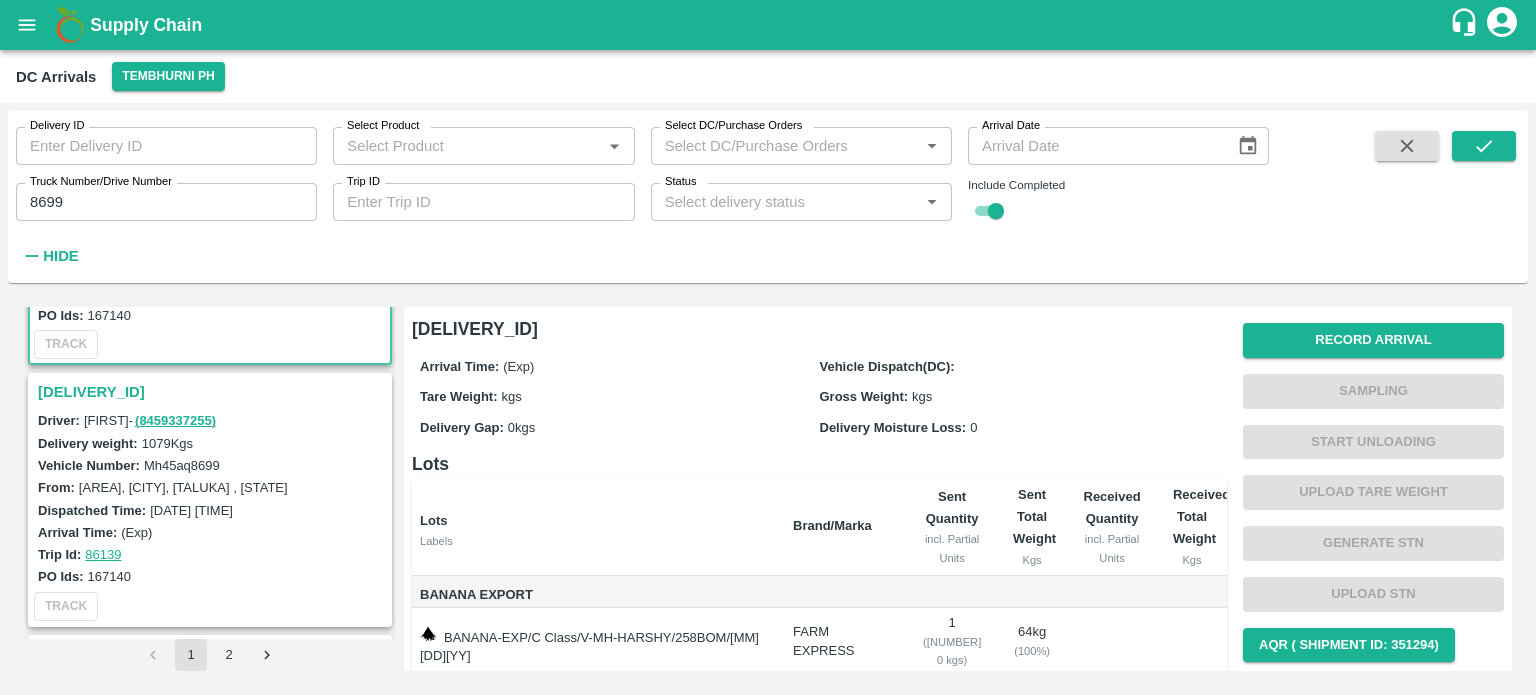 click on "[DELIVERY_ID]" at bounding box center [213, 392] 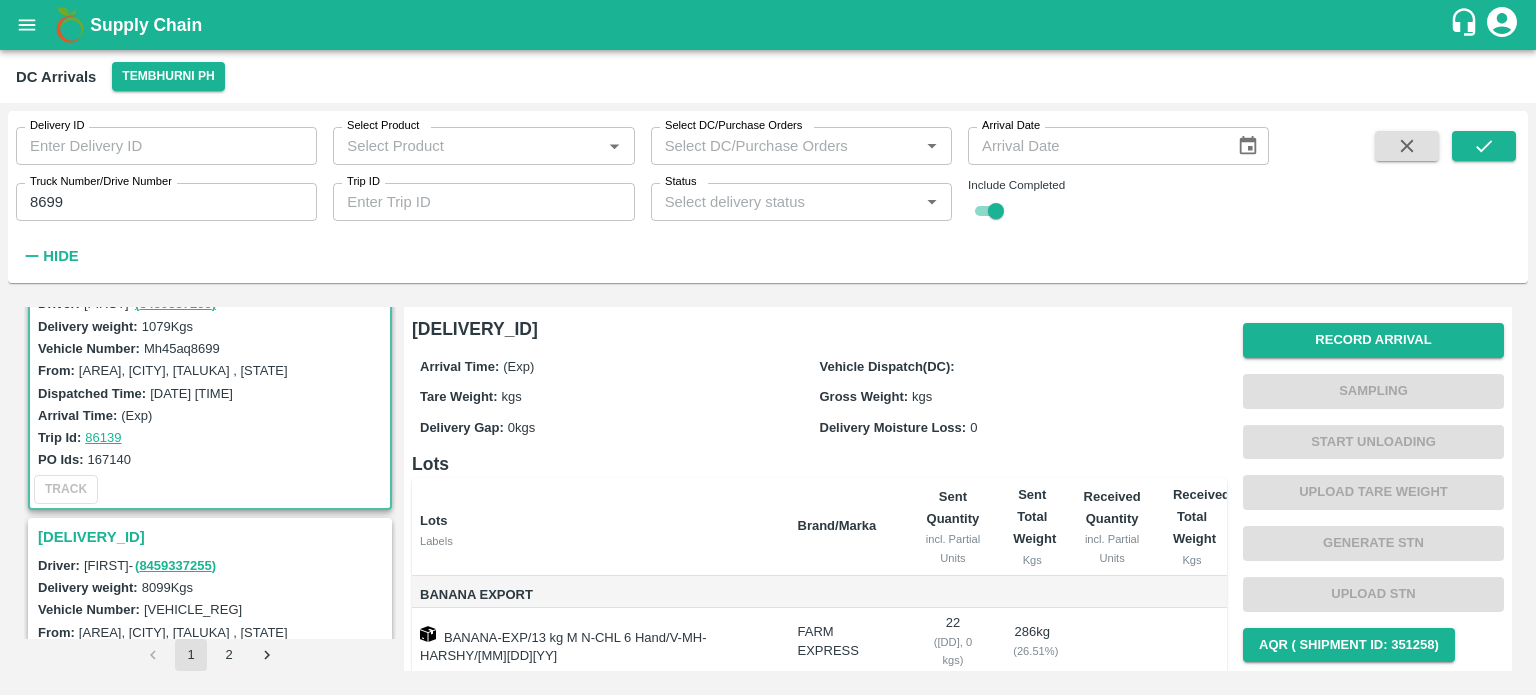 scroll, scrollTop: 320, scrollLeft: 0, axis: vertical 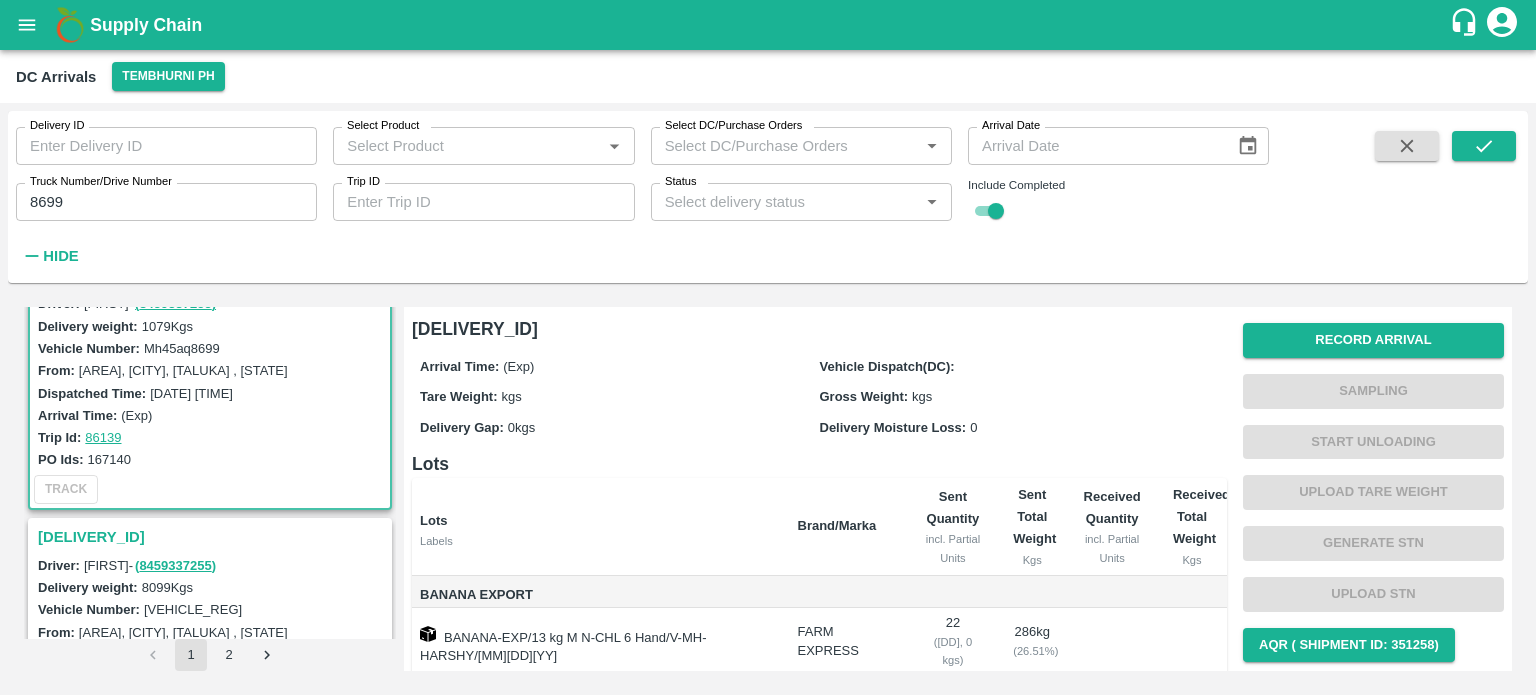 click on "Mh45aq8699" at bounding box center [182, 348] 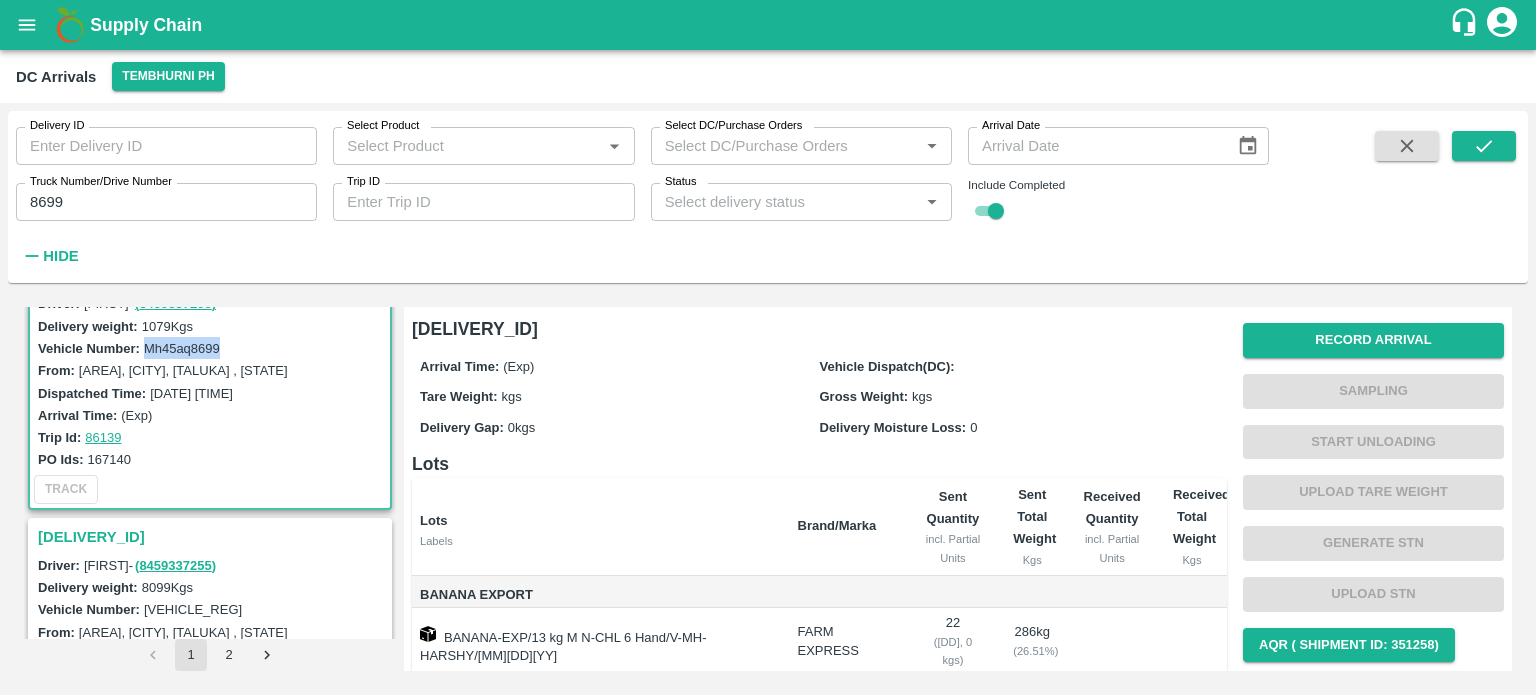 click on "Mh45aq8699" at bounding box center [182, 348] 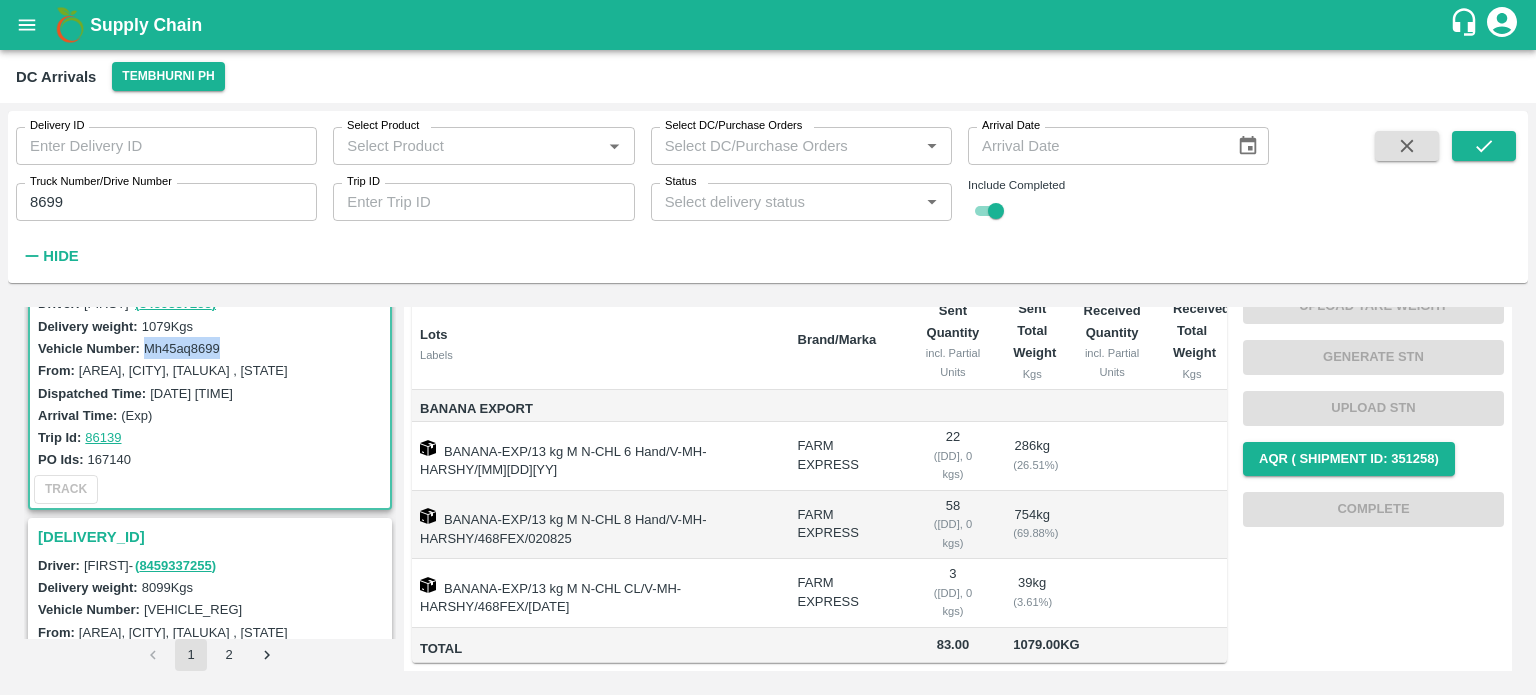 scroll, scrollTop: 0, scrollLeft: 0, axis: both 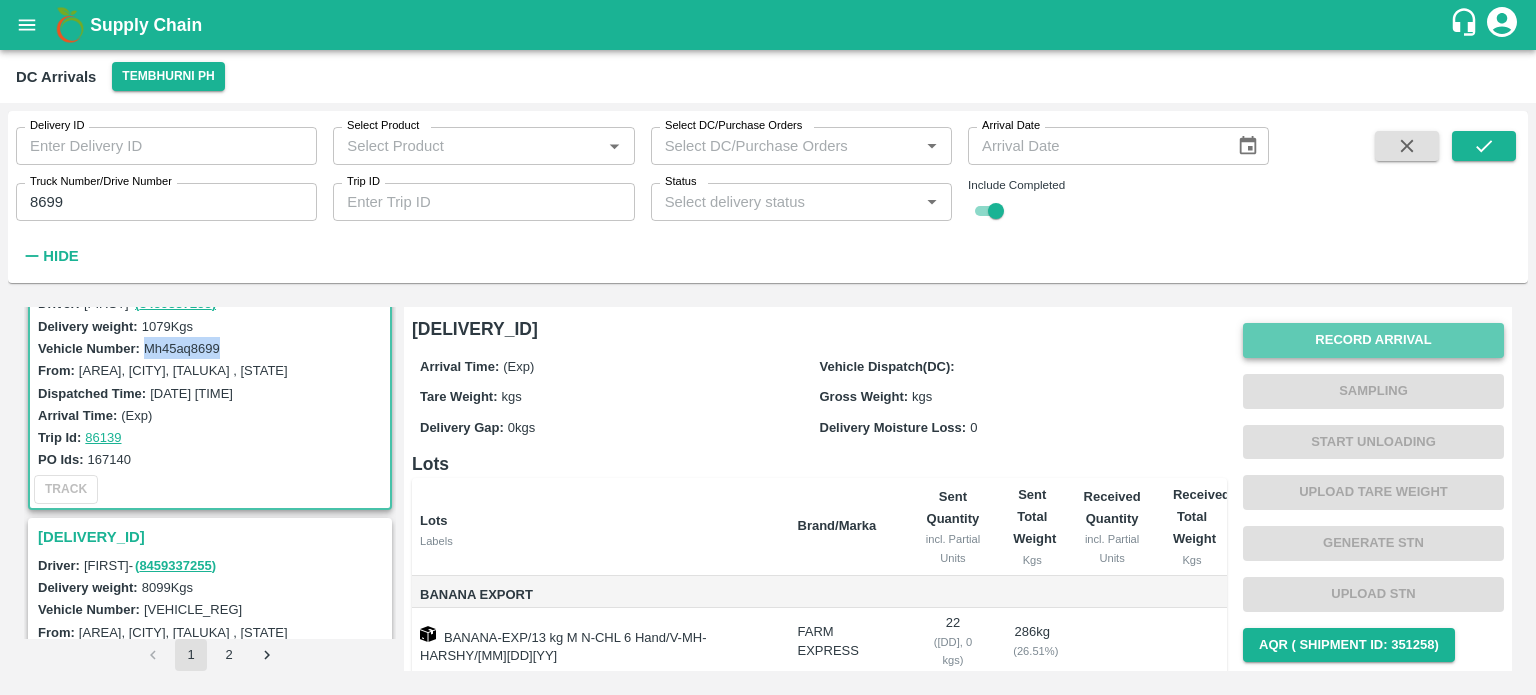 click on "Record Arrival" at bounding box center [1373, 340] 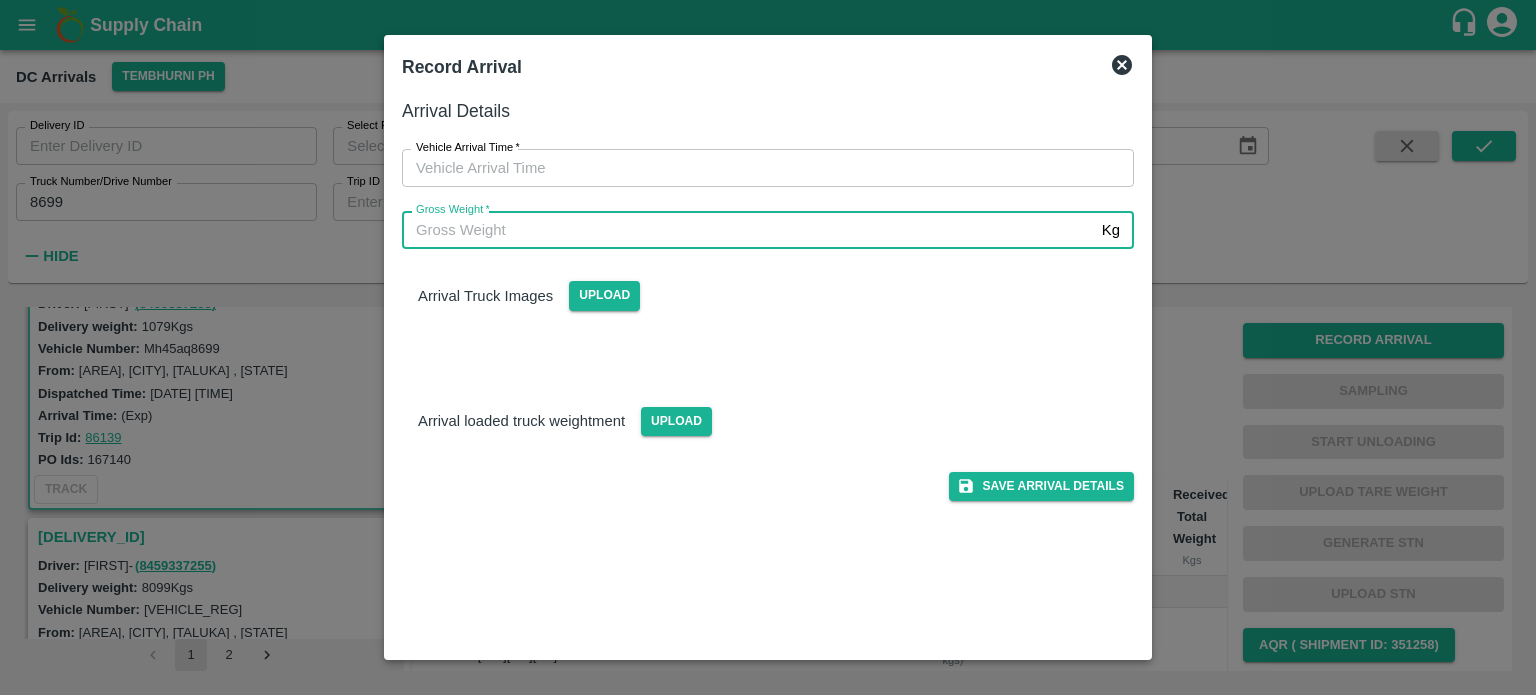 click on "Gross Weight   *" at bounding box center (748, 230) 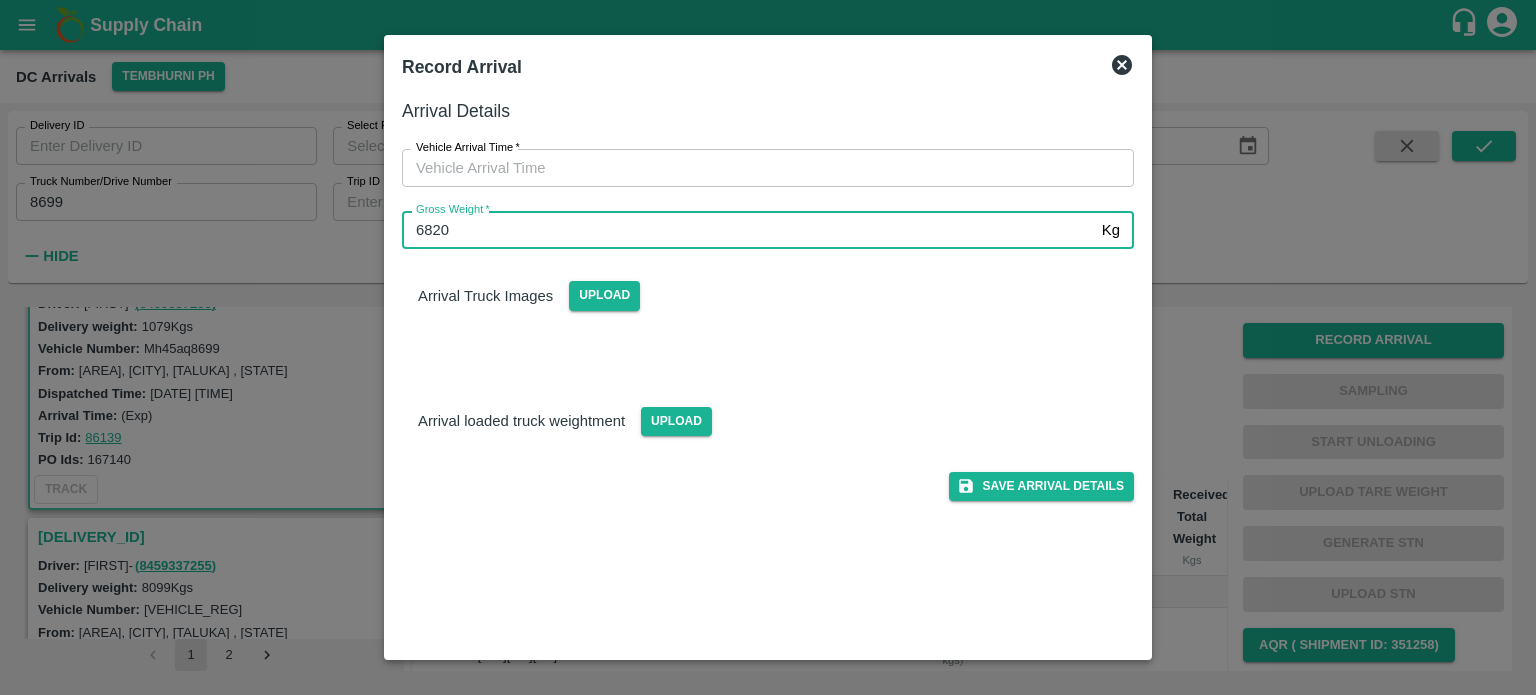 type on "6820" 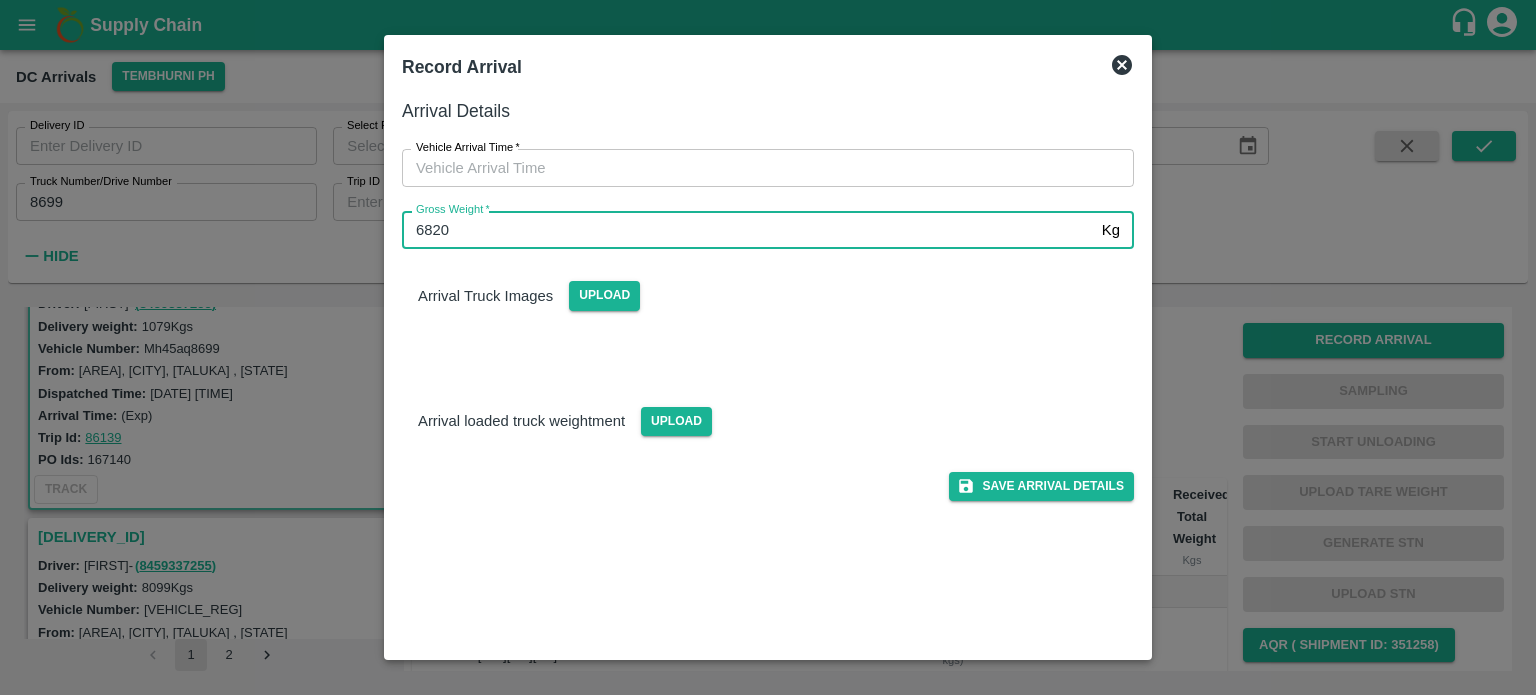 type on "DD/MM/YYYY hh:mm aa" 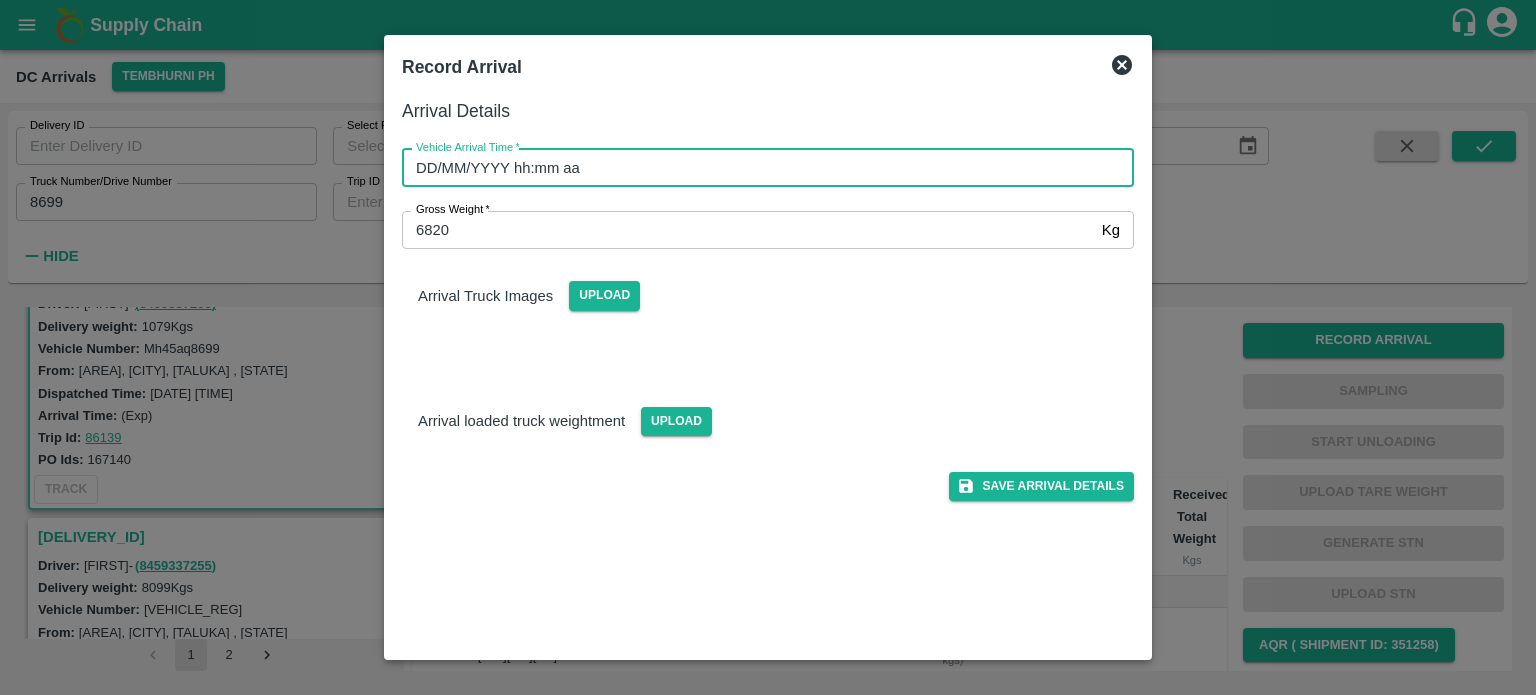 click on "DD/MM/YYYY hh:mm aa" at bounding box center [761, 168] 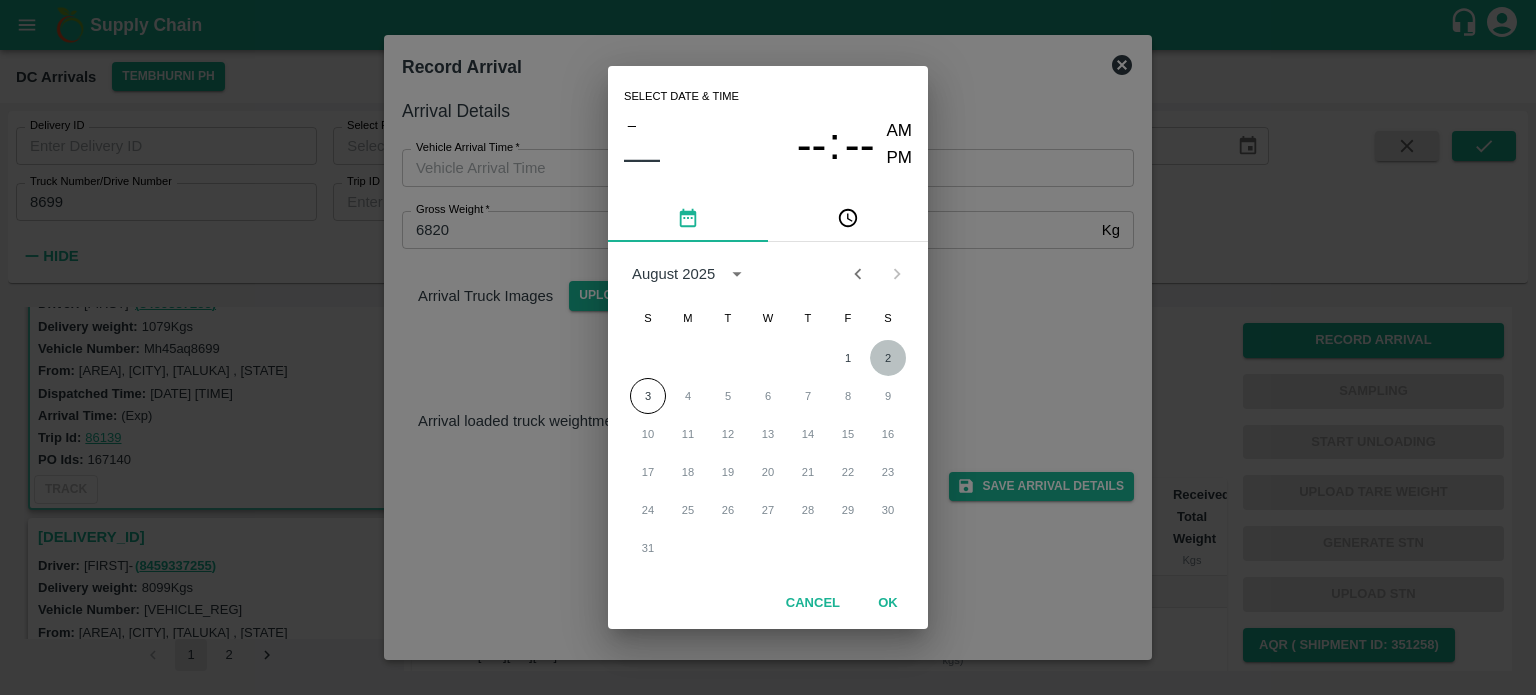 click on "2" at bounding box center (888, 358) 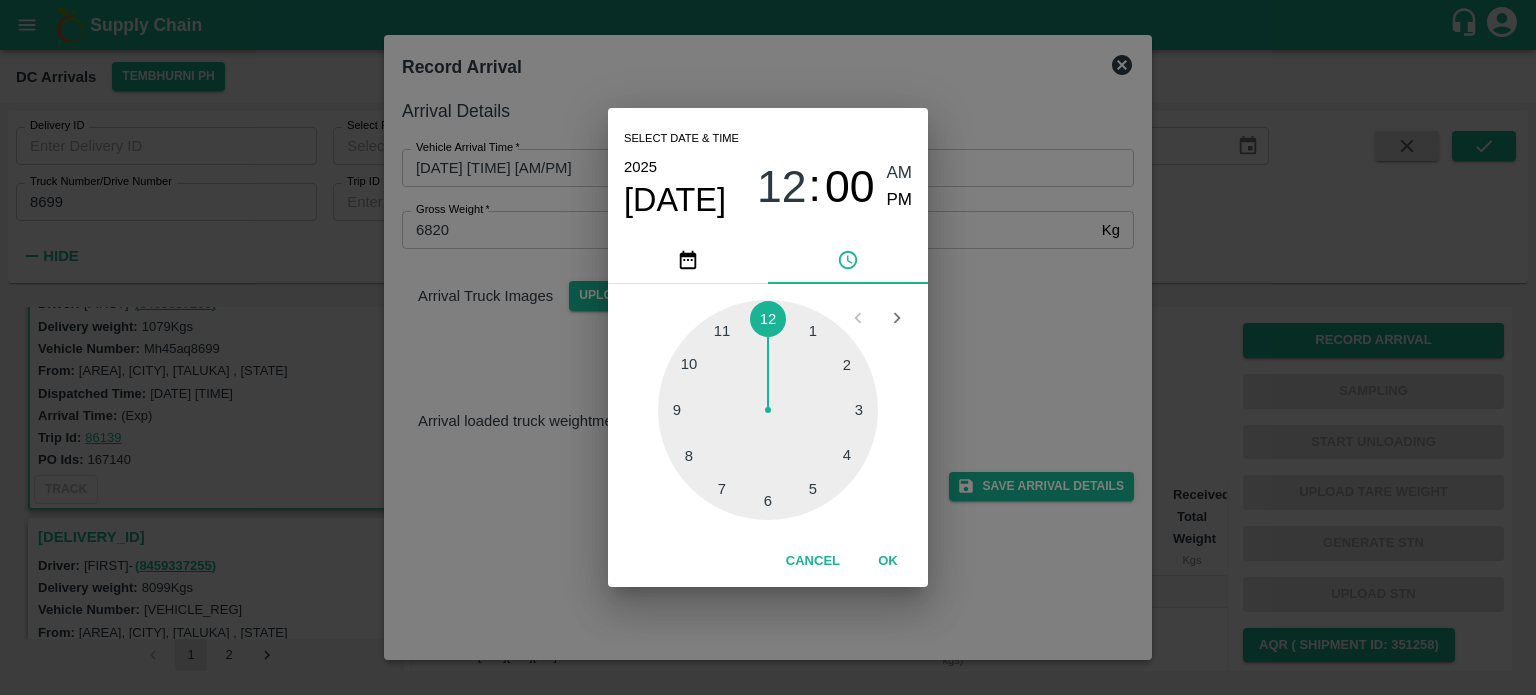 click at bounding box center (768, 410) 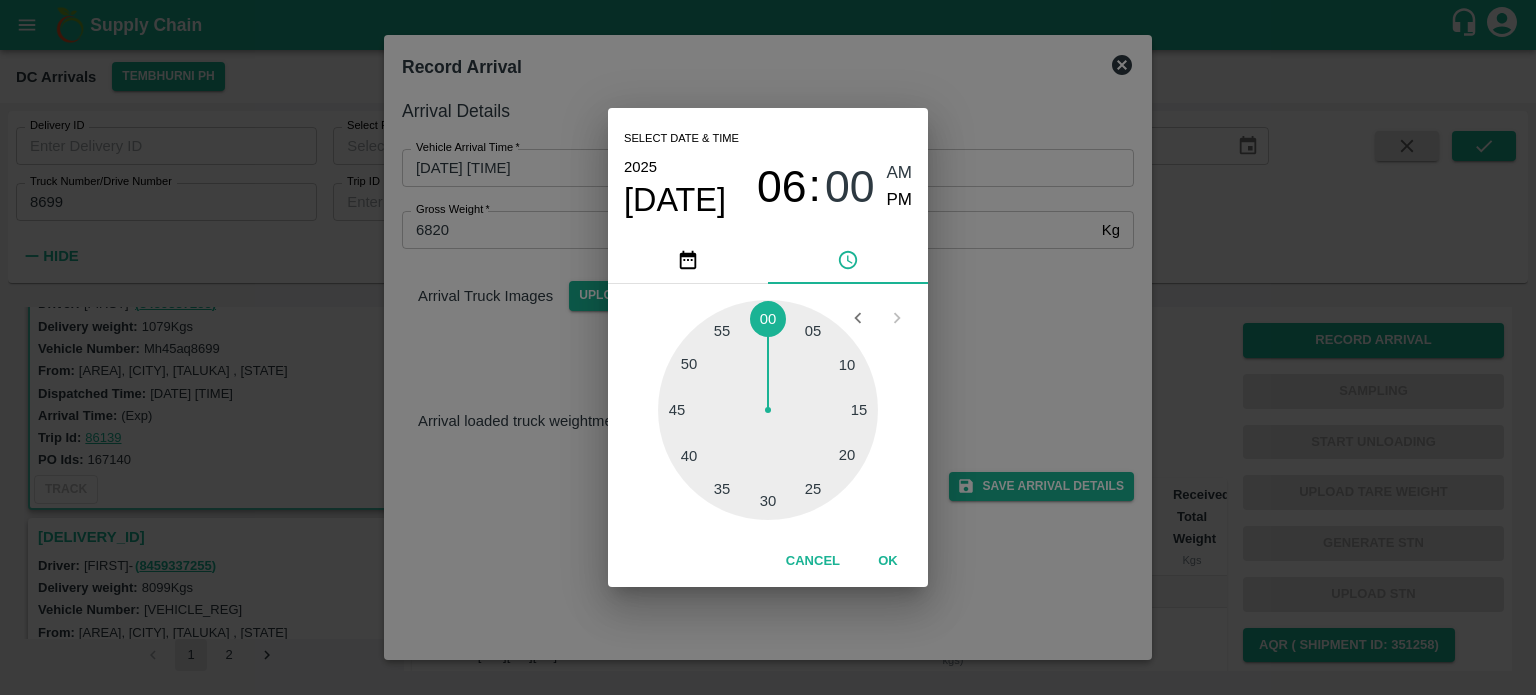 click at bounding box center [768, 410] 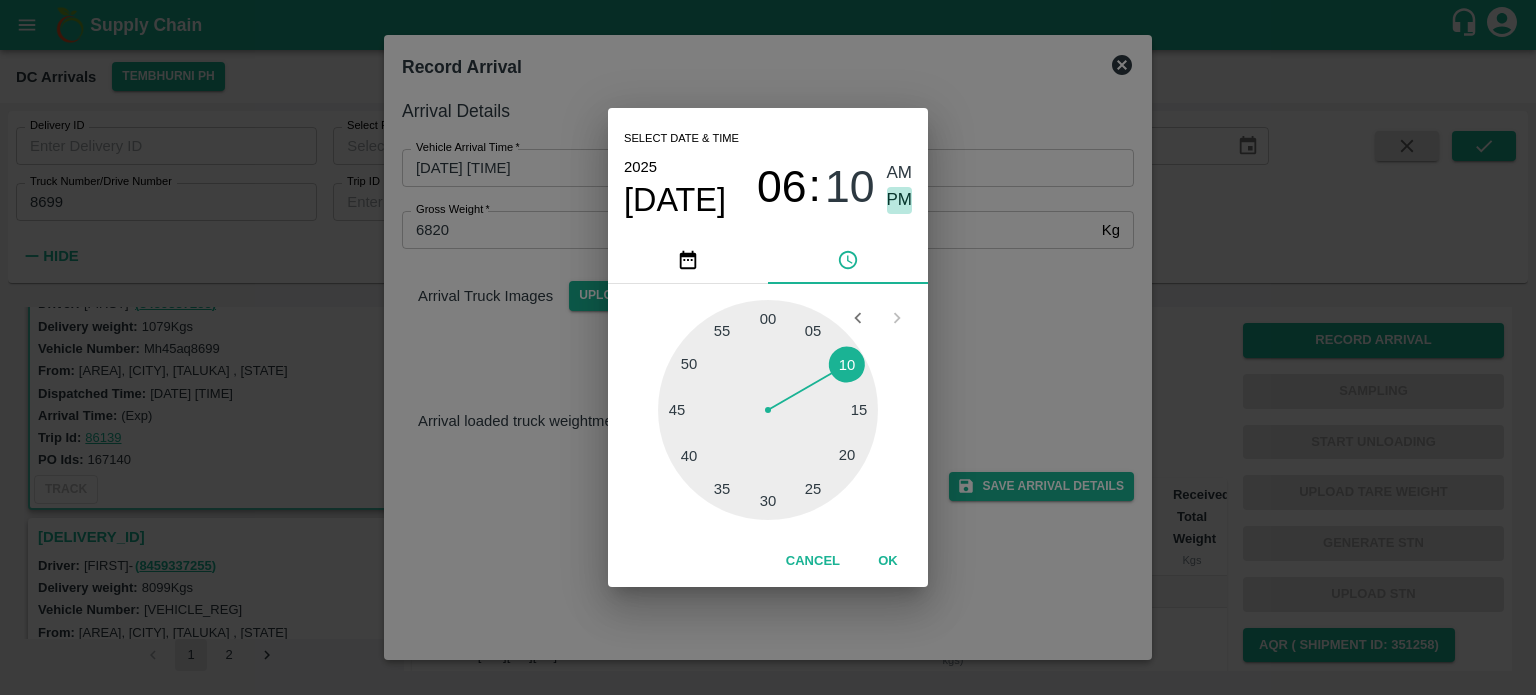 click on "PM" at bounding box center [900, 200] 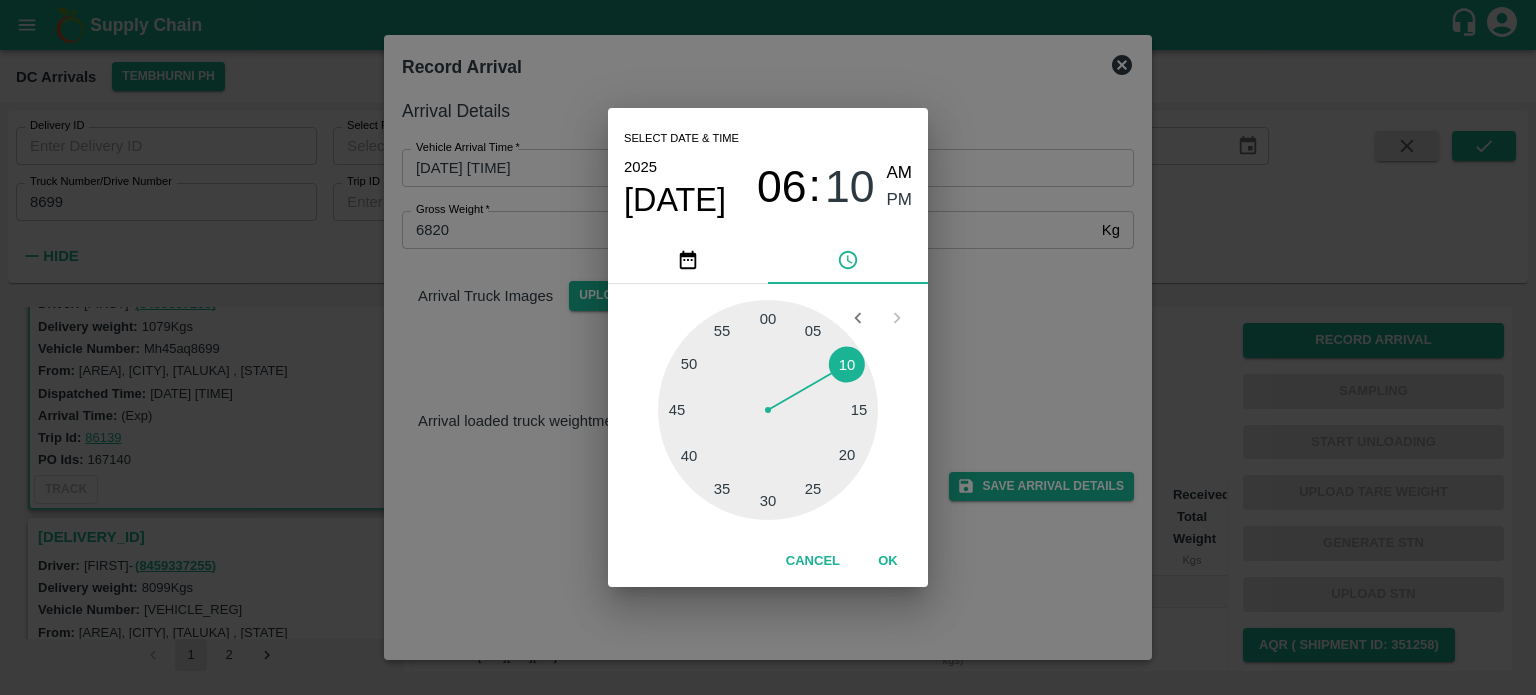 type on "[DATE] [TIME] [AM/PM]" 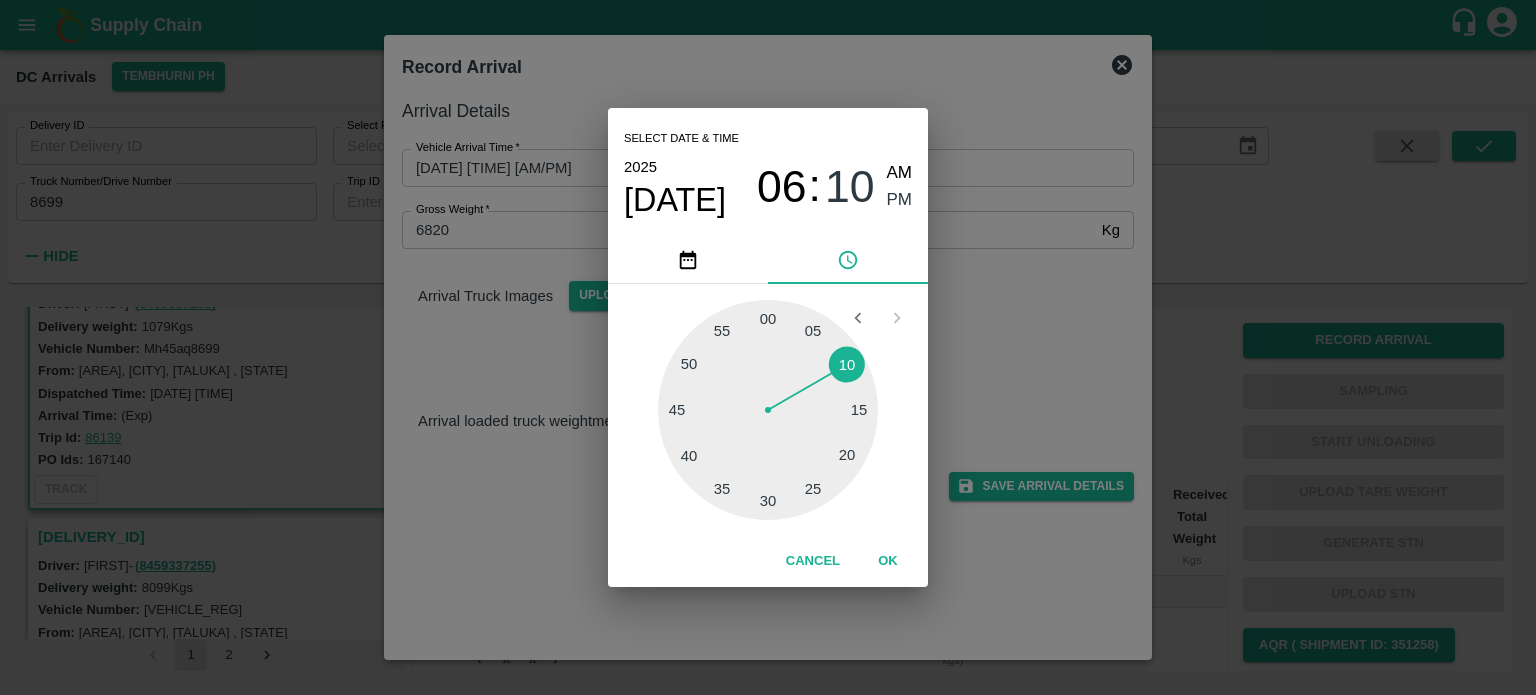 click on "Select date & time 2025 Aug 2 06 : 10 AM PM 05 10 15 20 25 30 35 40 45 50 55 00 Cancel OK" at bounding box center (768, 347) 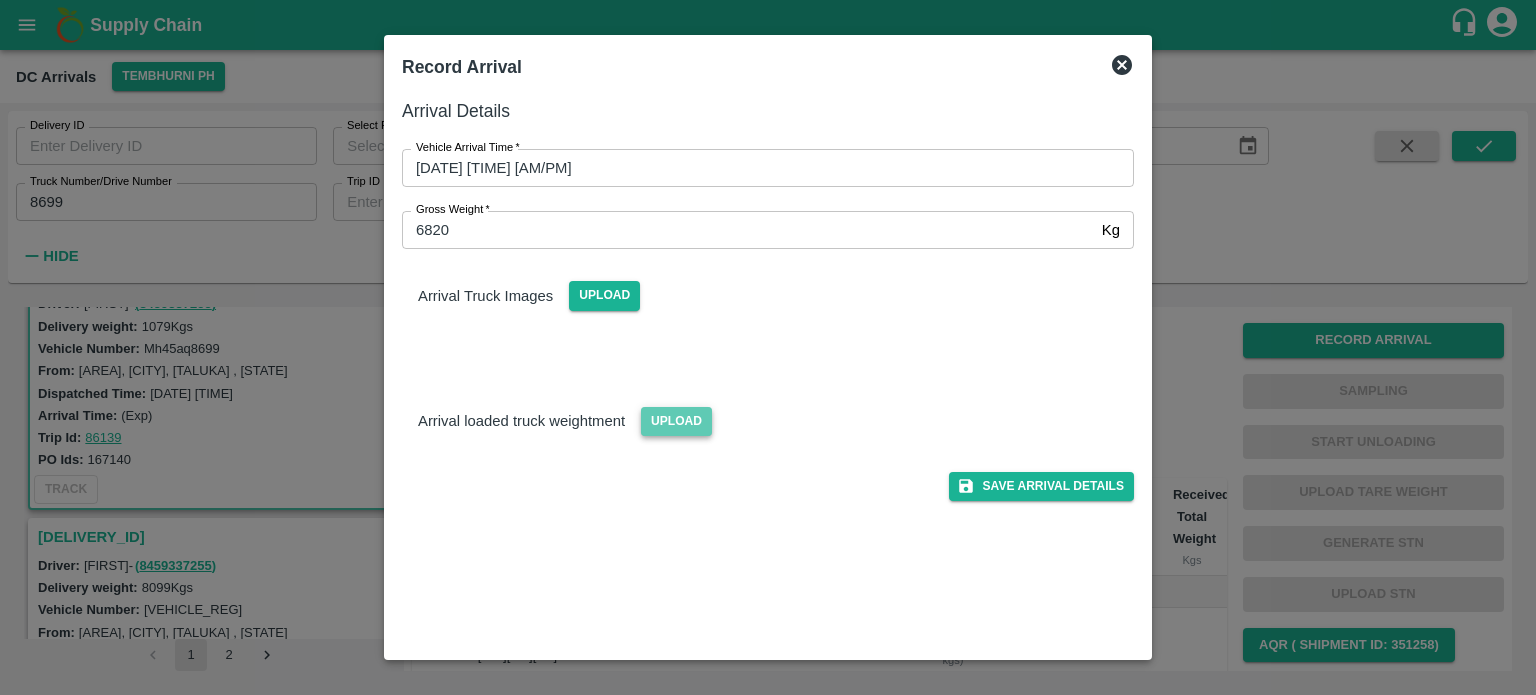 click on "Upload" at bounding box center (676, 421) 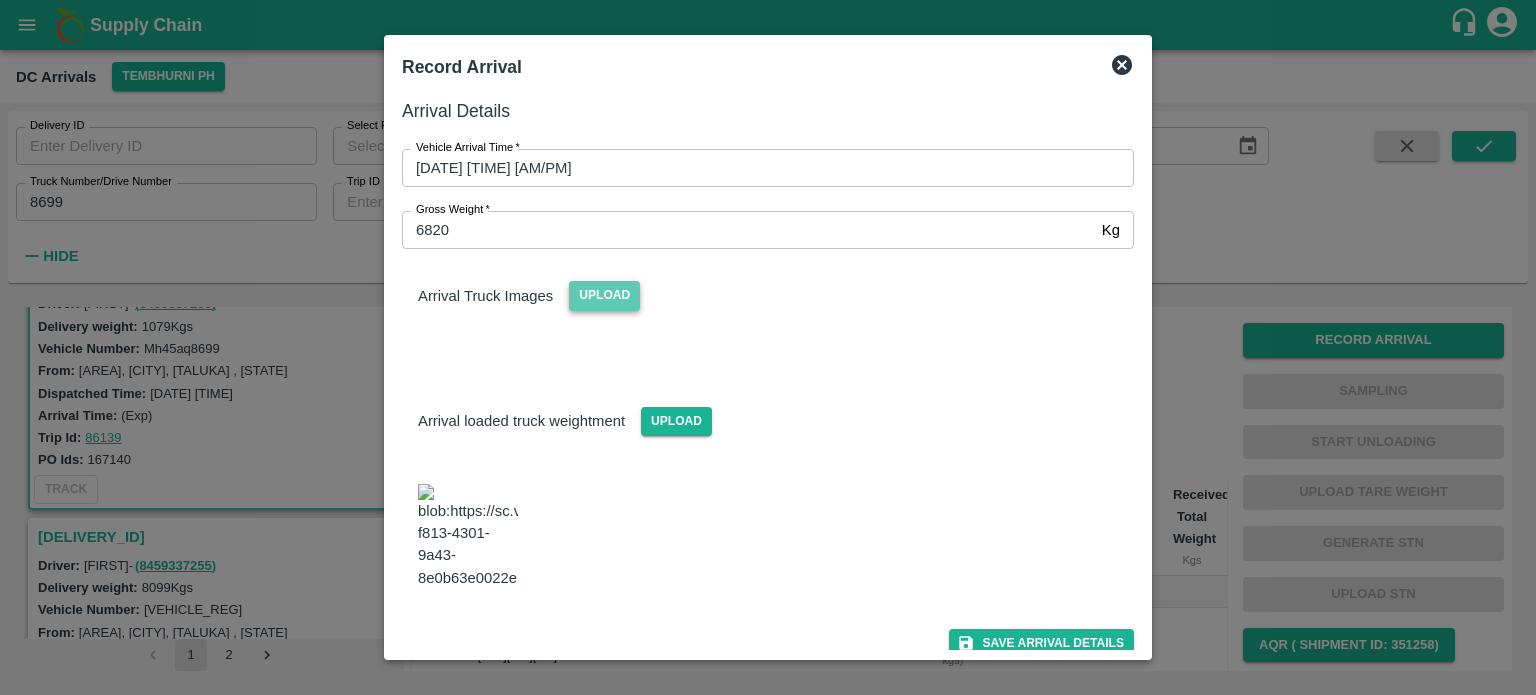 click on "Upload" at bounding box center (604, 295) 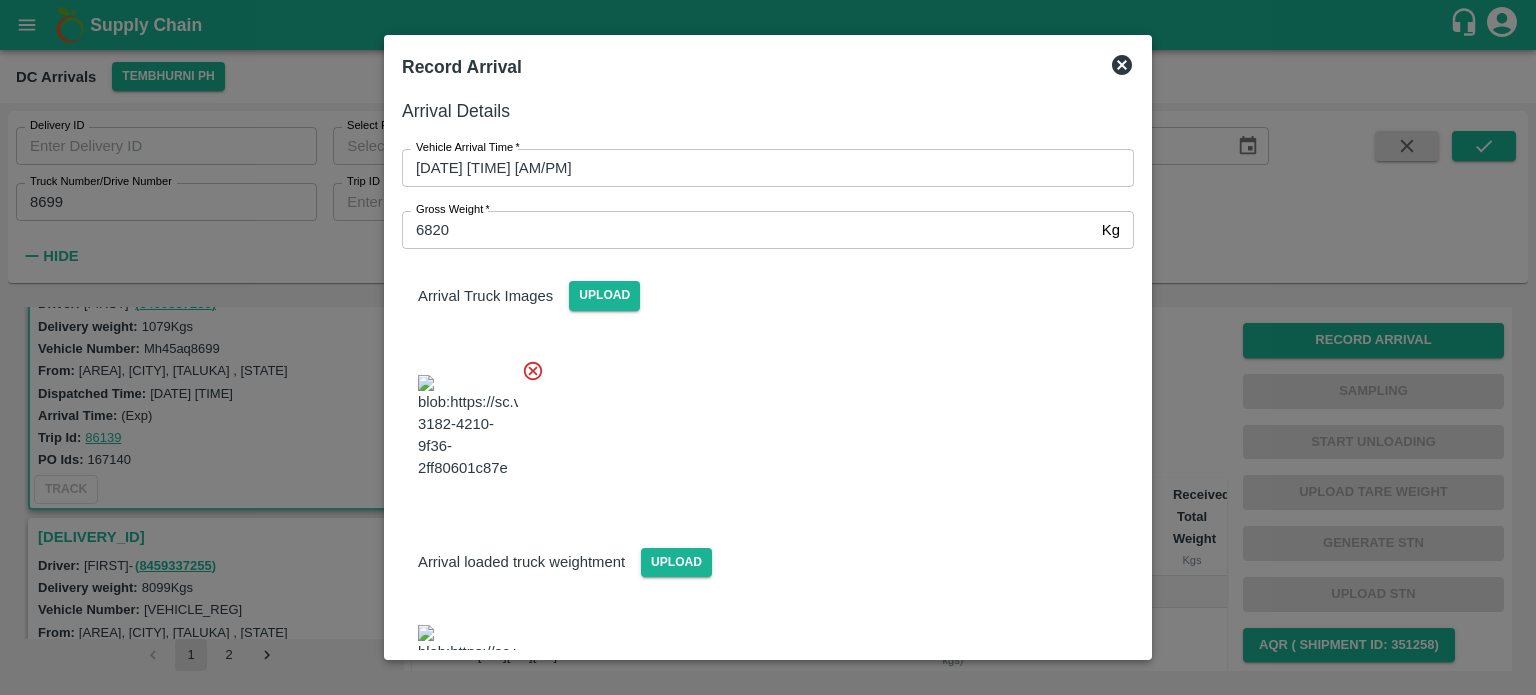 click at bounding box center (760, 421) 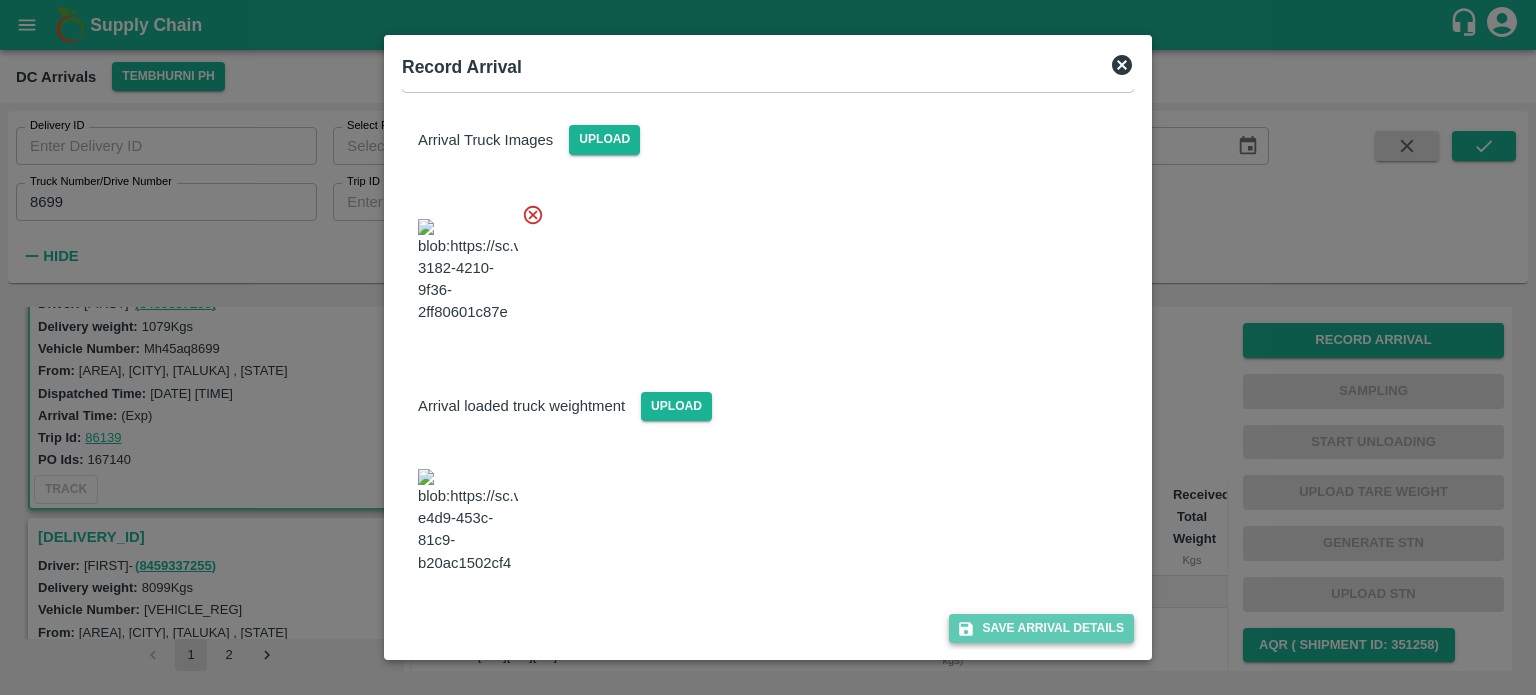 click on "Save Arrival Details" at bounding box center (1041, 628) 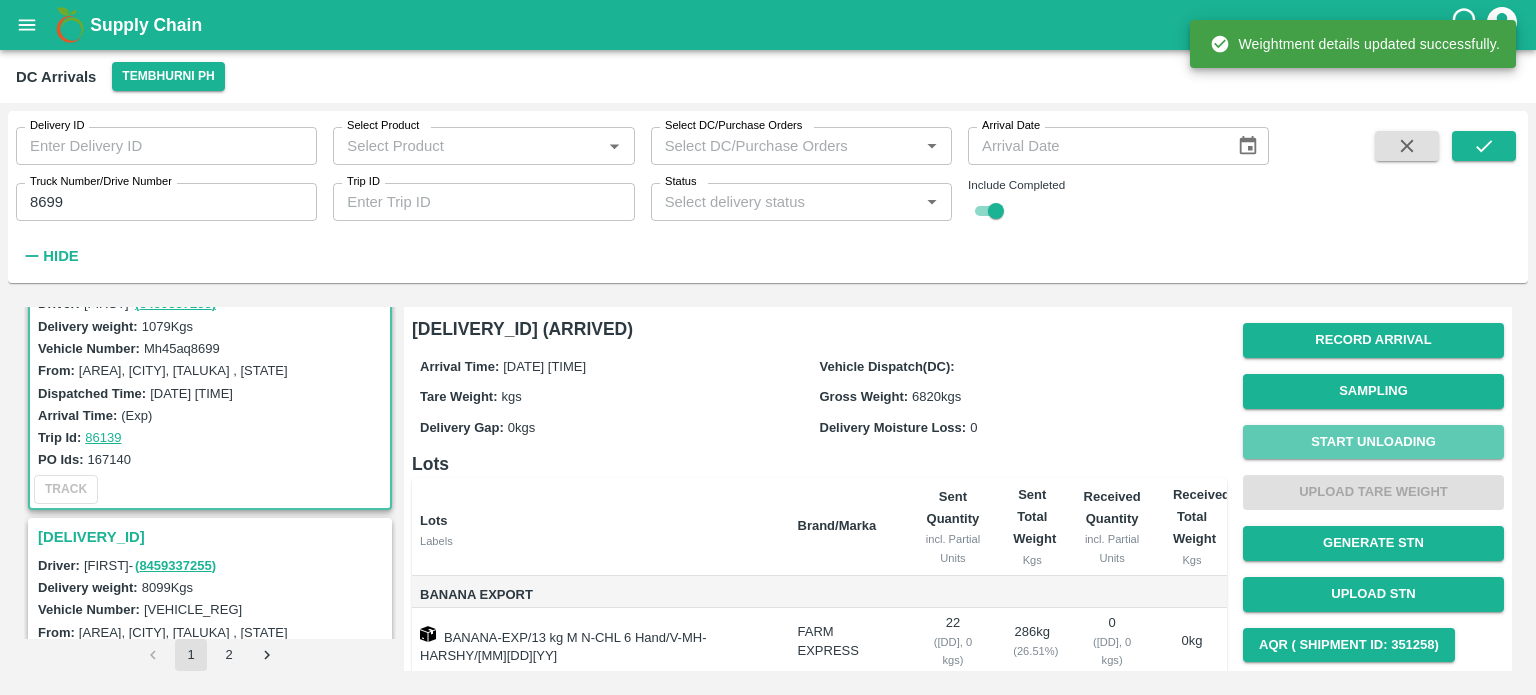 click on "Start Unloading" at bounding box center [1373, 442] 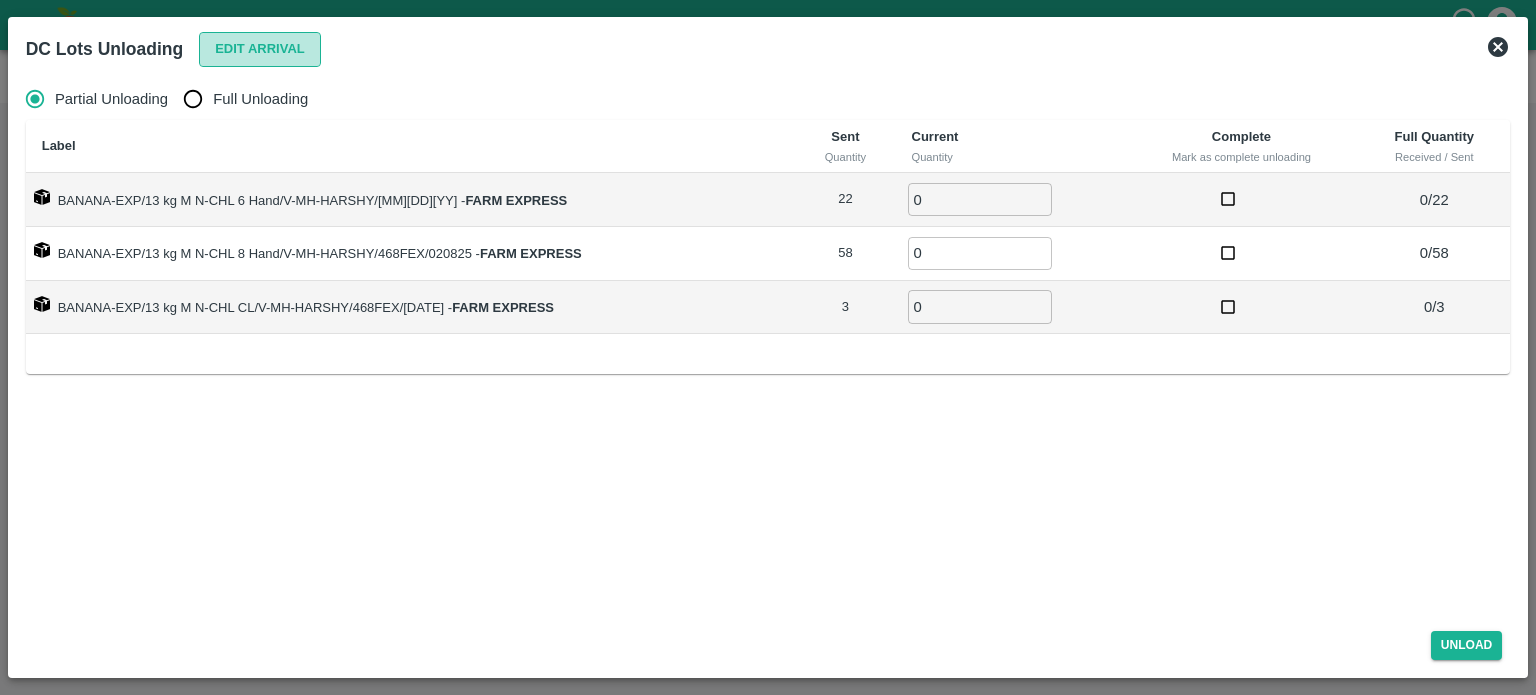 click on "Edit Arrival" at bounding box center (260, 49) 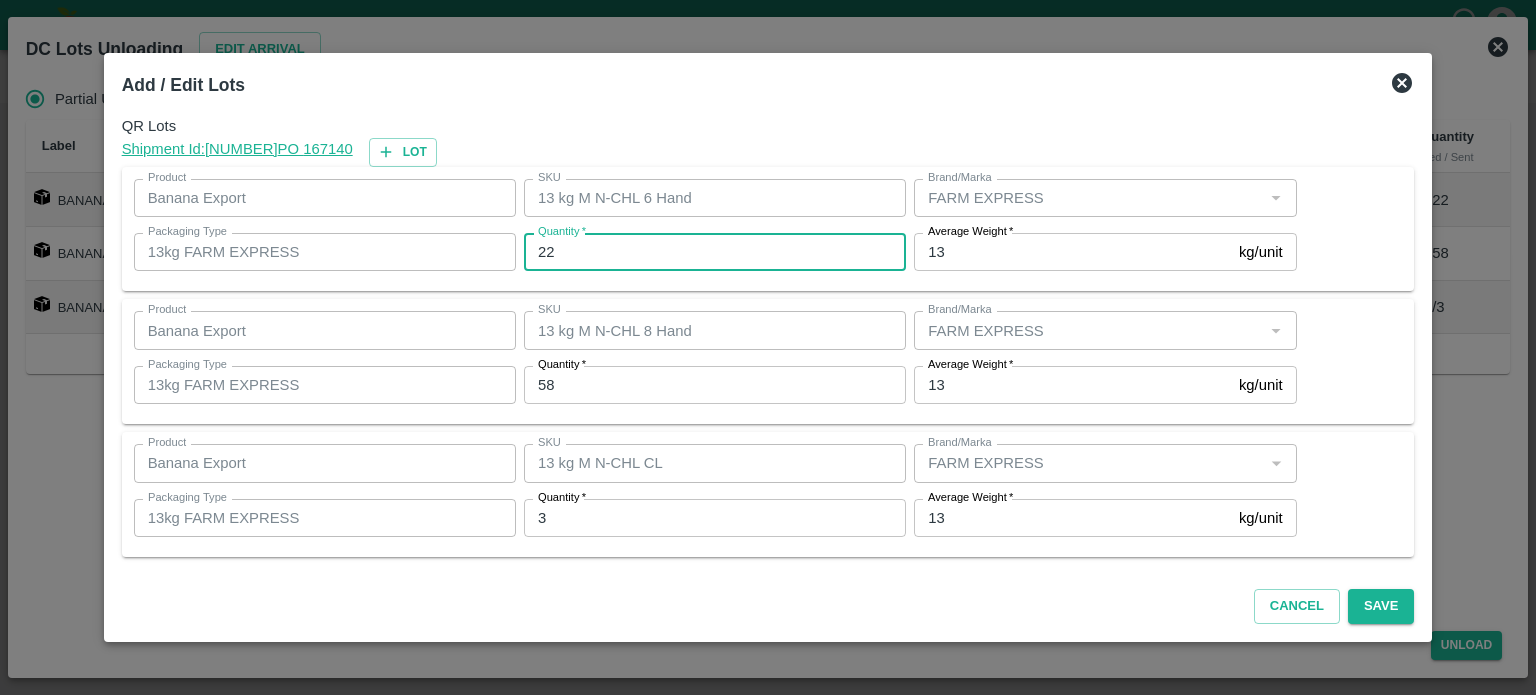 click on "22" at bounding box center [715, 252] 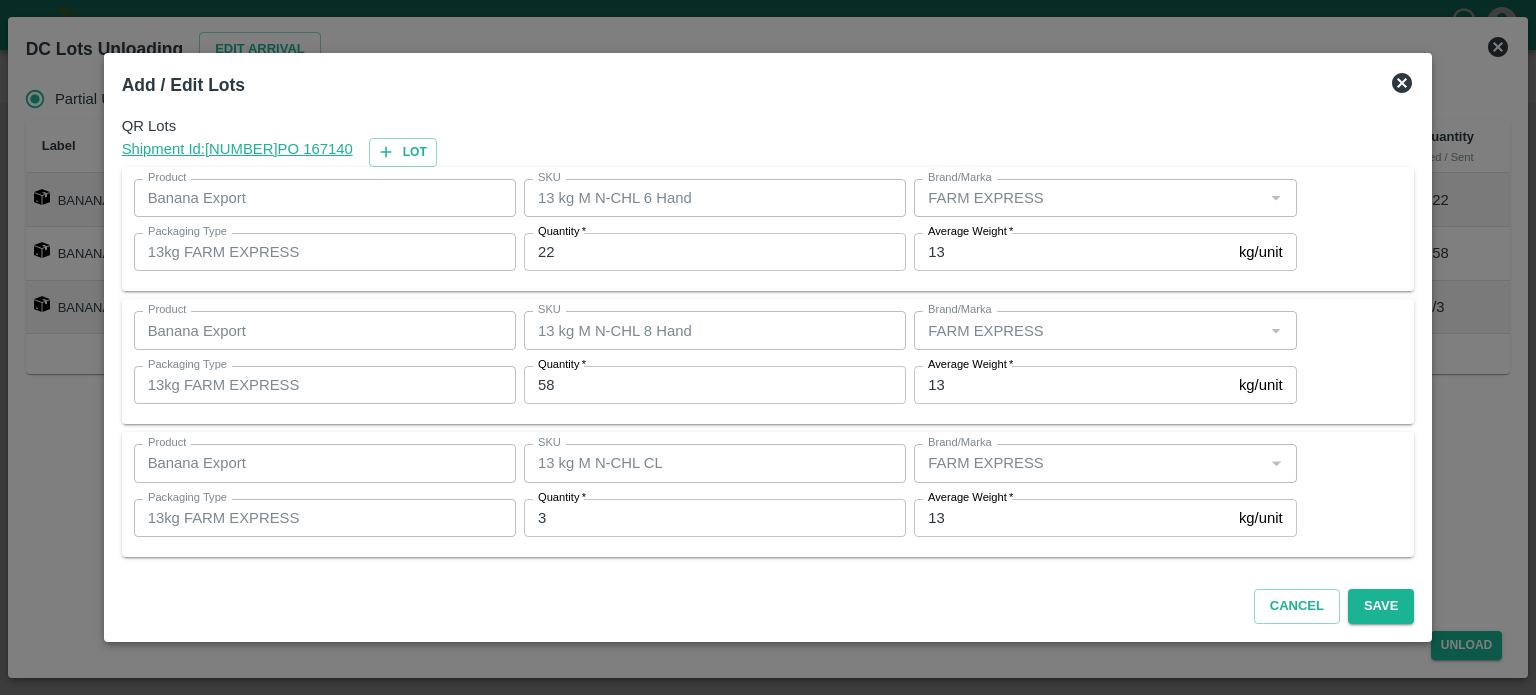 click 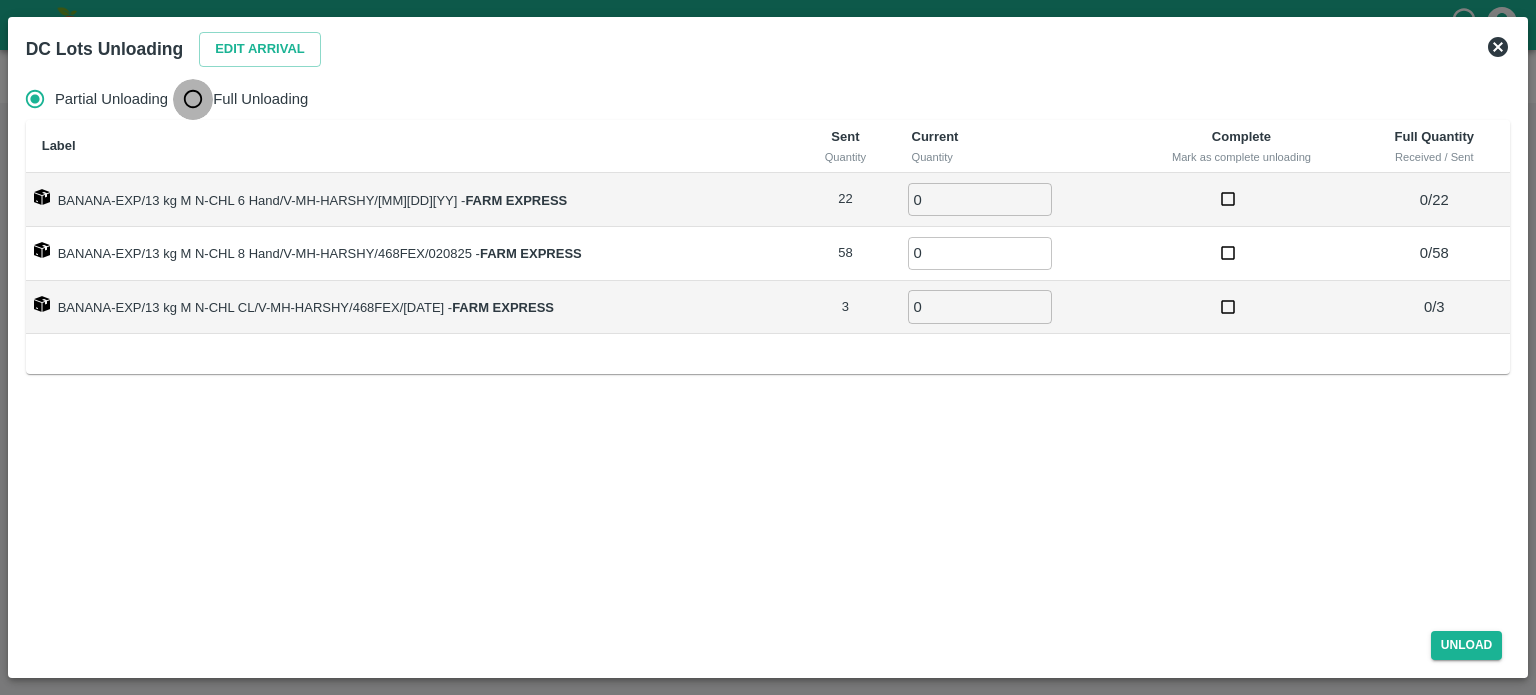 click on "Full Unloading" at bounding box center [193, 99] 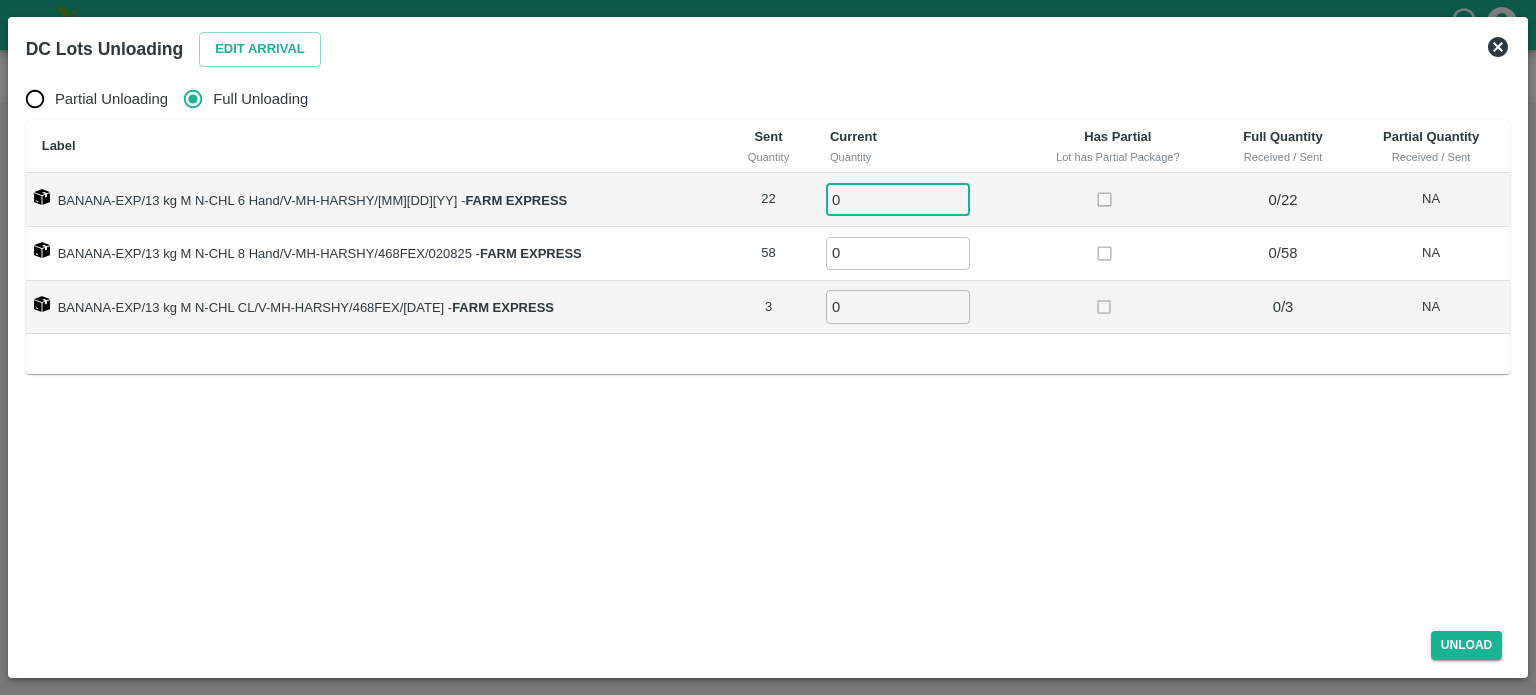 click on "0" at bounding box center [898, 199] 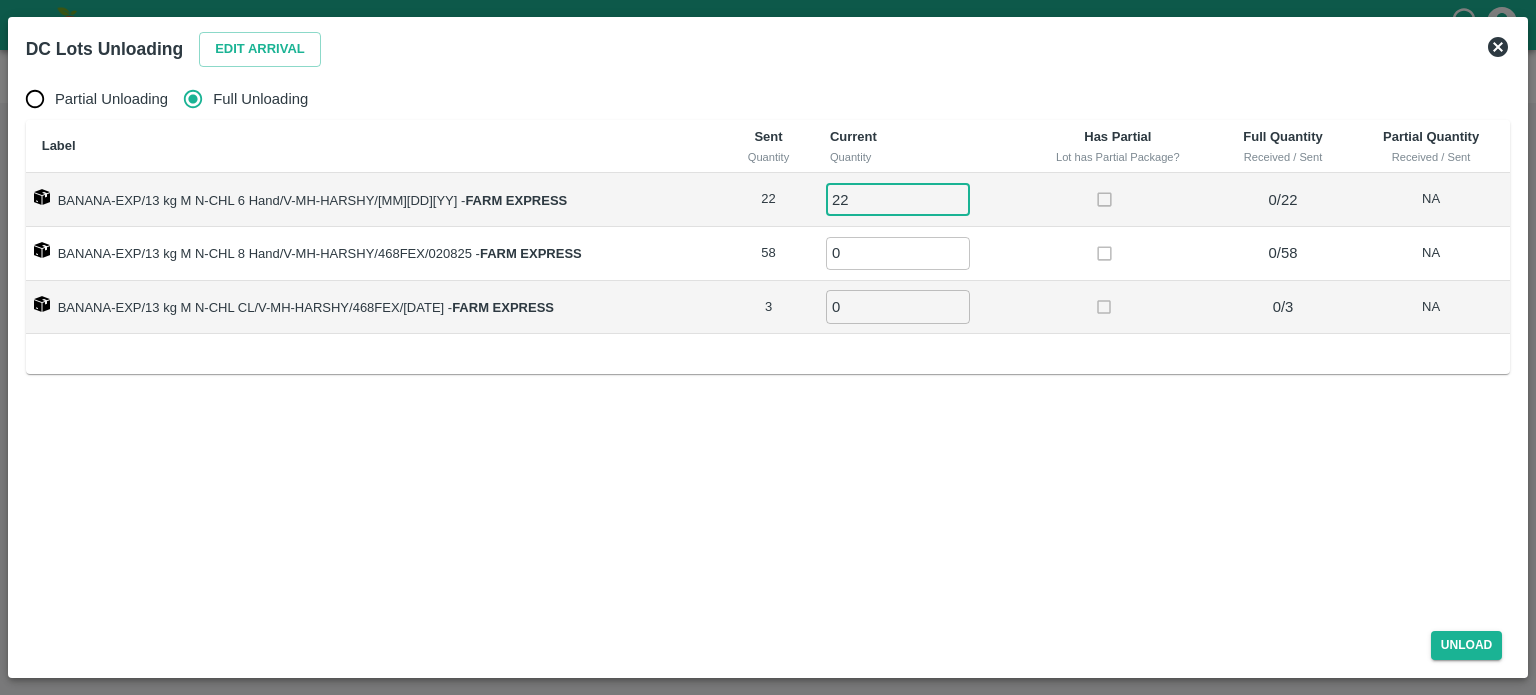 type on "22" 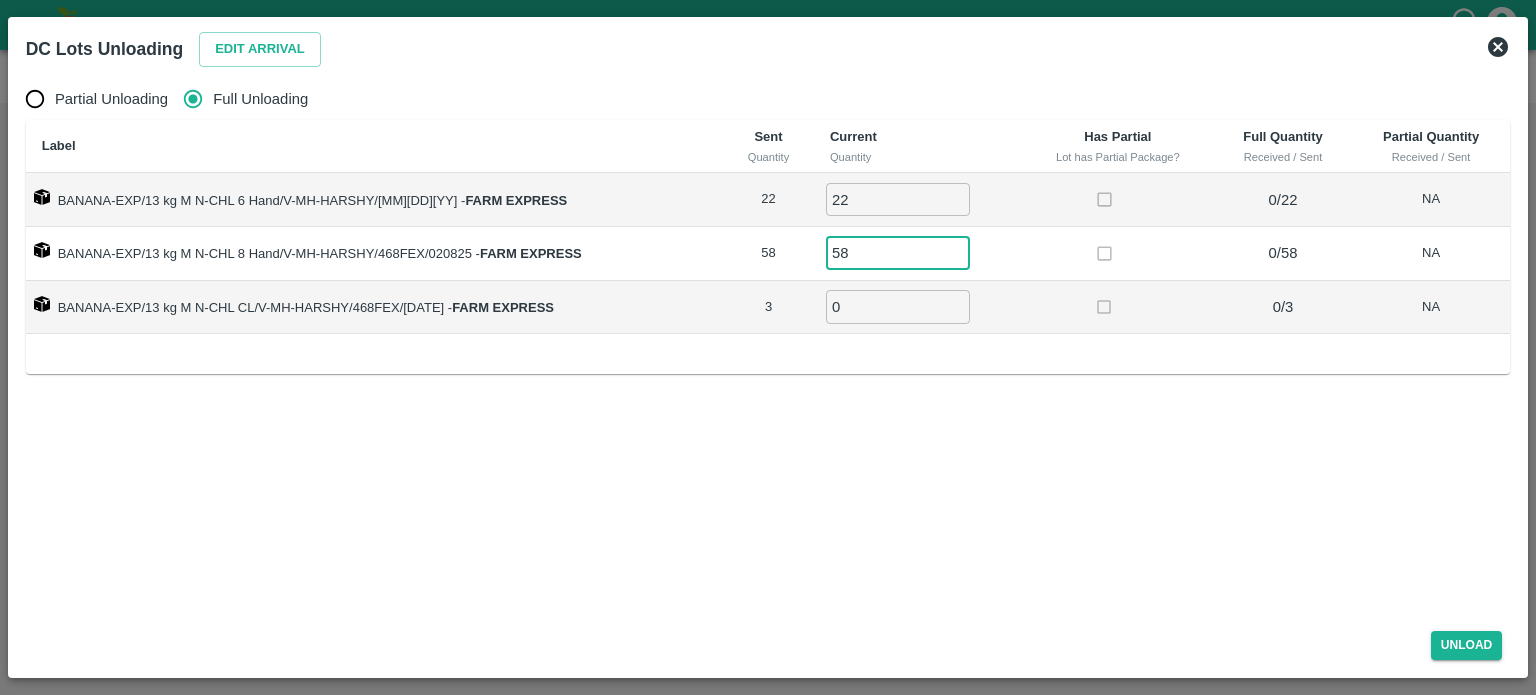 type on "58" 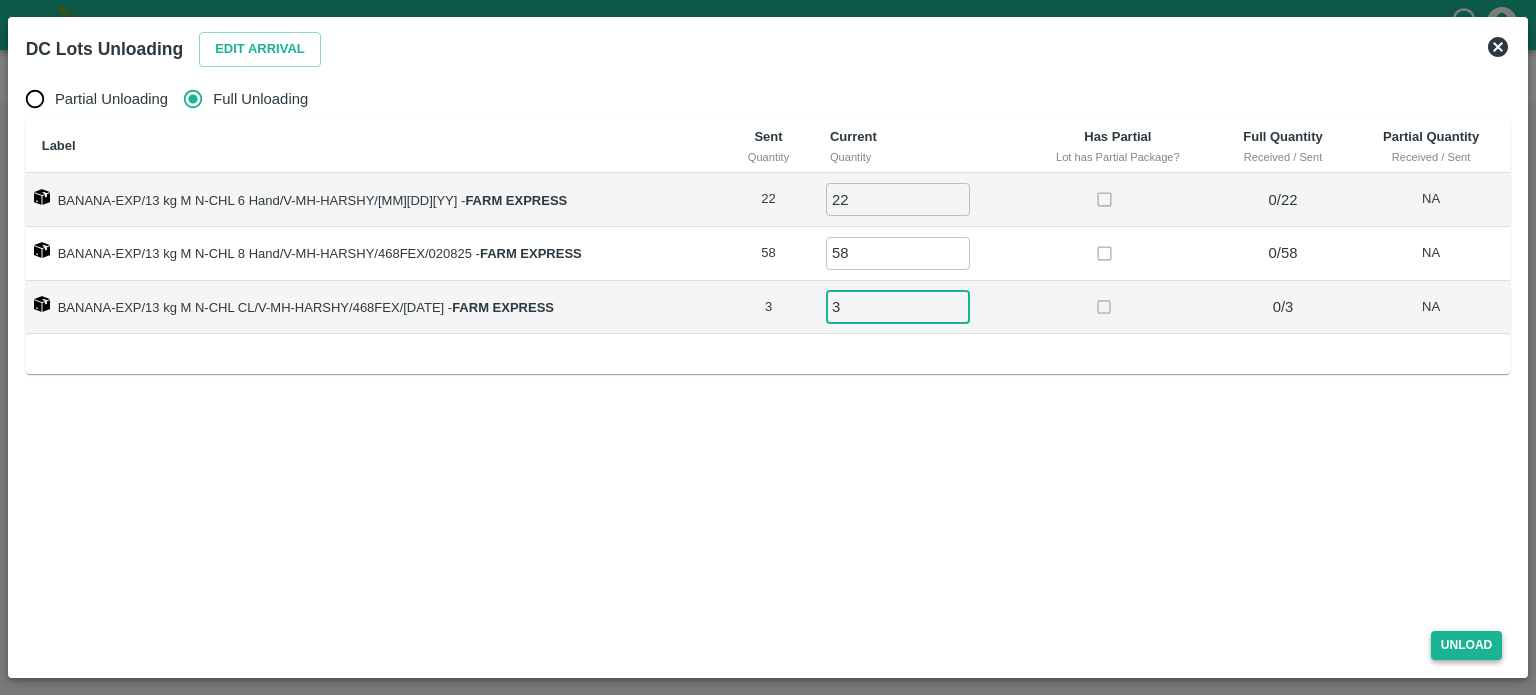 type on "3" 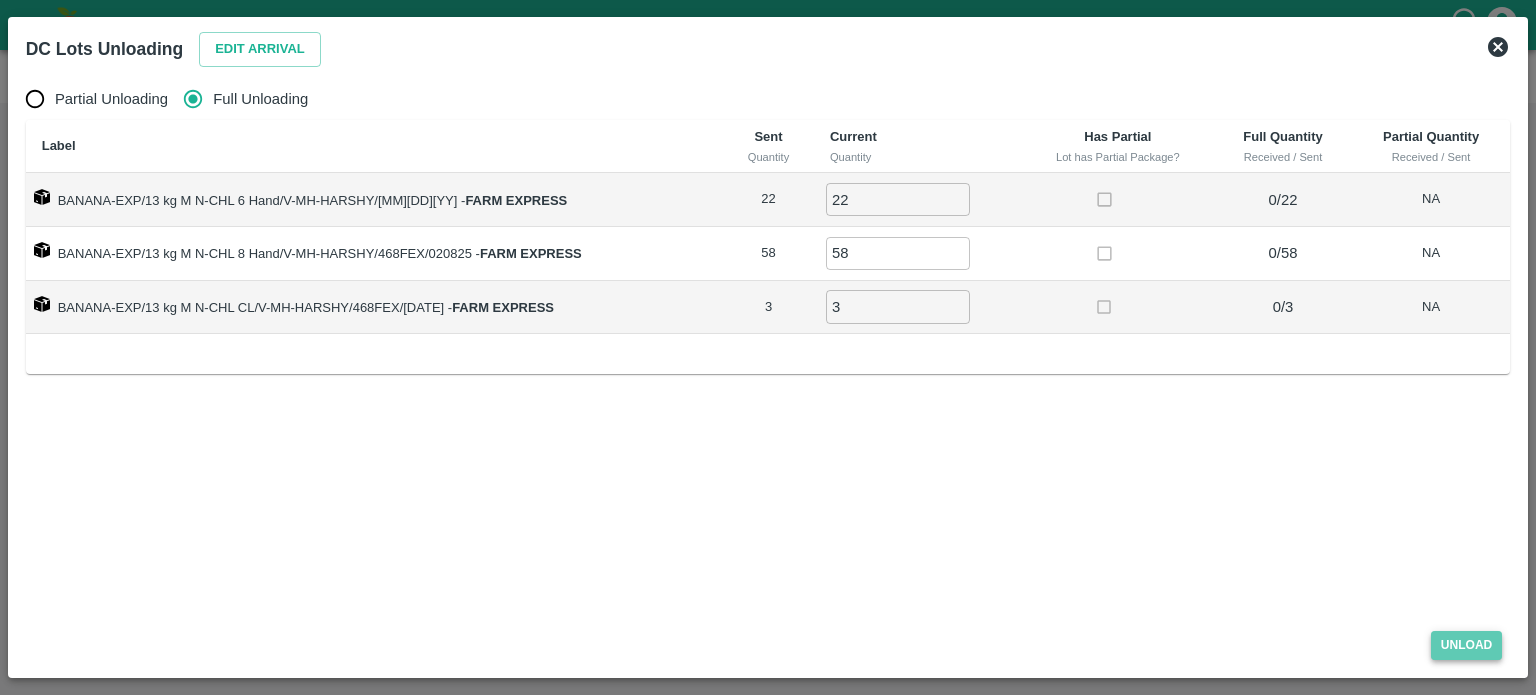 click on "Unload" at bounding box center [1467, 645] 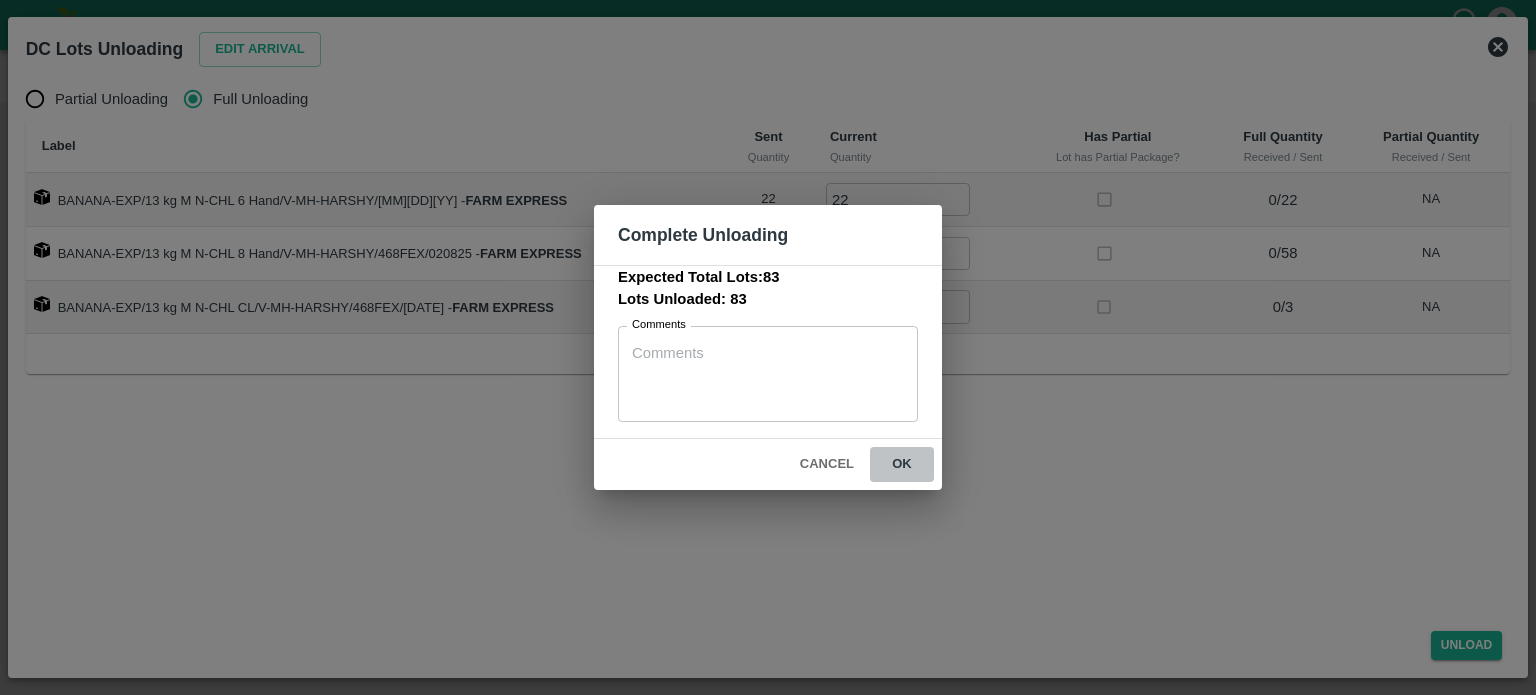 click on "ok" at bounding box center (902, 464) 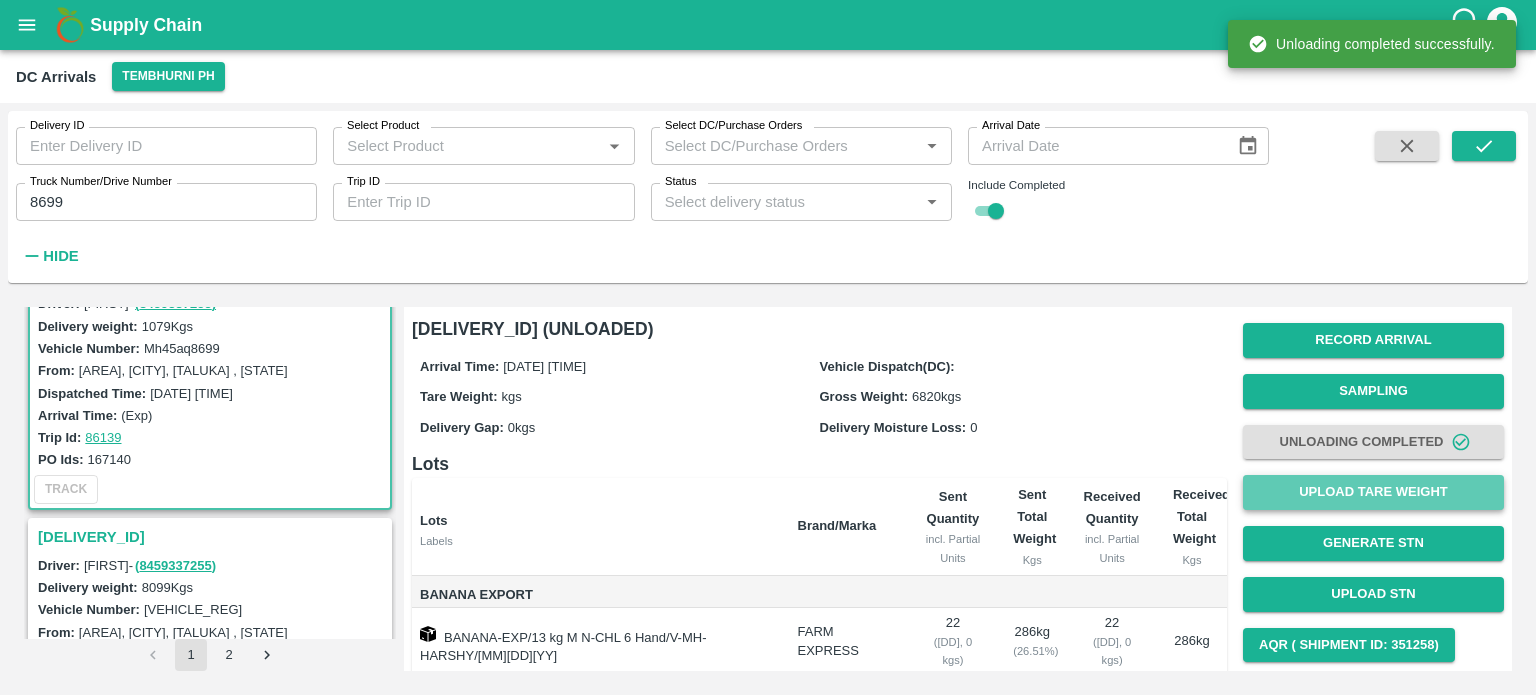 click on "Upload Tare Weight" at bounding box center (1373, 492) 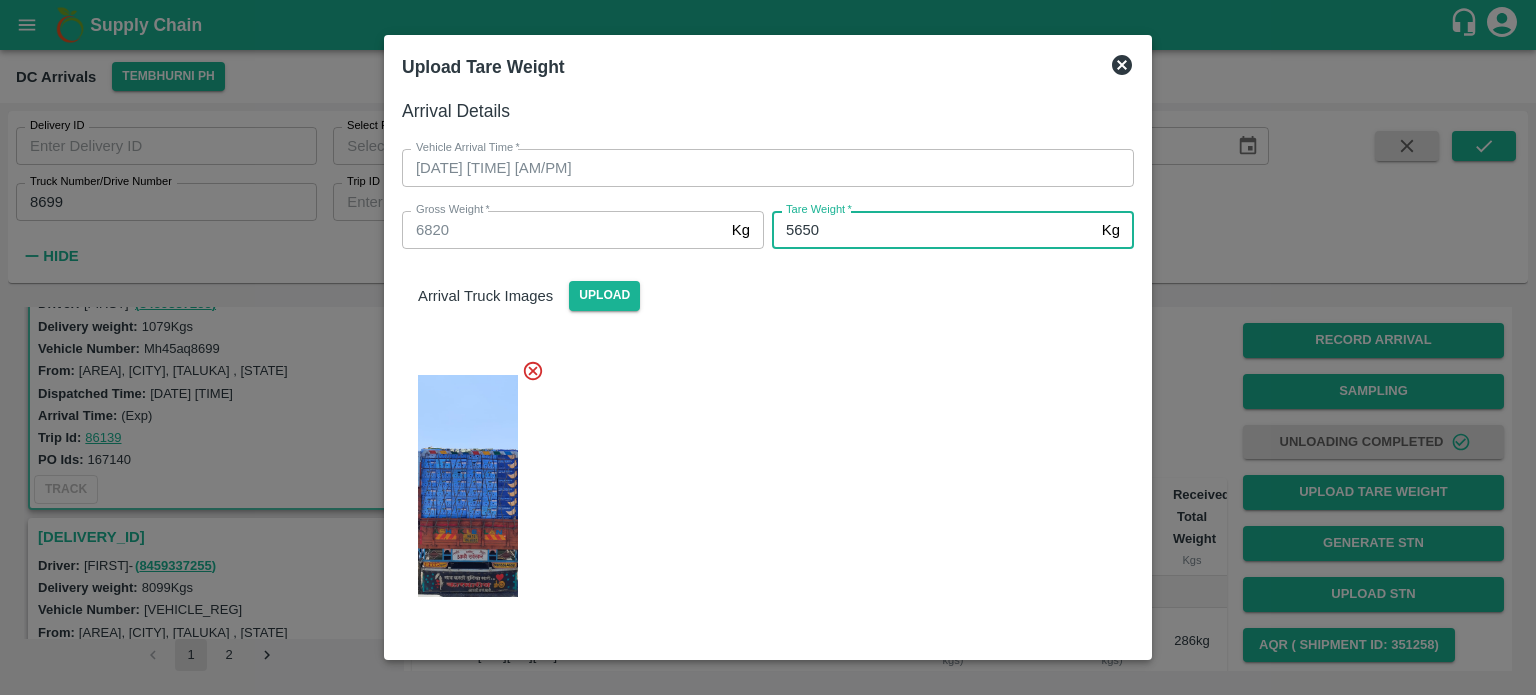 type on "5650" 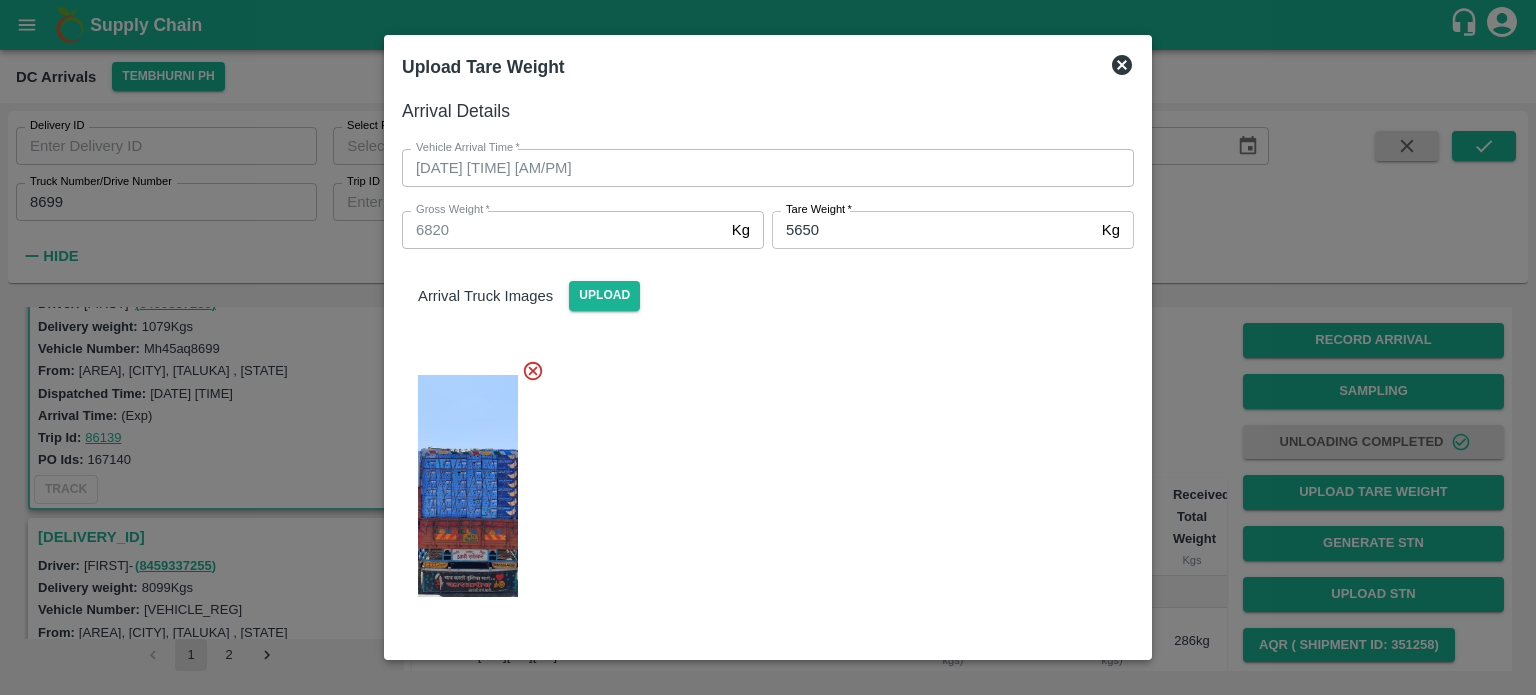 click at bounding box center (760, 480) 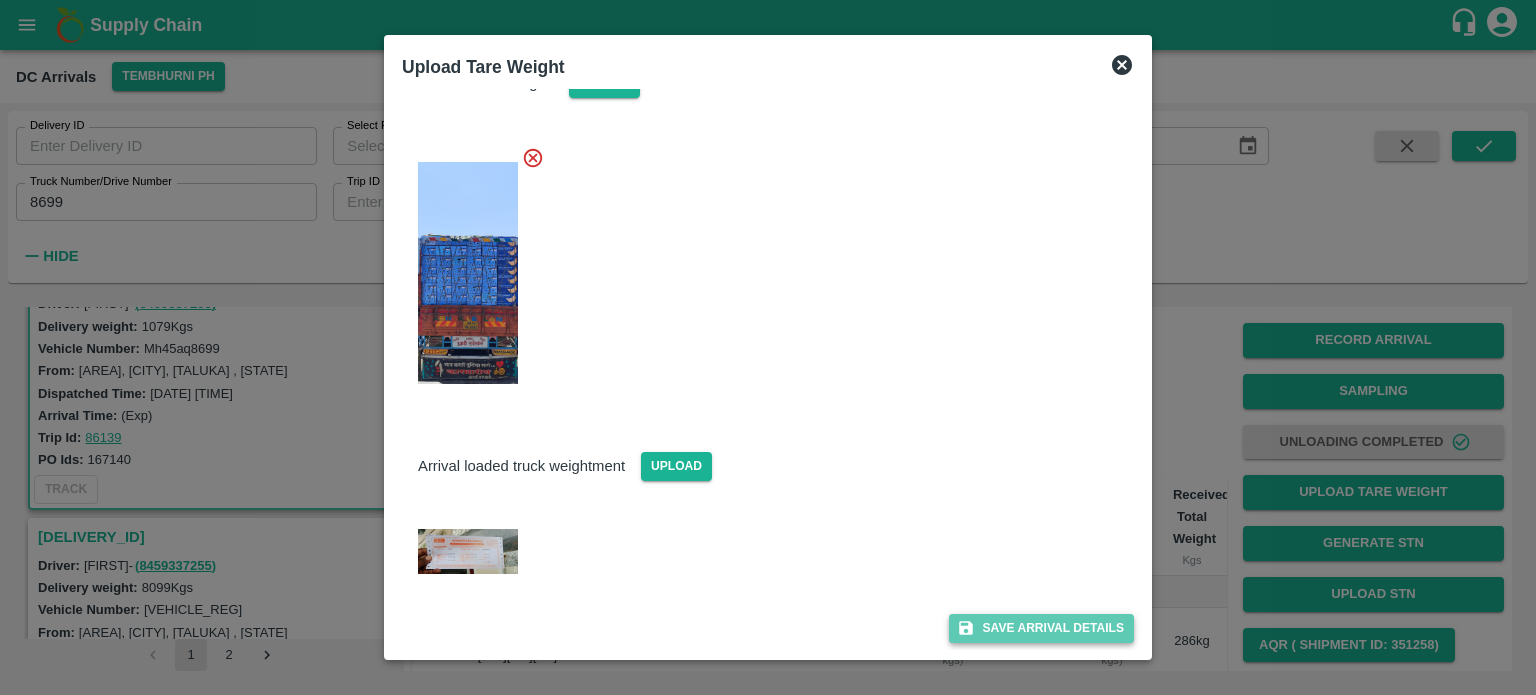 click on "Save Arrival Details" at bounding box center [1041, 628] 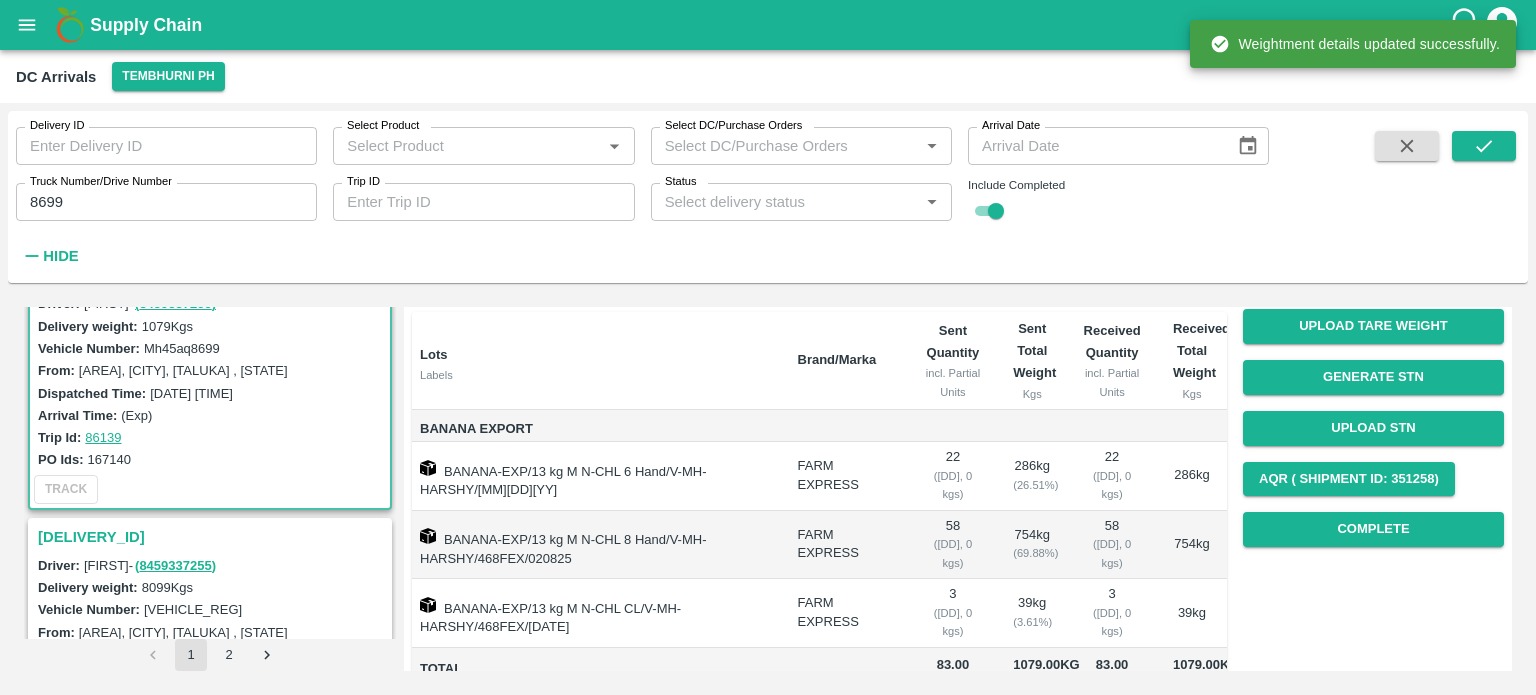 scroll, scrollTop: 168, scrollLeft: 0, axis: vertical 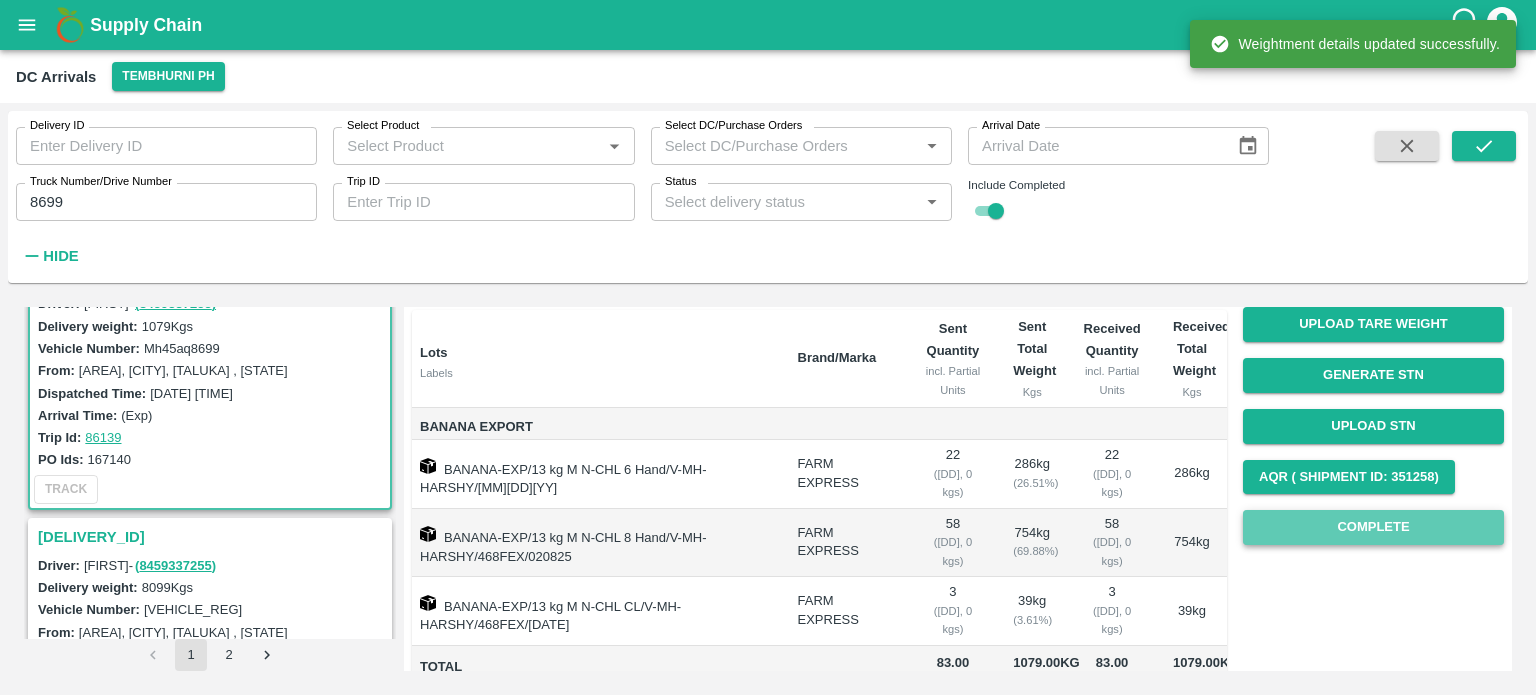click on "Complete" at bounding box center (1373, 527) 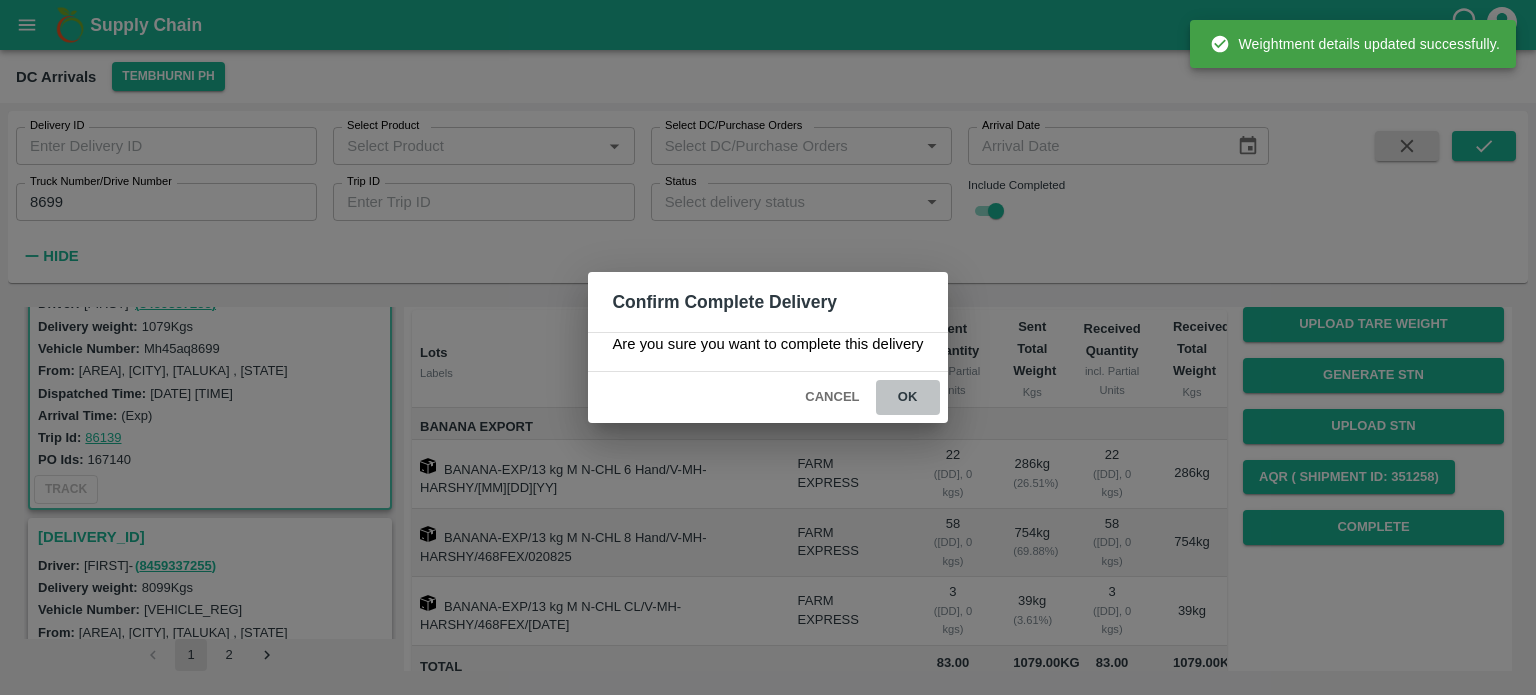 click on "ok" at bounding box center (908, 397) 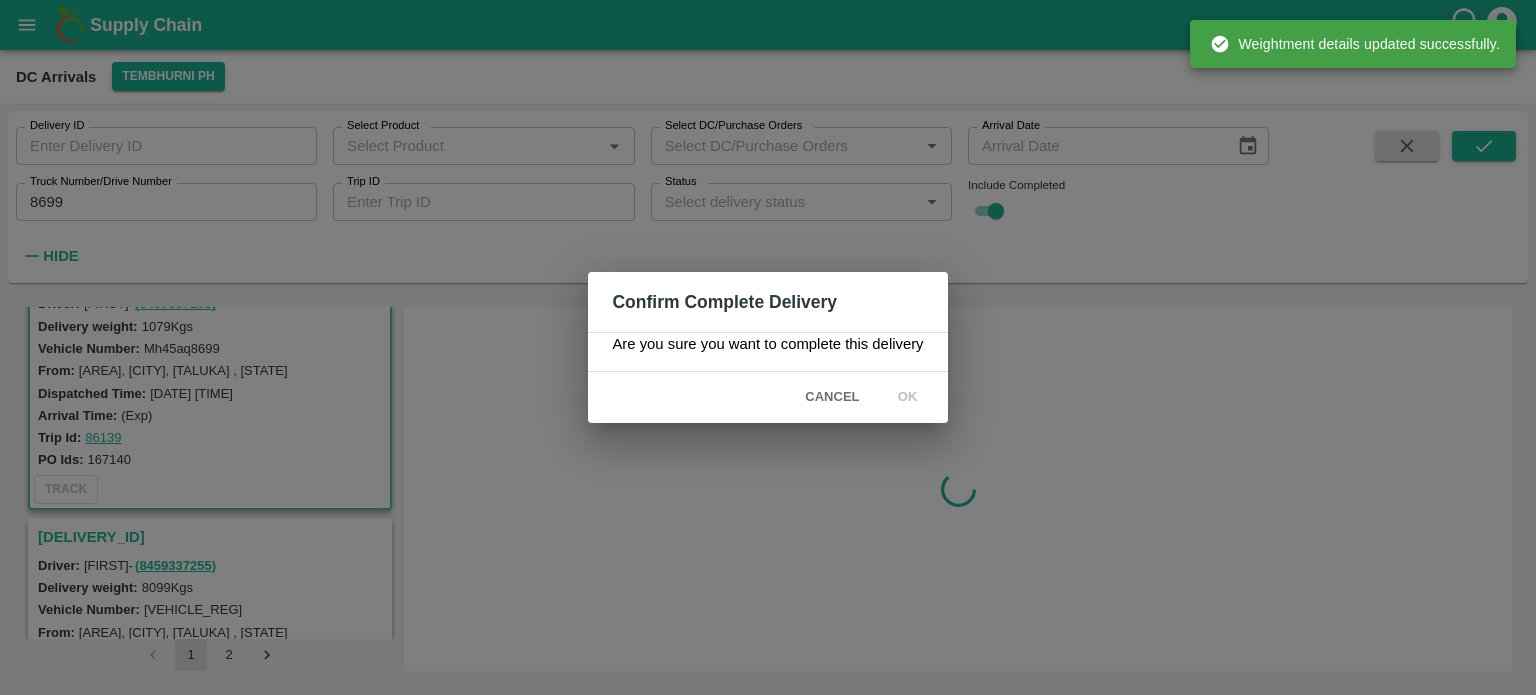 scroll, scrollTop: 0, scrollLeft: 0, axis: both 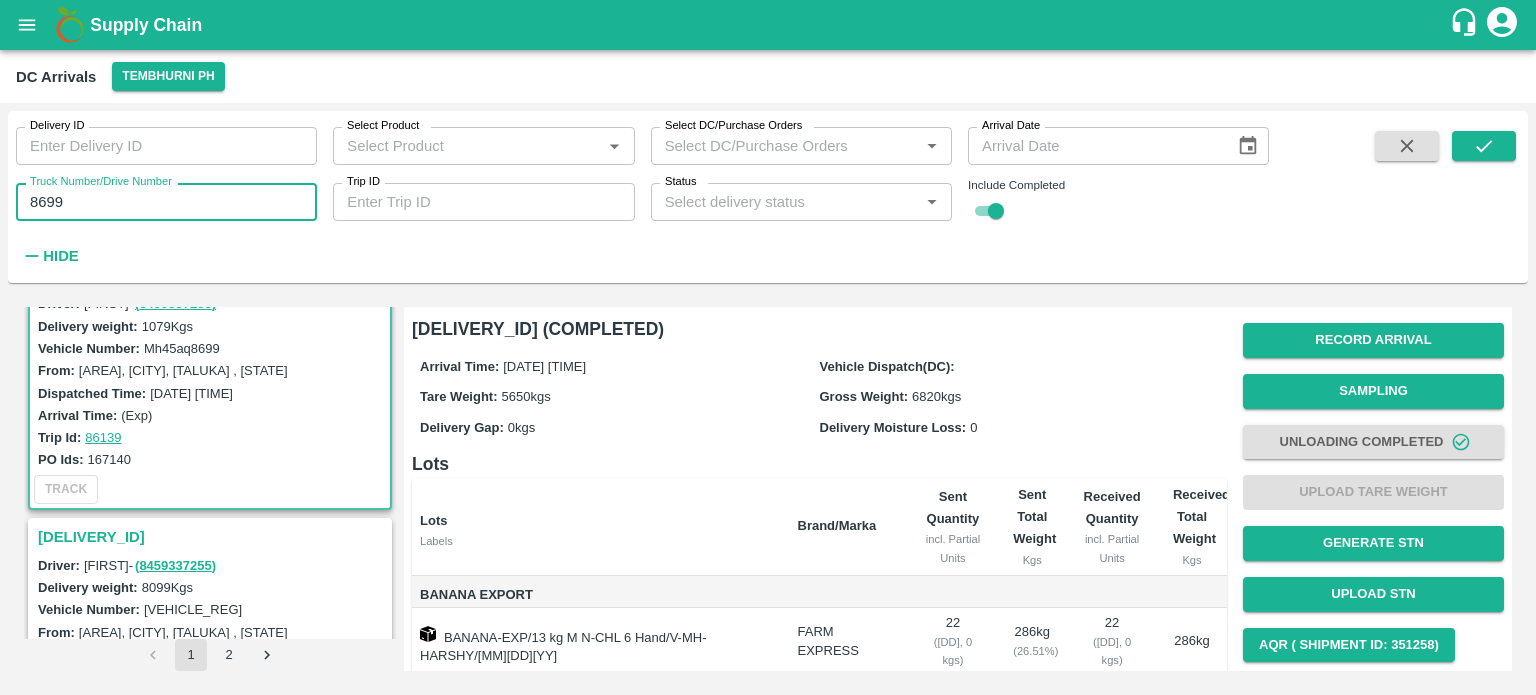 click on "8699" at bounding box center (166, 202) 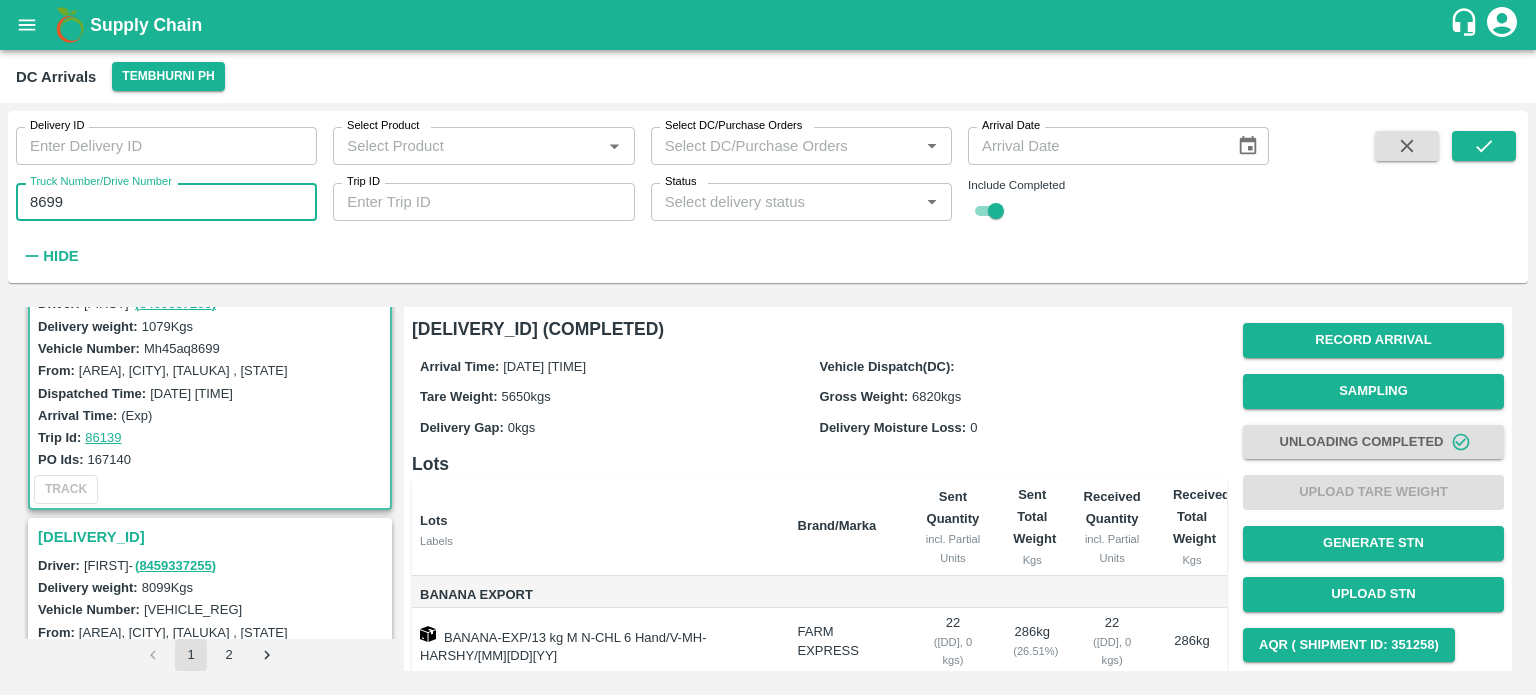 click on "8699" at bounding box center (166, 202) 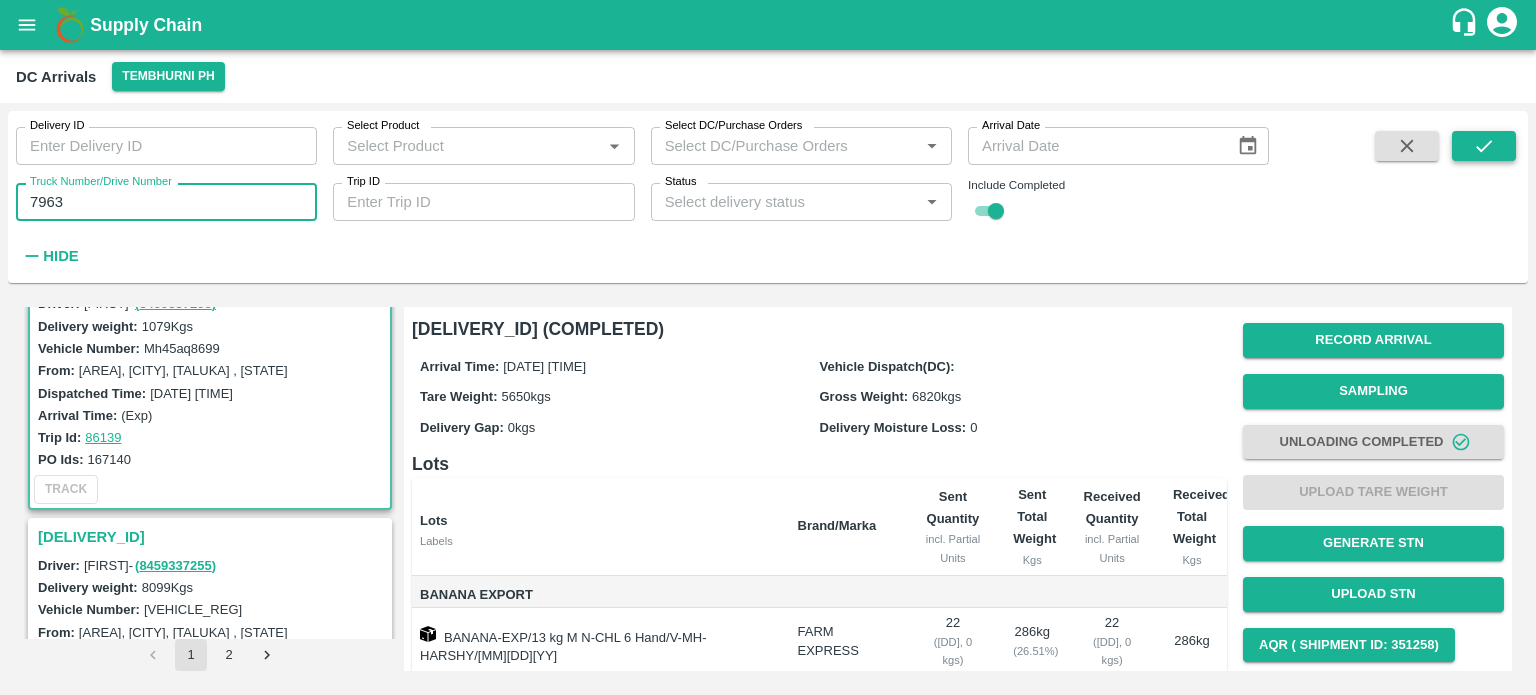 type on "7963" 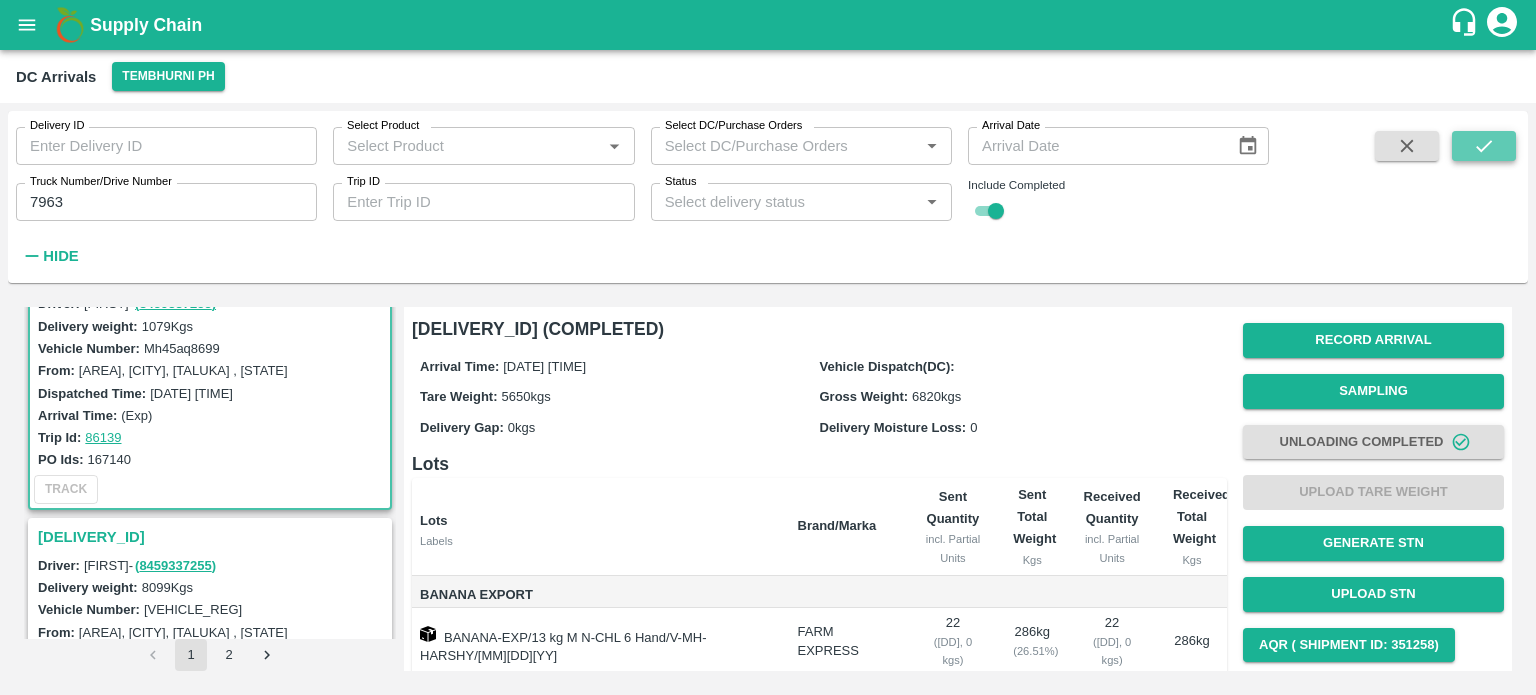 click 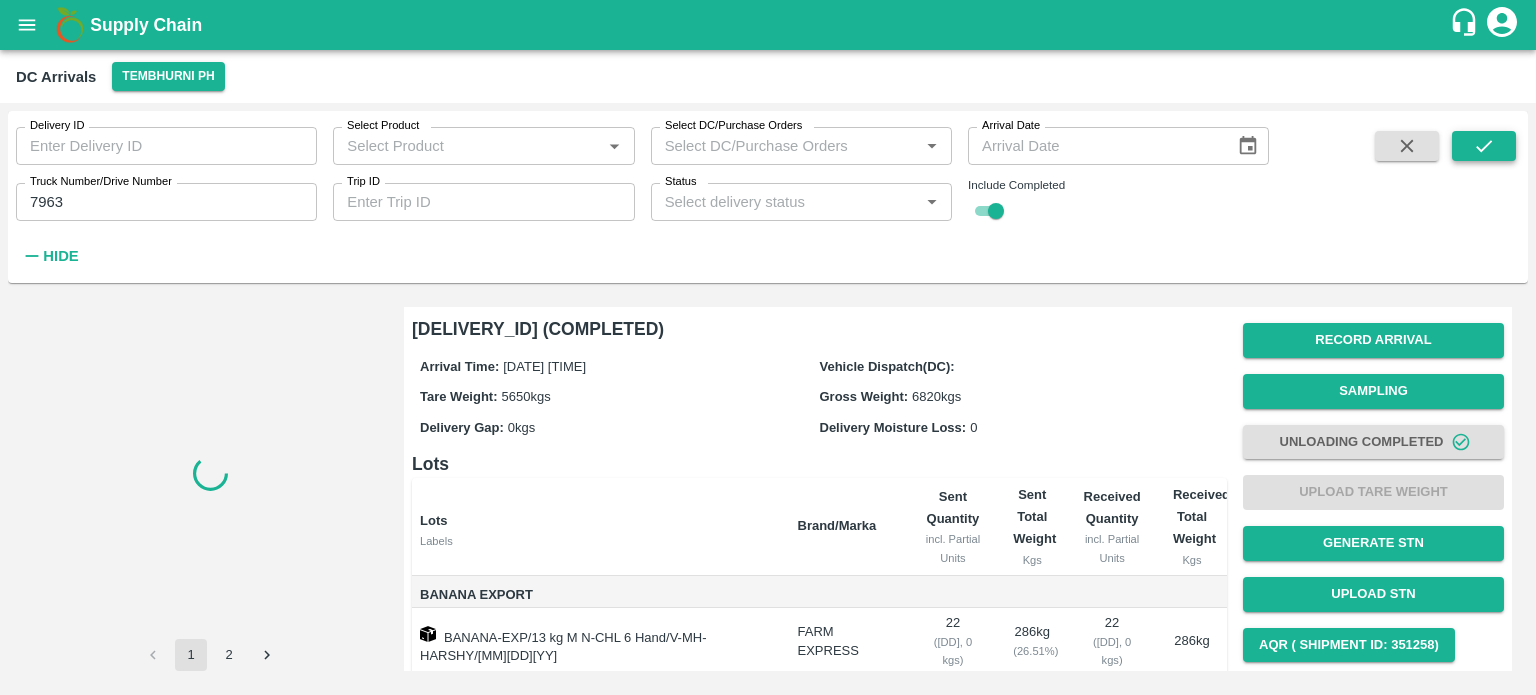 scroll, scrollTop: 0, scrollLeft: 0, axis: both 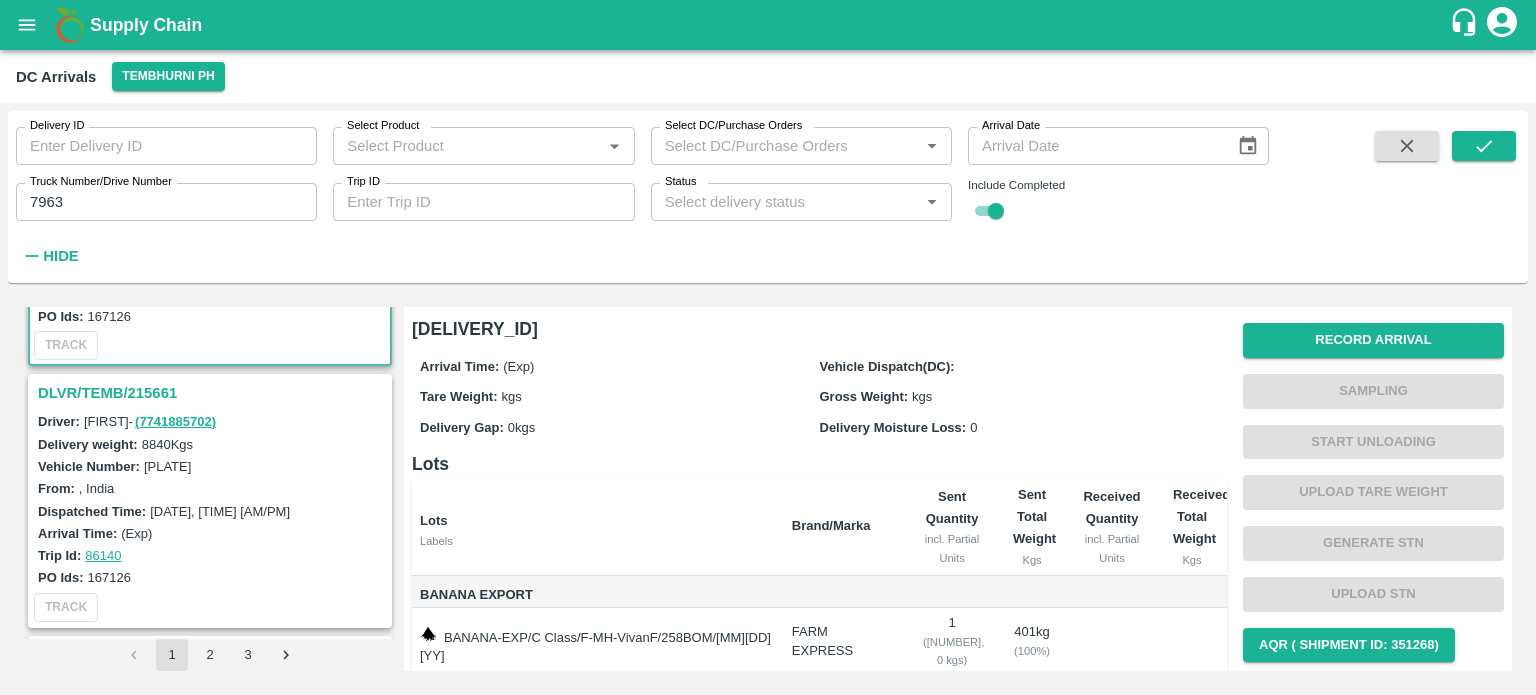 click on "DLVR/TEMB/215661" at bounding box center (213, 393) 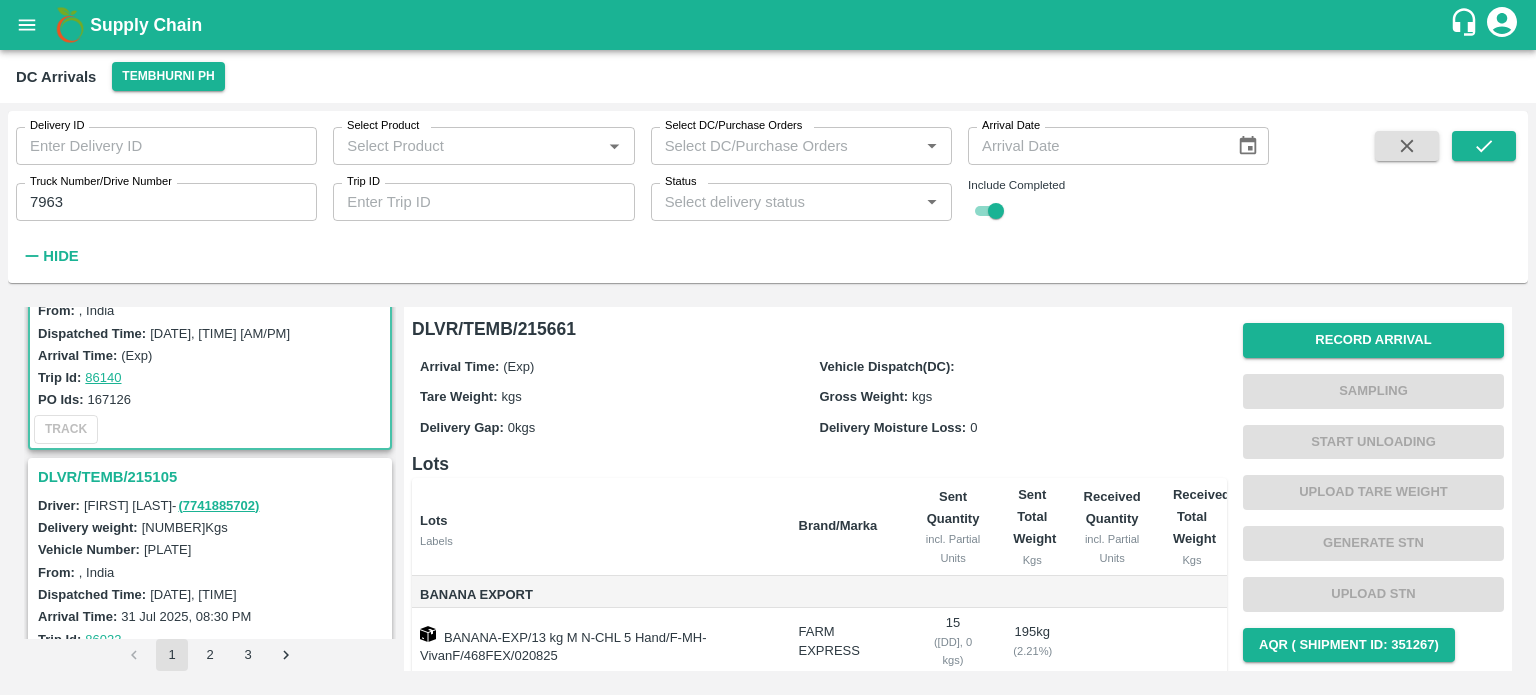 scroll, scrollTop: 287, scrollLeft: 0, axis: vertical 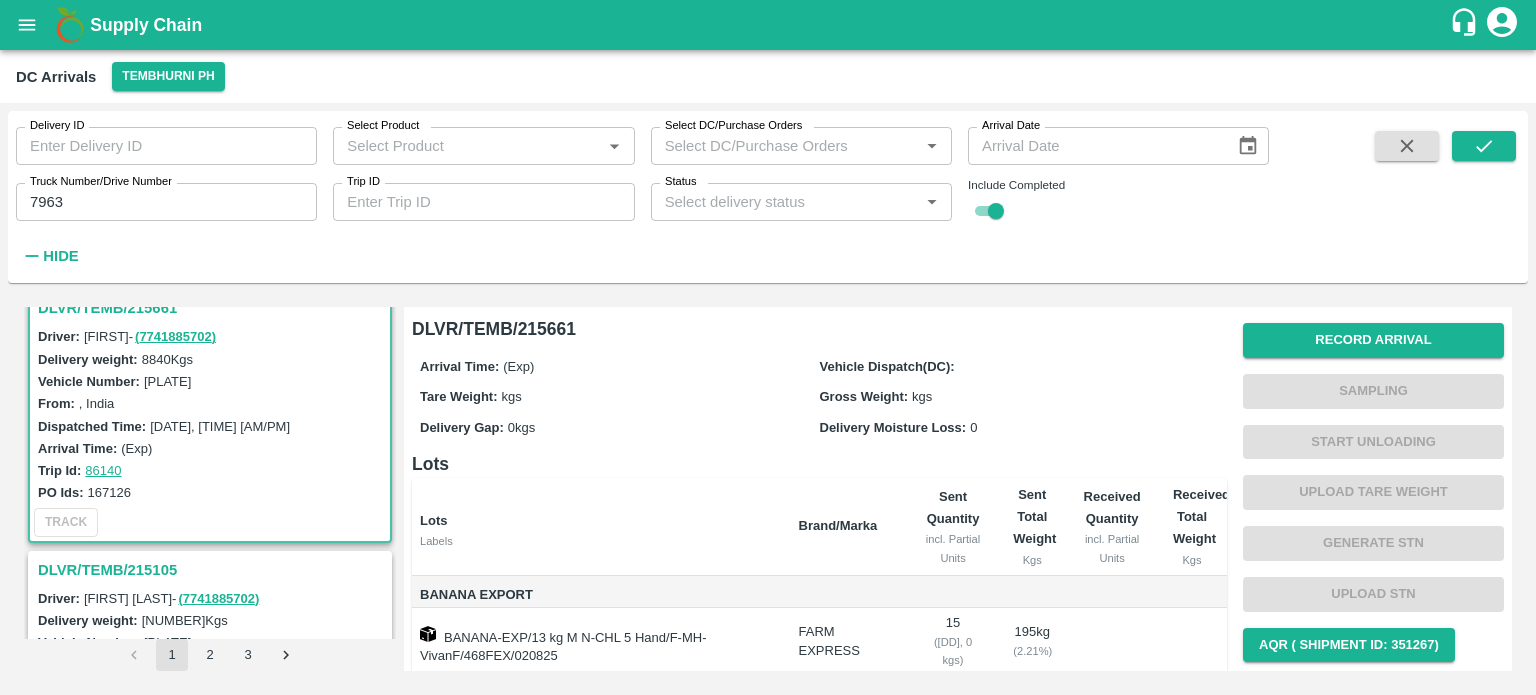 click on "[PLATE]" at bounding box center [167, 381] 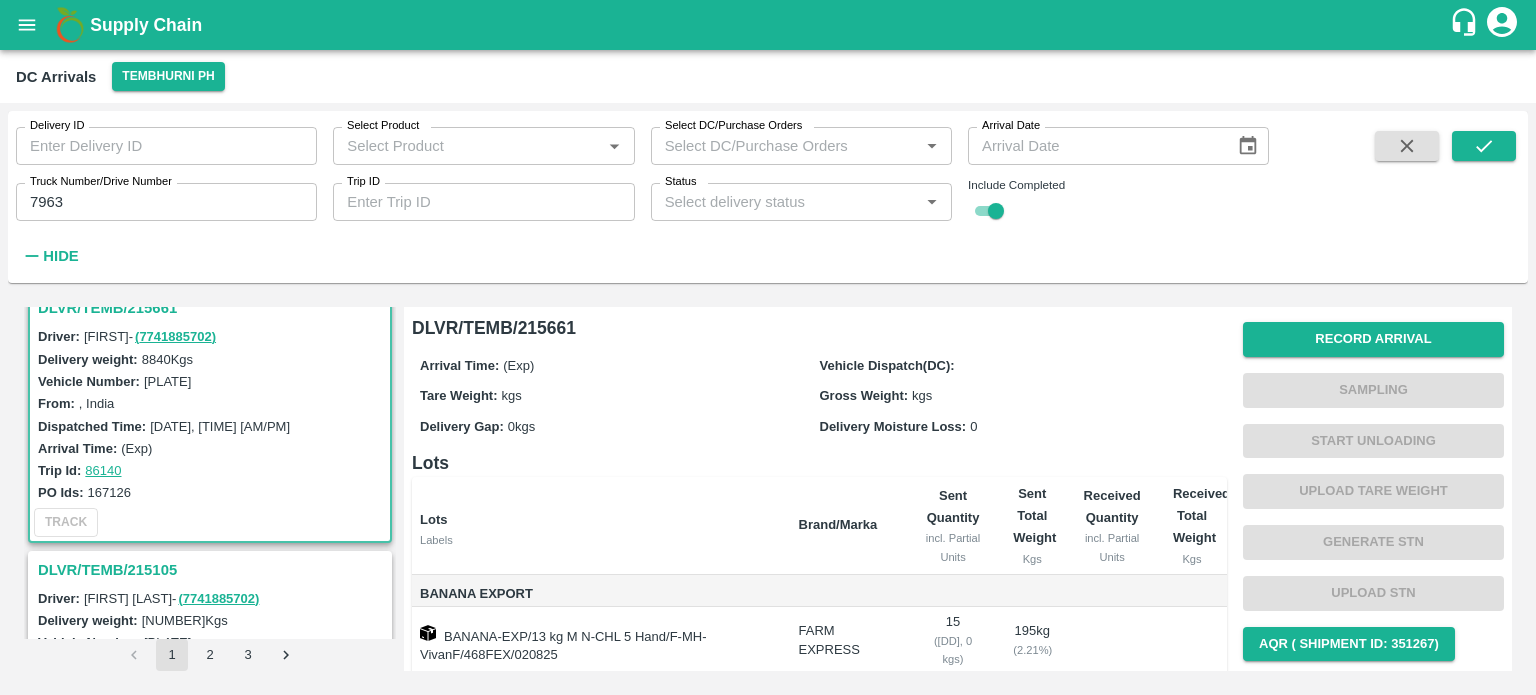 scroll, scrollTop: 0, scrollLeft: 0, axis: both 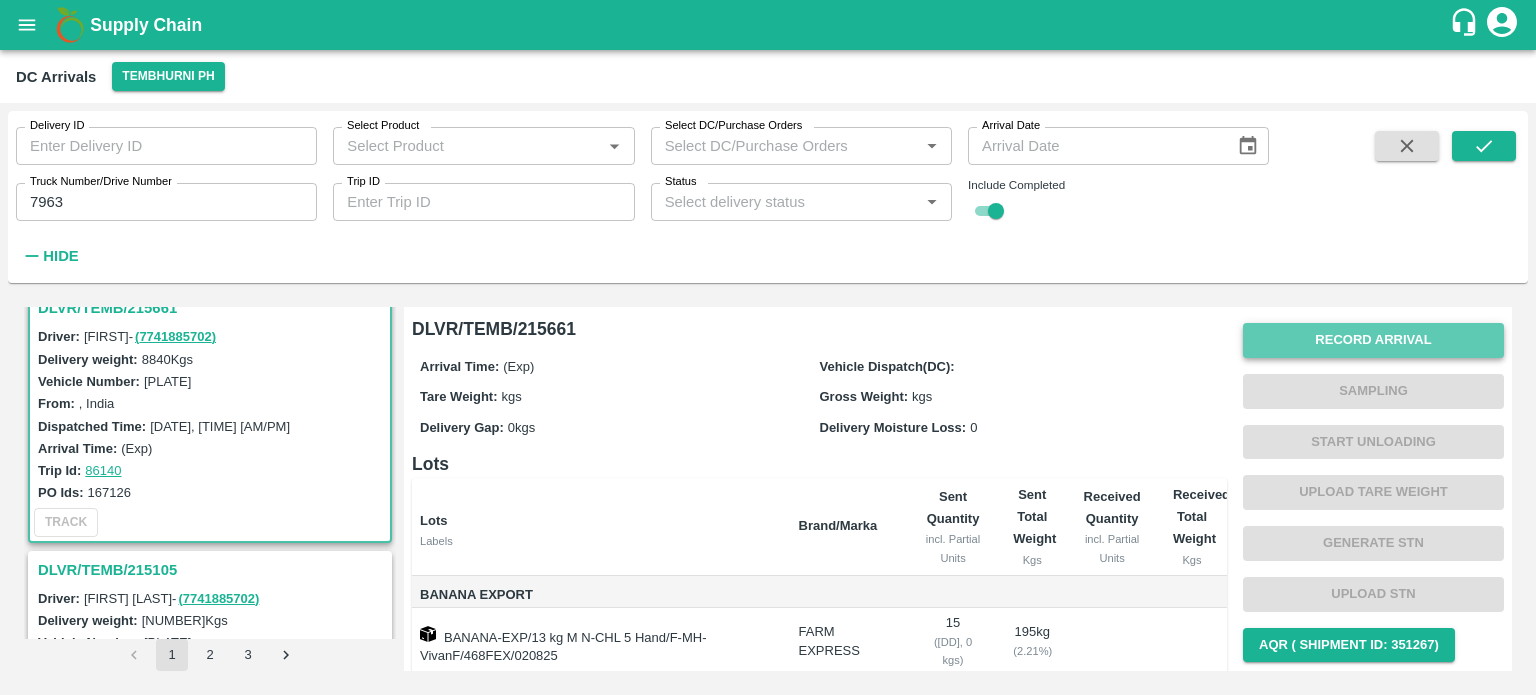 click on "Record Arrival" at bounding box center (1373, 340) 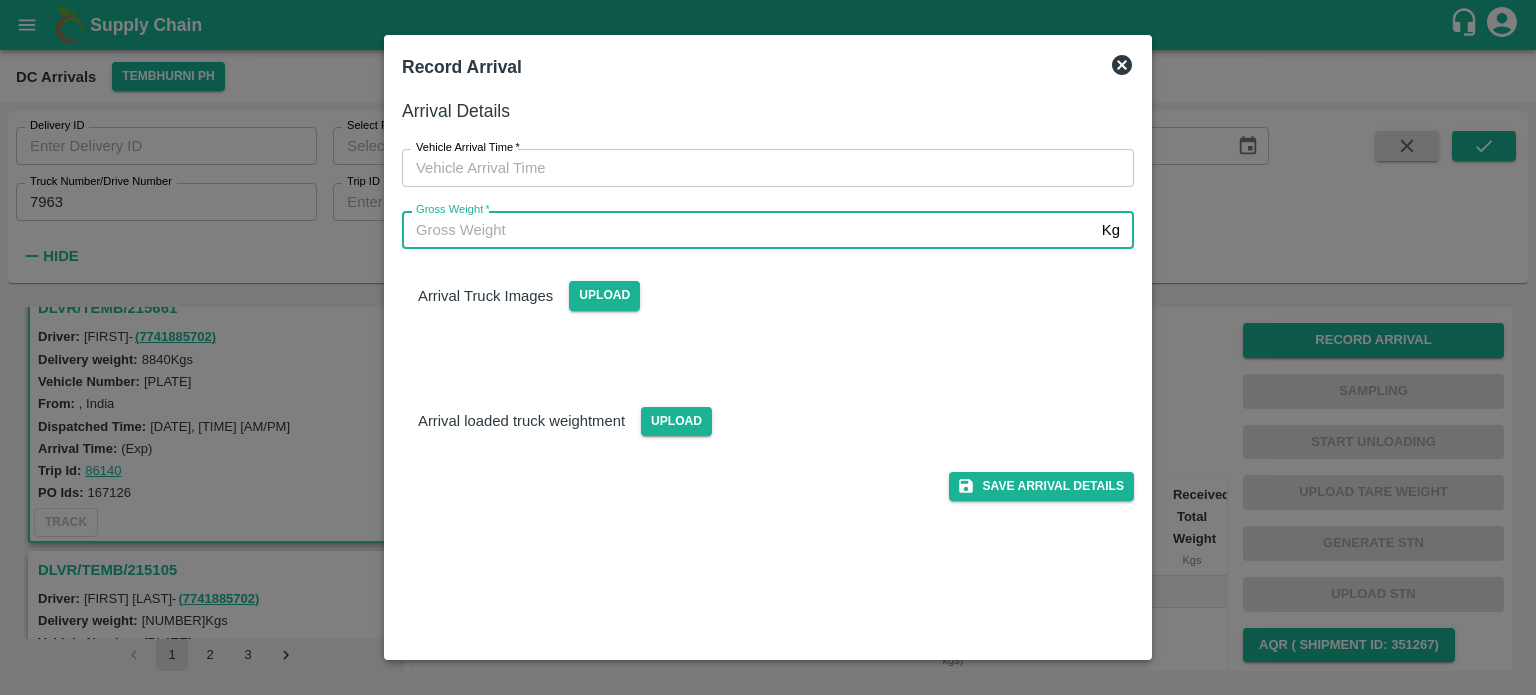 click on "Gross Weight   *" at bounding box center (748, 230) 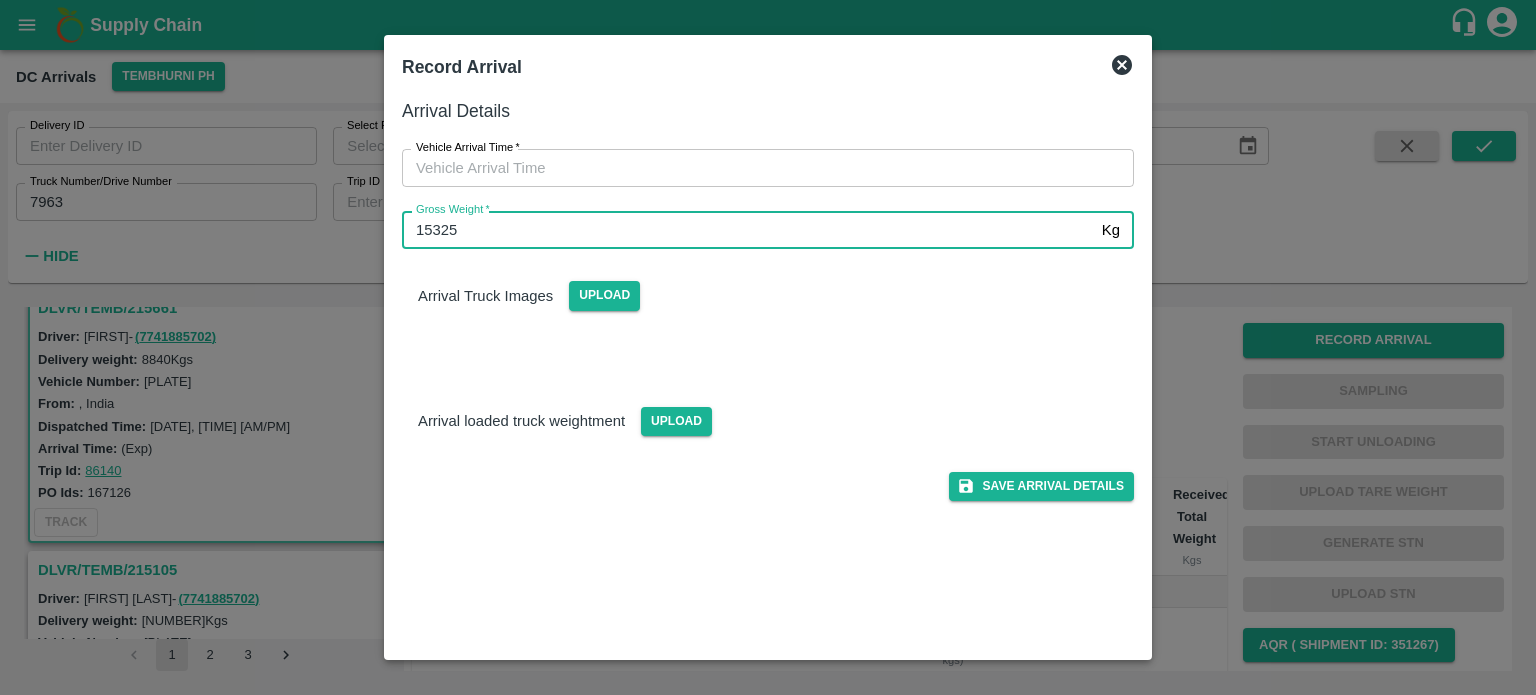 type on "15325" 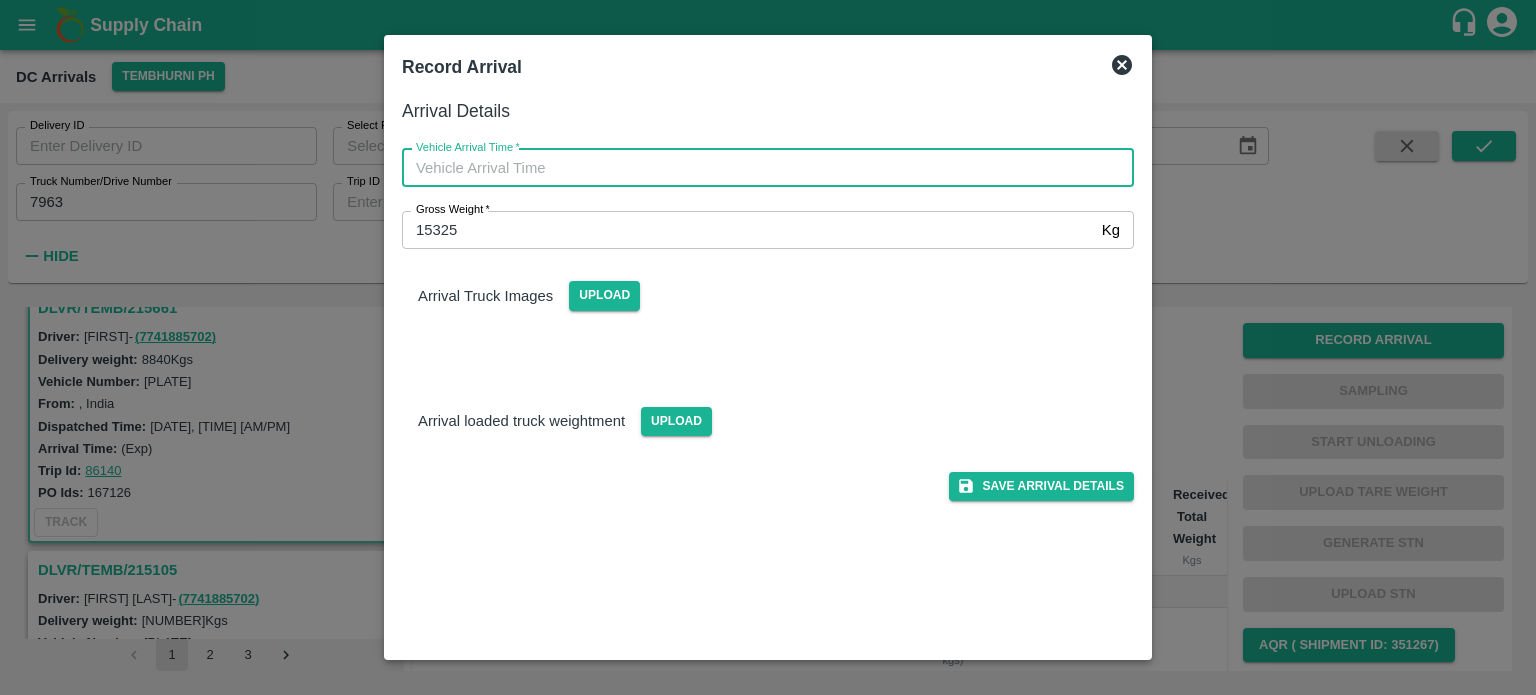 type on "DD/MM/YYYY hh:mm aa" 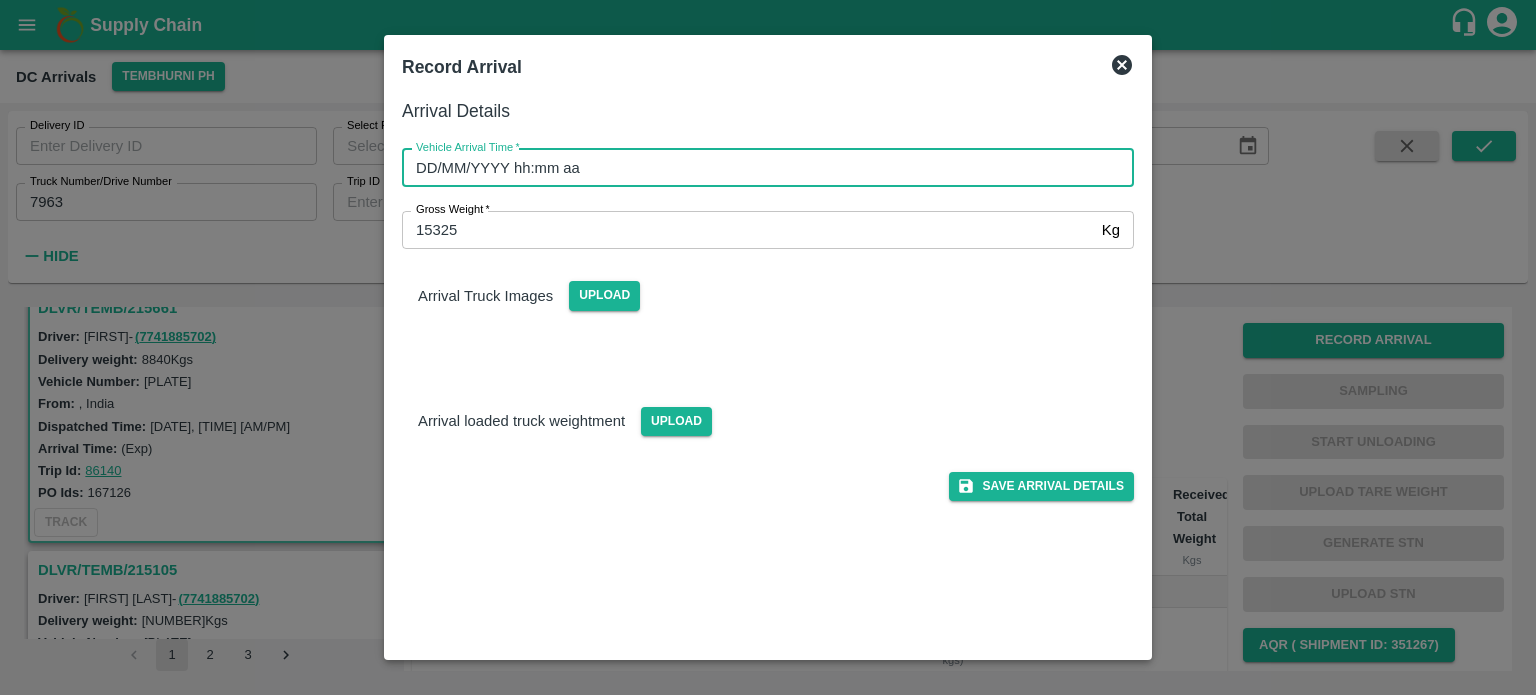 click on "DD/MM/YYYY hh:mm aa" at bounding box center (761, 168) 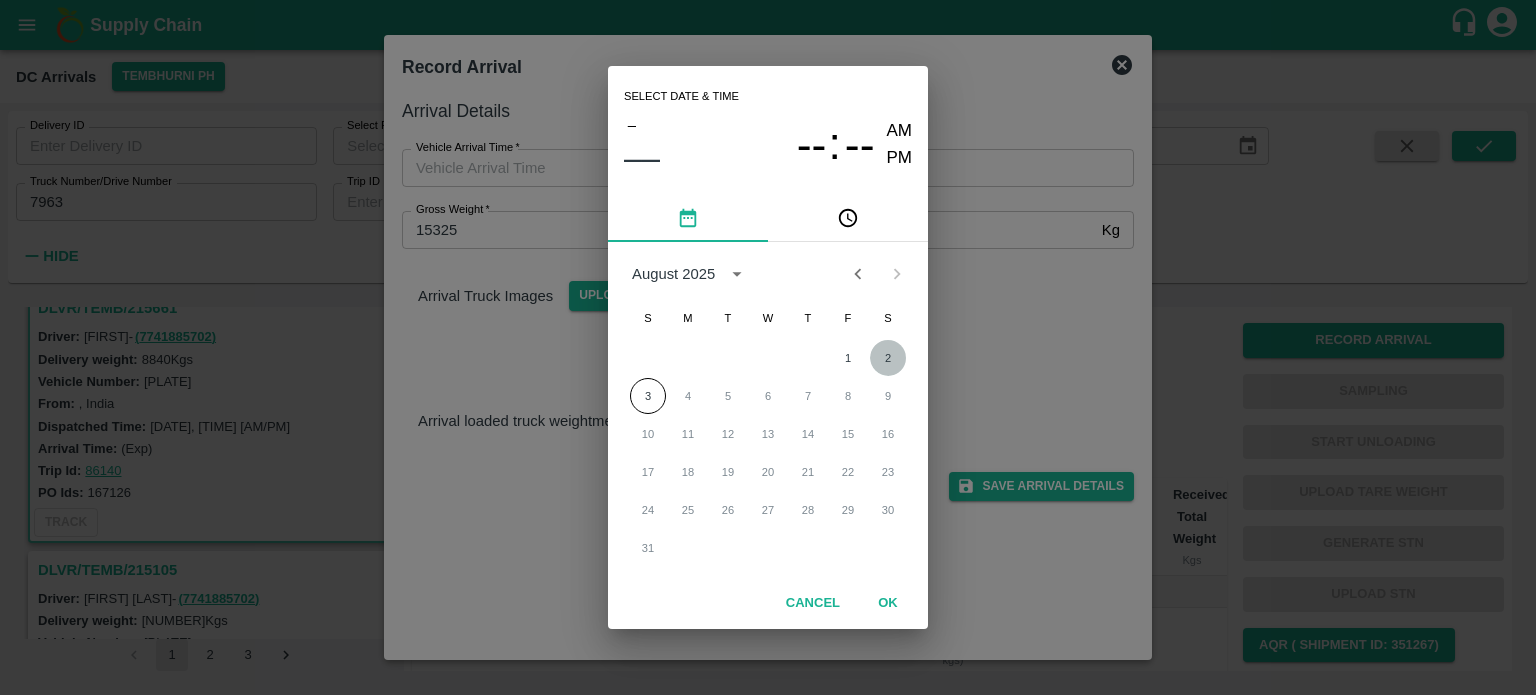 click on "2" at bounding box center (888, 358) 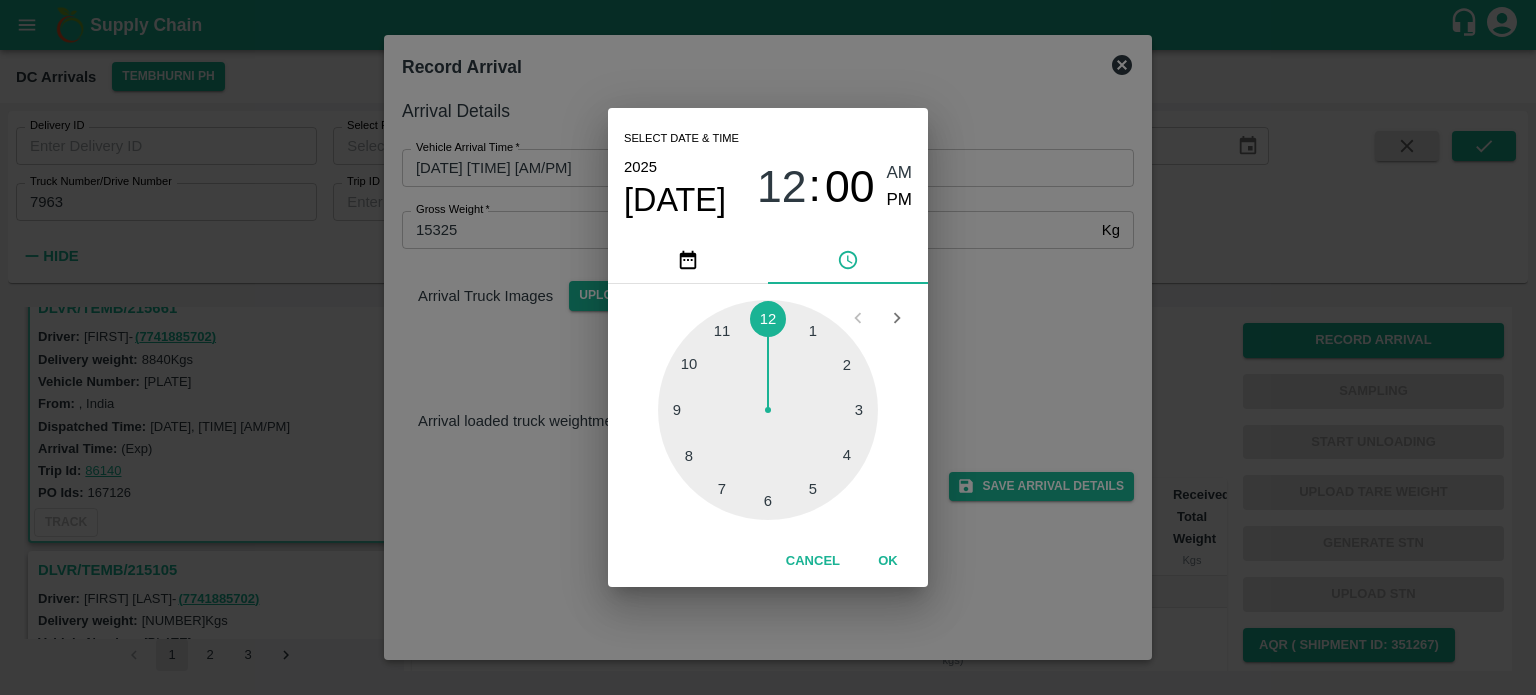 click at bounding box center [768, 410] 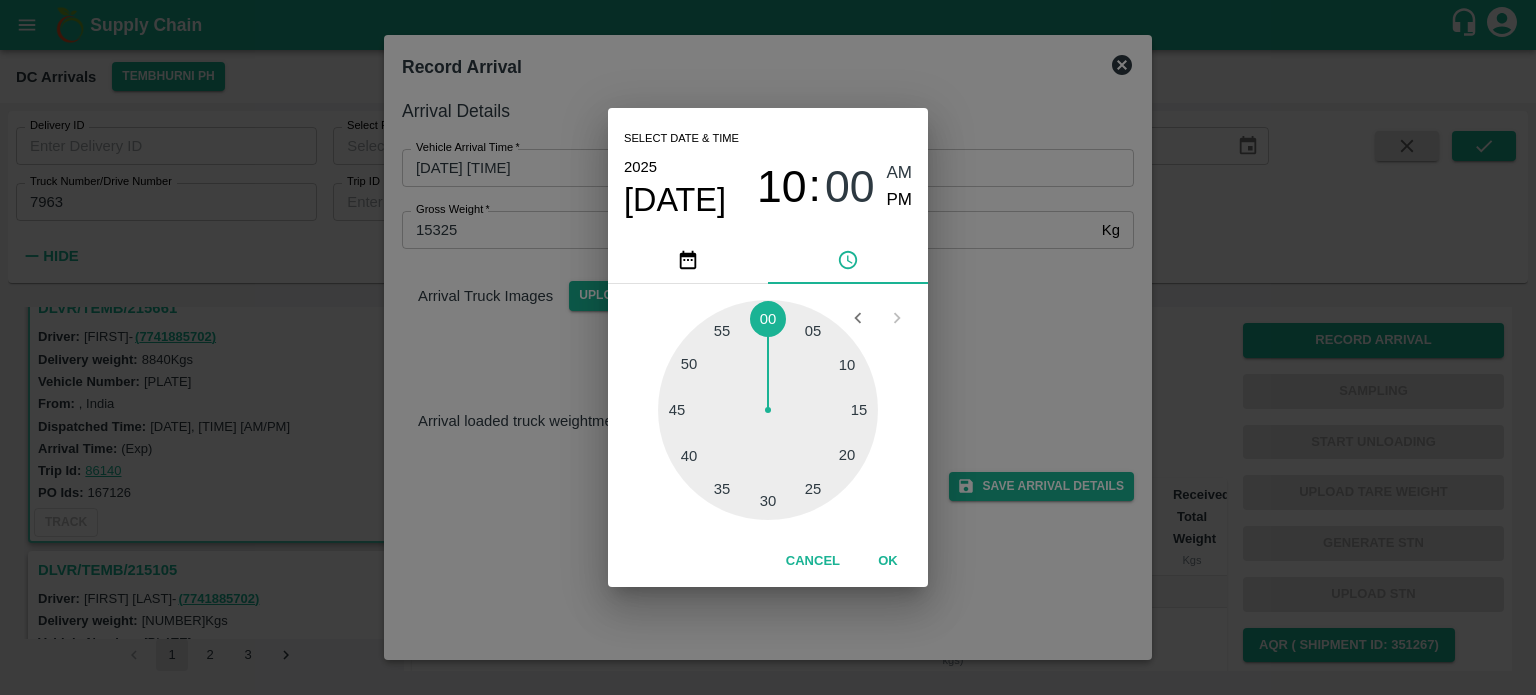 click at bounding box center [768, 410] 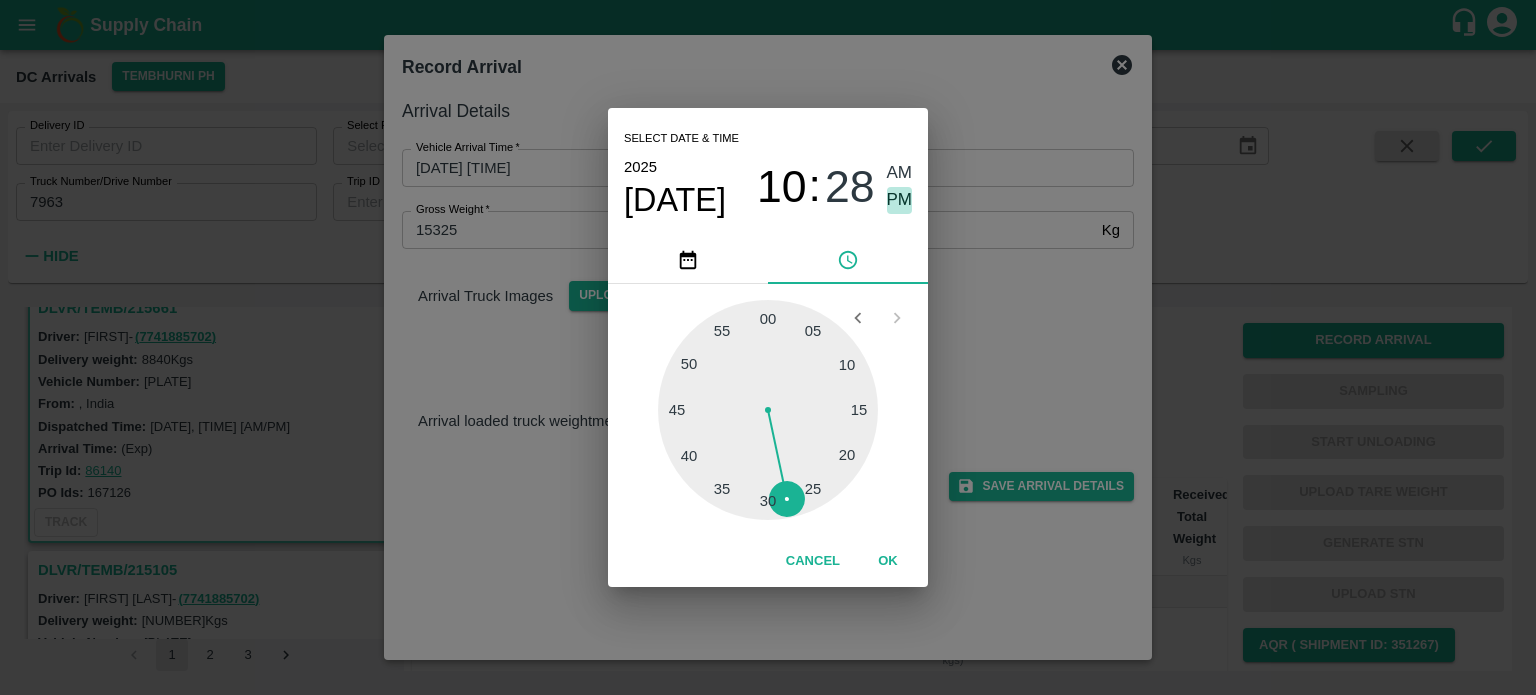 click on "PM" at bounding box center [900, 200] 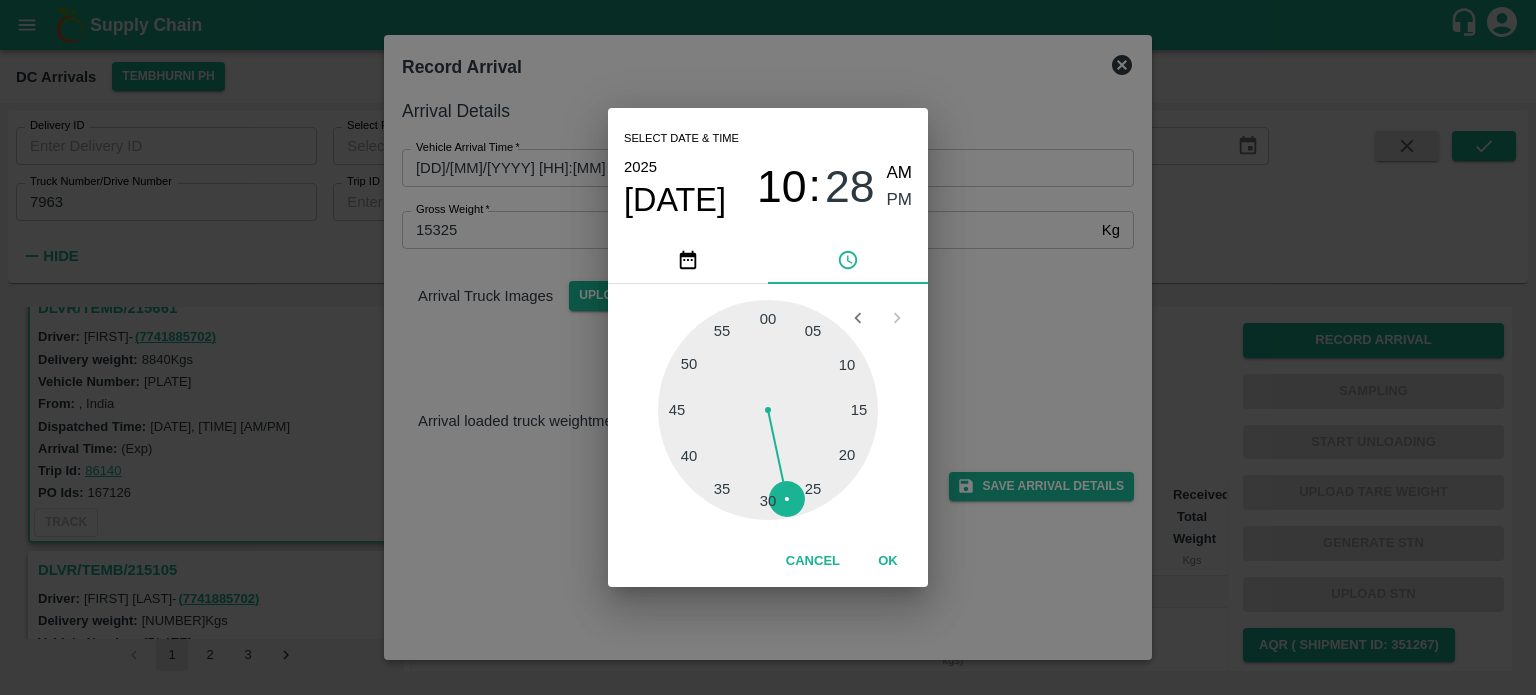 click on "Select date & time 2025 Aug 2 [TIME] PM 05 10 15 20 25 30 35 40 45 50 55 00 Cancel OK" at bounding box center [768, 347] 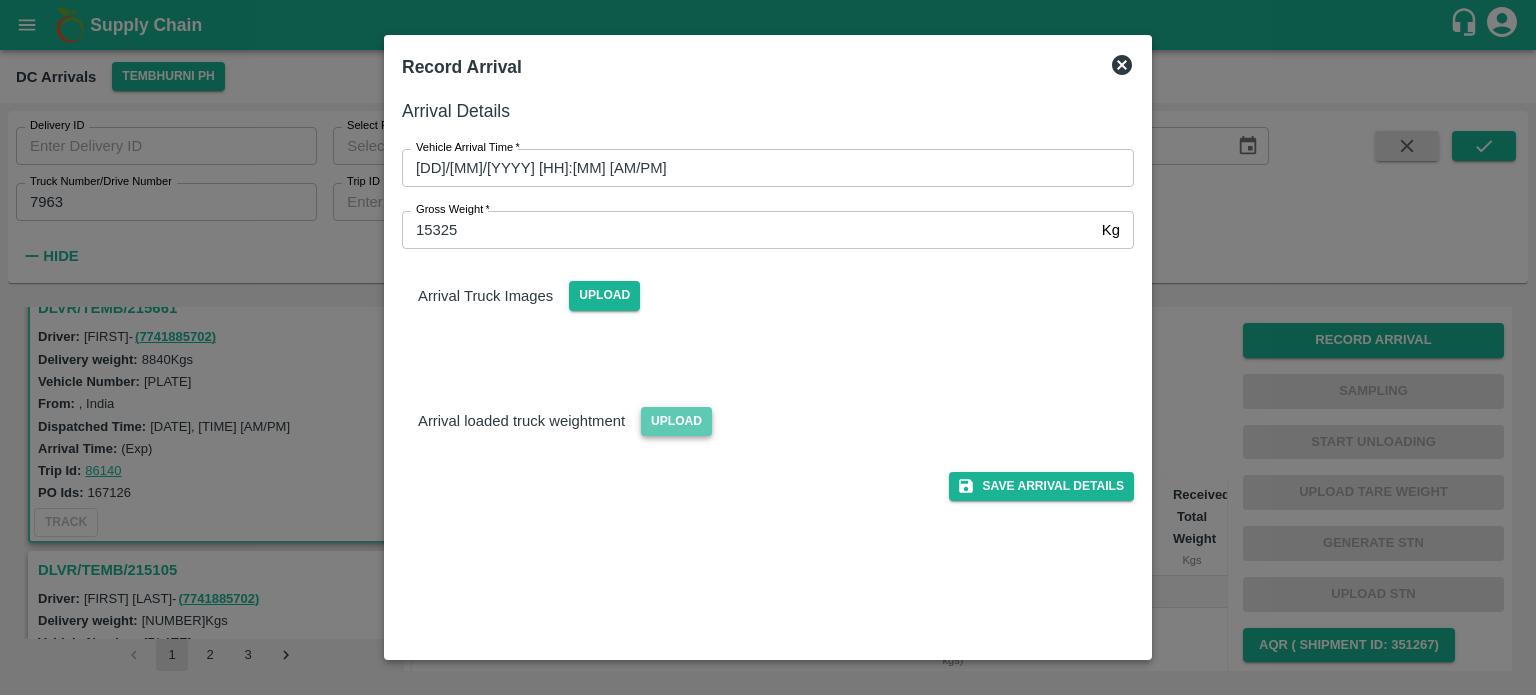 click on "Upload" at bounding box center (676, 421) 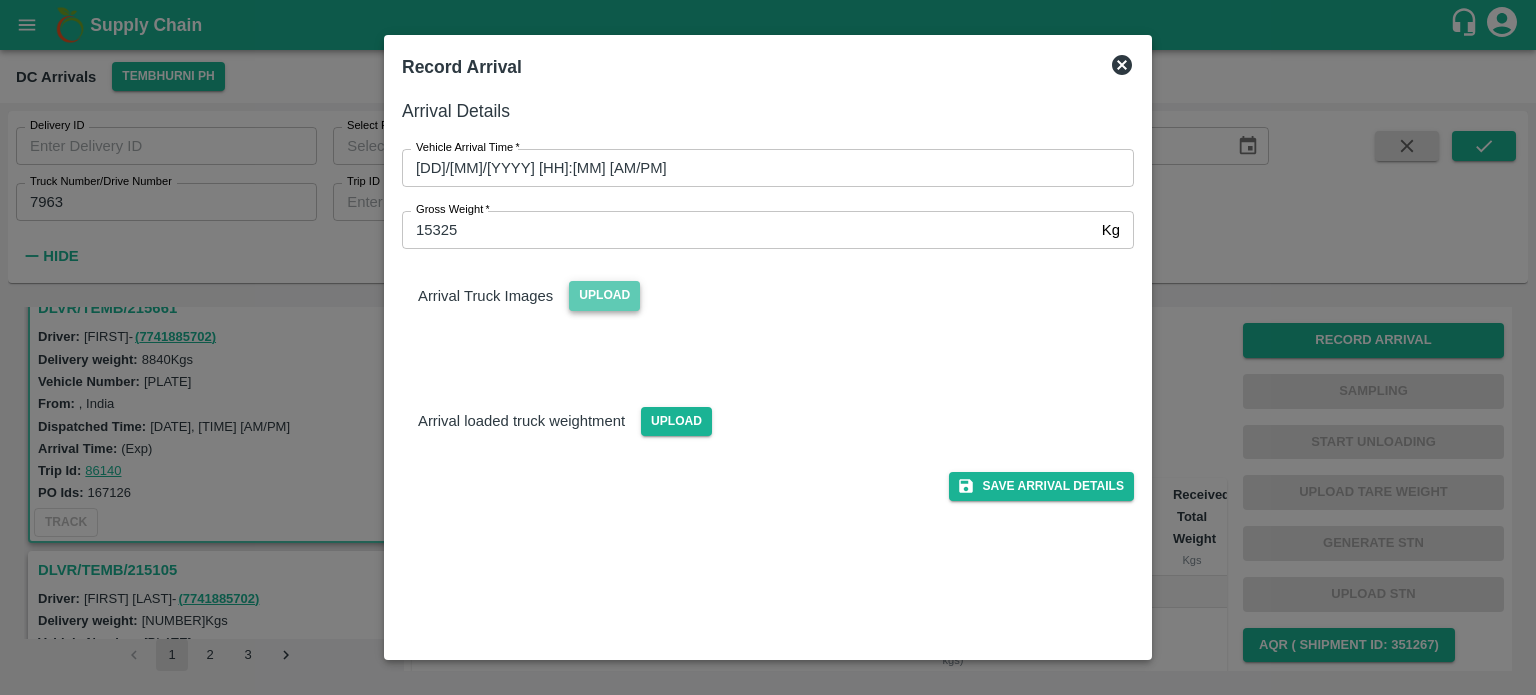 click on "Upload" at bounding box center (604, 295) 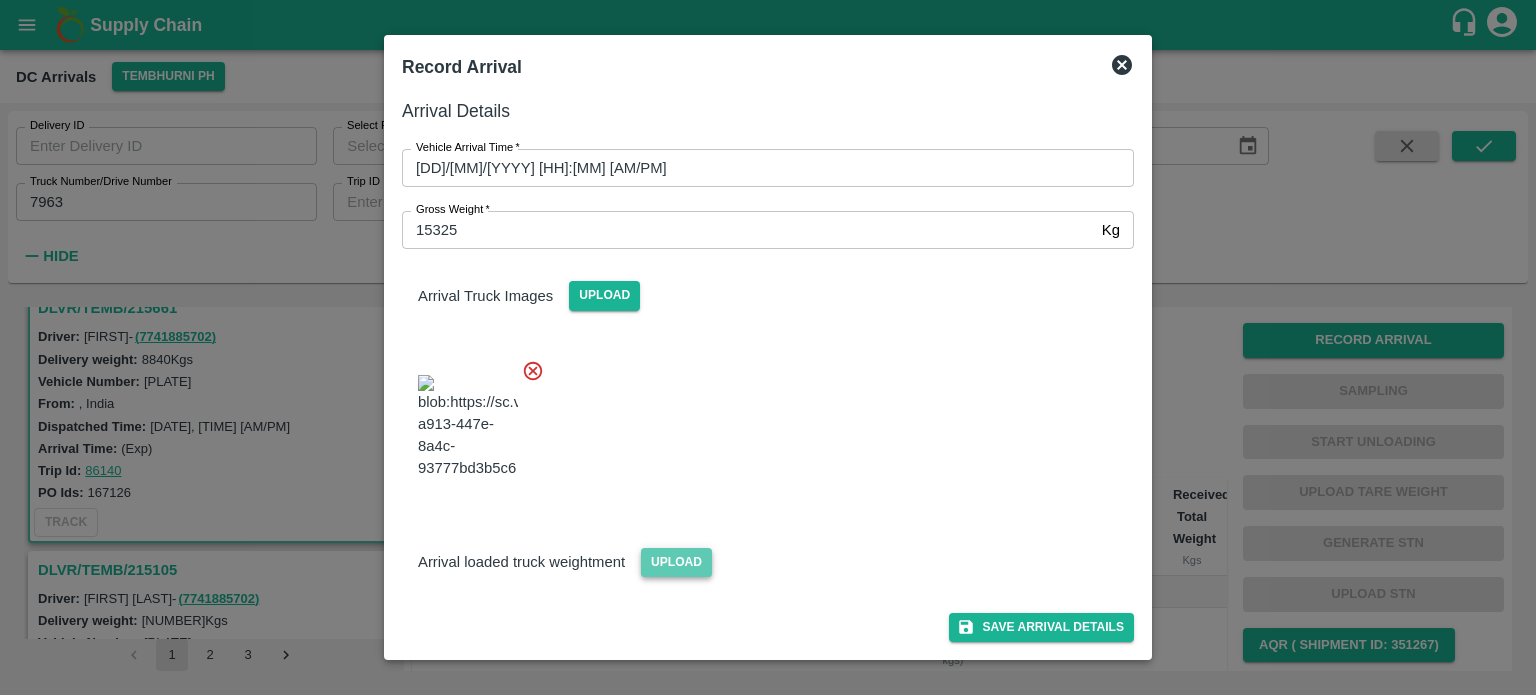 click on "Upload" at bounding box center [676, 562] 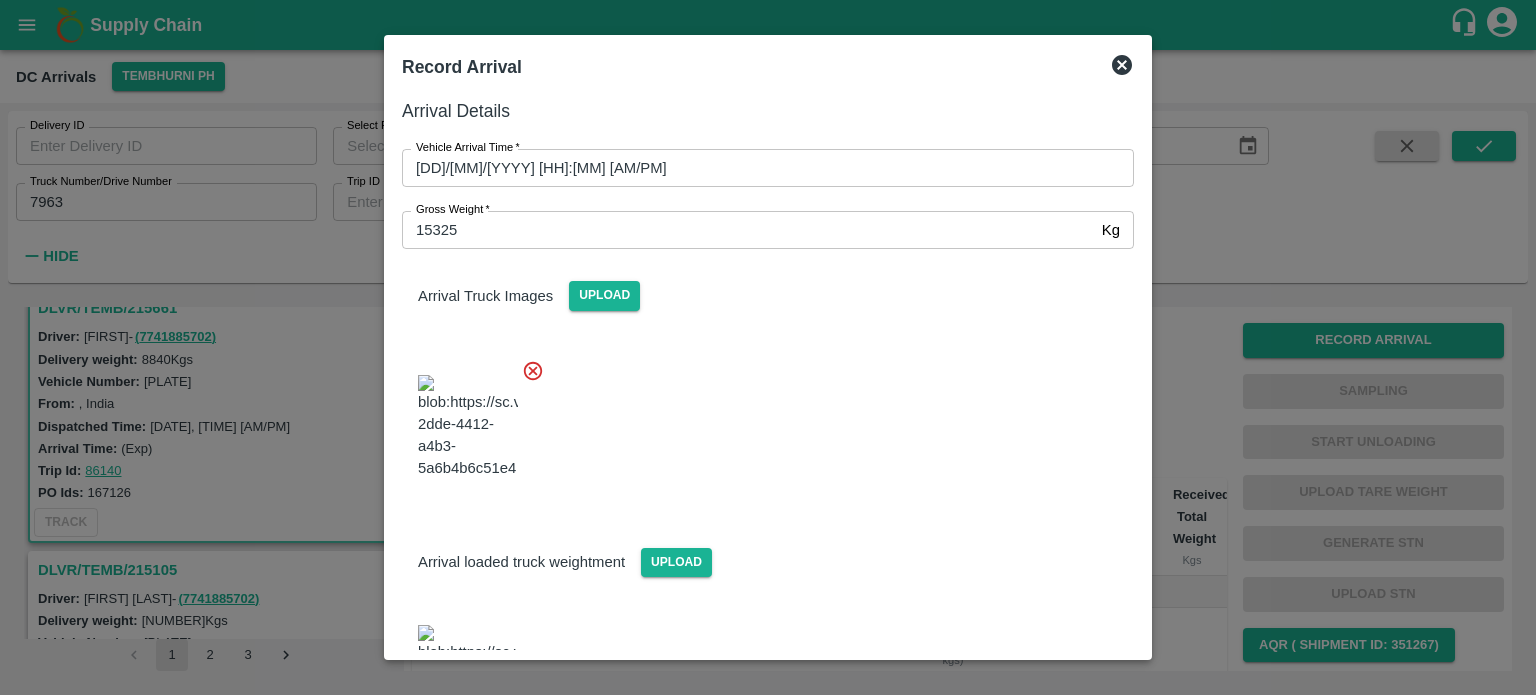 click at bounding box center (760, 421) 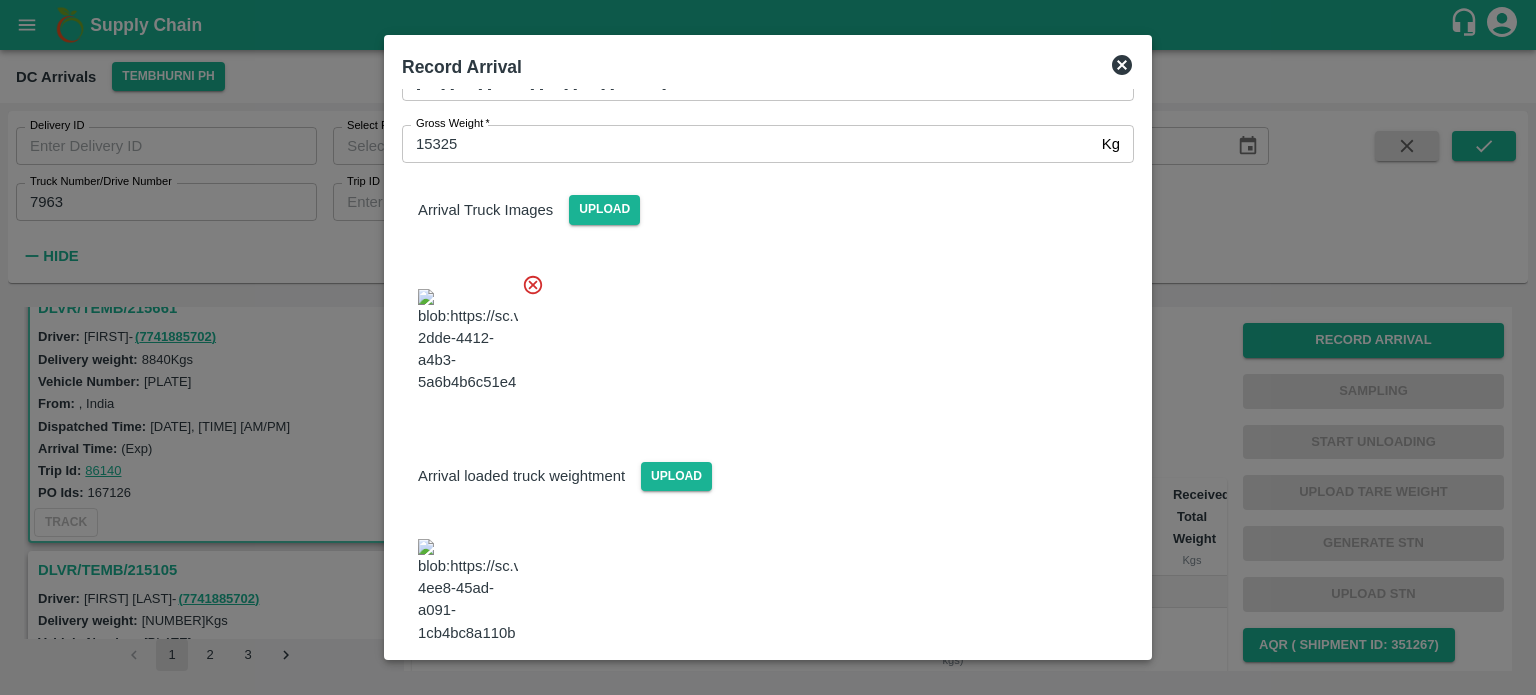 click on "Save Arrival Details" at bounding box center [1041, 698] 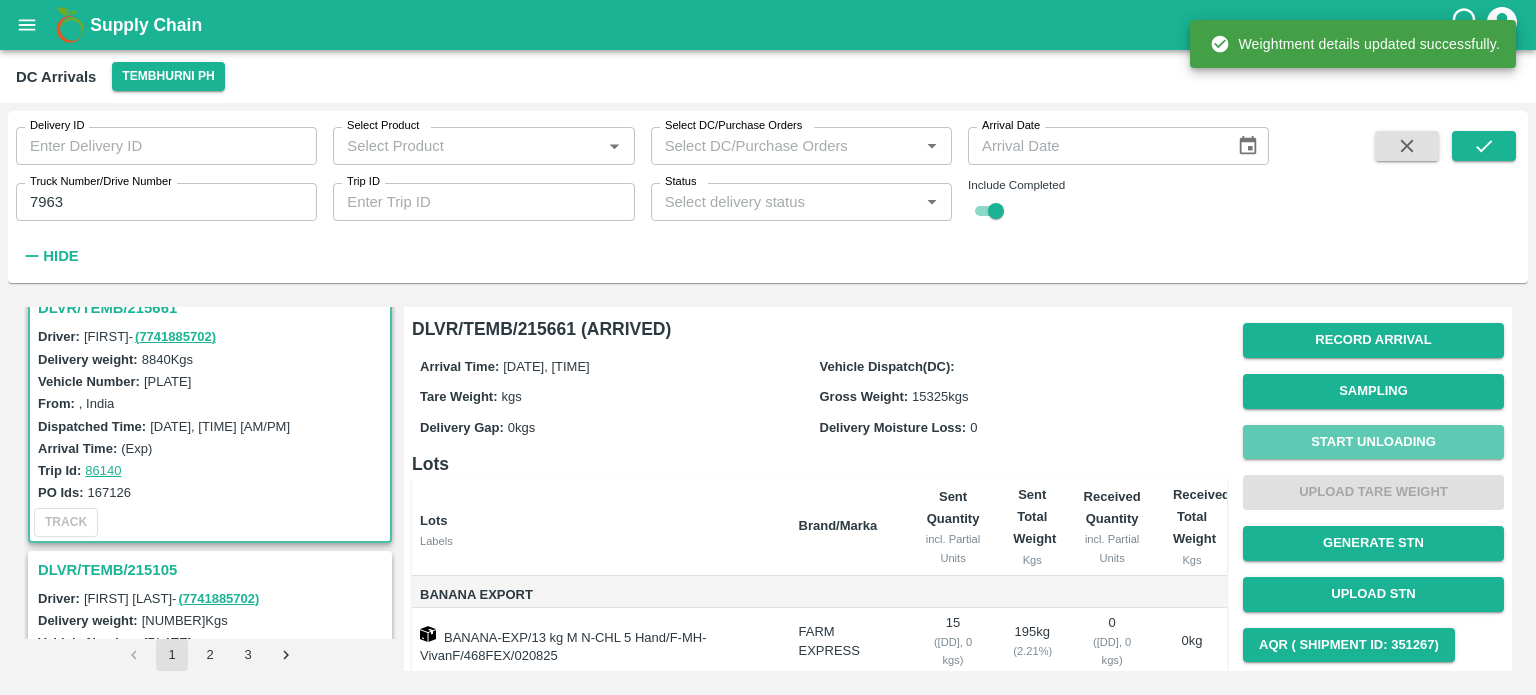 click on "Start Unloading" at bounding box center (1373, 442) 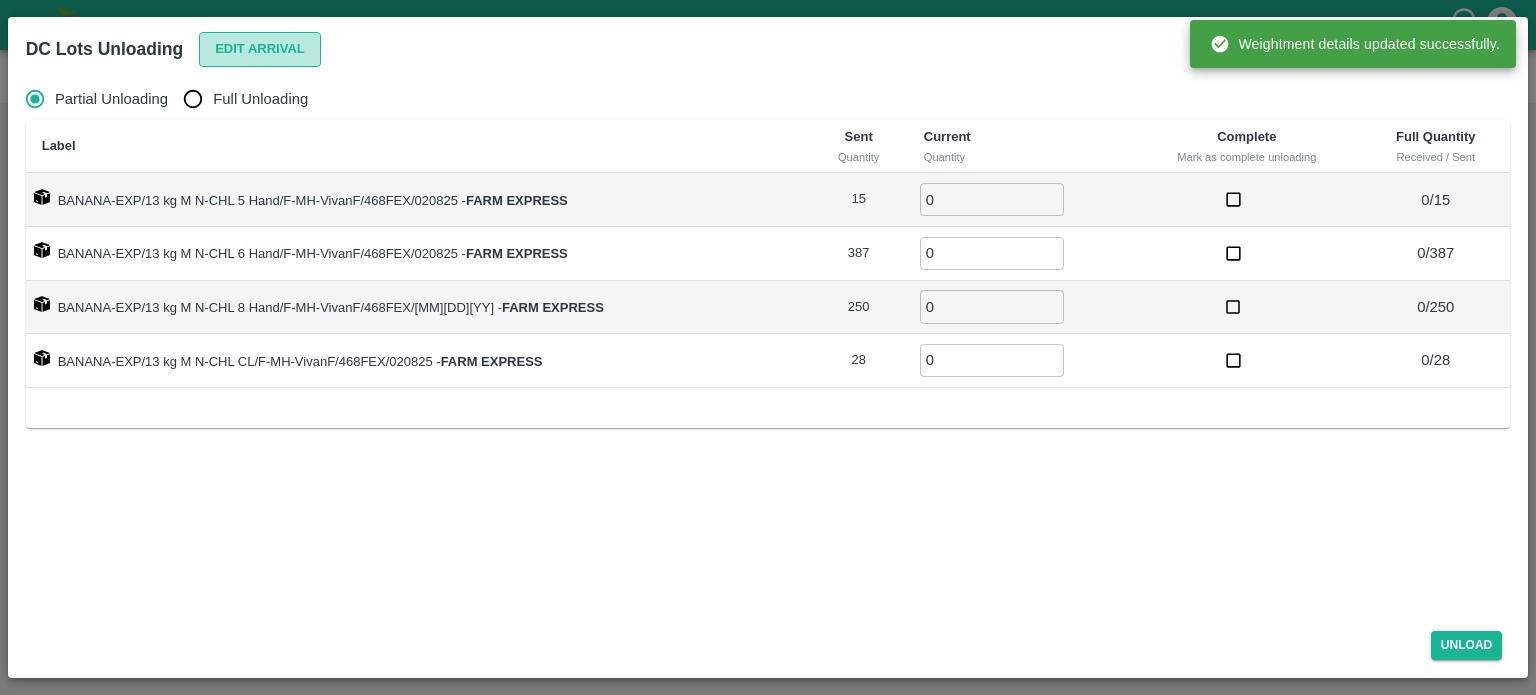 click on "Edit Arrival" at bounding box center [260, 49] 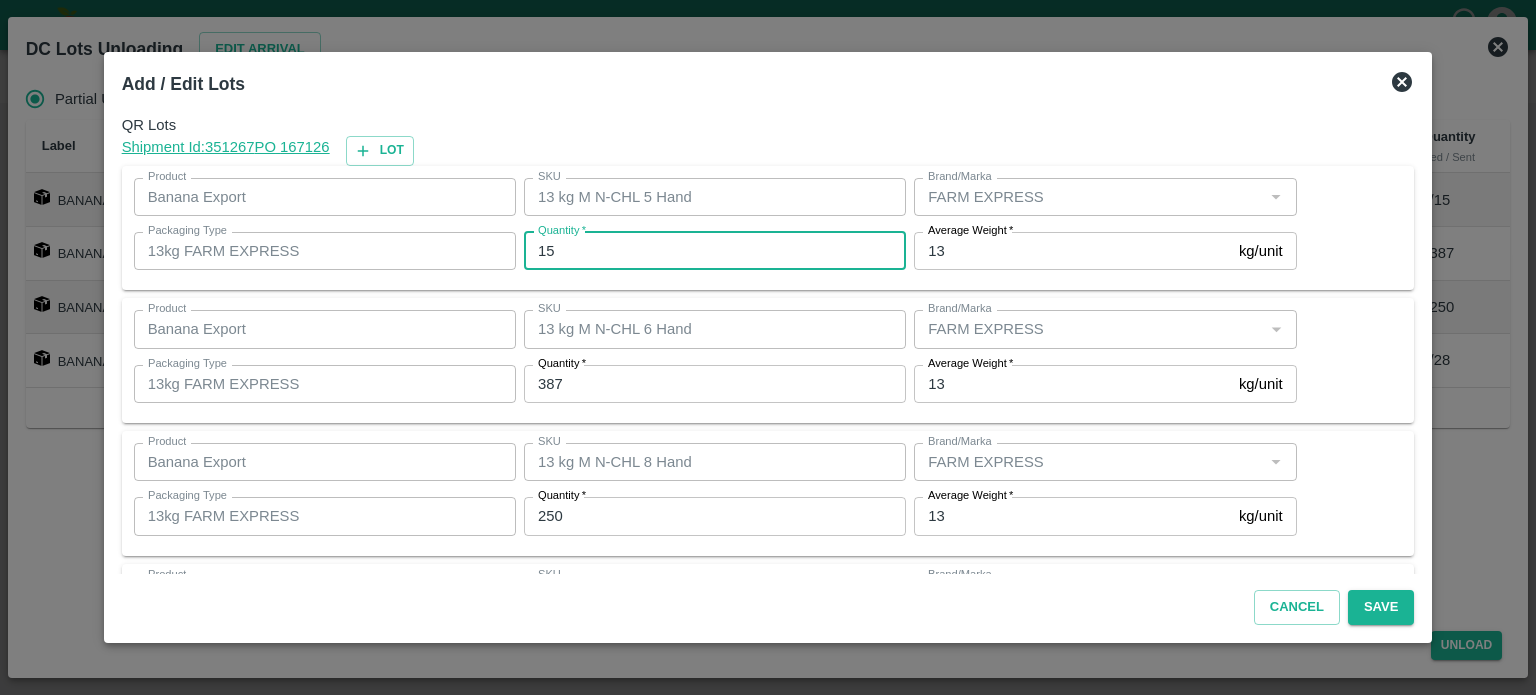 click on "15" at bounding box center [715, 251] 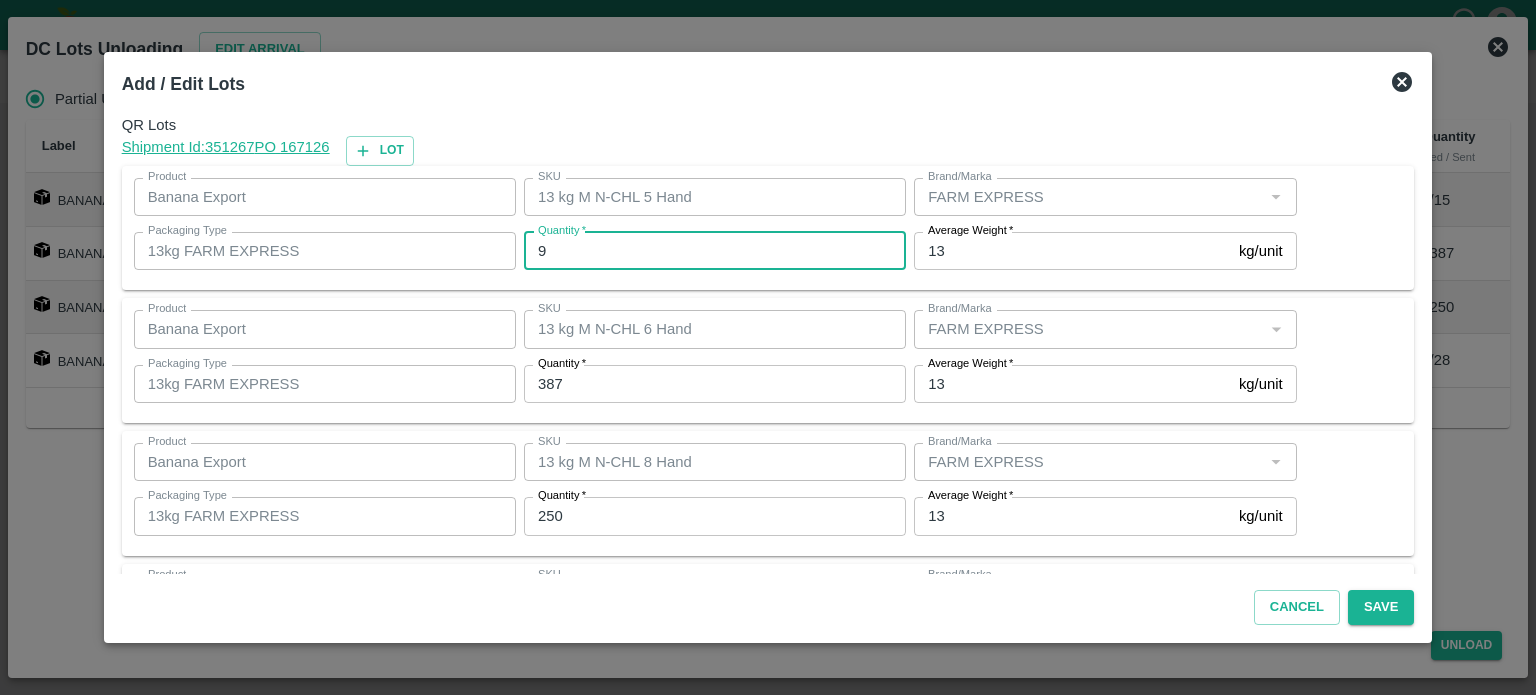 type on "9" 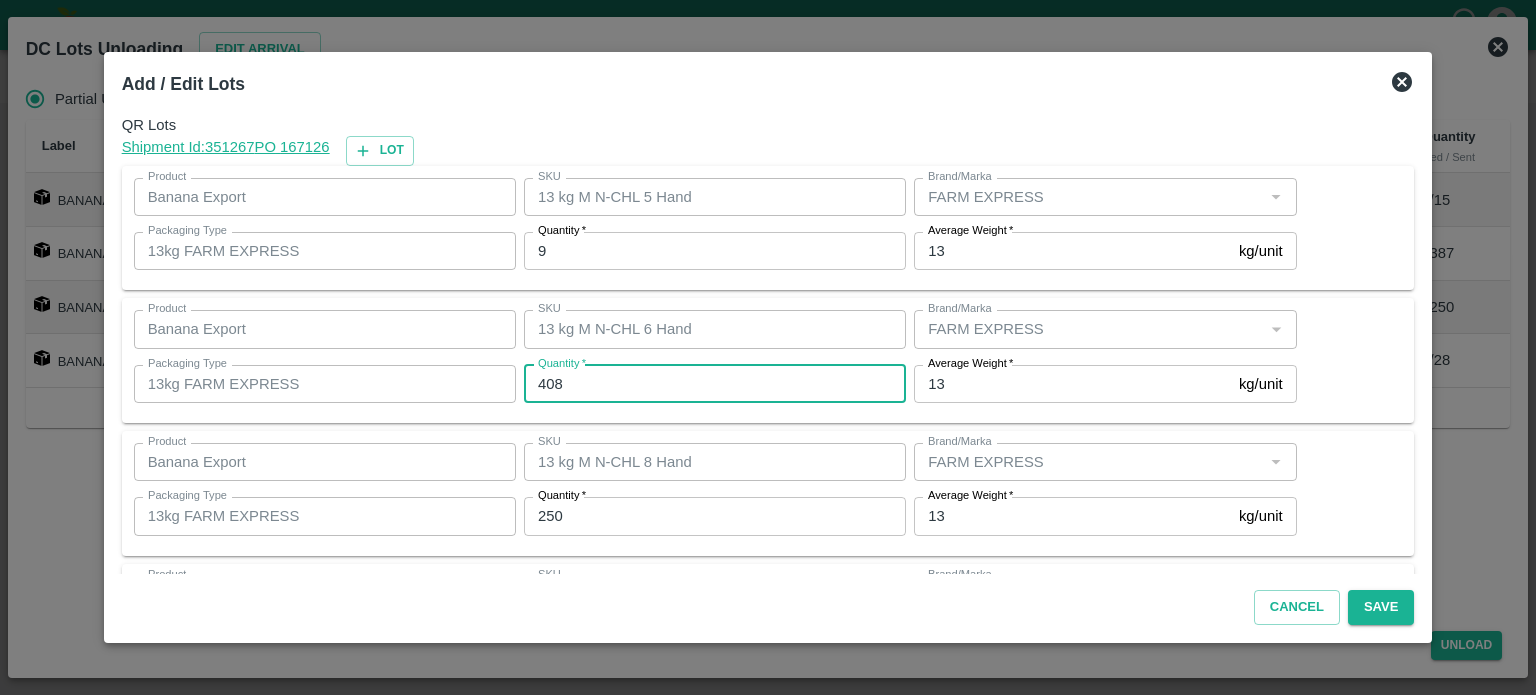 type on "408" 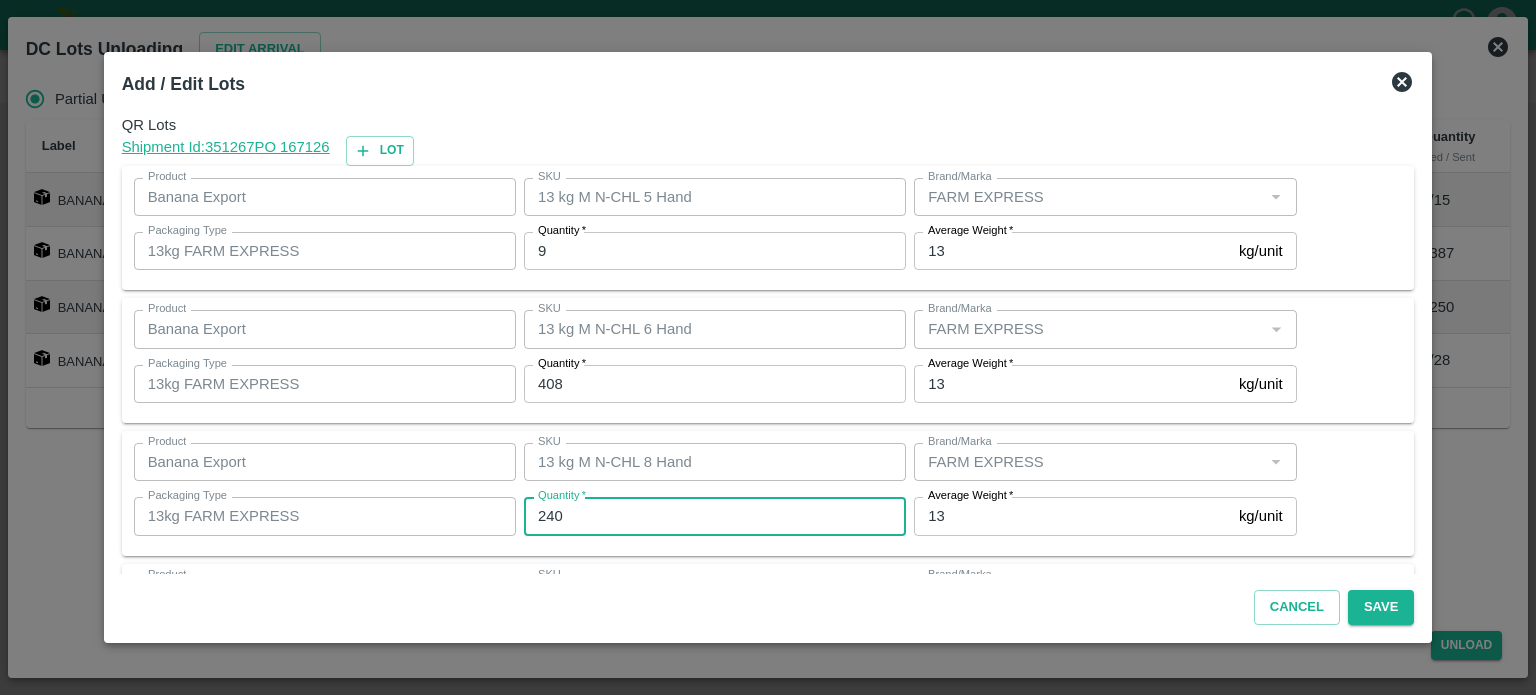 type on "240" 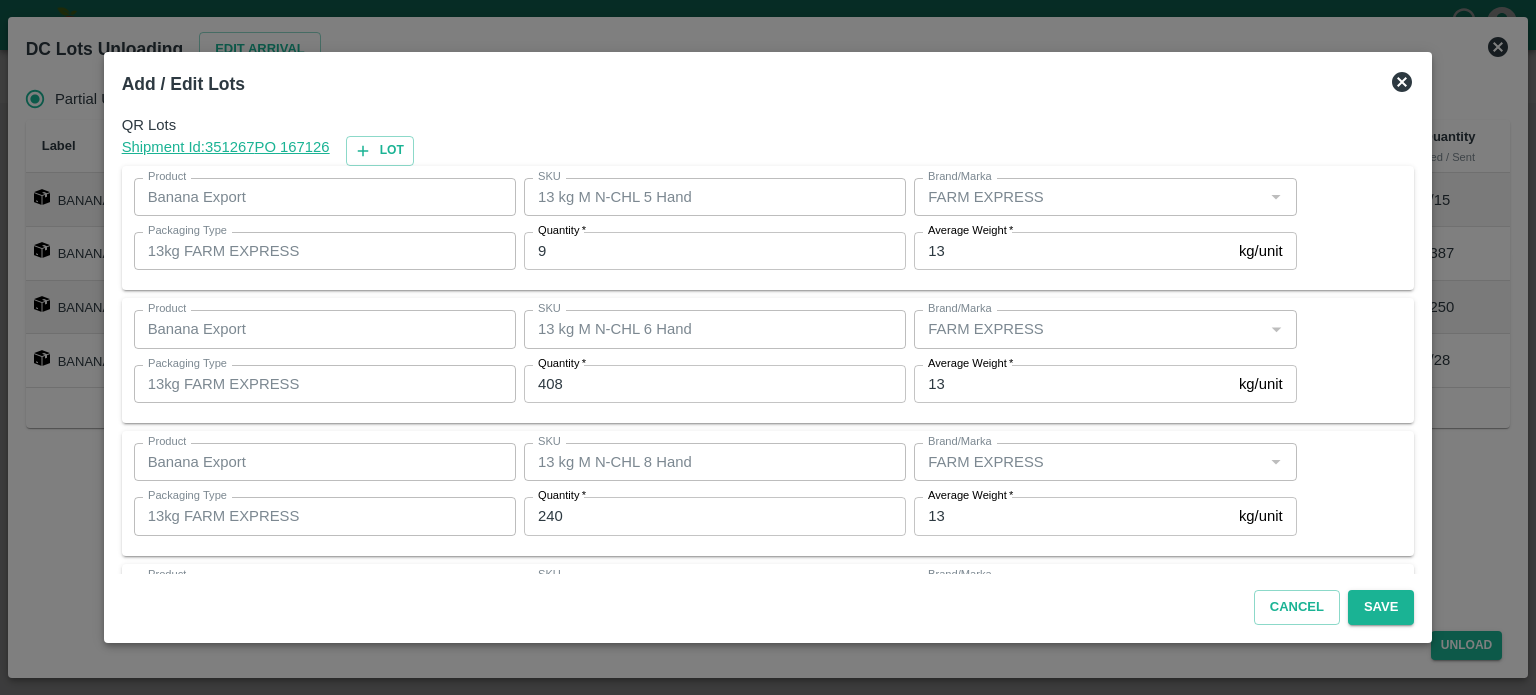 scroll, scrollTop: 129, scrollLeft: 0, axis: vertical 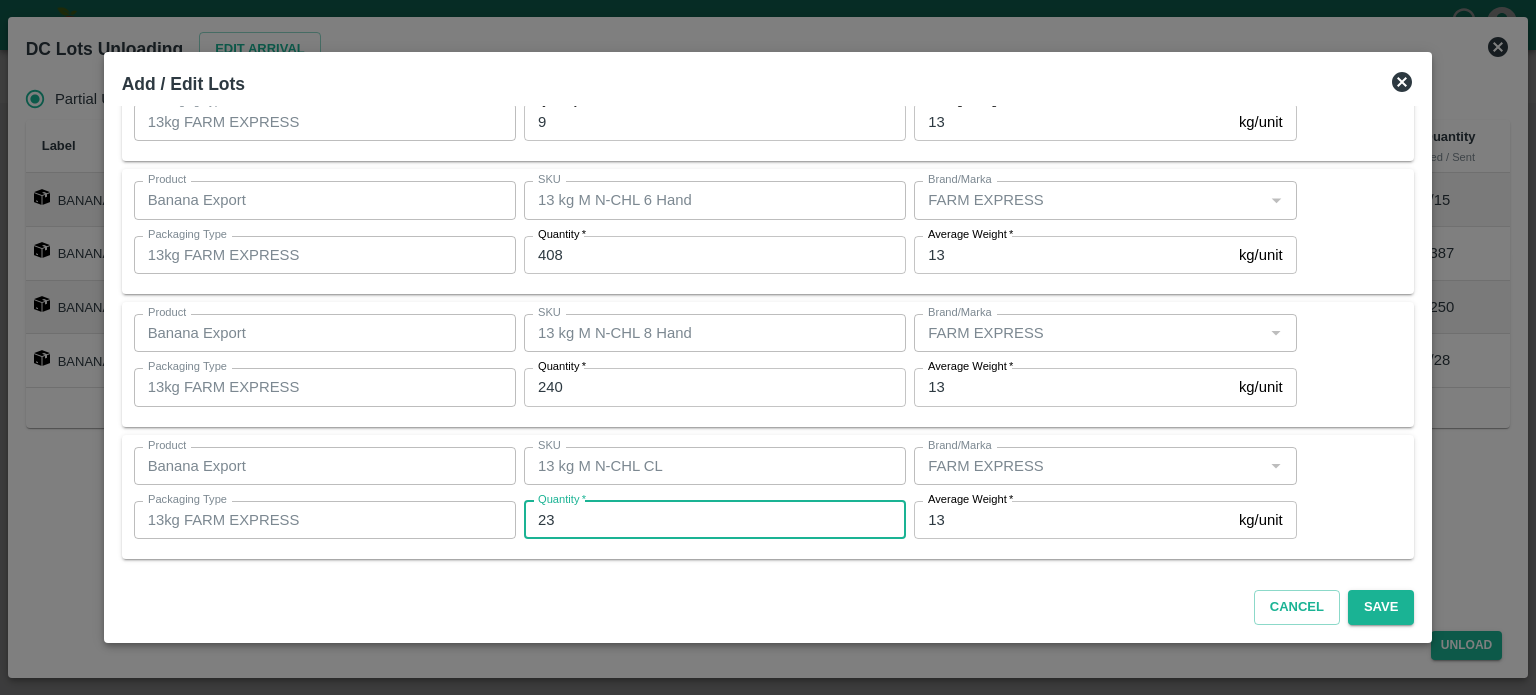 type on "23" 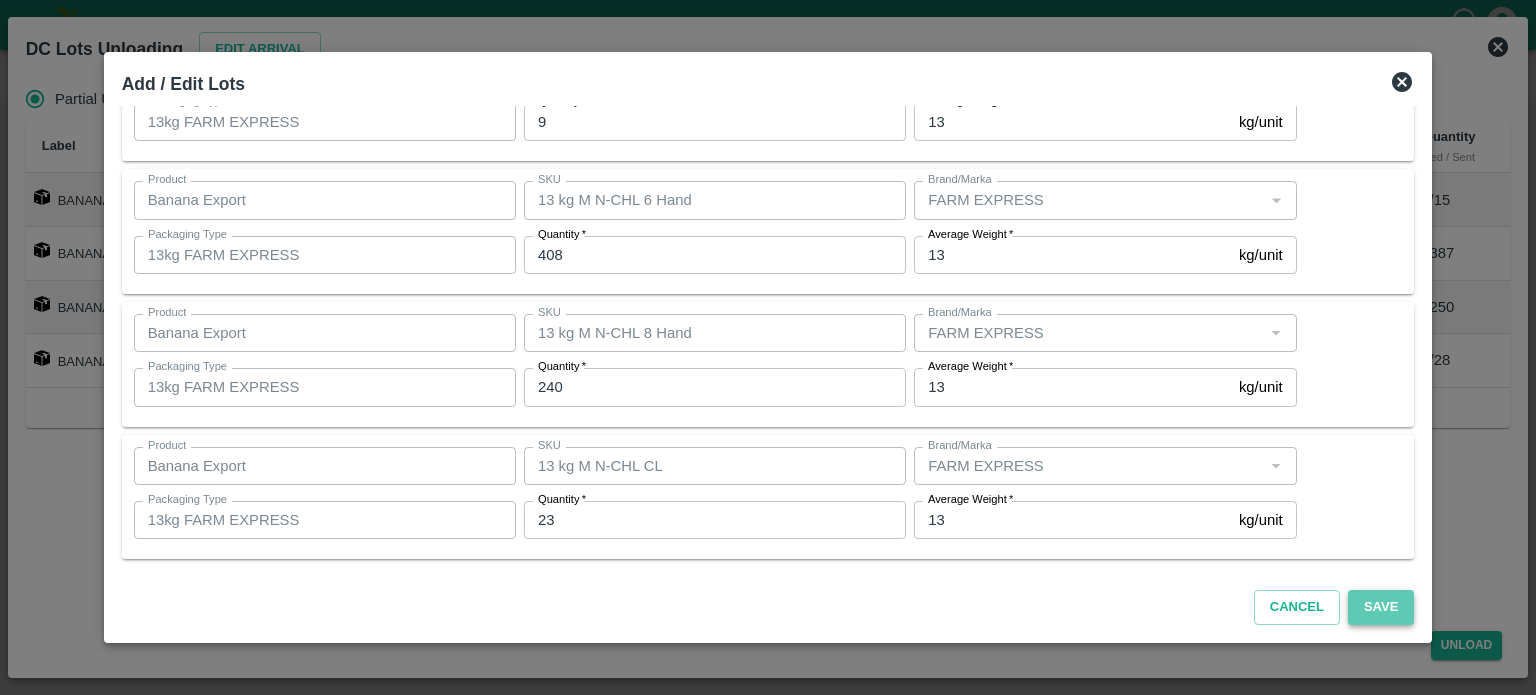 click on "Save" at bounding box center (1381, 607) 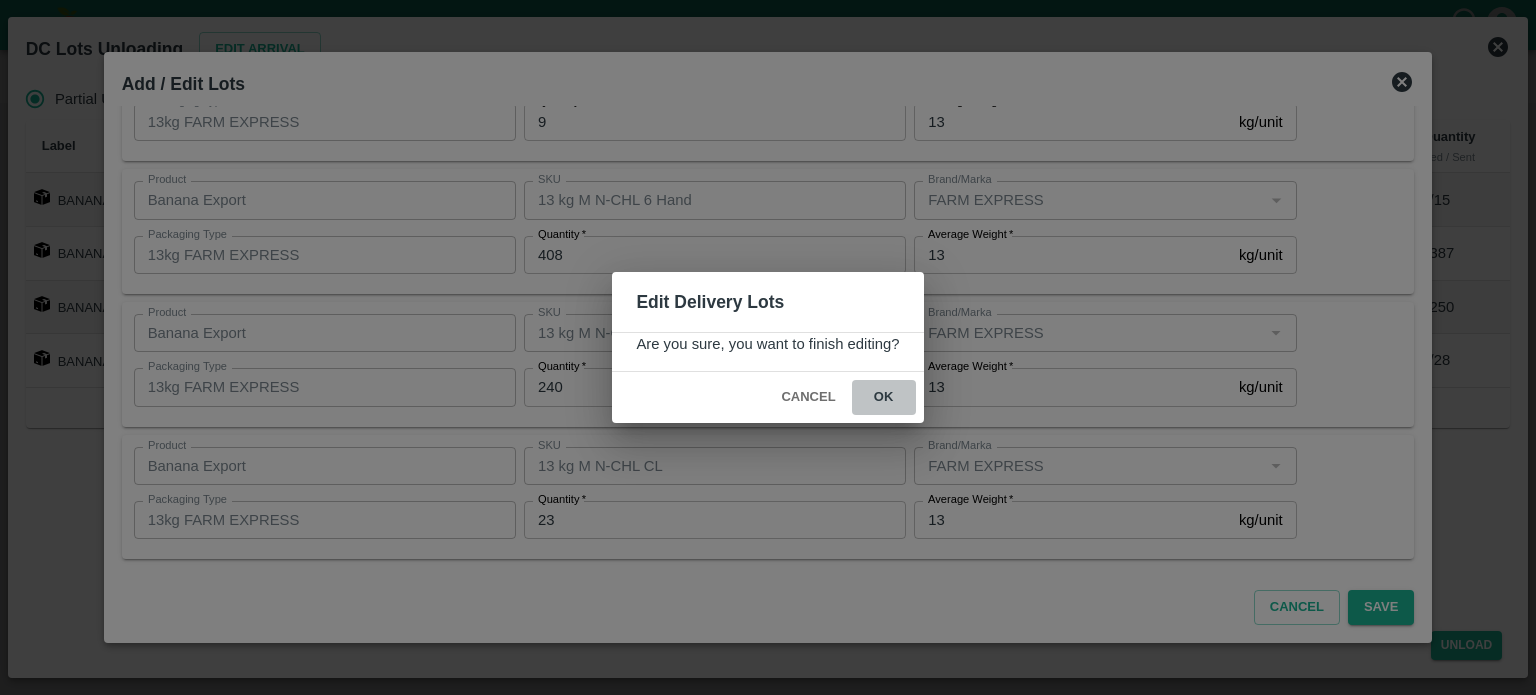 click on "ok" at bounding box center (884, 397) 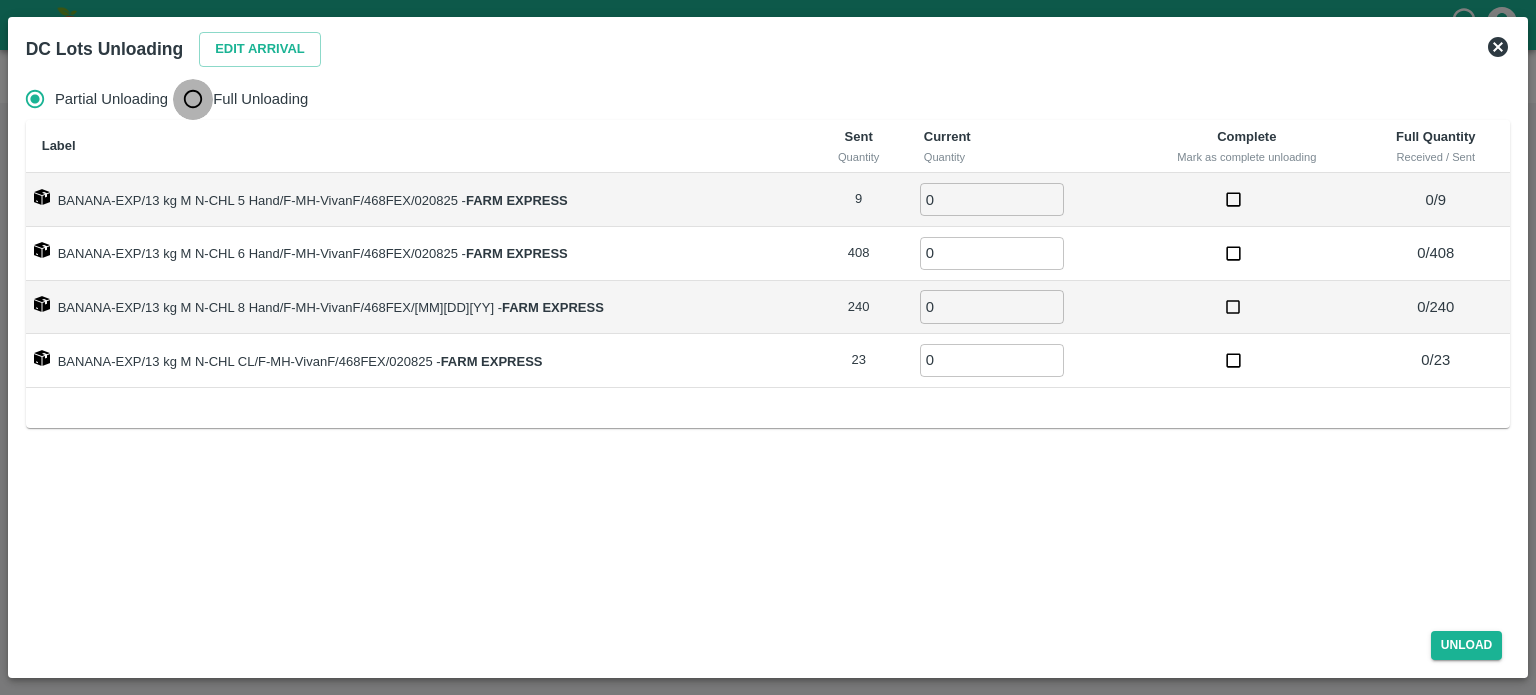 click on "Full Unloading" at bounding box center (193, 99) 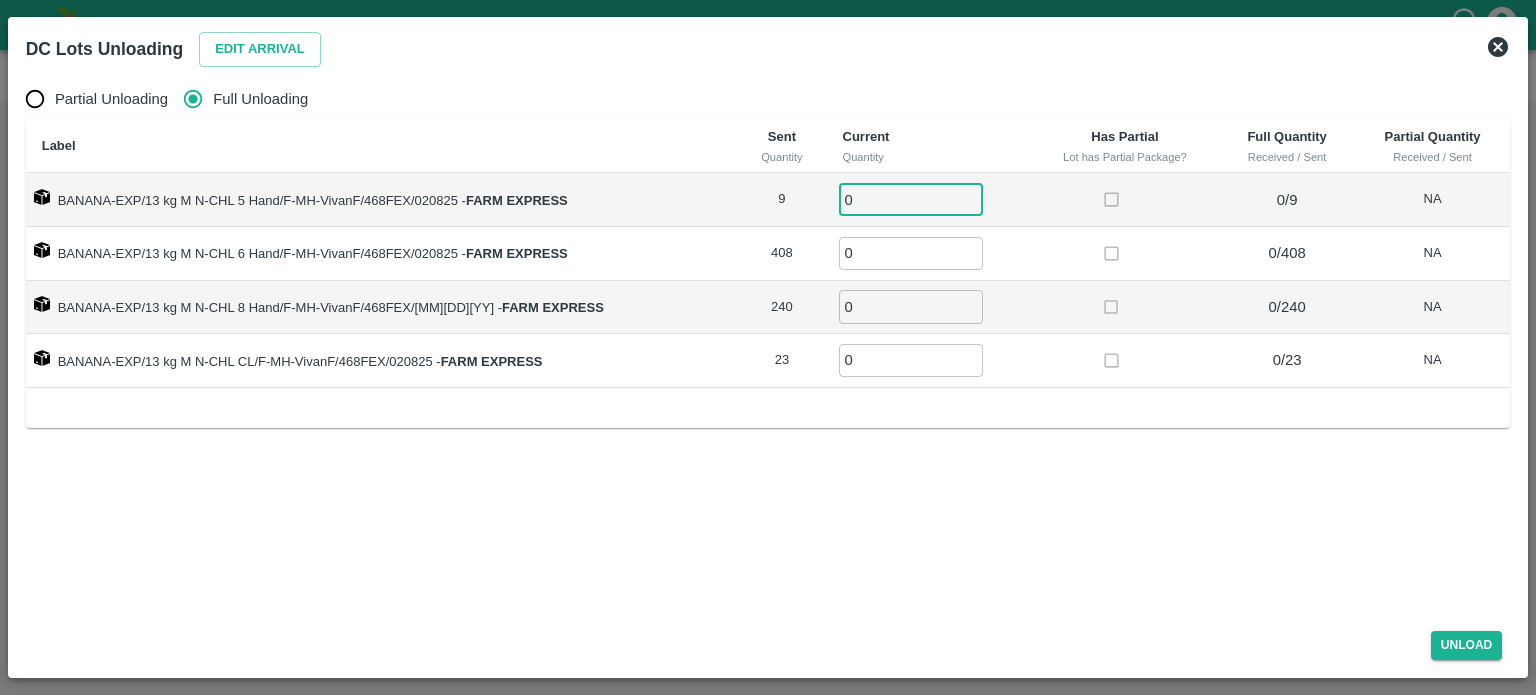 click on "0" at bounding box center (911, 199) 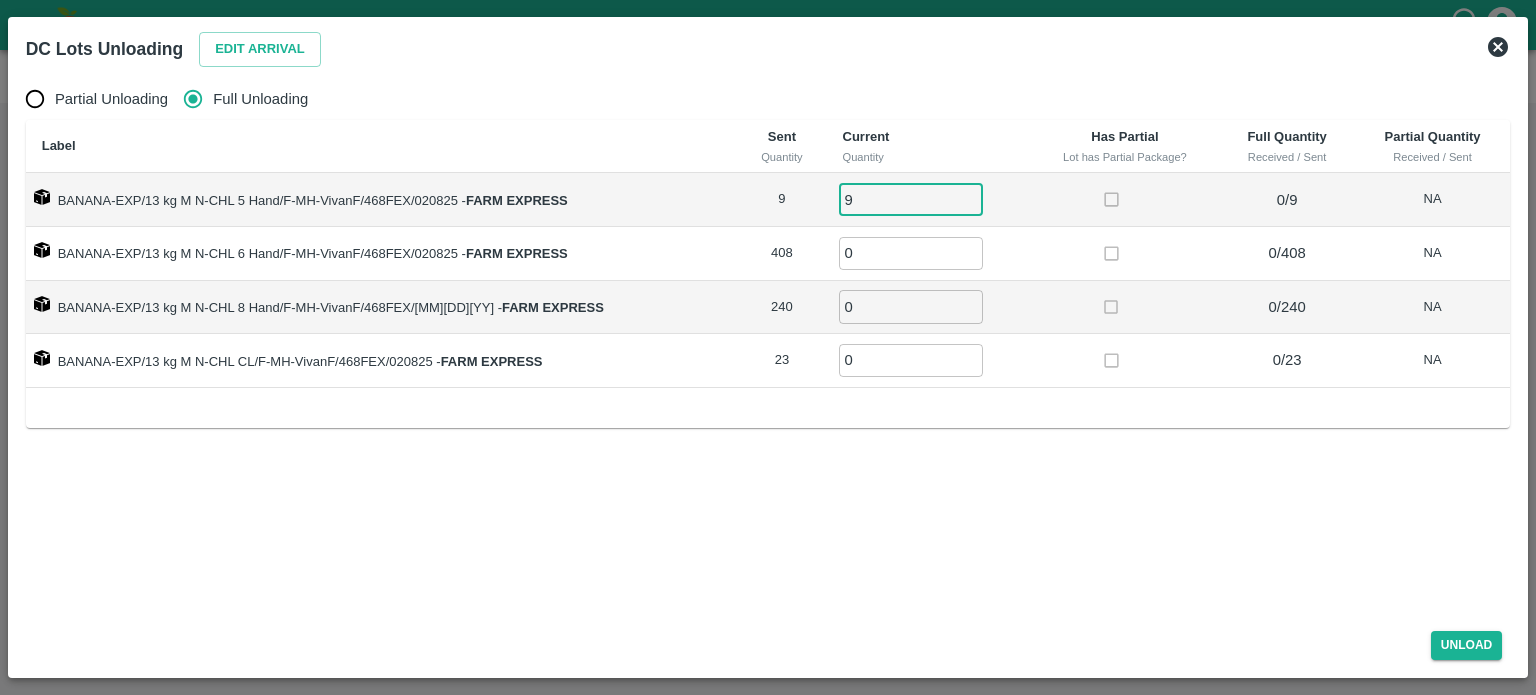 type on "9" 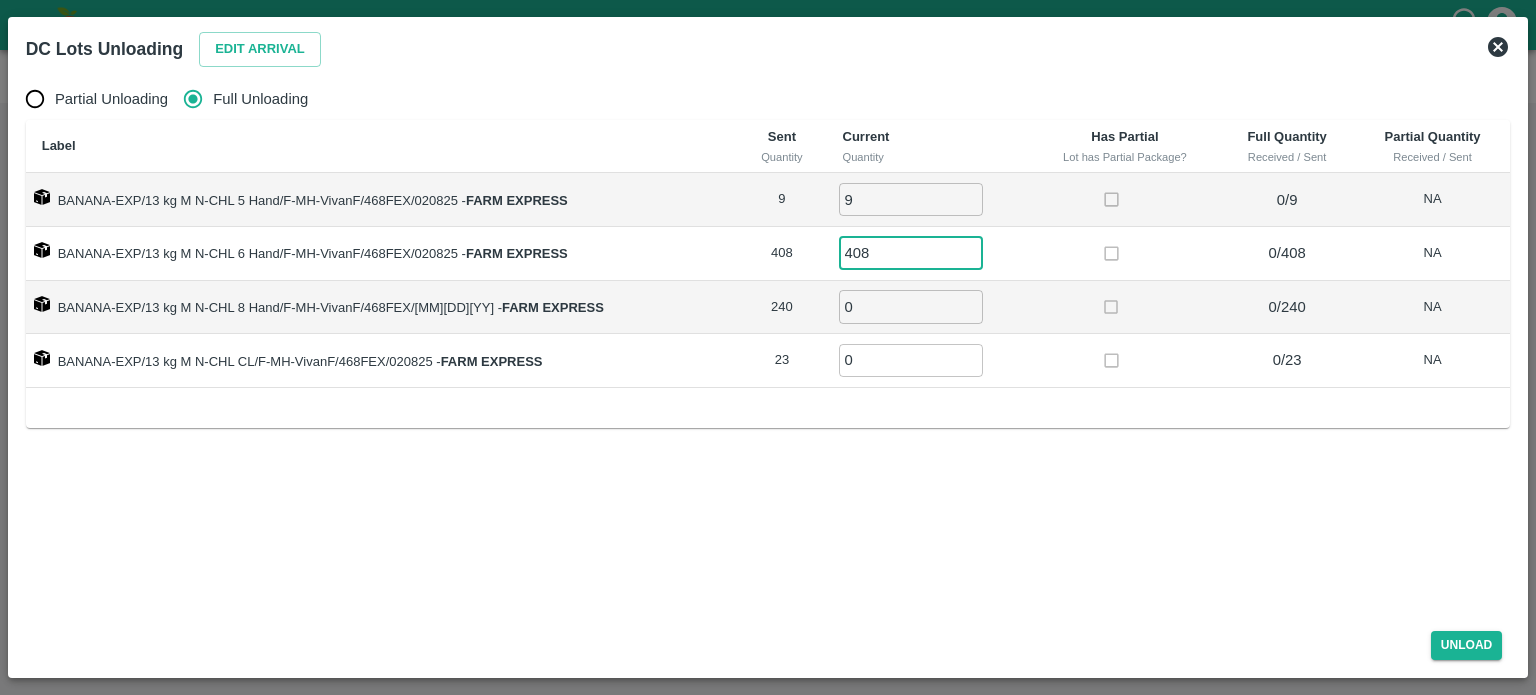 type on "408" 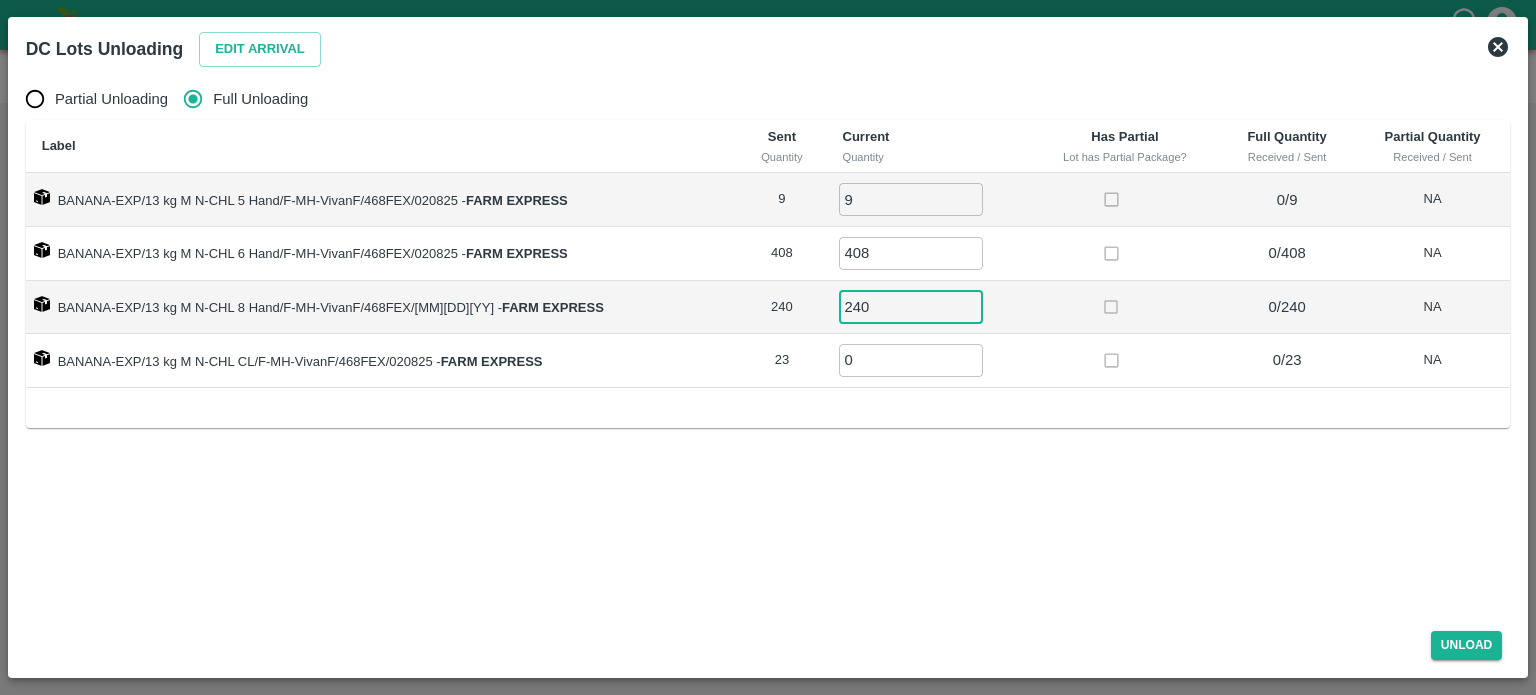 type on "240" 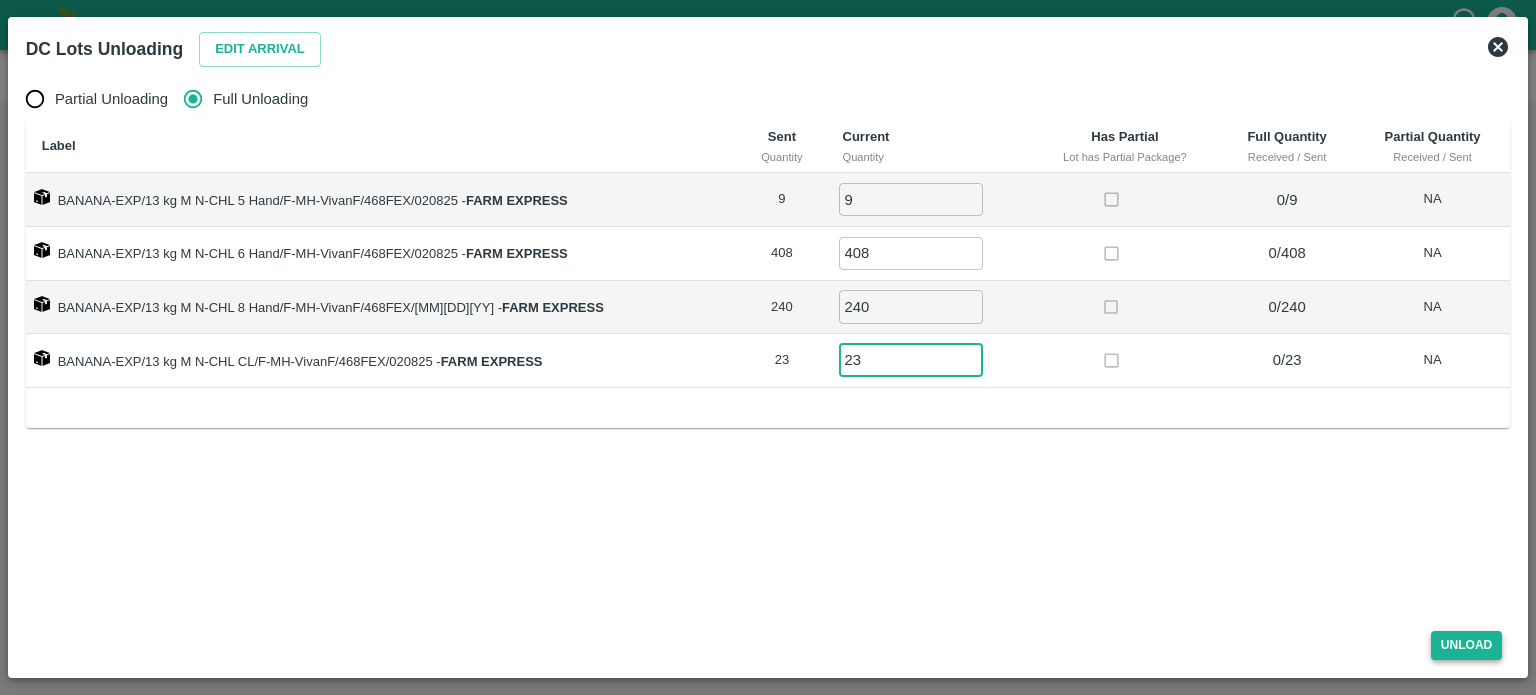 type on "23" 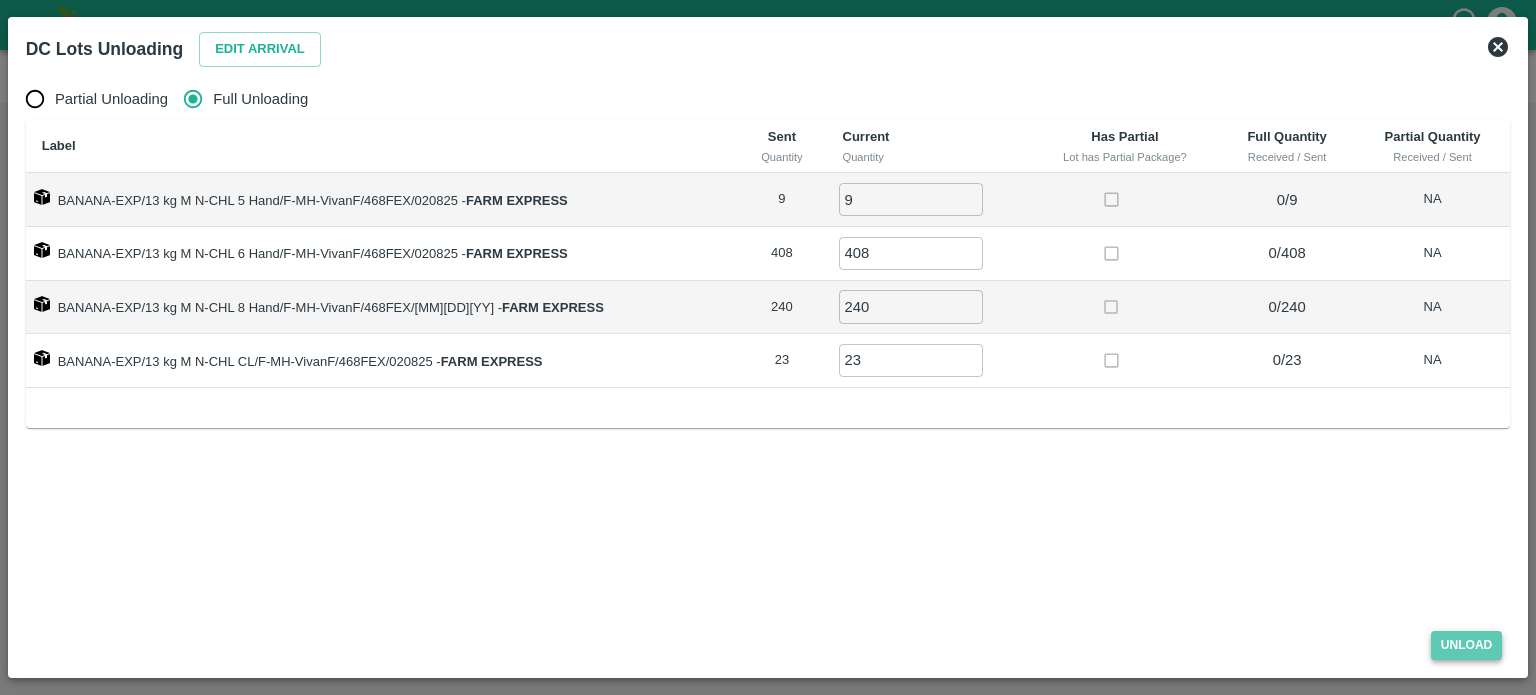 click on "Unload" at bounding box center (1467, 645) 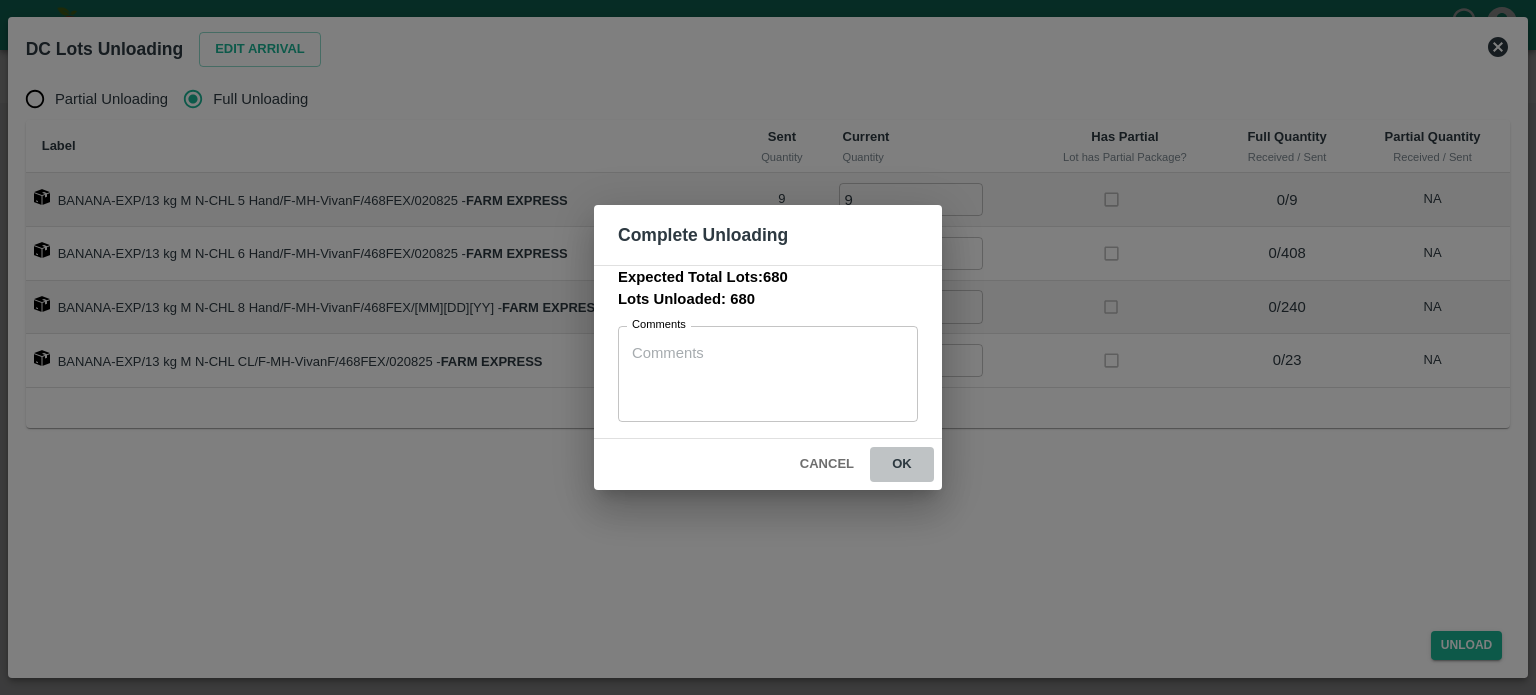 click on "ok" at bounding box center (902, 464) 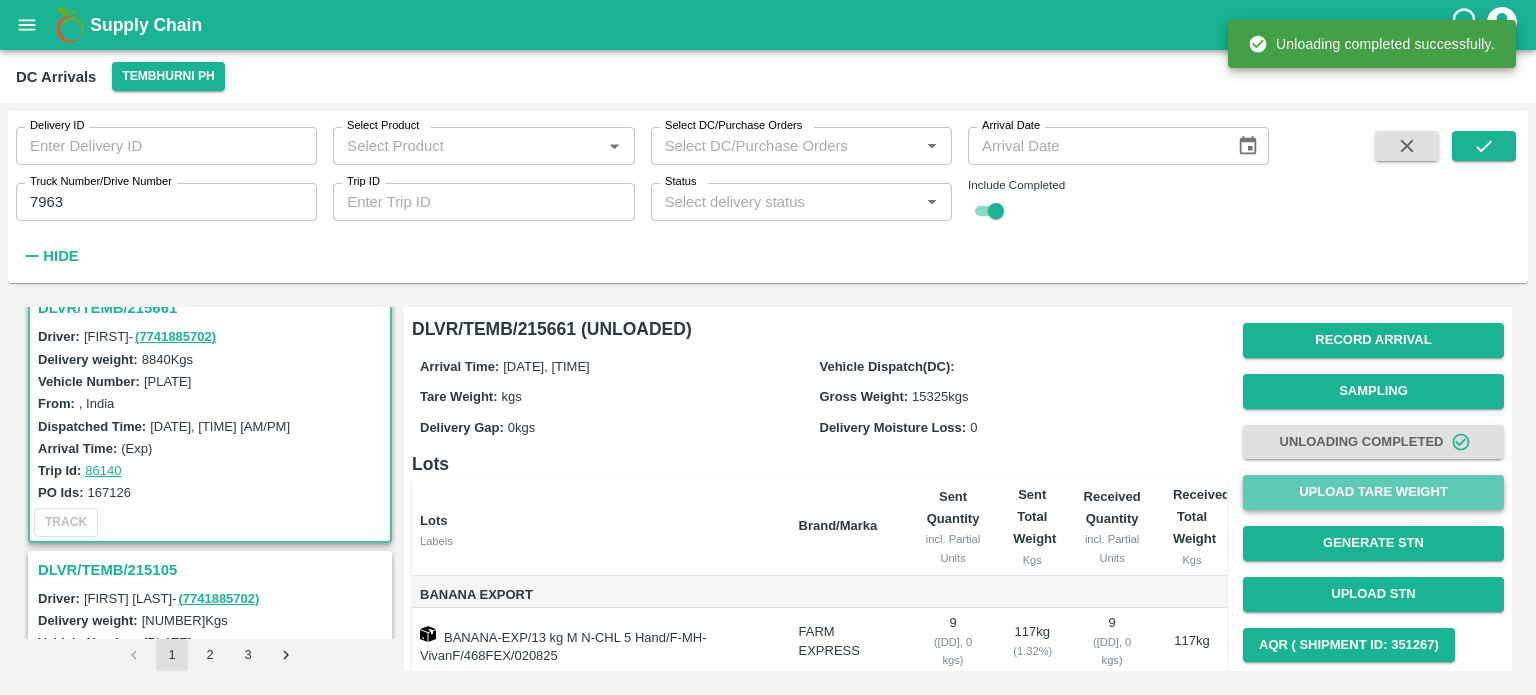 click on "Upload Tare Weight" at bounding box center (1373, 492) 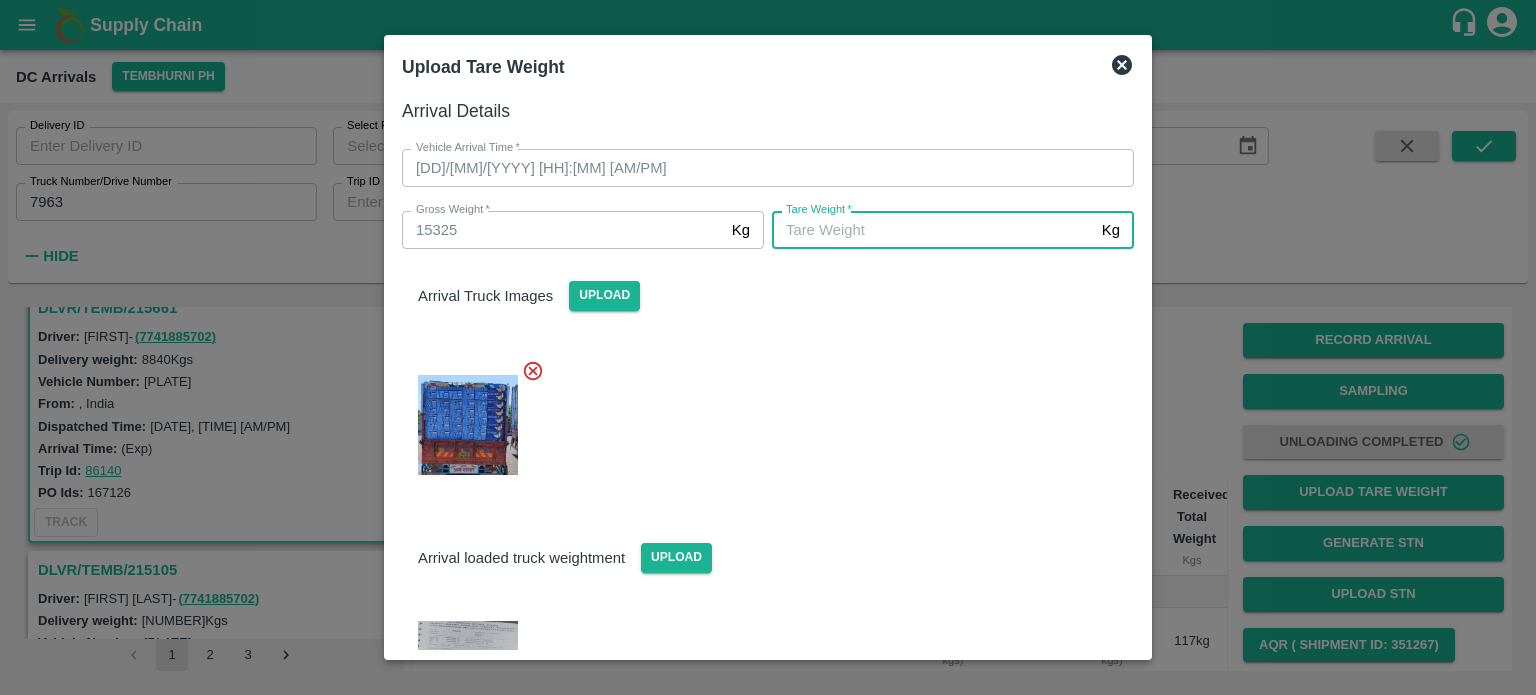 type on "[NUMBER]" 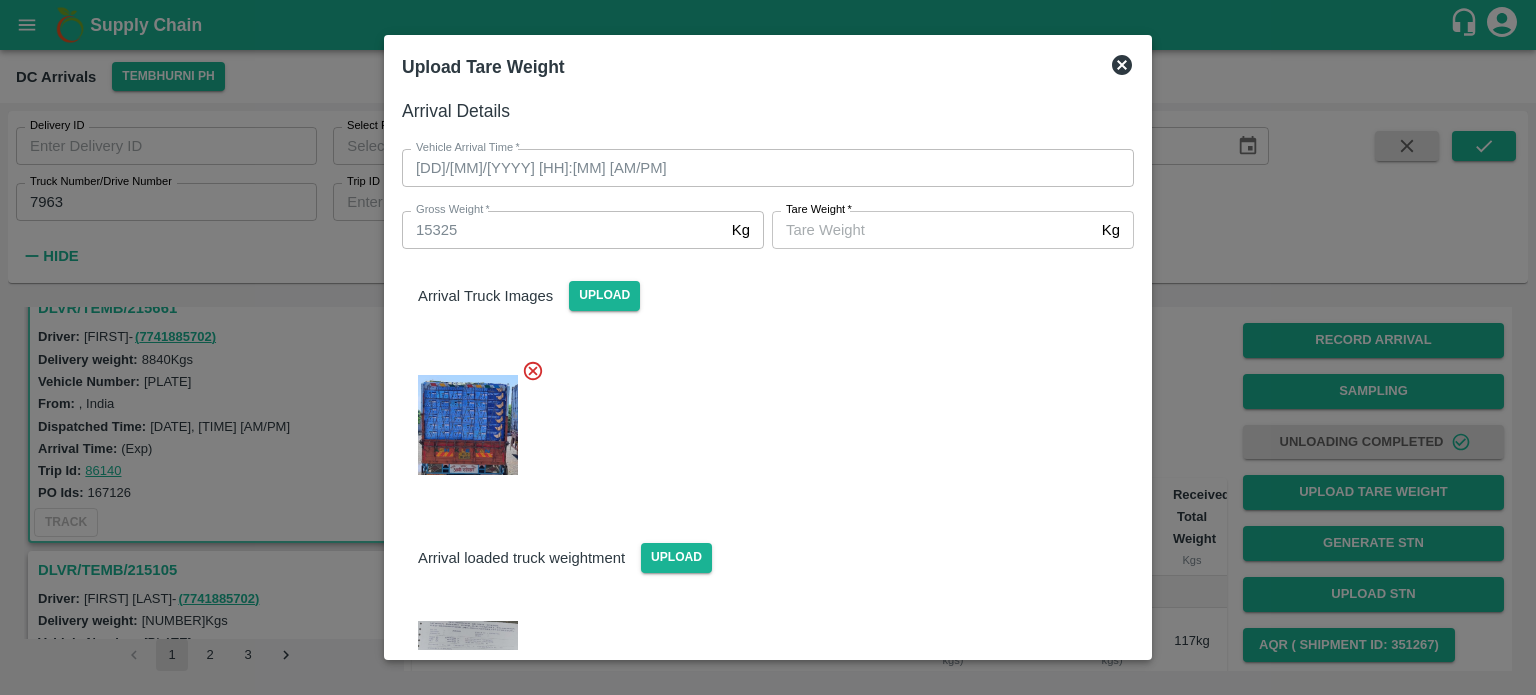 click on "Arrival loaded truck weightment Upload" at bounding box center [768, 541] 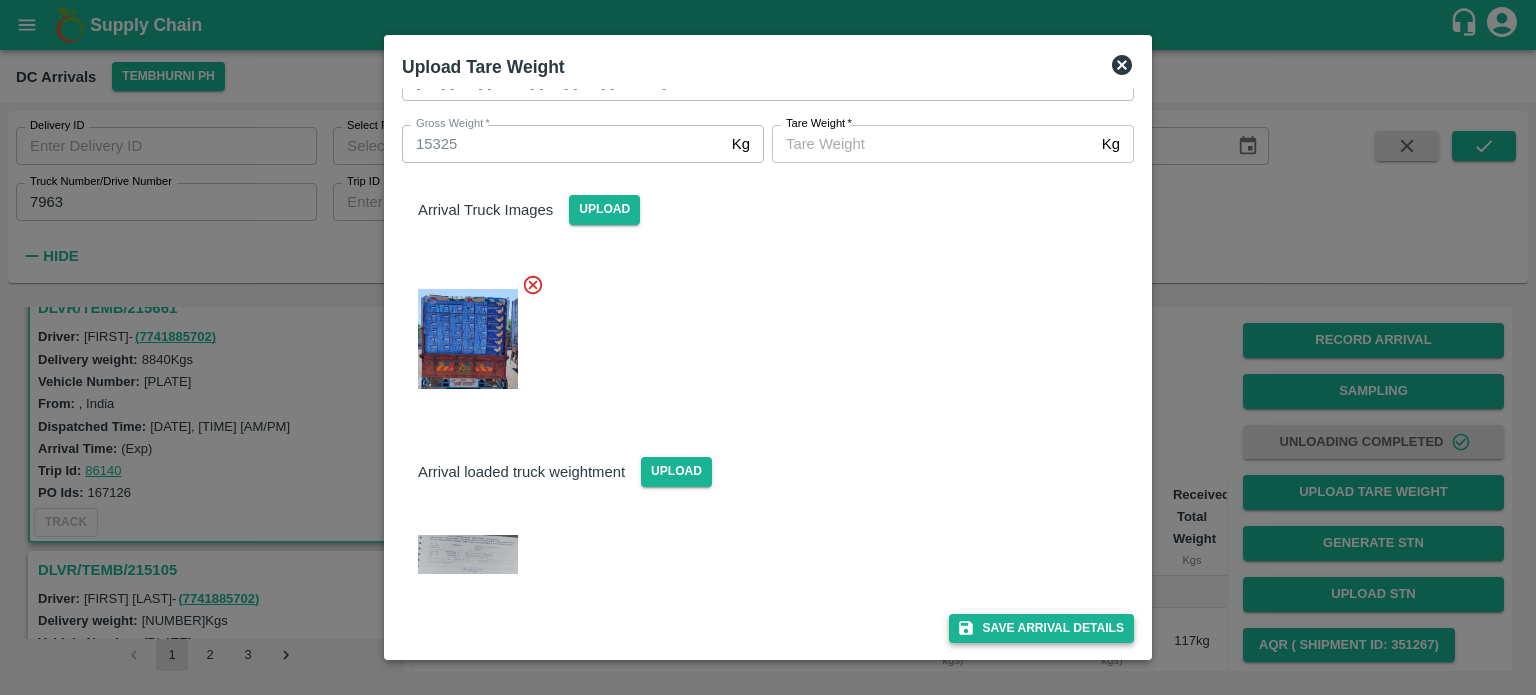 scroll, scrollTop: 85, scrollLeft: 0, axis: vertical 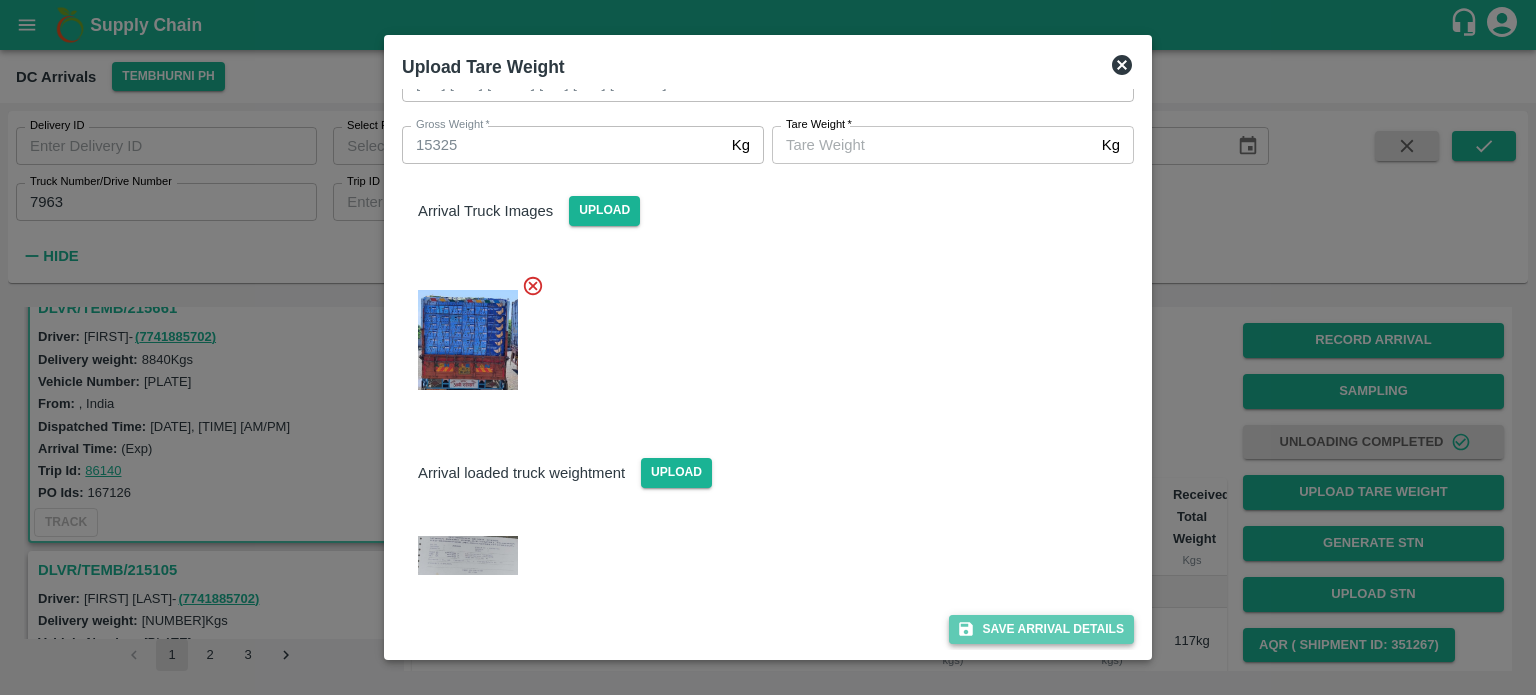 click on "Save Arrival Details" at bounding box center [1041, 629] 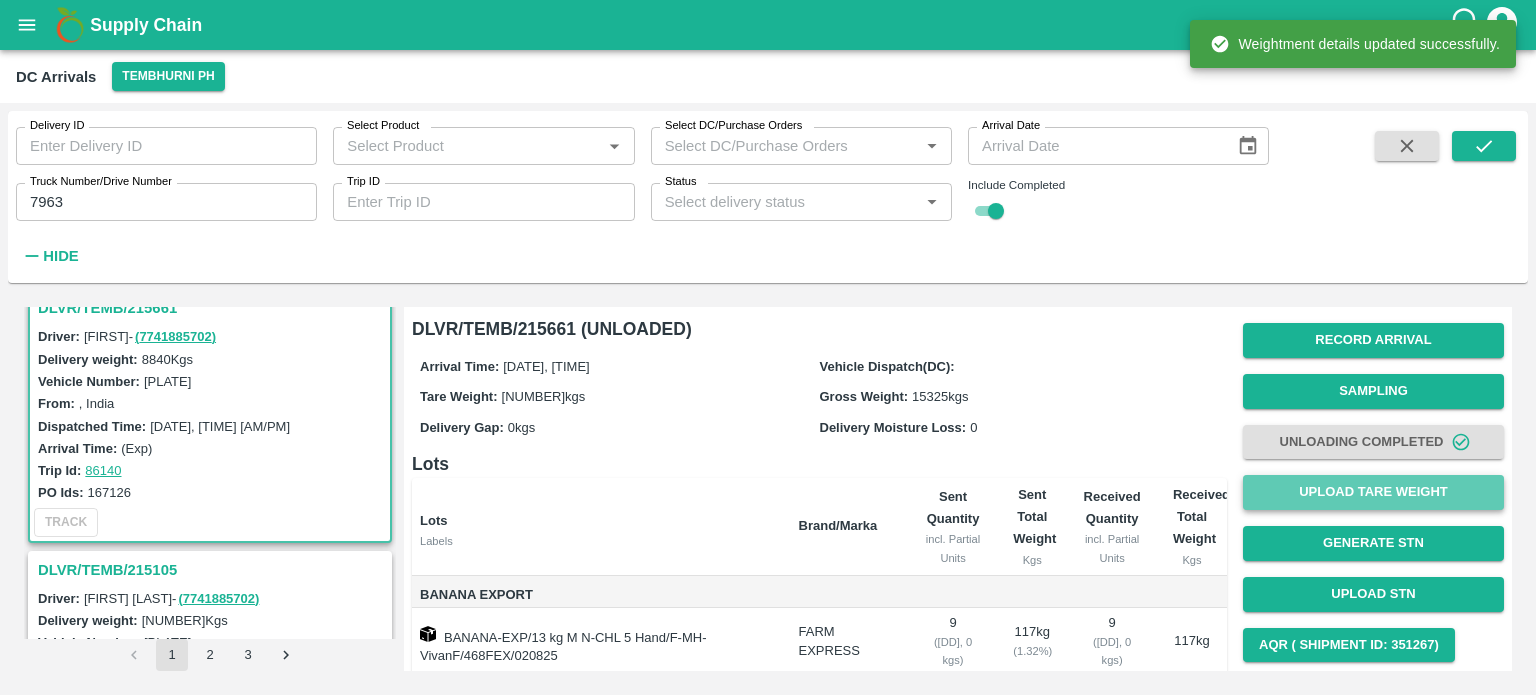 click on "Upload Tare Weight" at bounding box center [1373, 492] 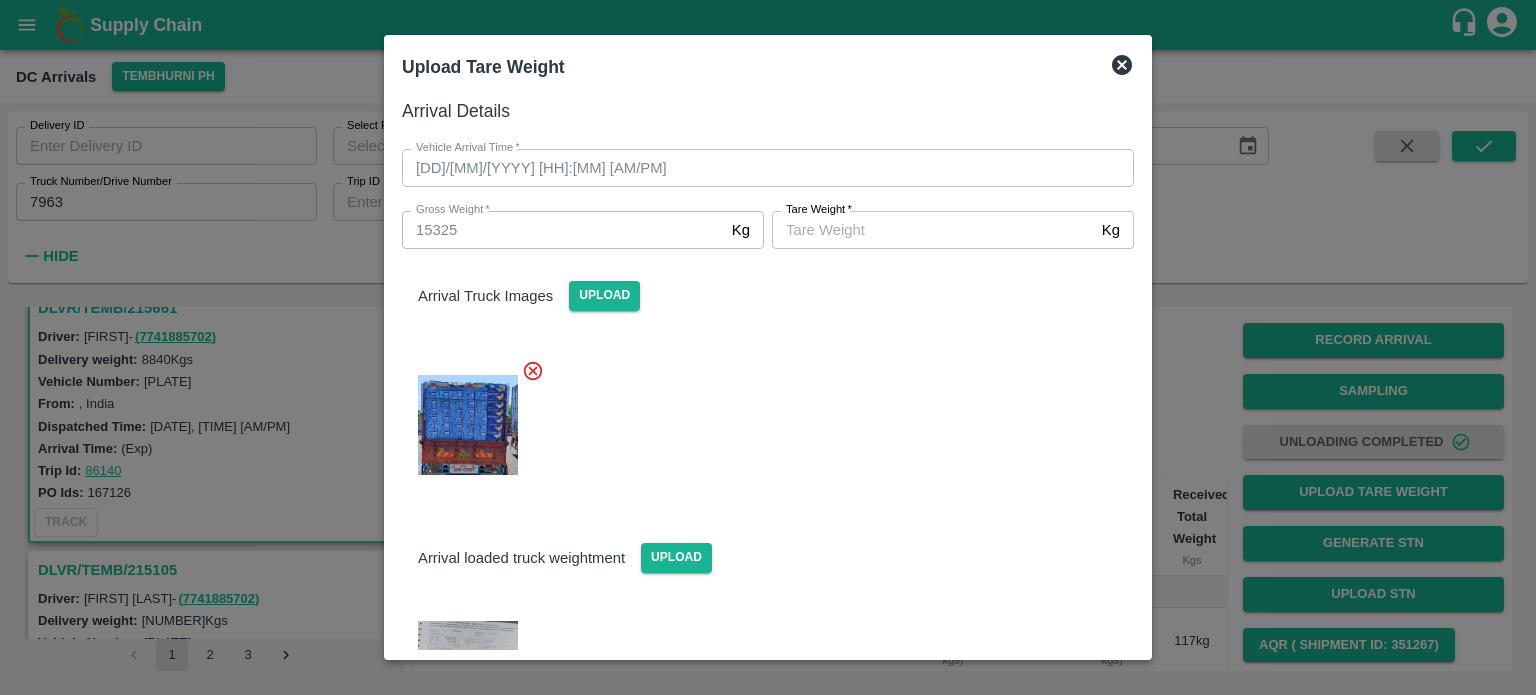 click 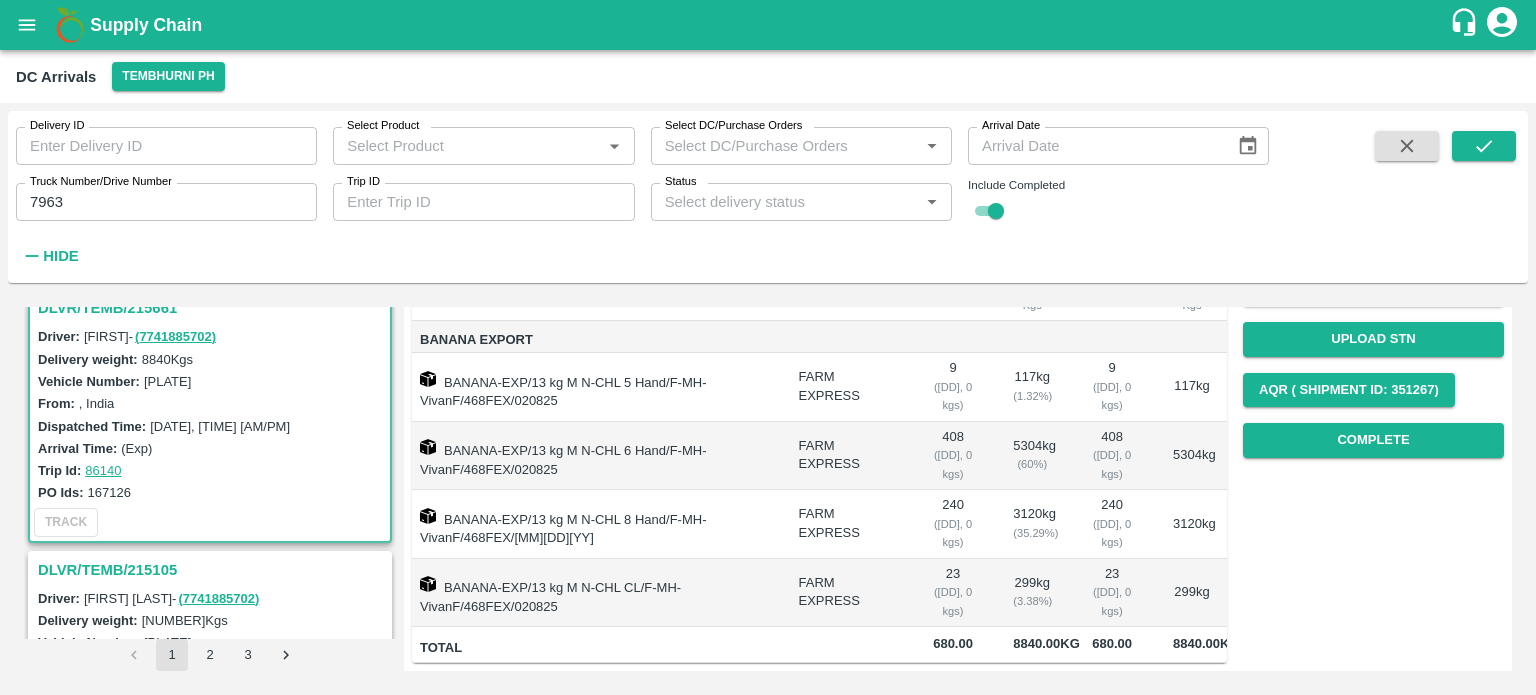 scroll, scrollTop: 284, scrollLeft: 0, axis: vertical 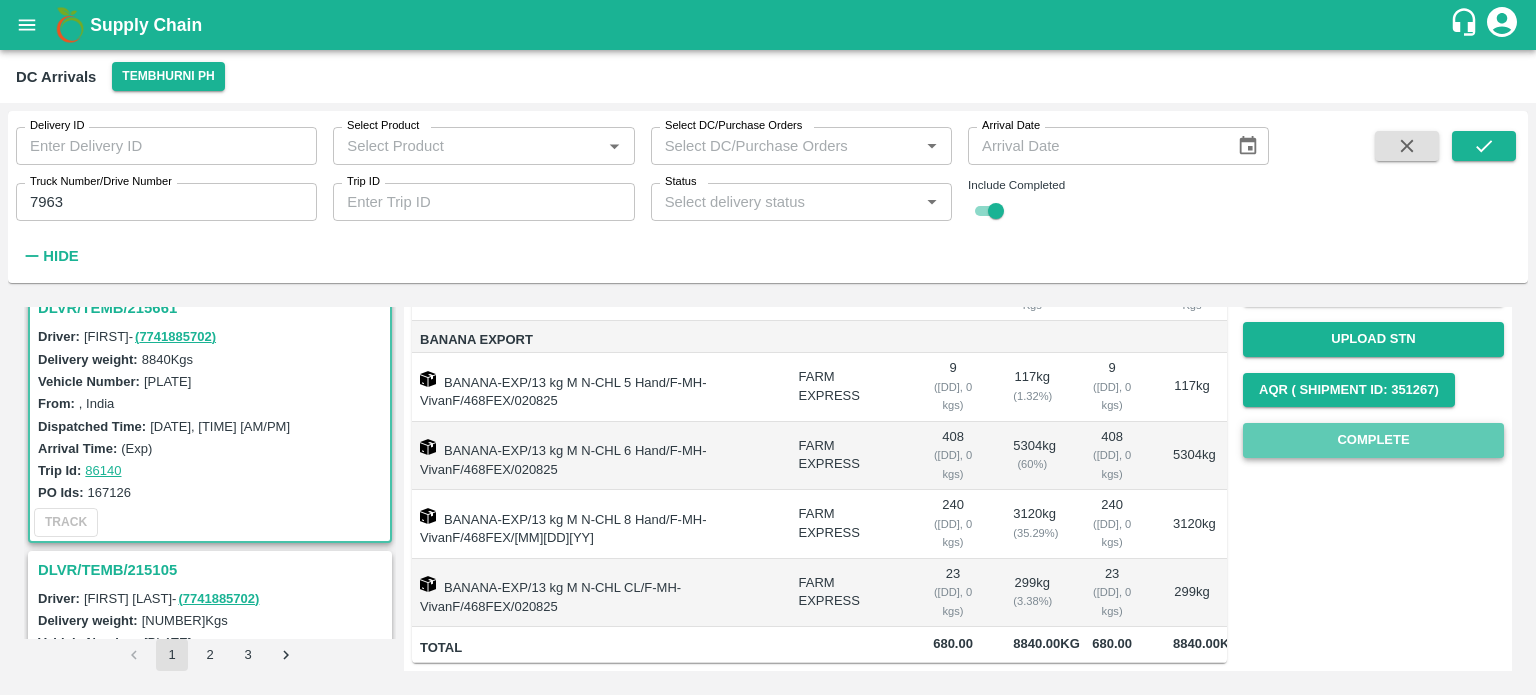 click on "Complete" at bounding box center (1373, 440) 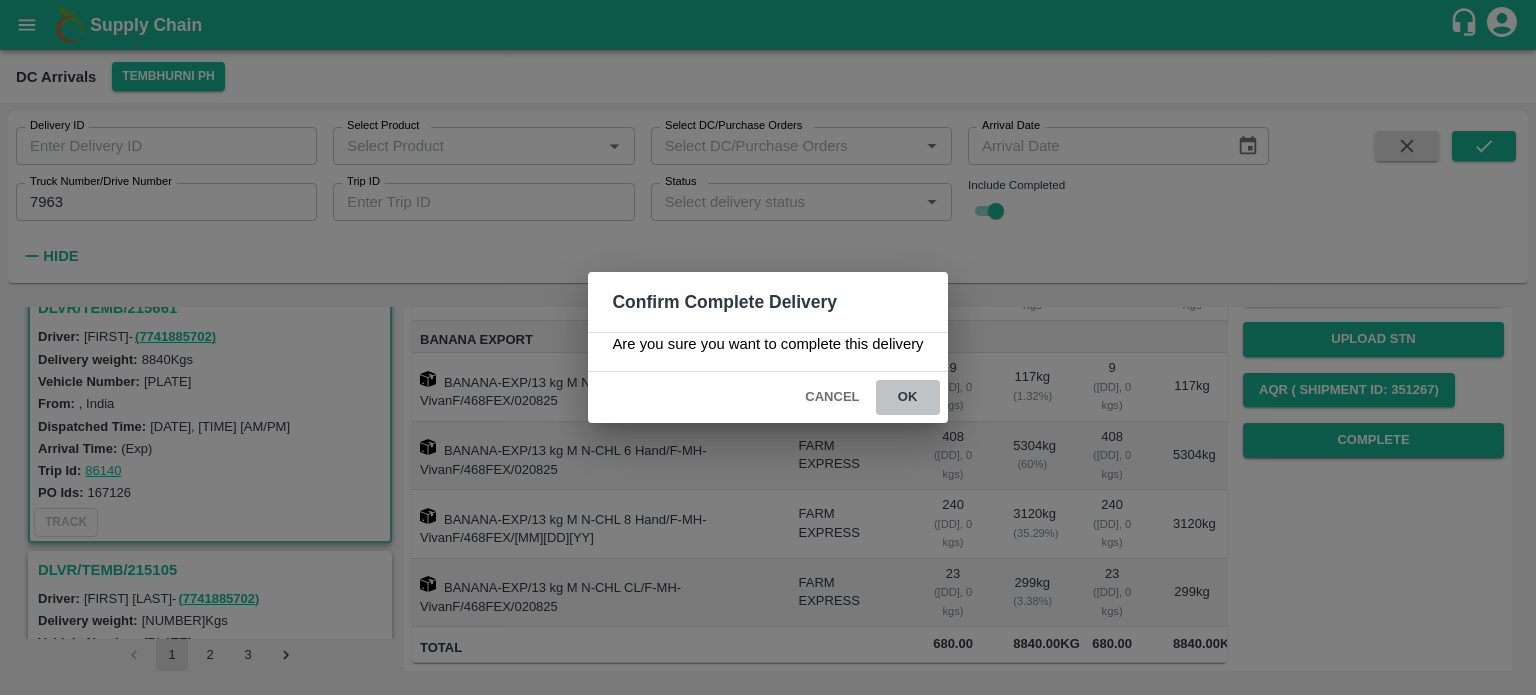click on "ok" at bounding box center (908, 397) 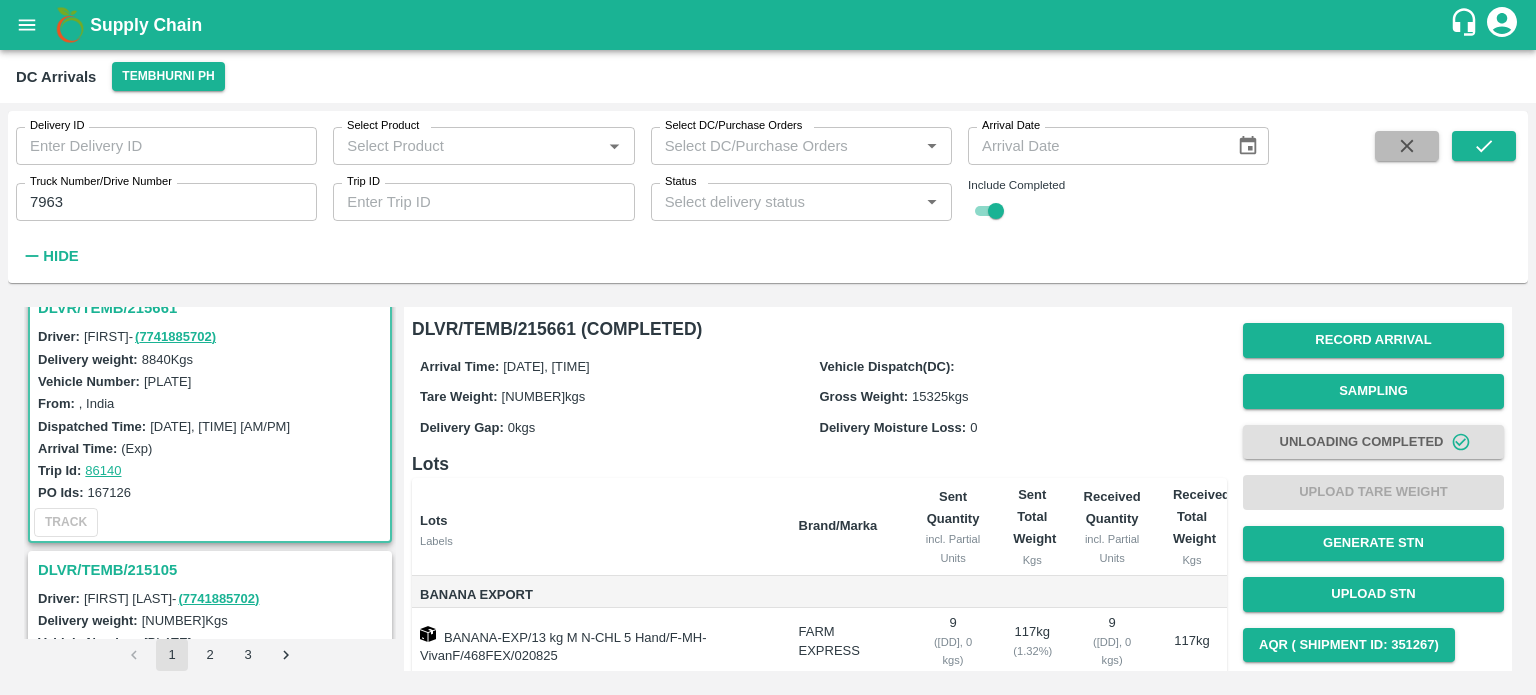 click at bounding box center [1407, 146] 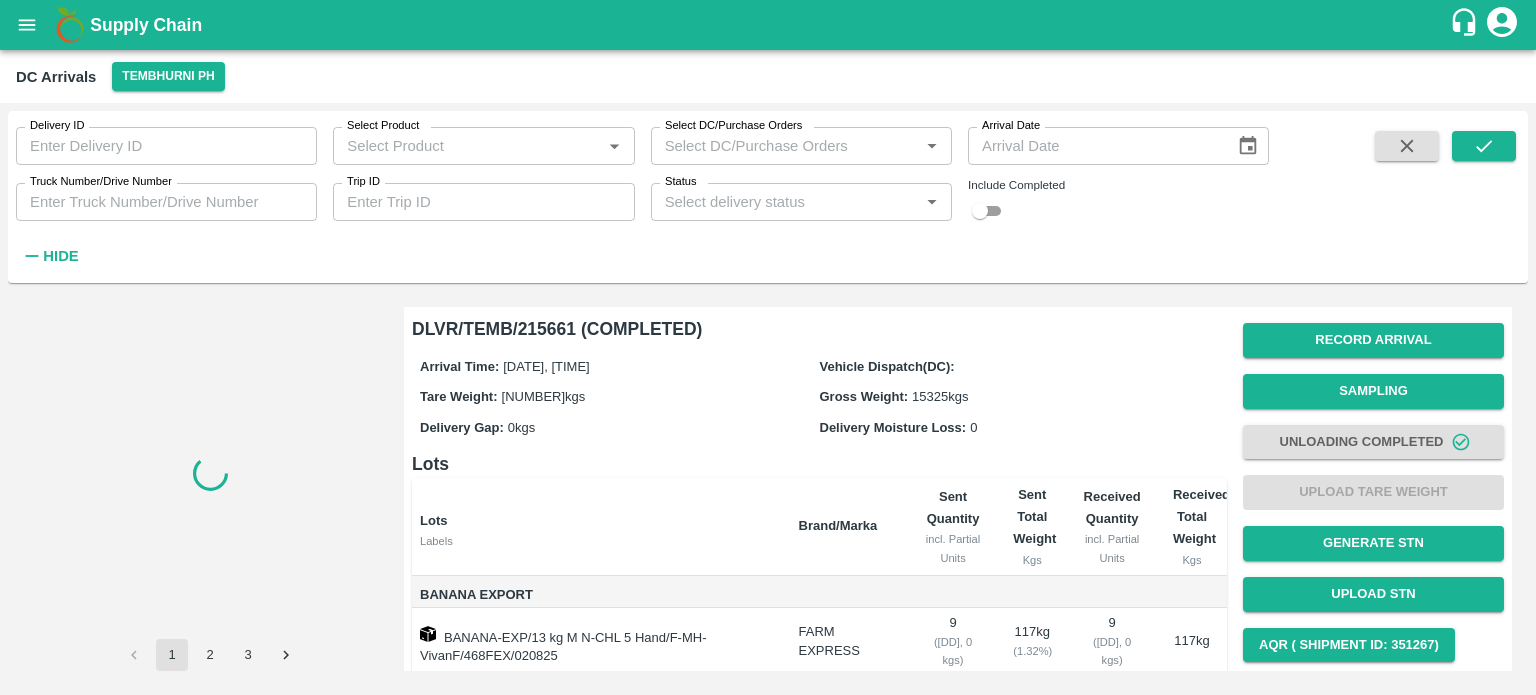 scroll, scrollTop: 0, scrollLeft: 0, axis: both 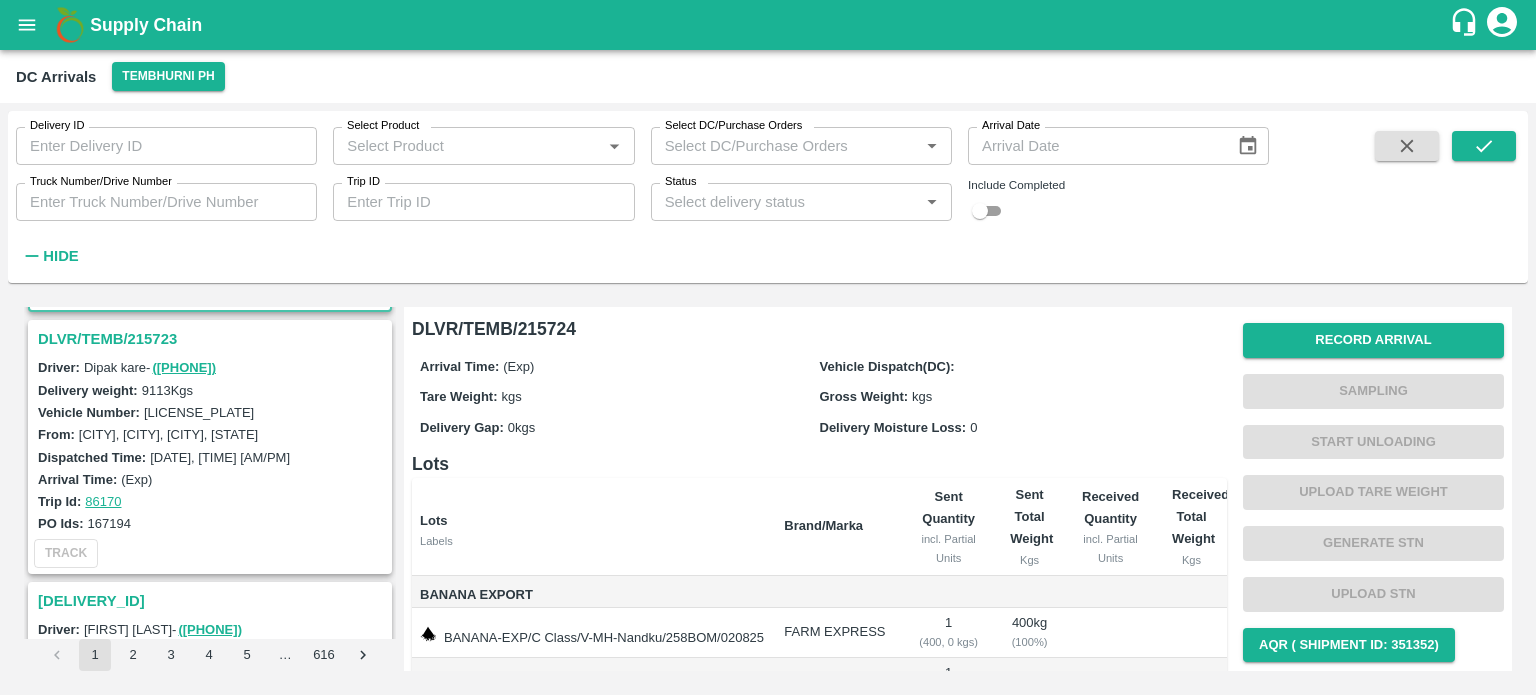 click on "DLVR/TEMB/215723" at bounding box center (213, 339) 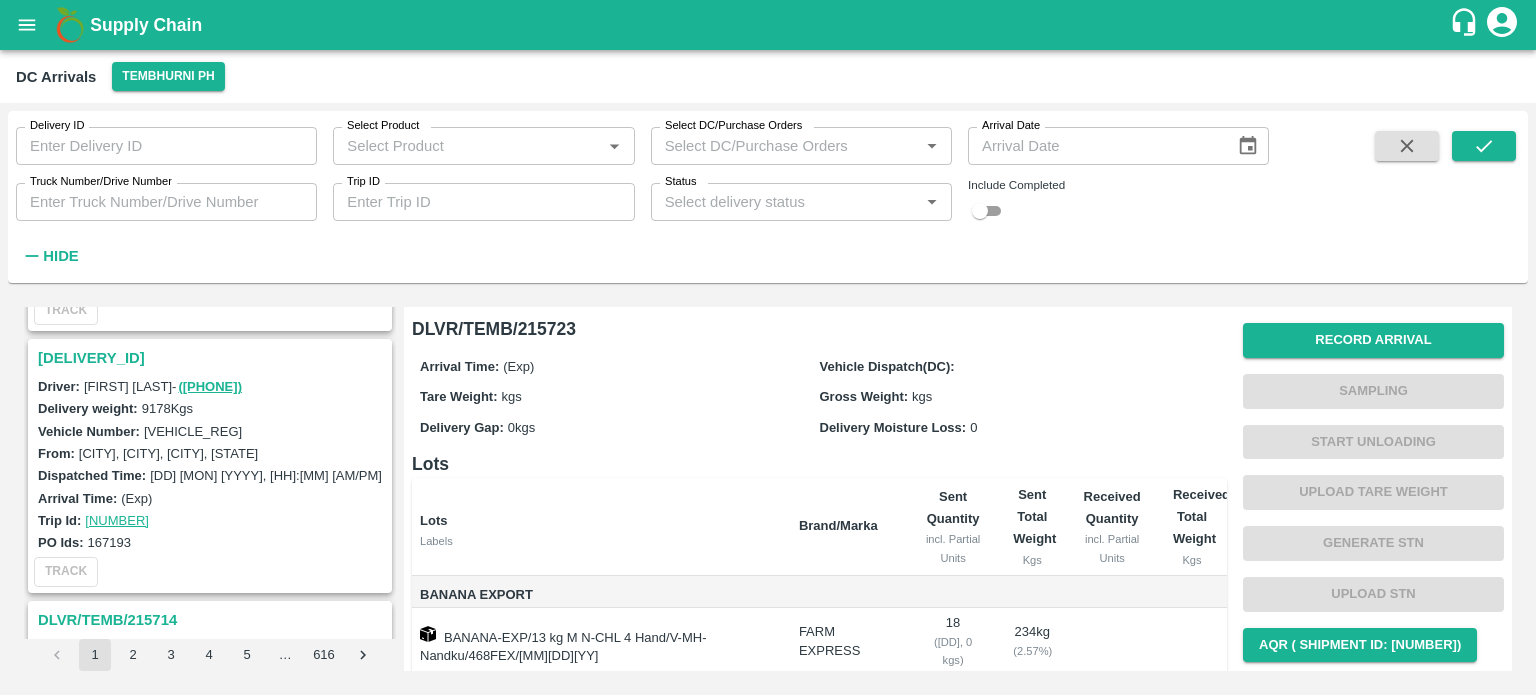 scroll, scrollTop: 755, scrollLeft: 0, axis: vertical 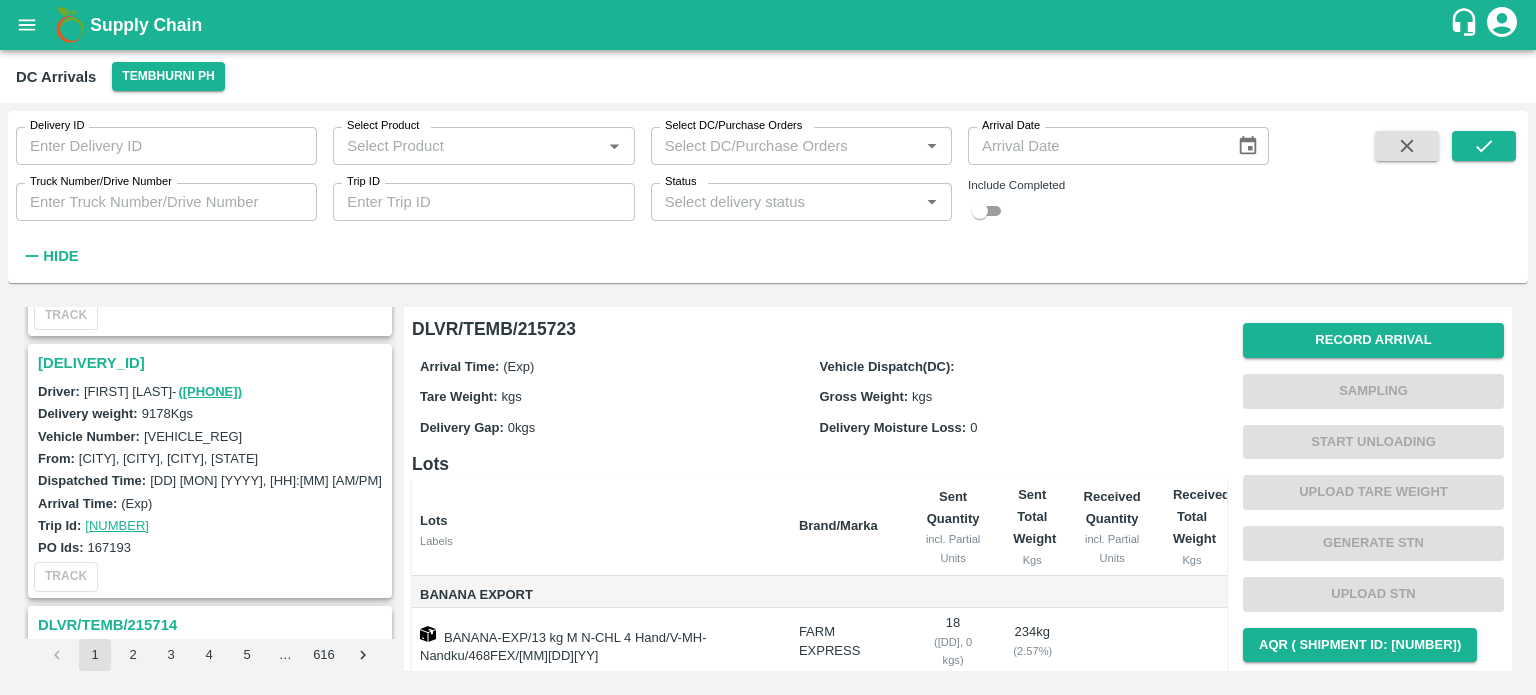 click on "[DELIVERY_ID]" at bounding box center (213, 363) 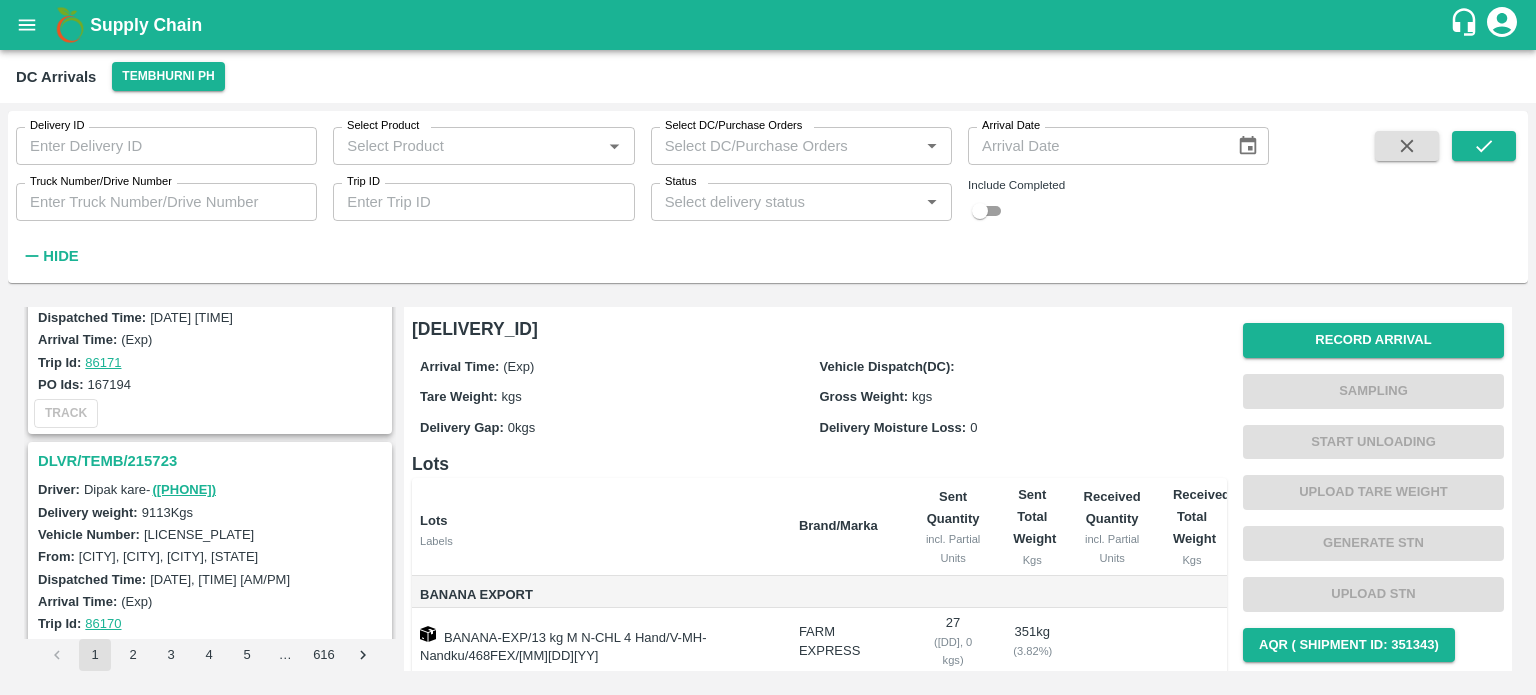 scroll, scrollTop: 243, scrollLeft: 0, axis: vertical 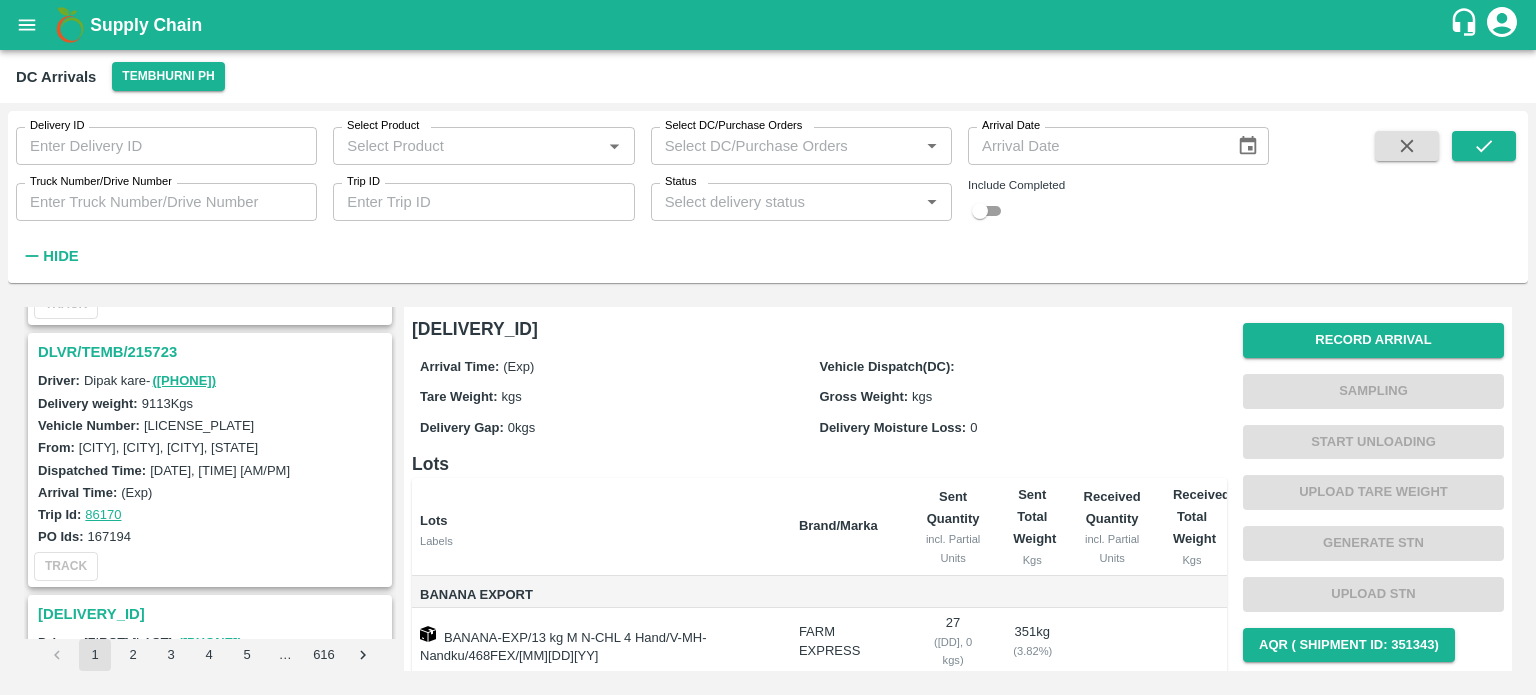 click on "DLVR/TEMB/215723" at bounding box center [213, 352] 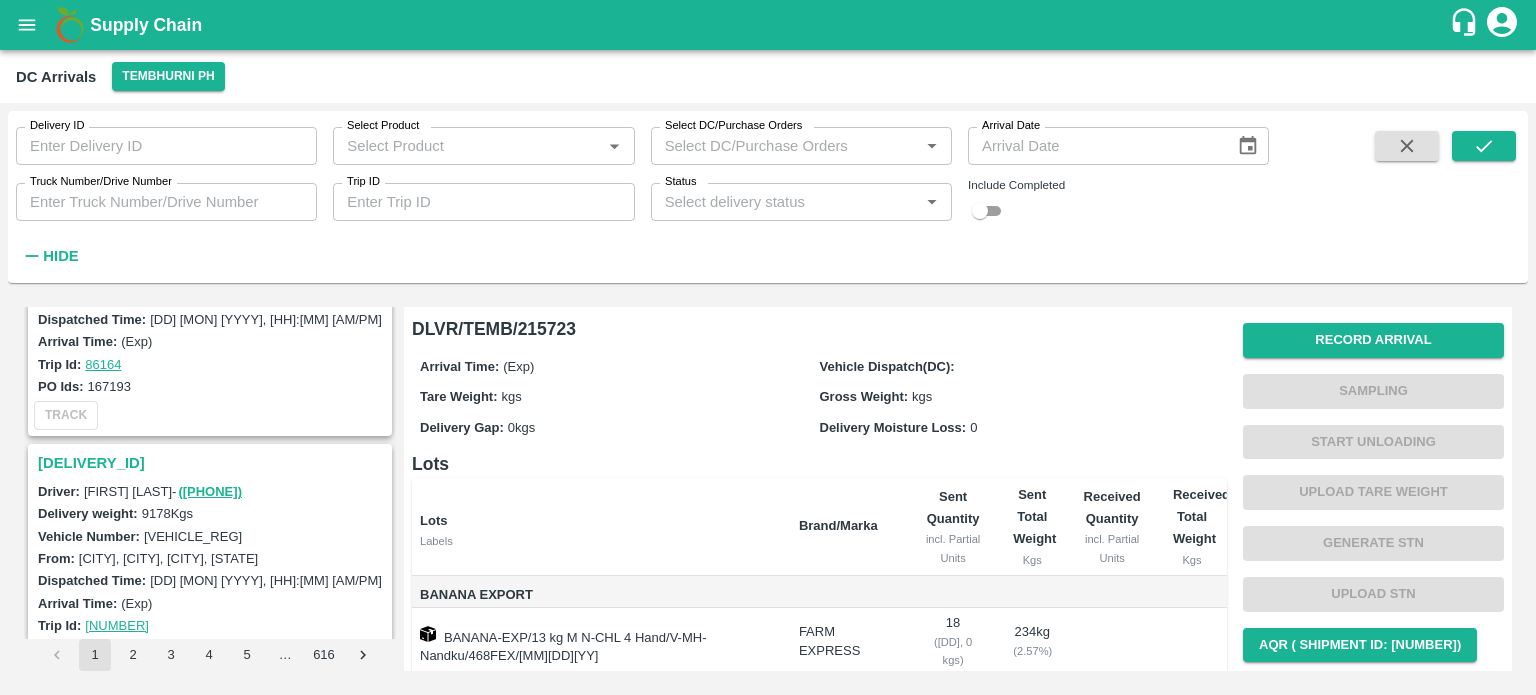 scroll, scrollTop: 736, scrollLeft: 0, axis: vertical 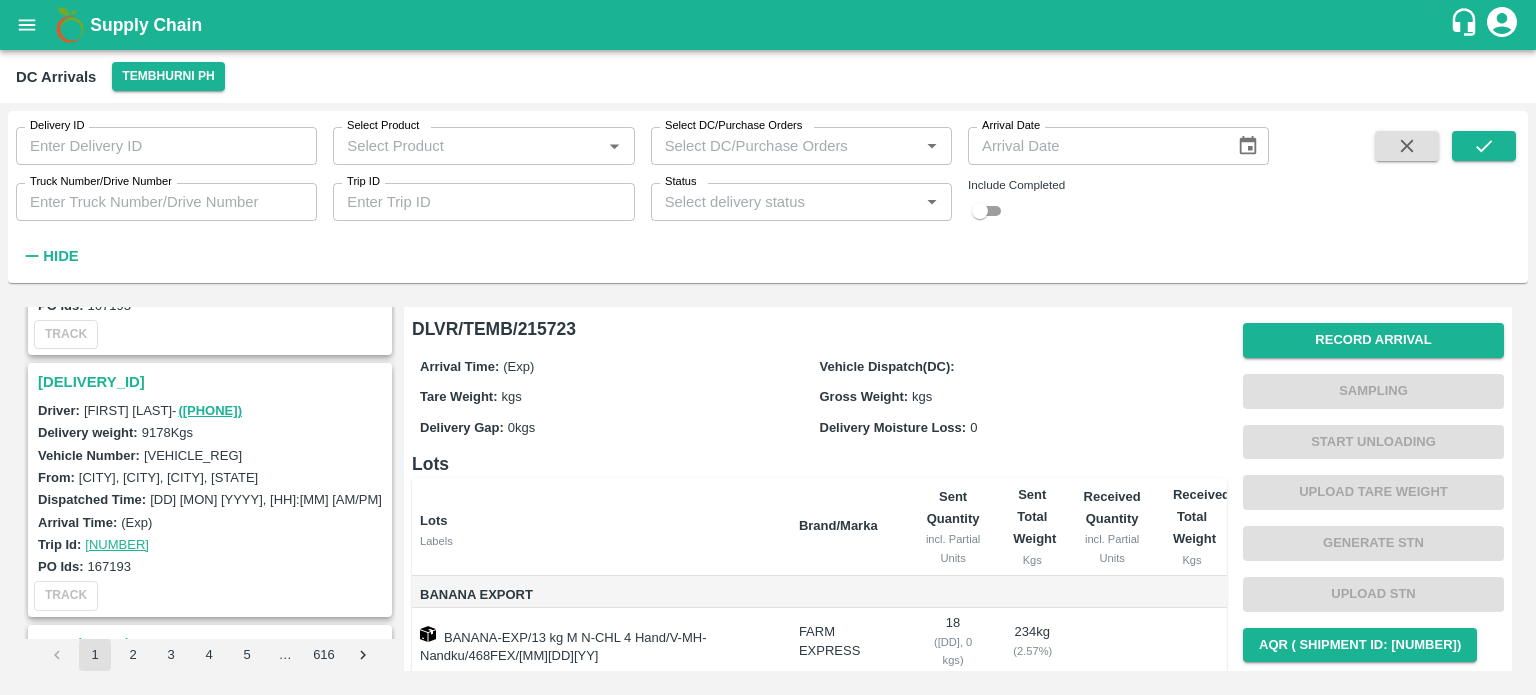 click on "[DELIVERY_ID]" at bounding box center [213, 382] 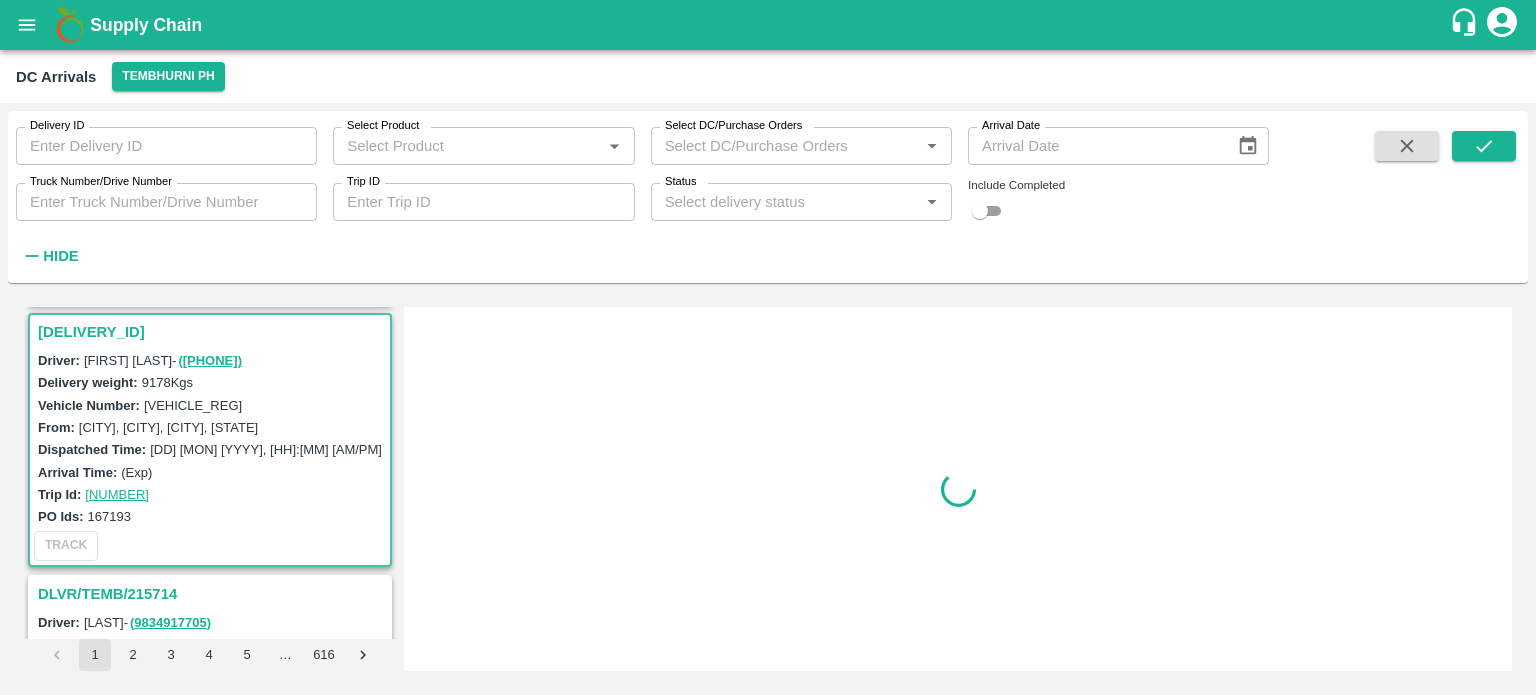 scroll, scrollTop: 788, scrollLeft: 0, axis: vertical 